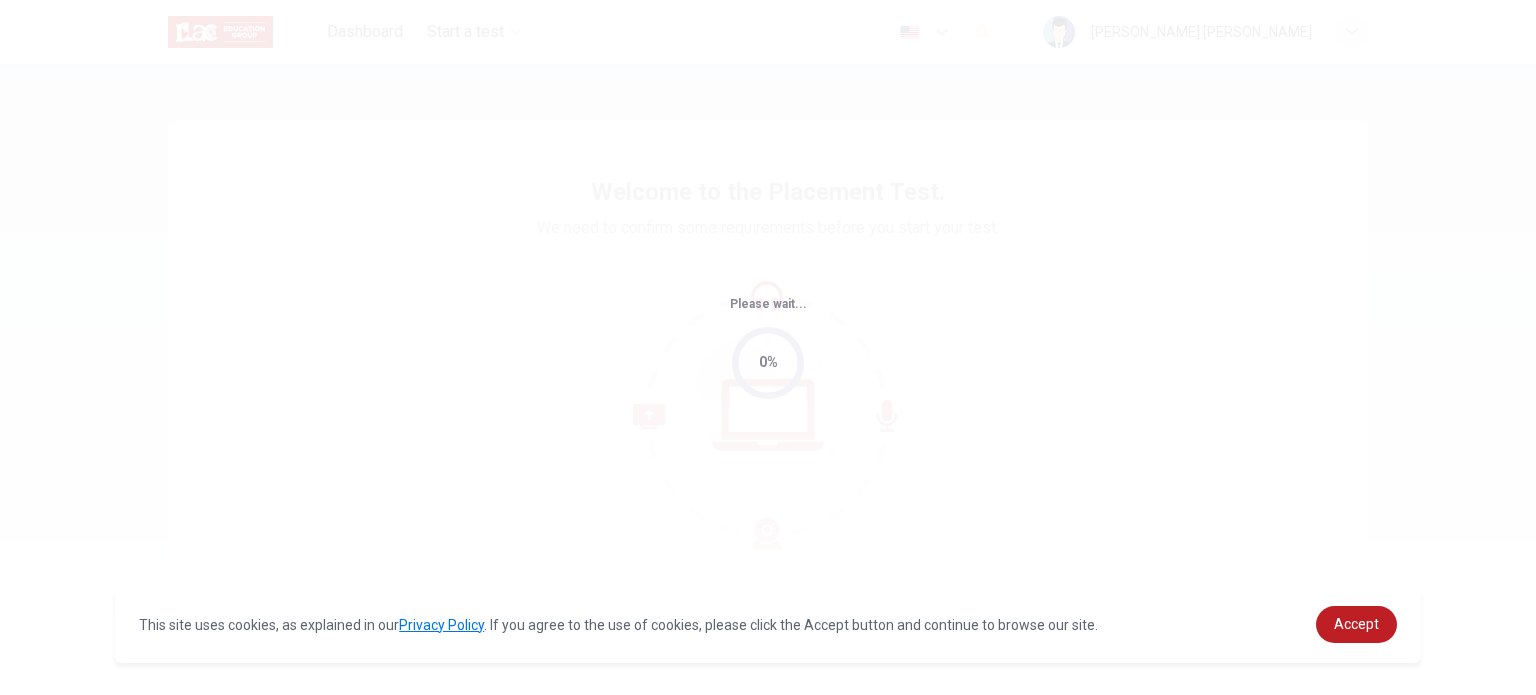 scroll, scrollTop: 0, scrollLeft: 0, axis: both 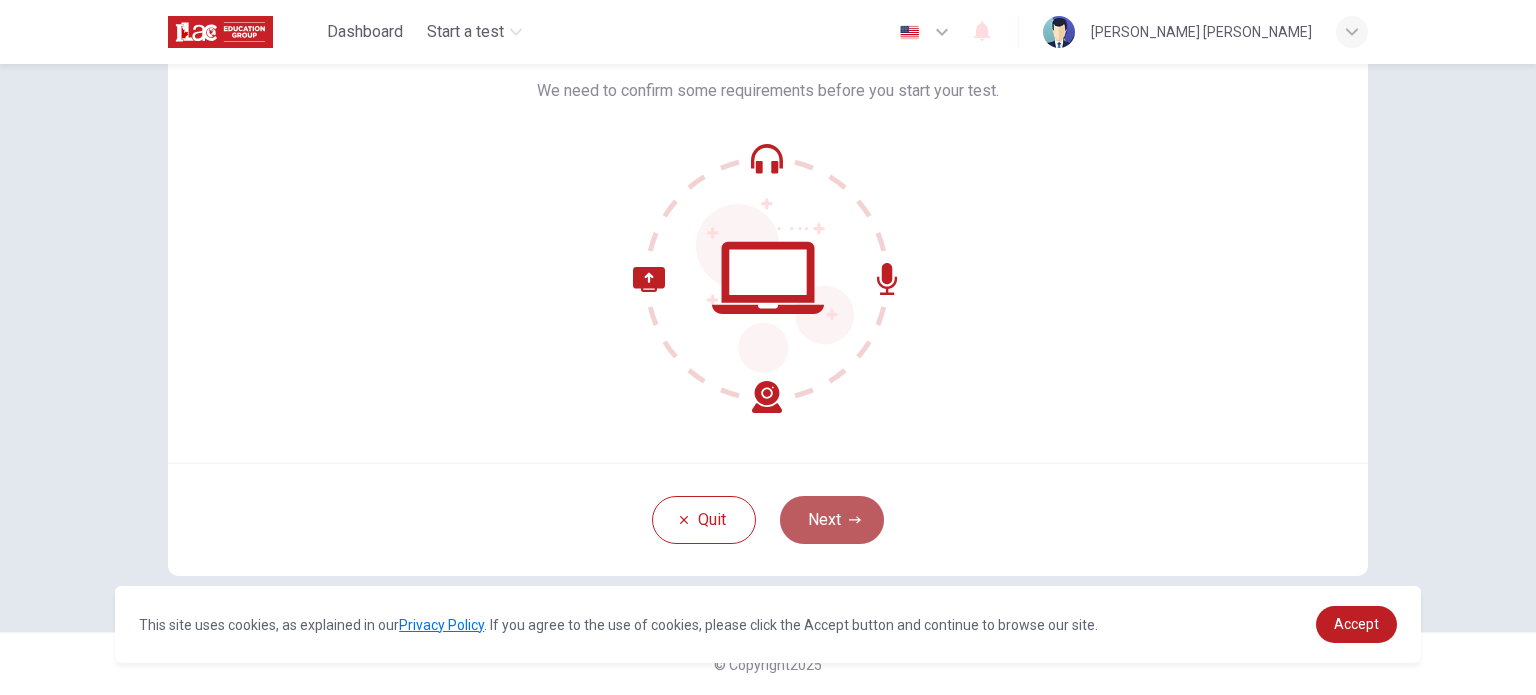 click on "Next" at bounding box center [832, 520] 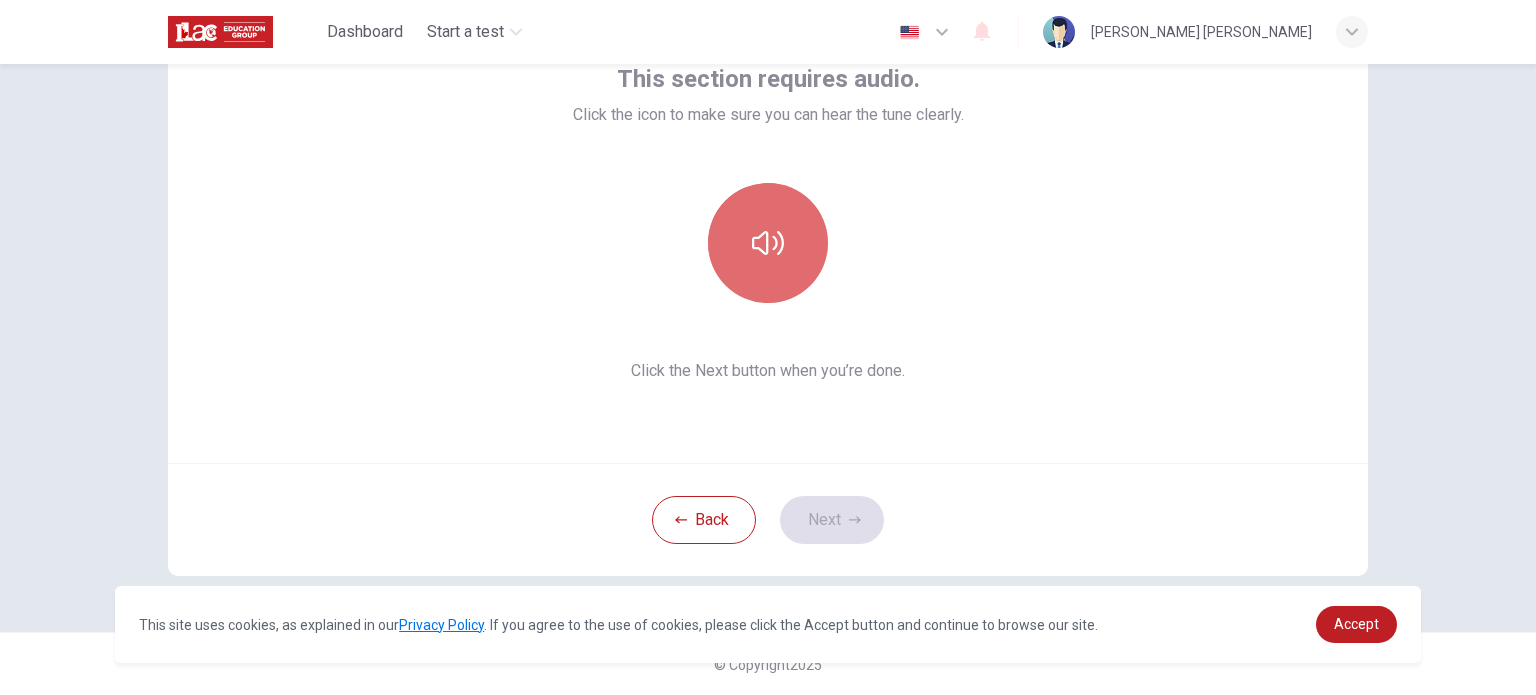 click at bounding box center (768, 243) 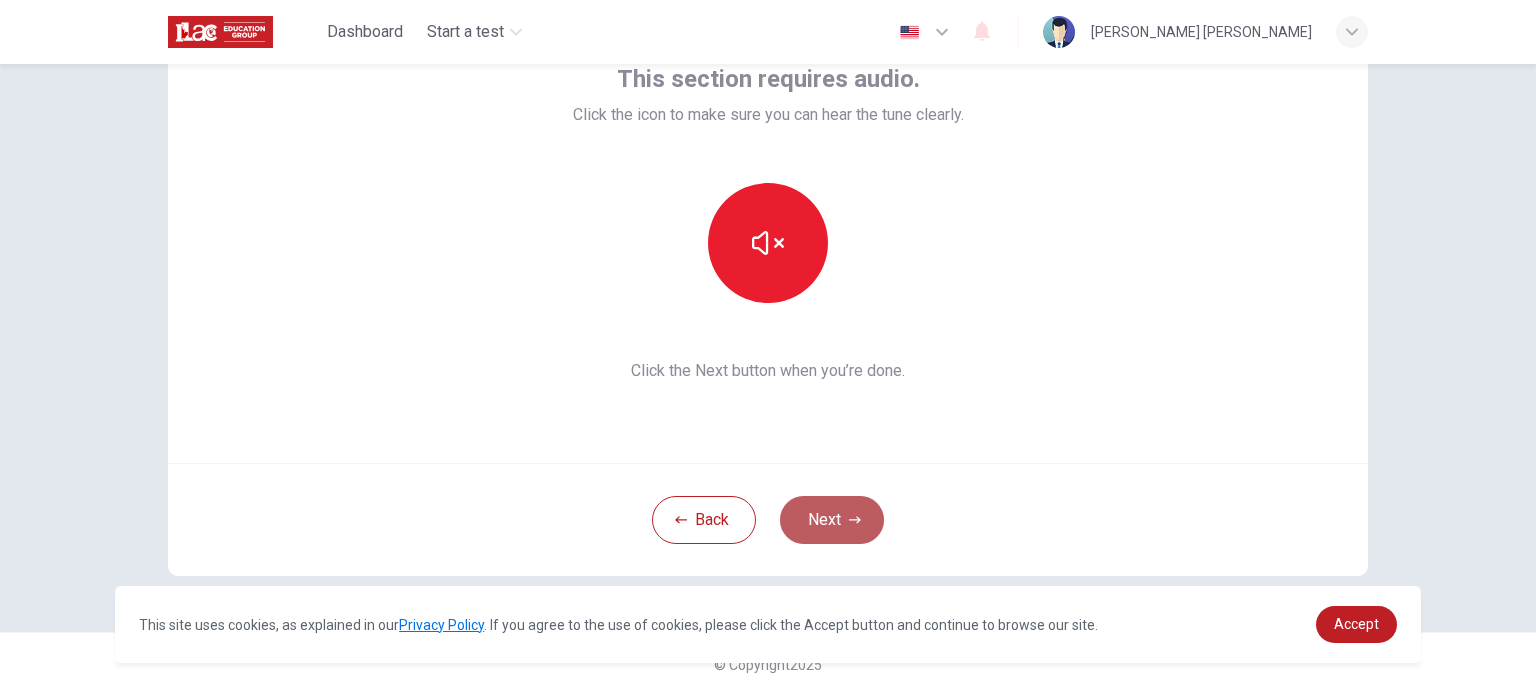 click on "Next" at bounding box center [832, 520] 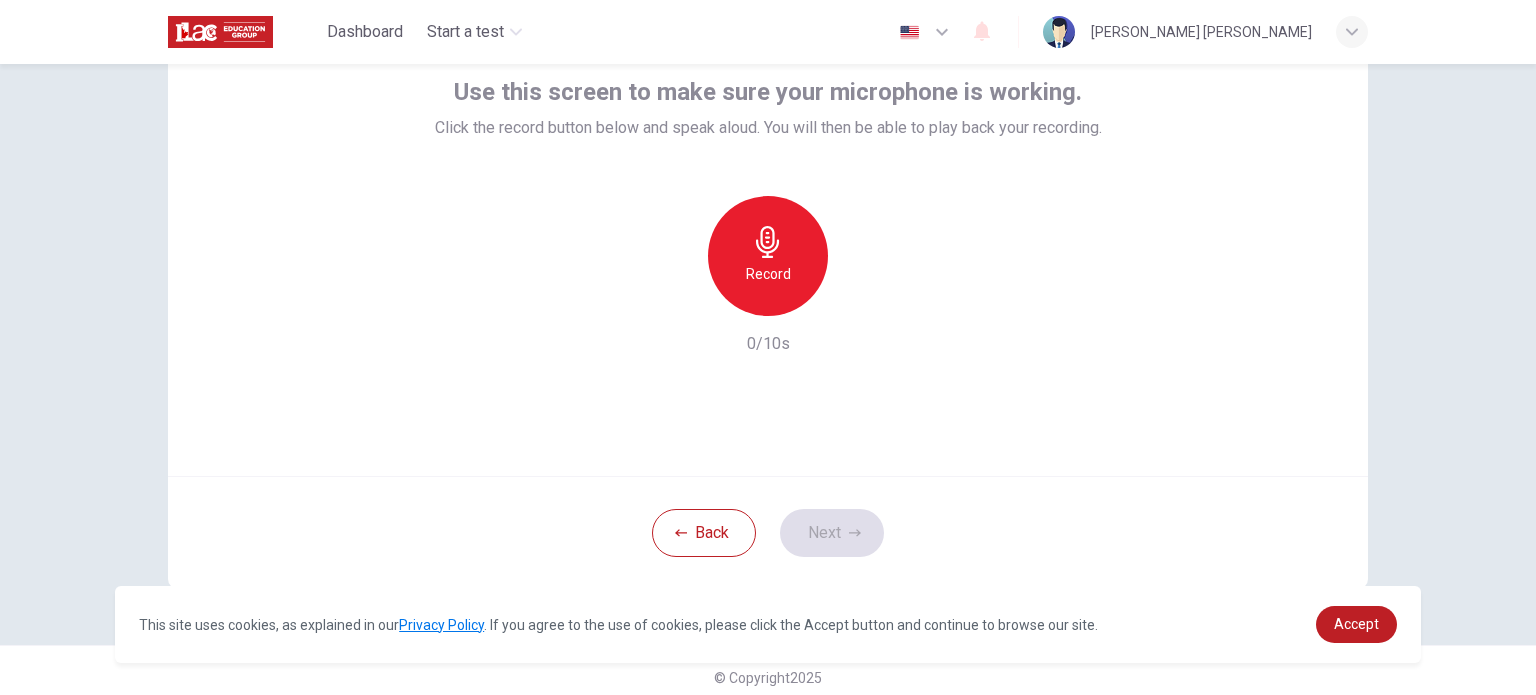 scroll, scrollTop: 137, scrollLeft: 0, axis: vertical 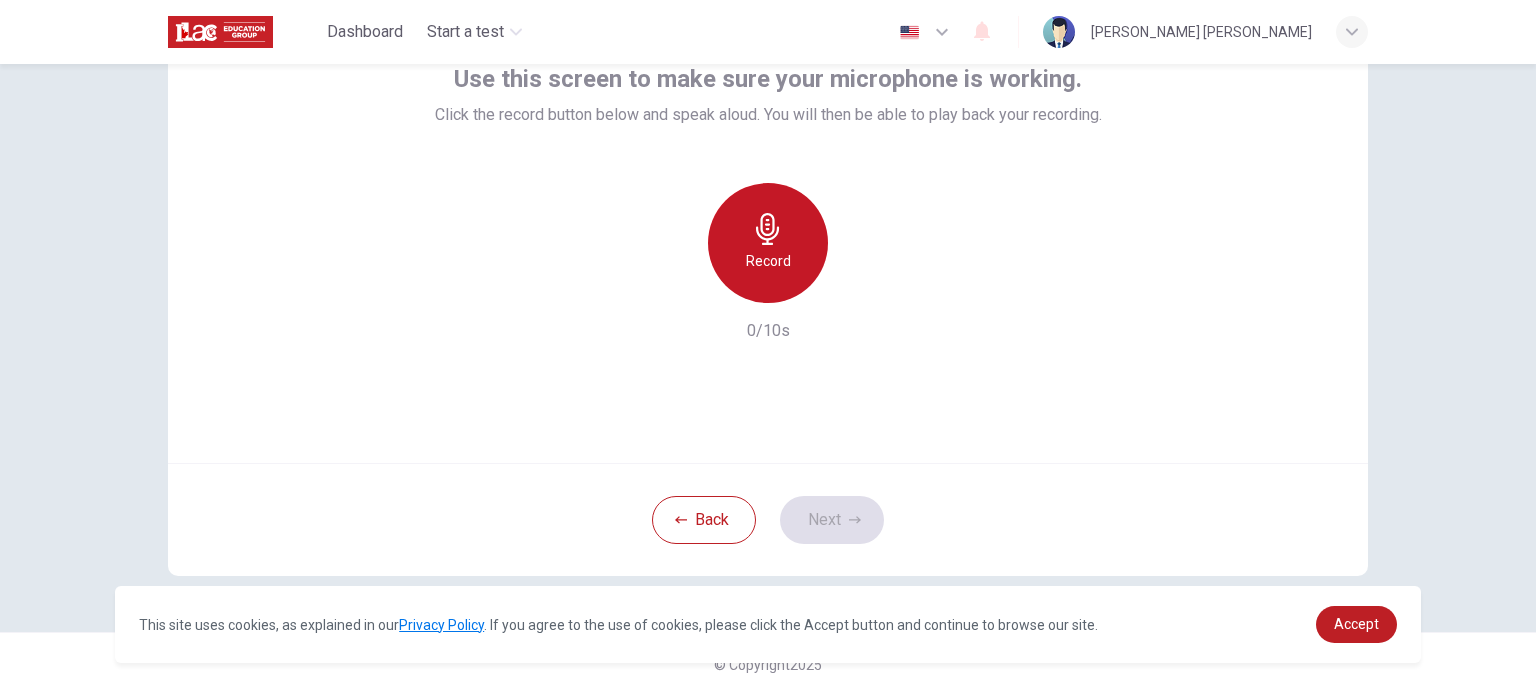 click on "Record" at bounding box center (768, 243) 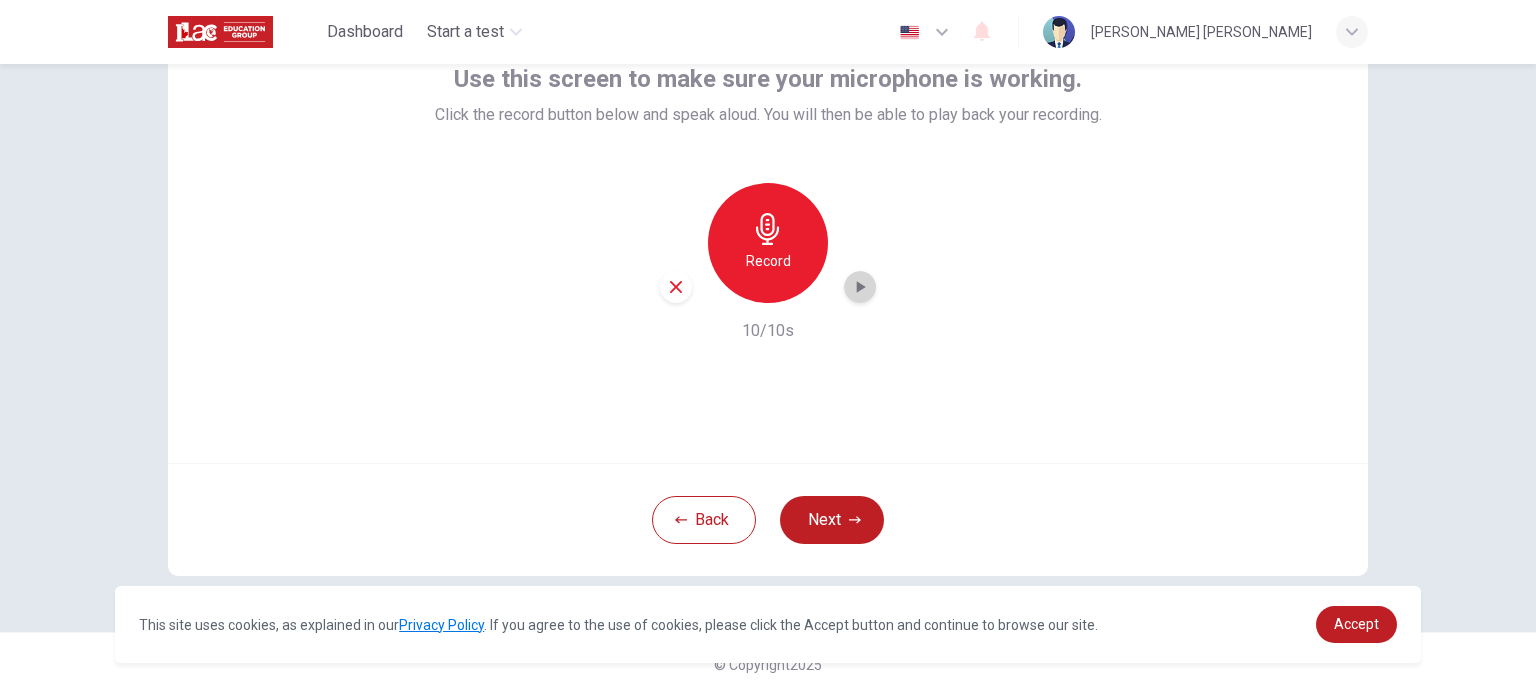 click at bounding box center [860, 287] 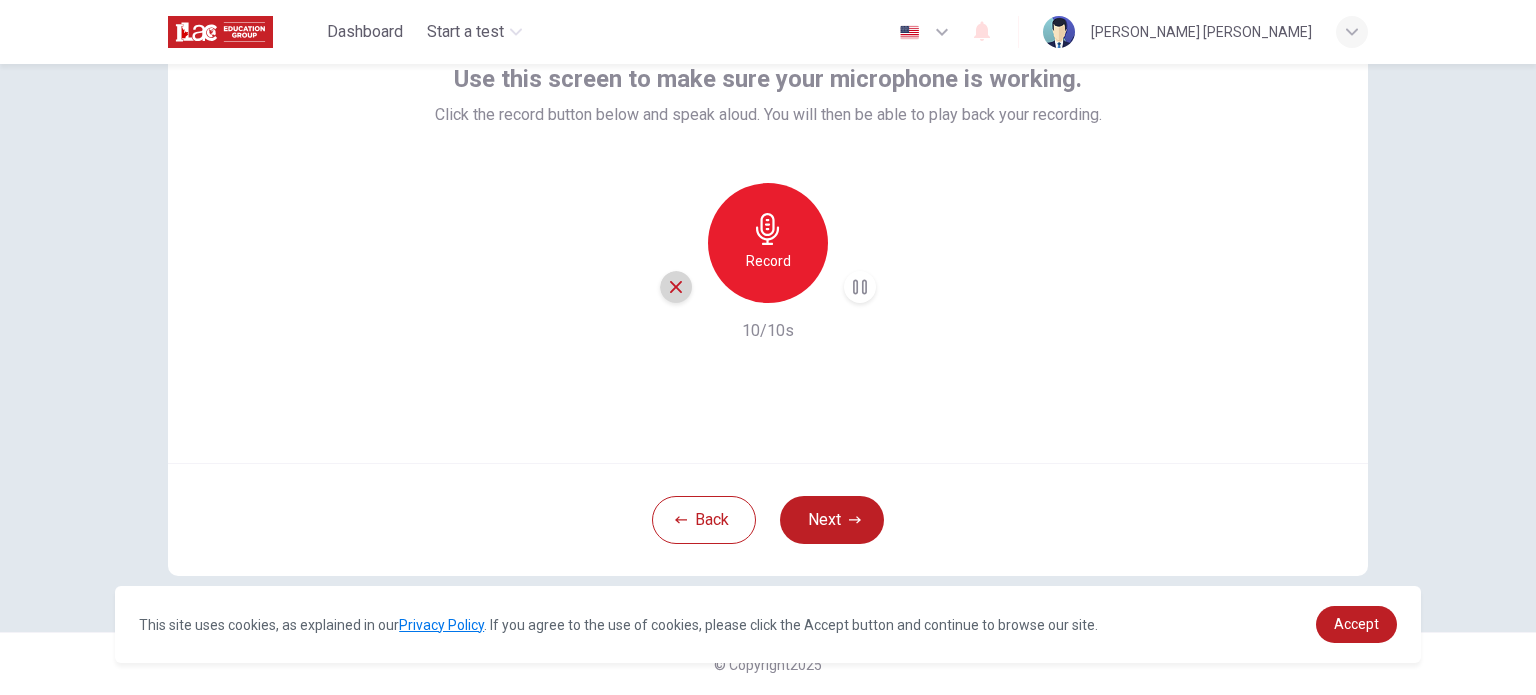 click at bounding box center [676, 287] 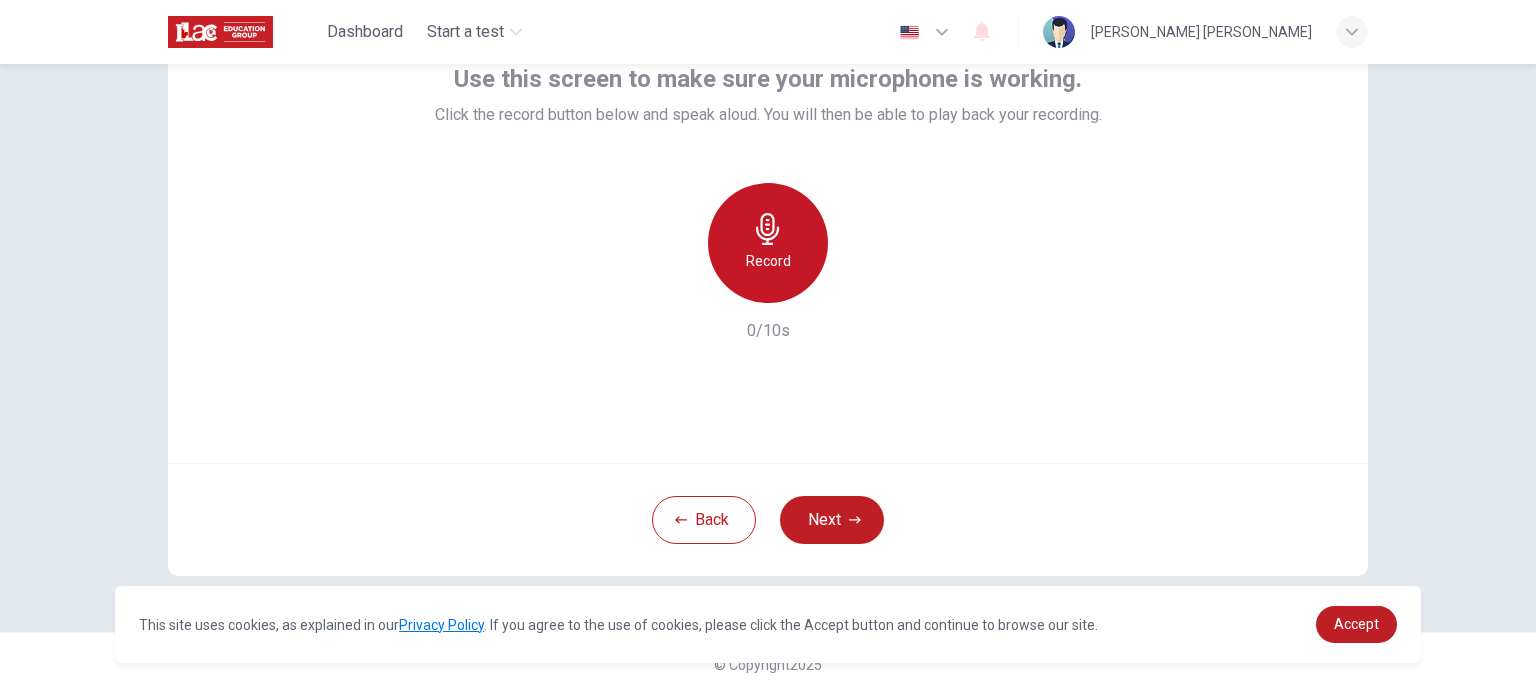 click on "Record" at bounding box center [768, 261] 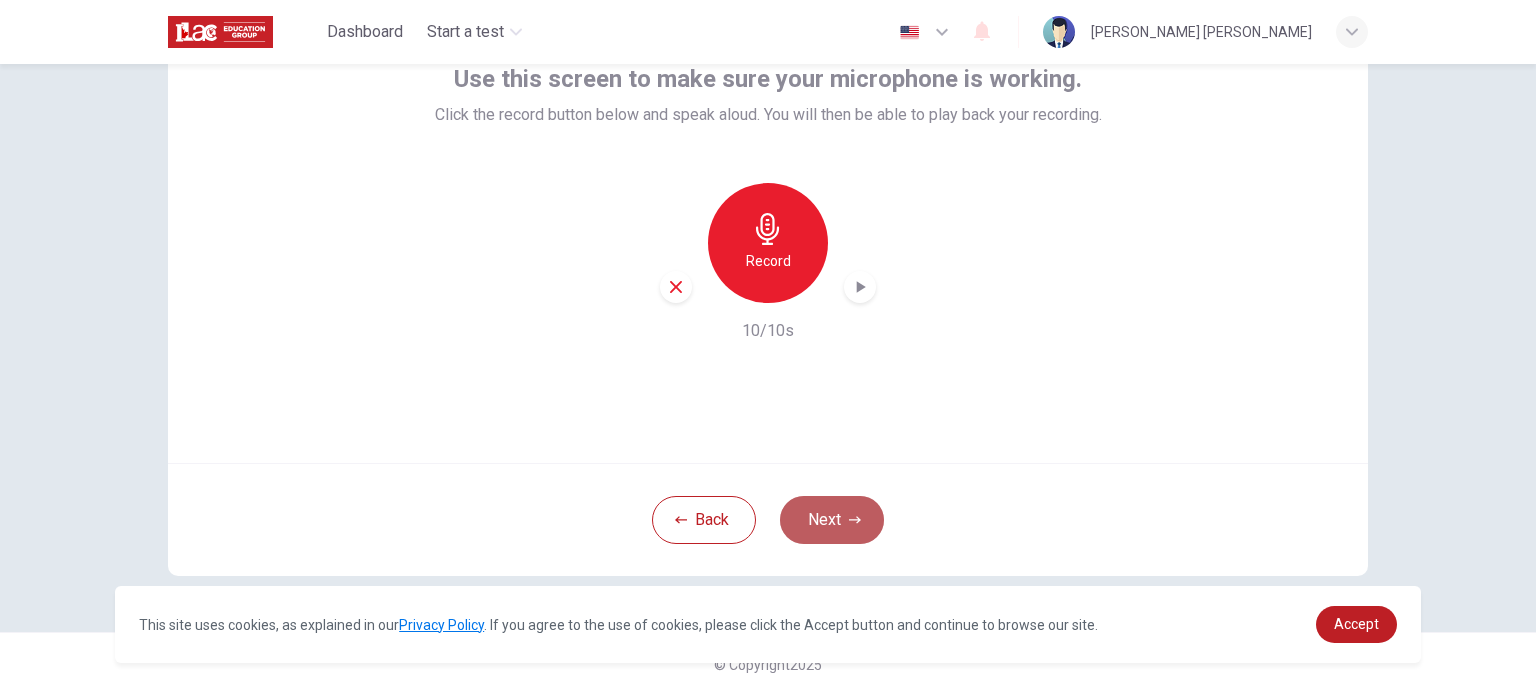 click on "Next" at bounding box center (832, 520) 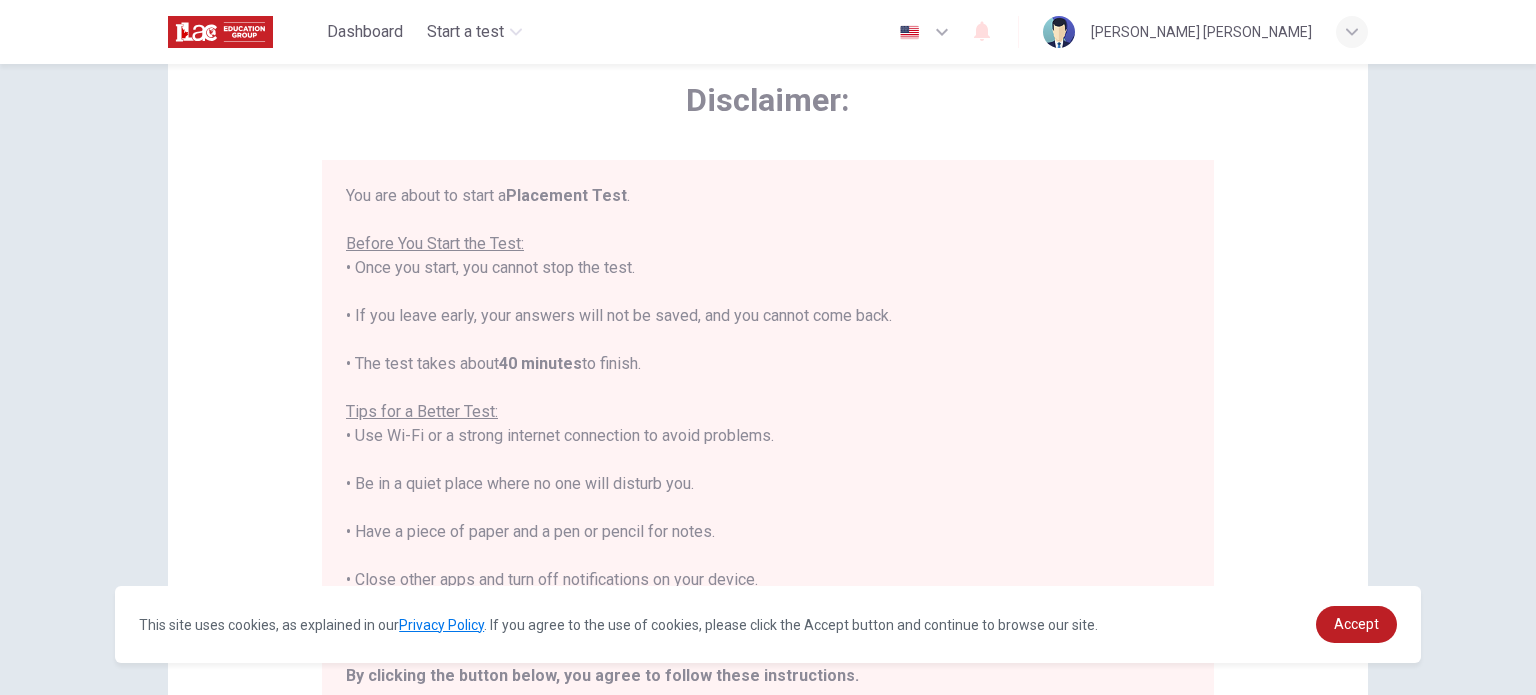 scroll, scrollTop: 108, scrollLeft: 0, axis: vertical 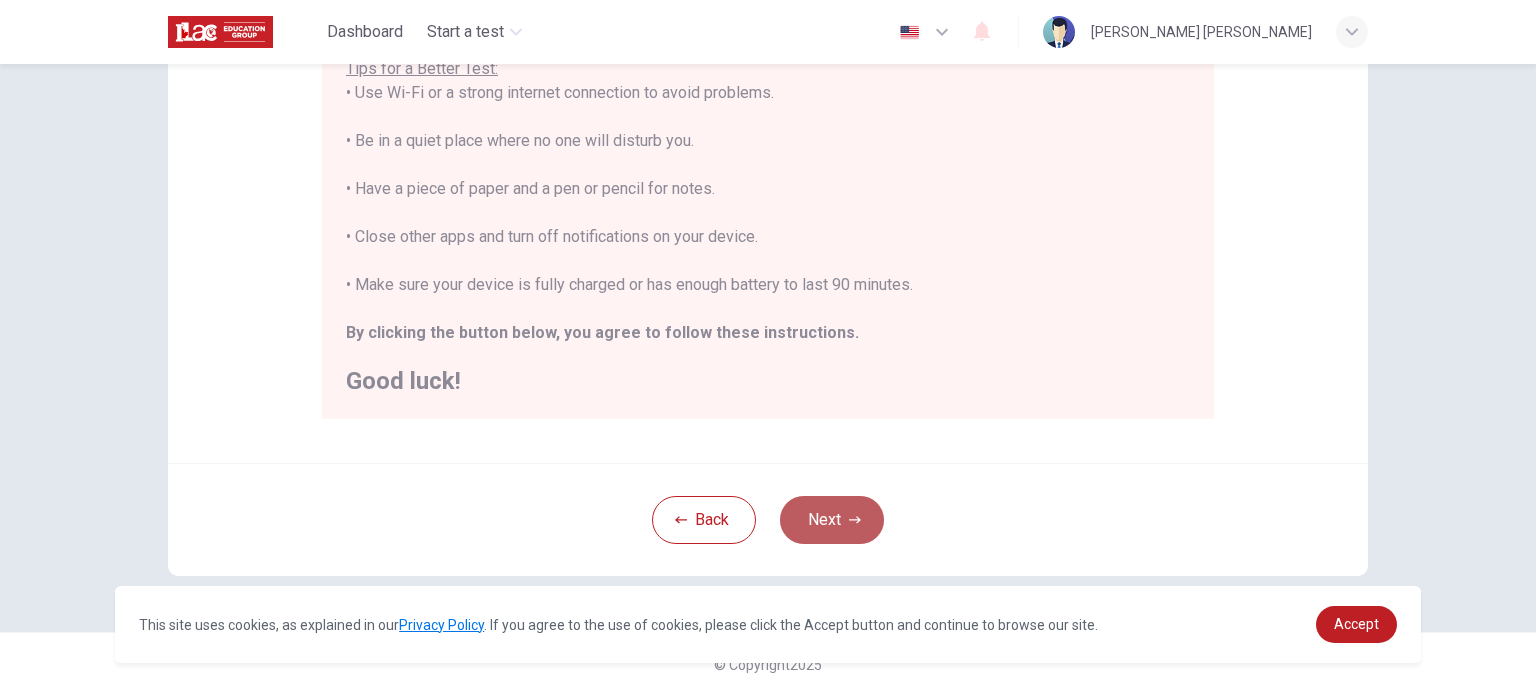click on "Next" at bounding box center [832, 520] 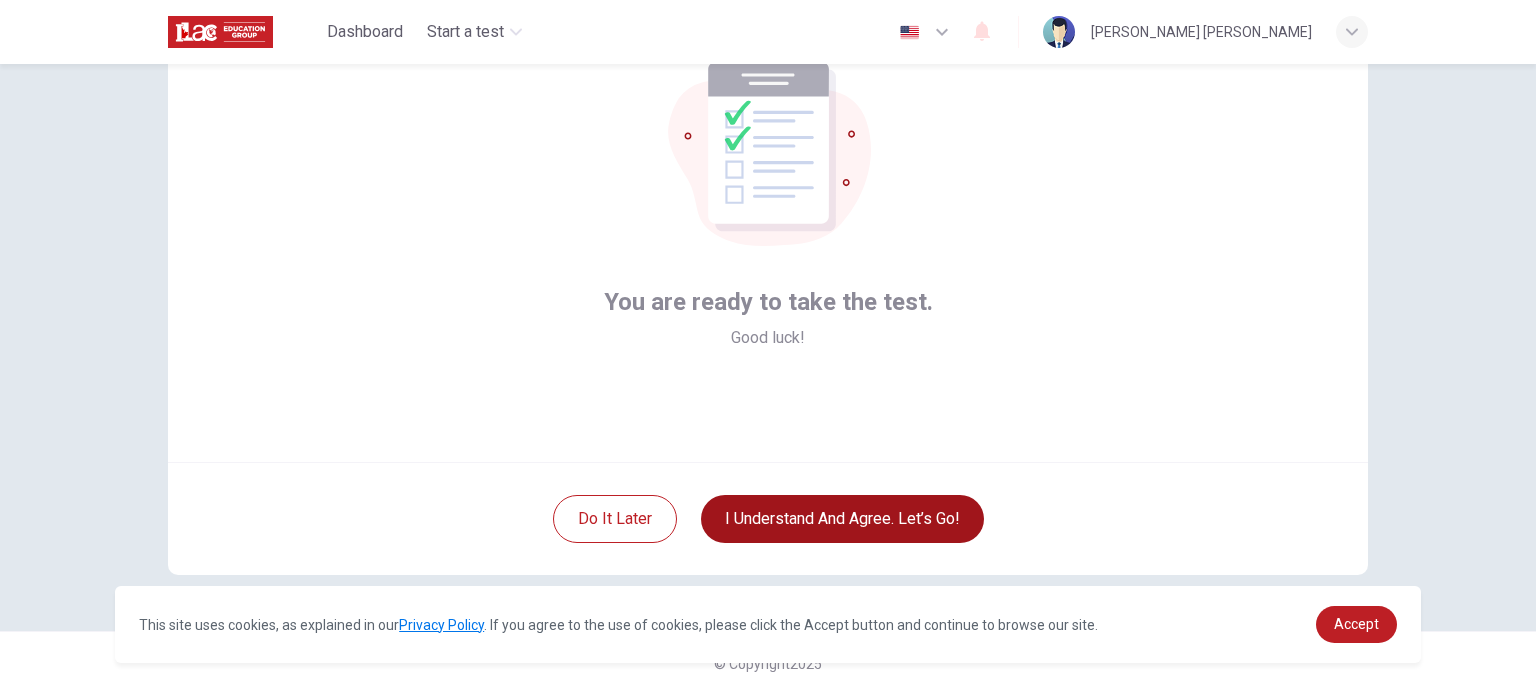 scroll, scrollTop: 137, scrollLeft: 0, axis: vertical 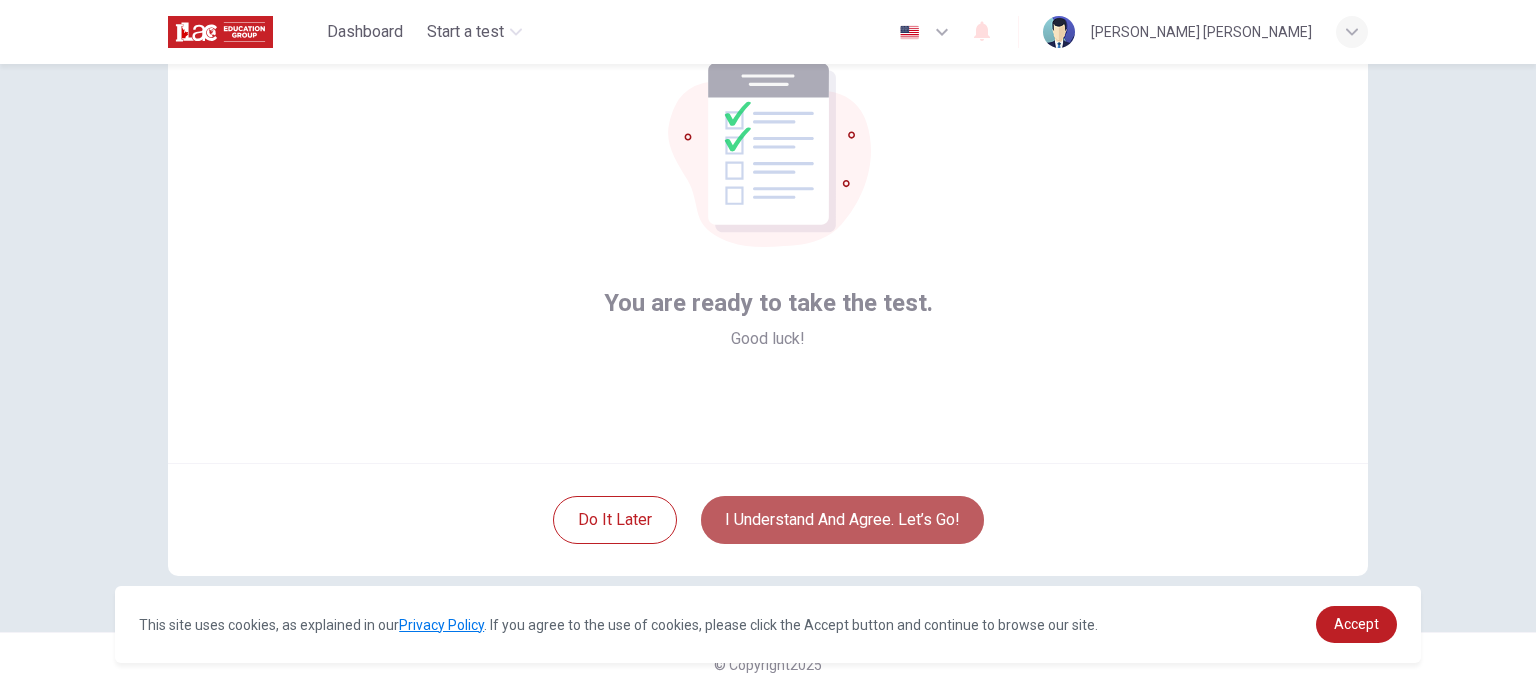 click on "I understand and agree. Let’s go!" at bounding box center [842, 520] 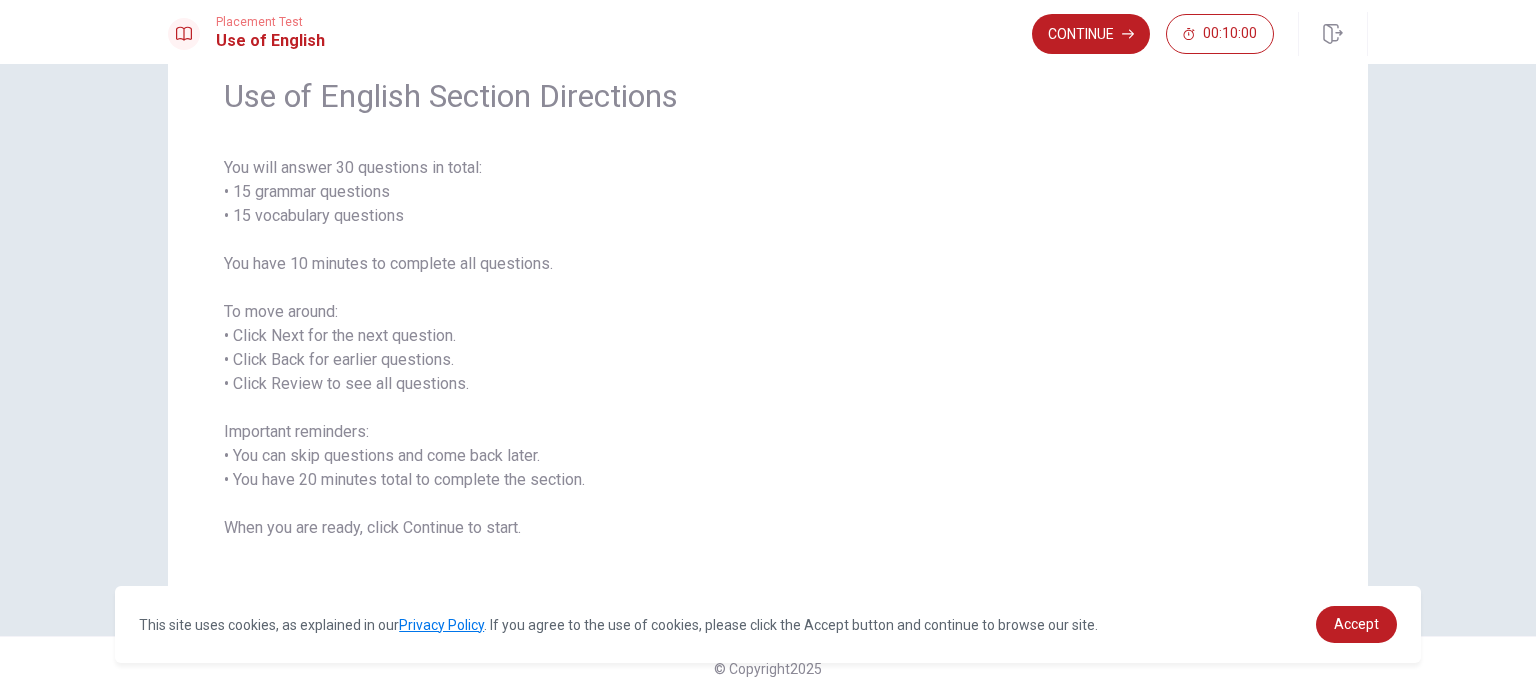 scroll, scrollTop: 88, scrollLeft: 0, axis: vertical 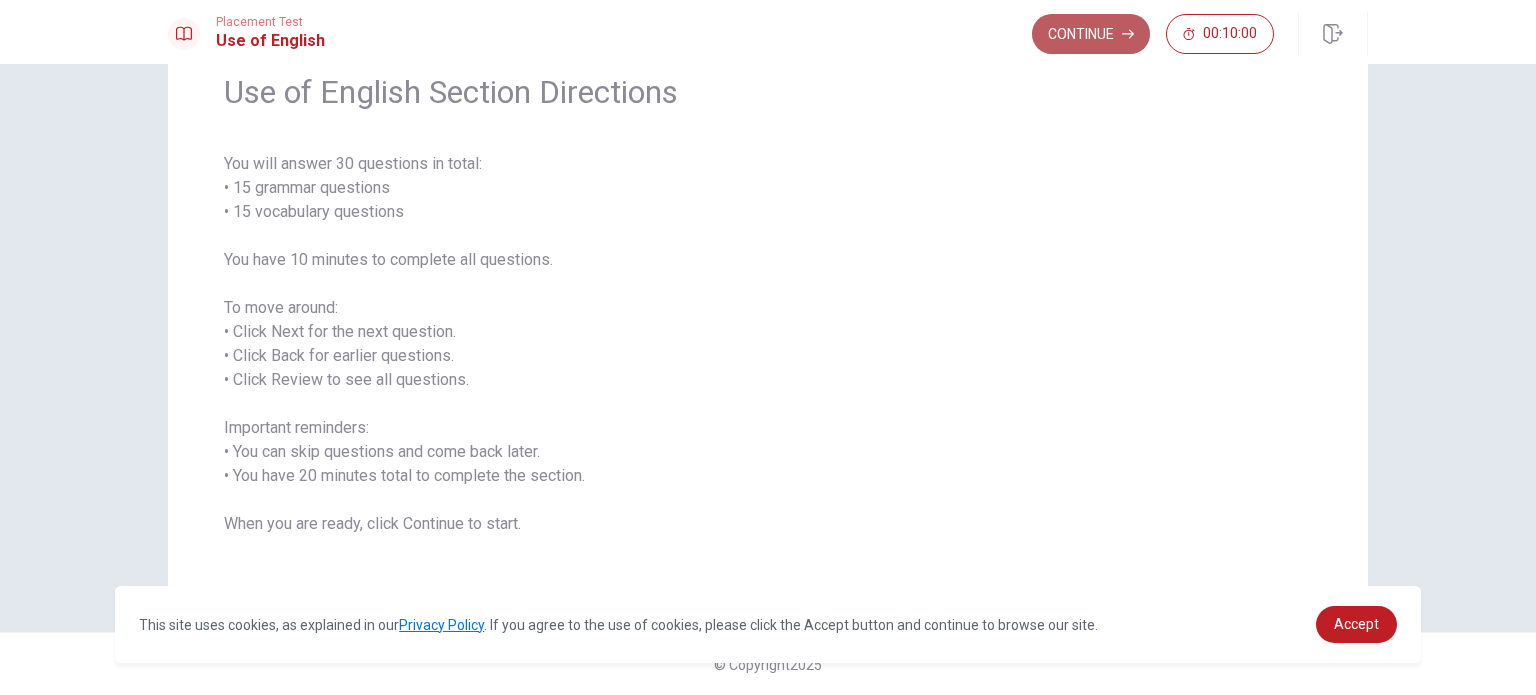 click on "Continue" at bounding box center [1091, 34] 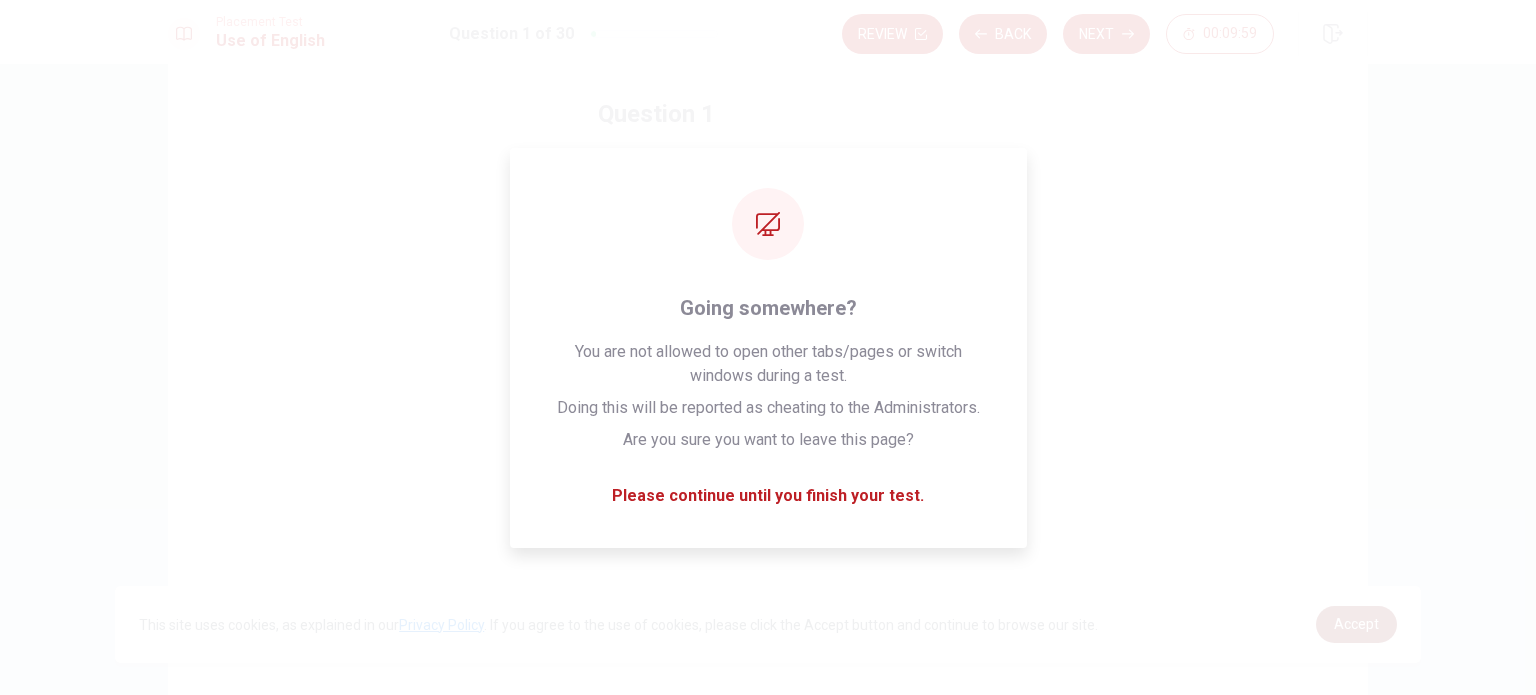 click on "Accept" at bounding box center [1356, 624] 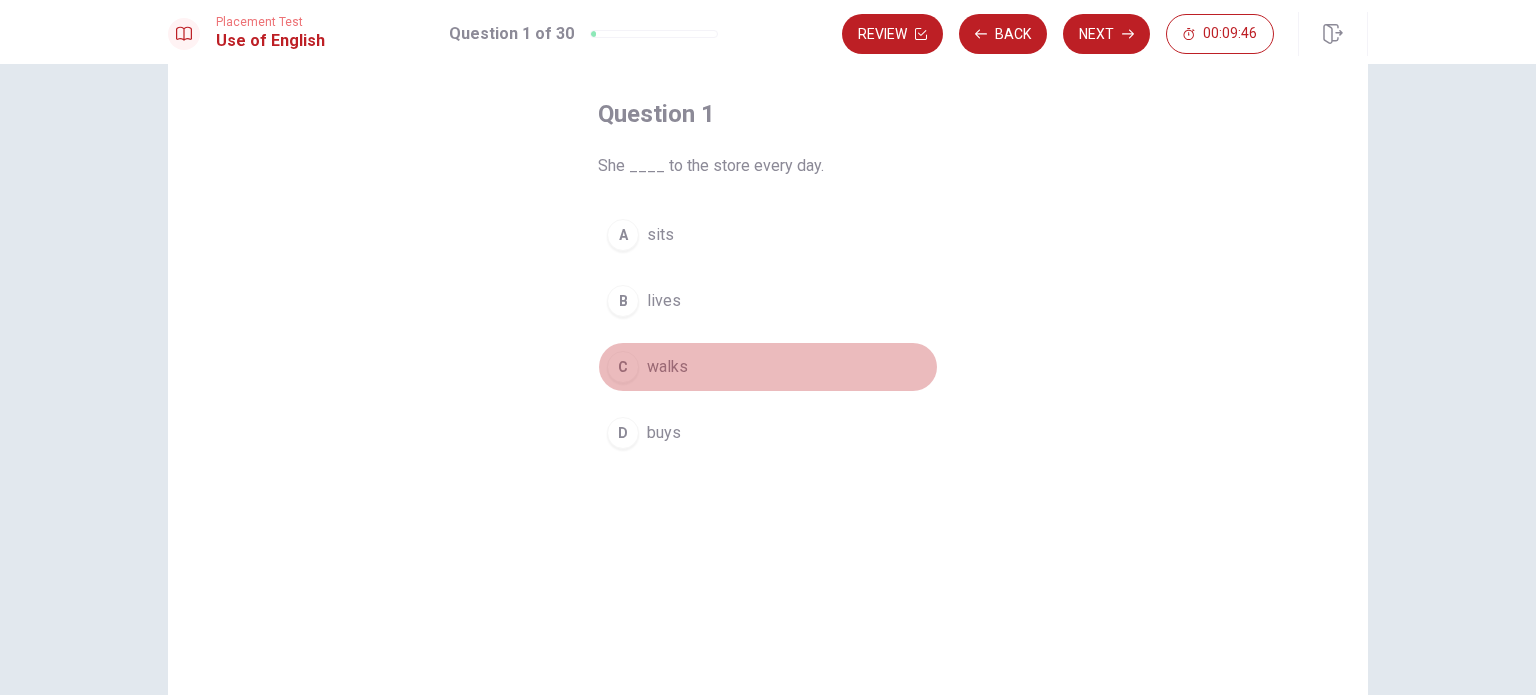 click on "C" at bounding box center [623, 367] 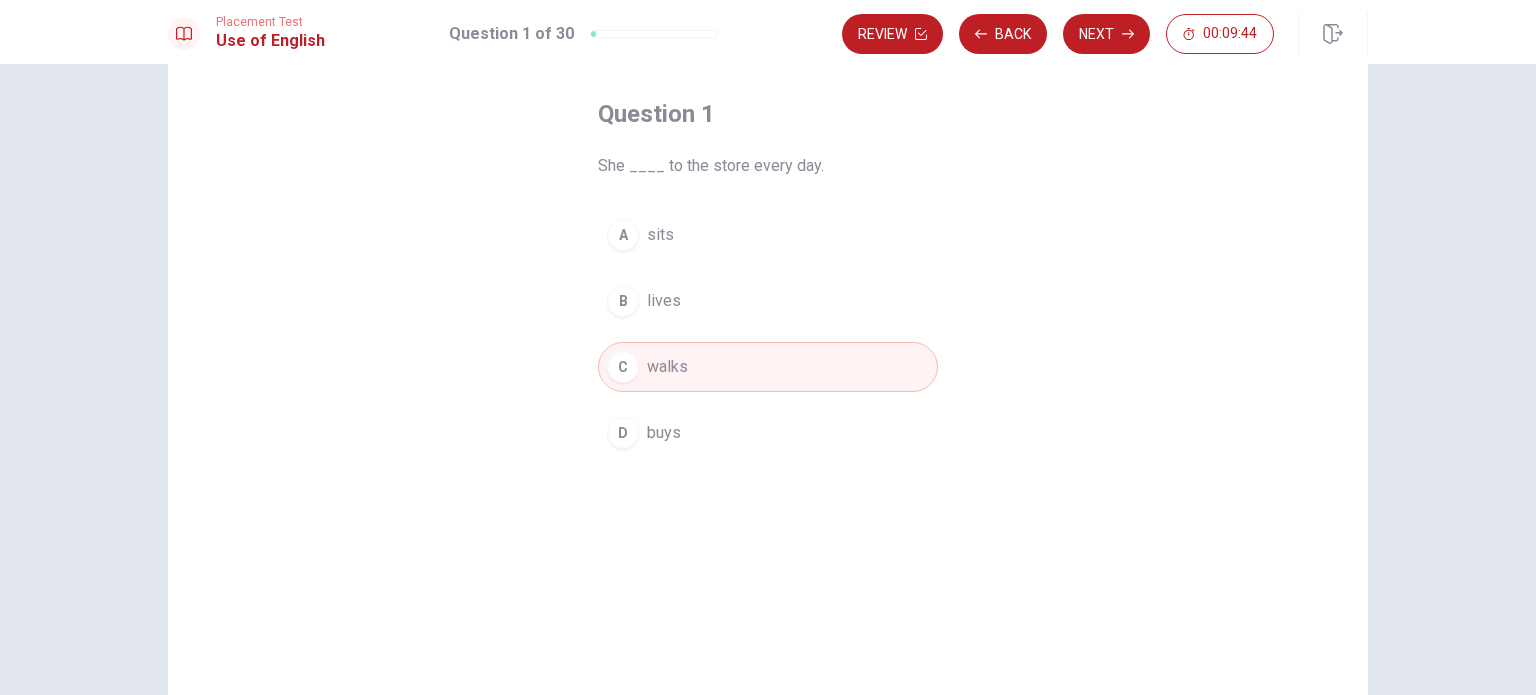 scroll, scrollTop: 208, scrollLeft: 0, axis: vertical 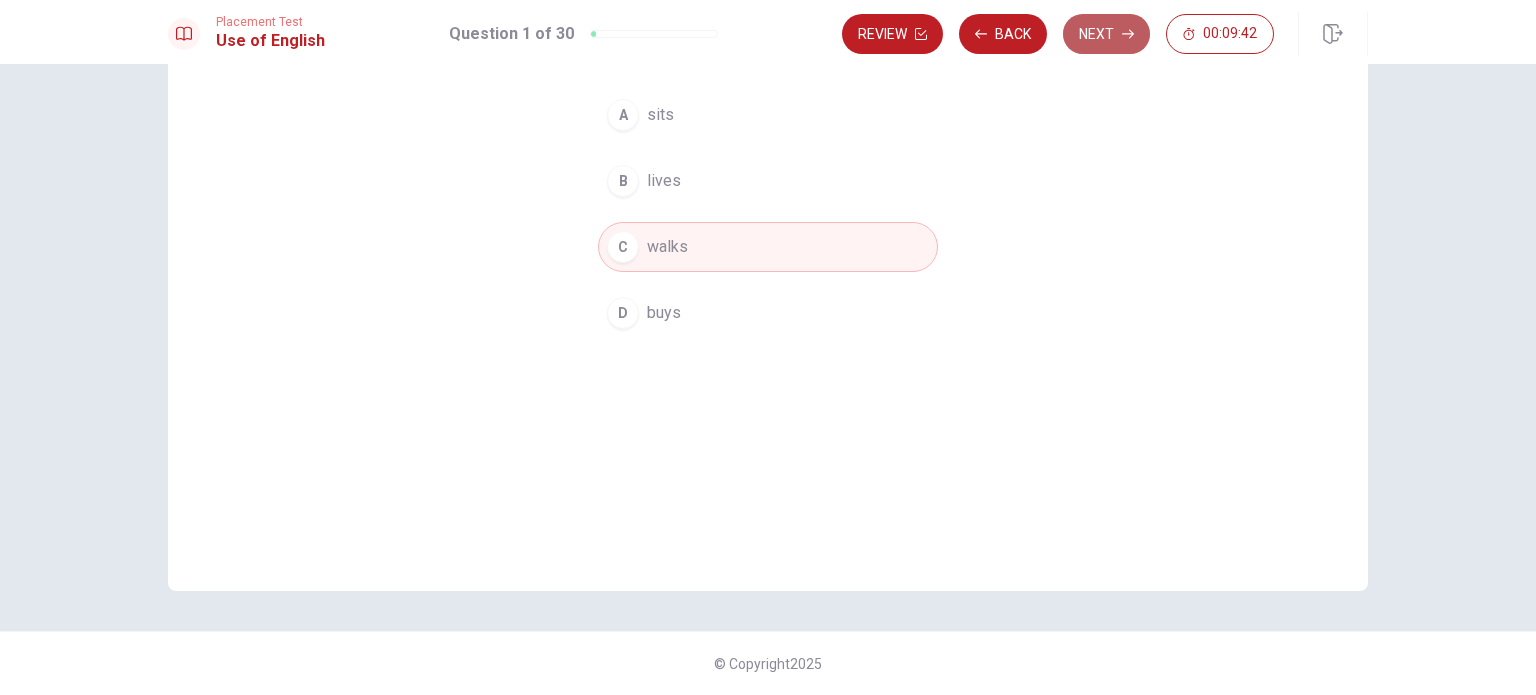 click on "Next" at bounding box center [1106, 34] 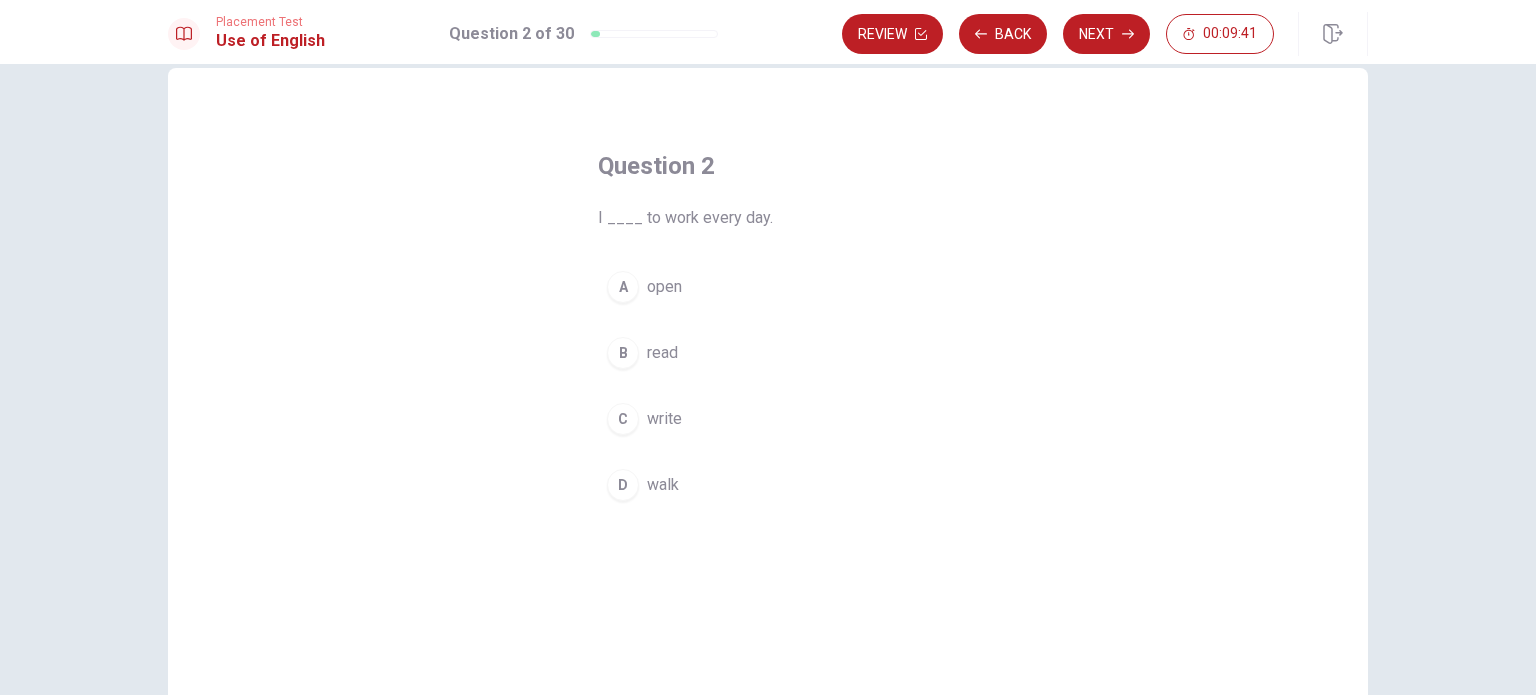 scroll, scrollTop: 24, scrollLeft: 0, axis: vertical 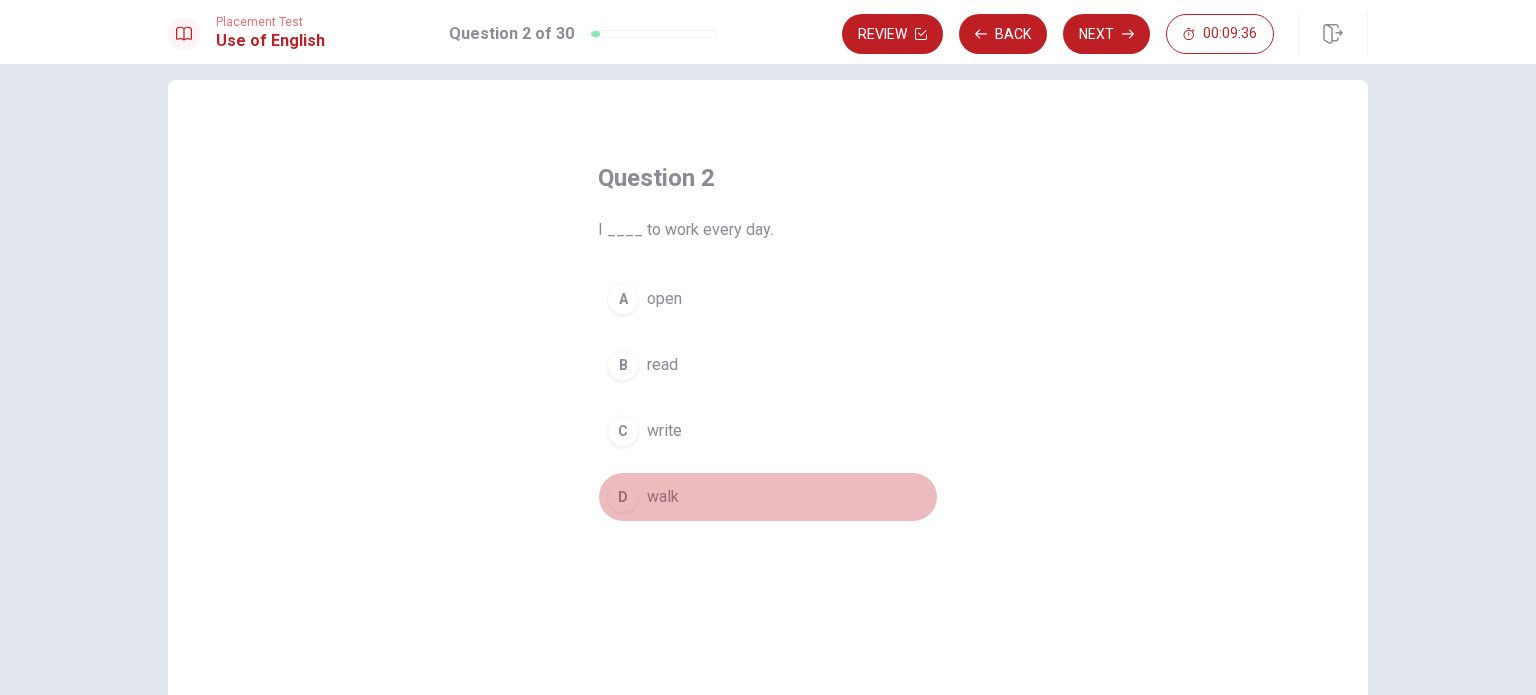 click on "D walk" at bounding box center [768, 497] 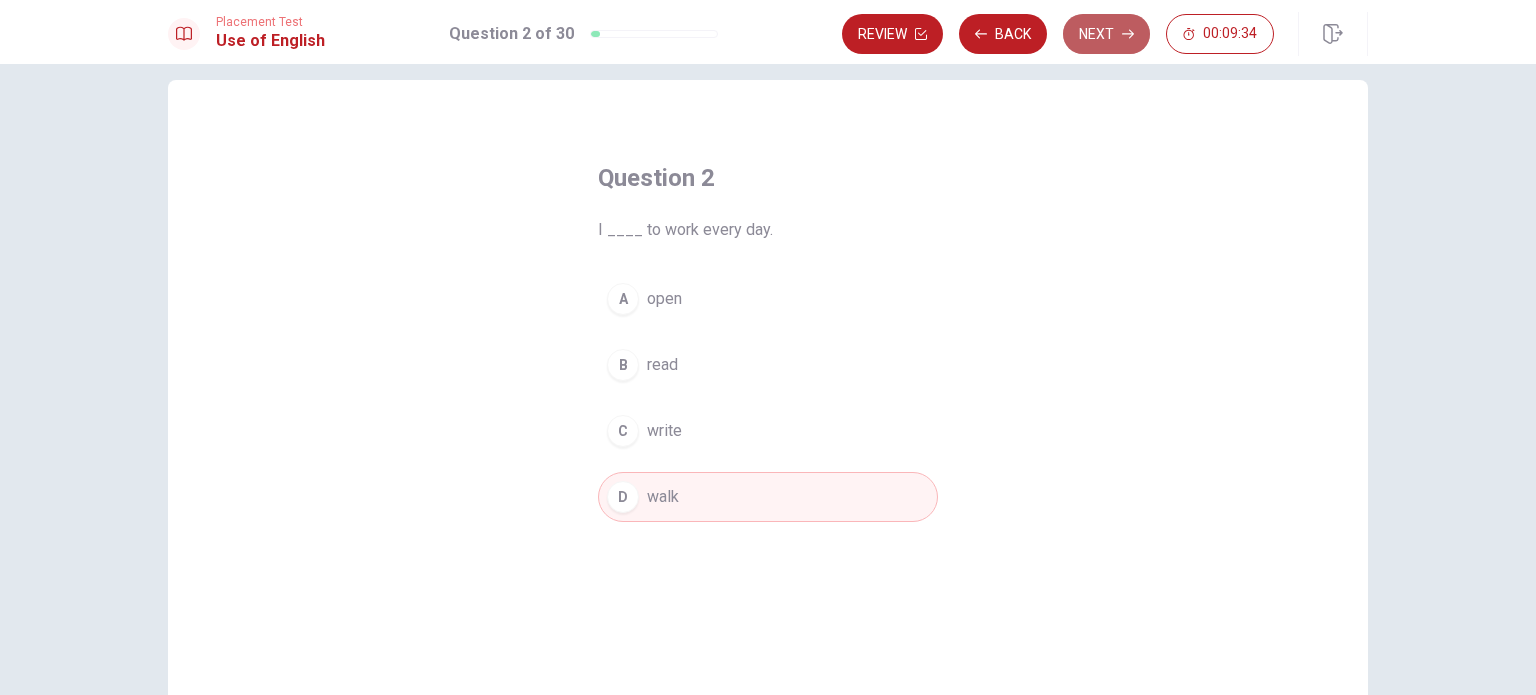 click on "Next" at bounding box center (1106, 34) 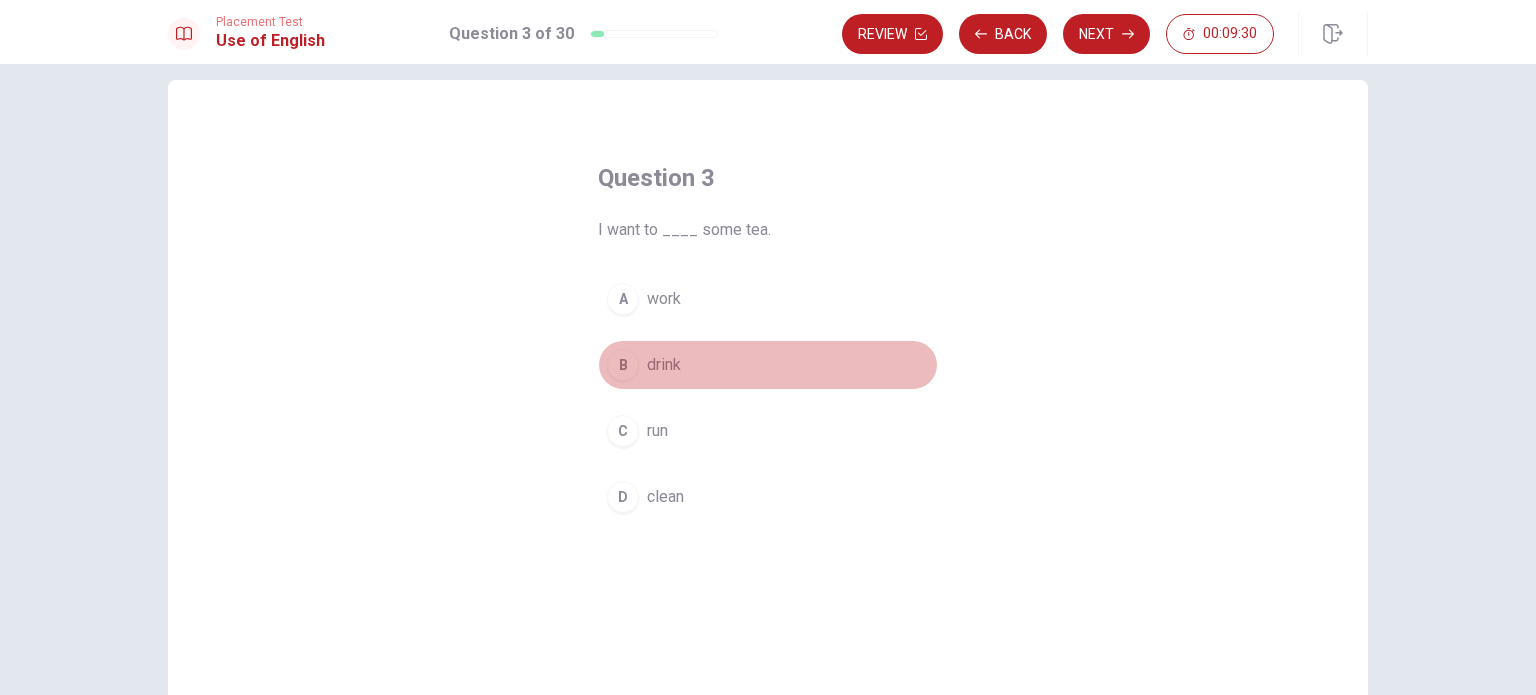 click on "B" at bounding box center [623, 365] 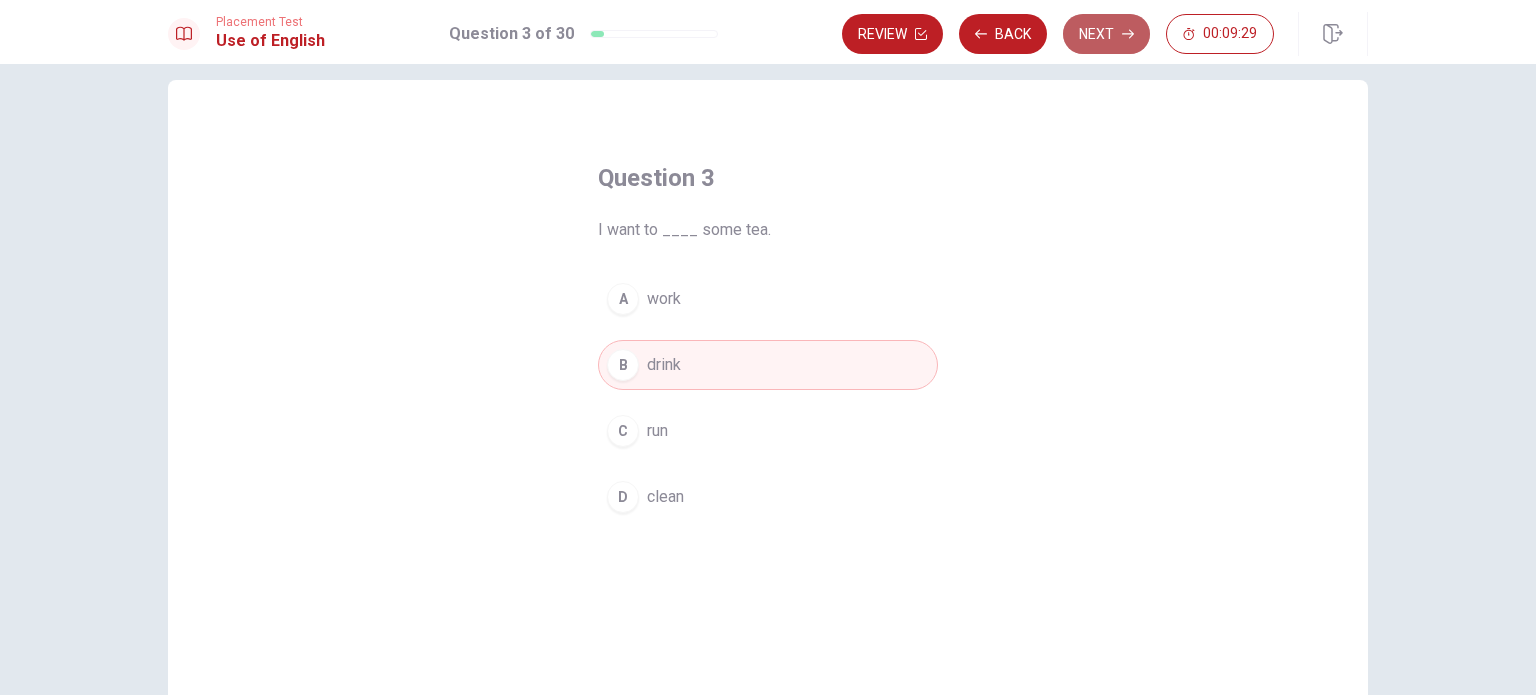 click on "Next" at bounding box center [1106, 34] 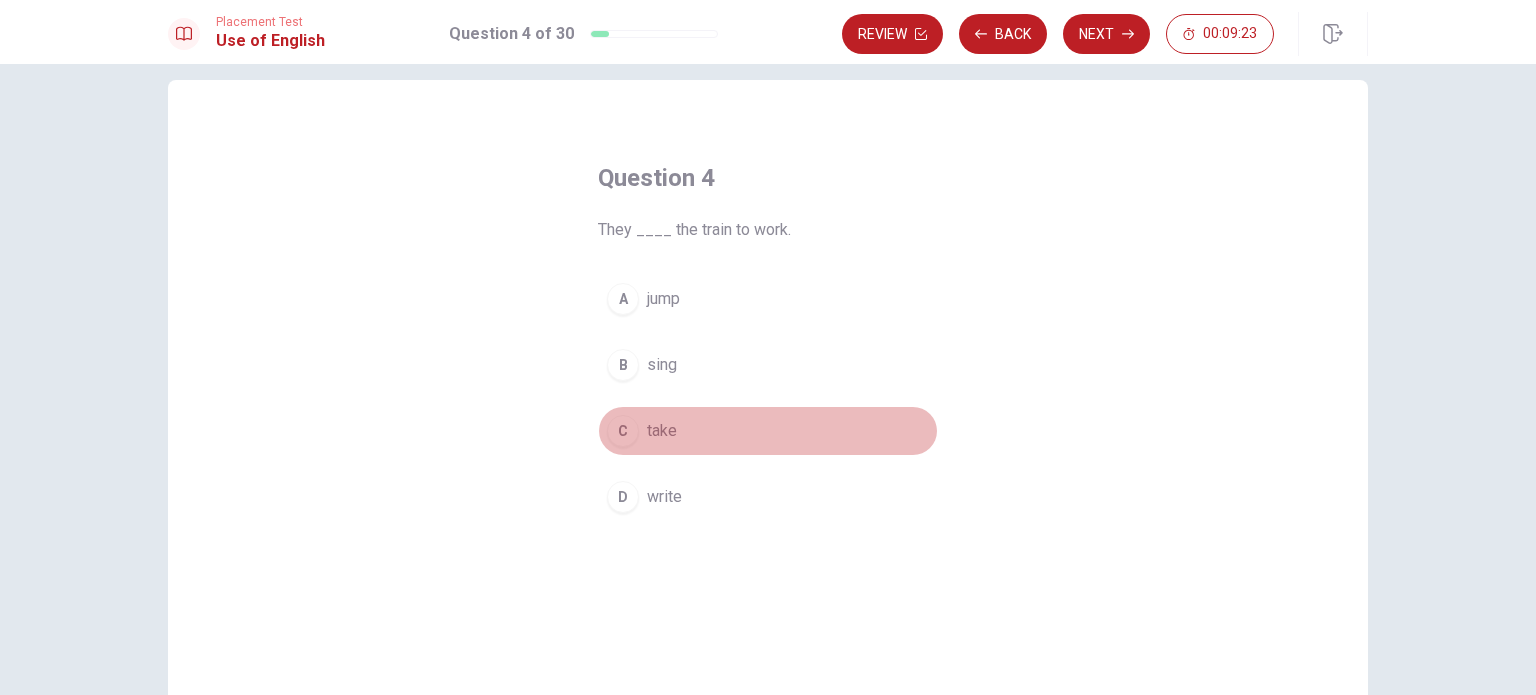 click on "C" at bounding box center [623, 431] 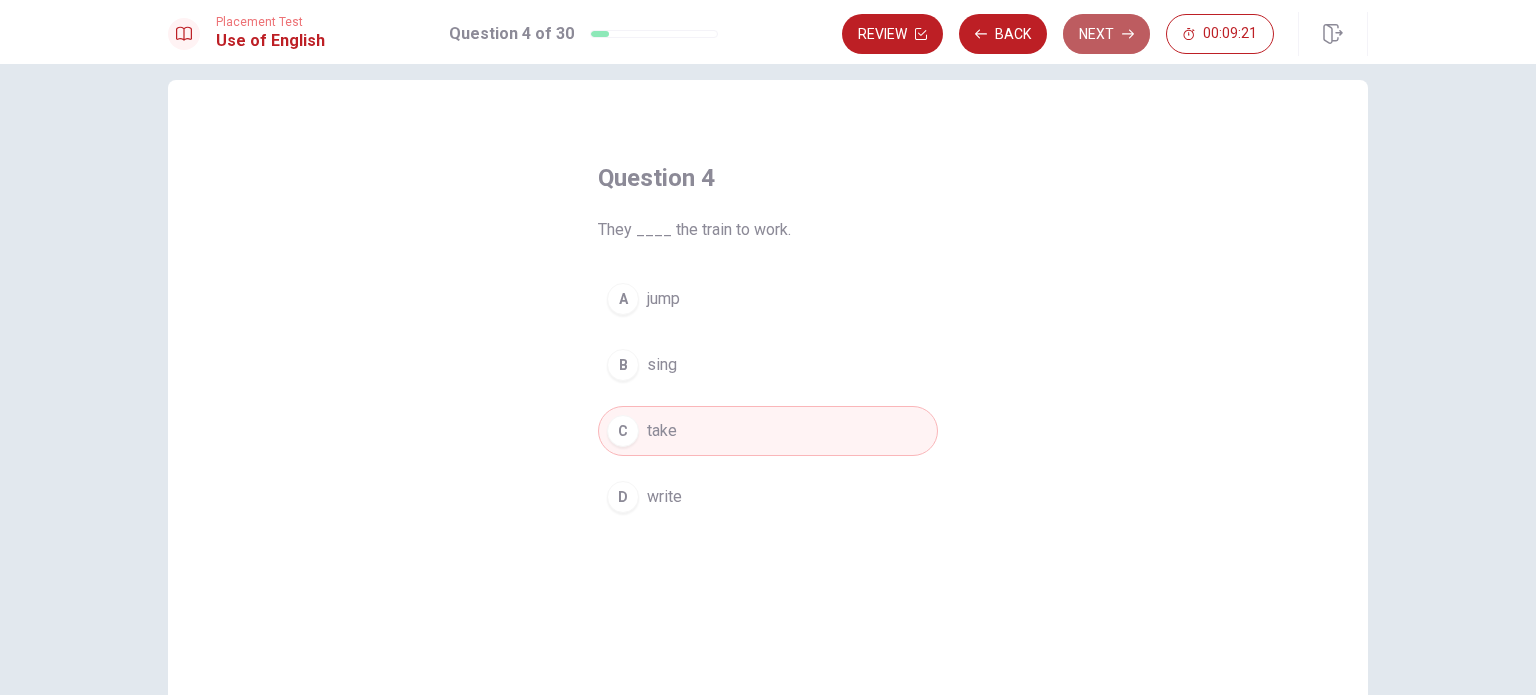 click on "Next" at bounding box center (1106, 34) 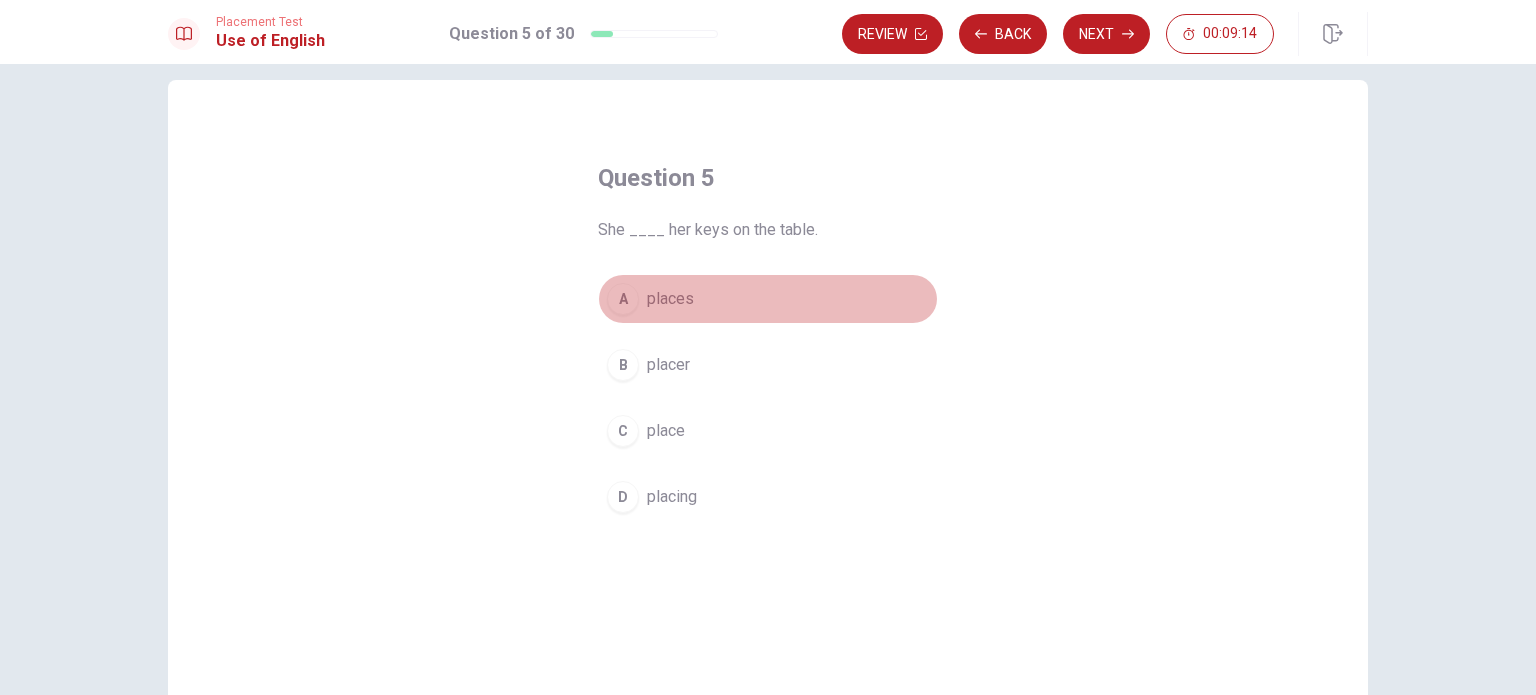 click on "A" at bounding box center (623, 299) 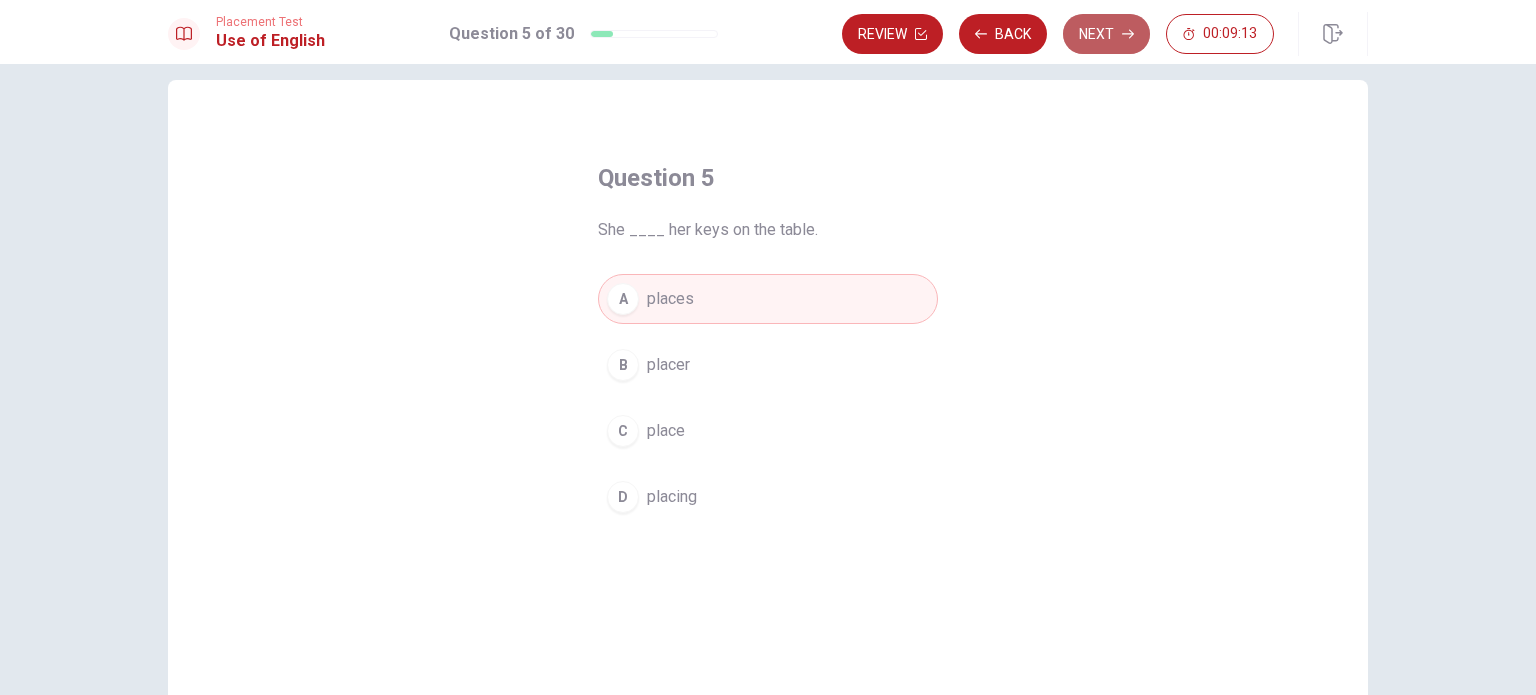 click on "Next" at bounding box center (1106, 34) 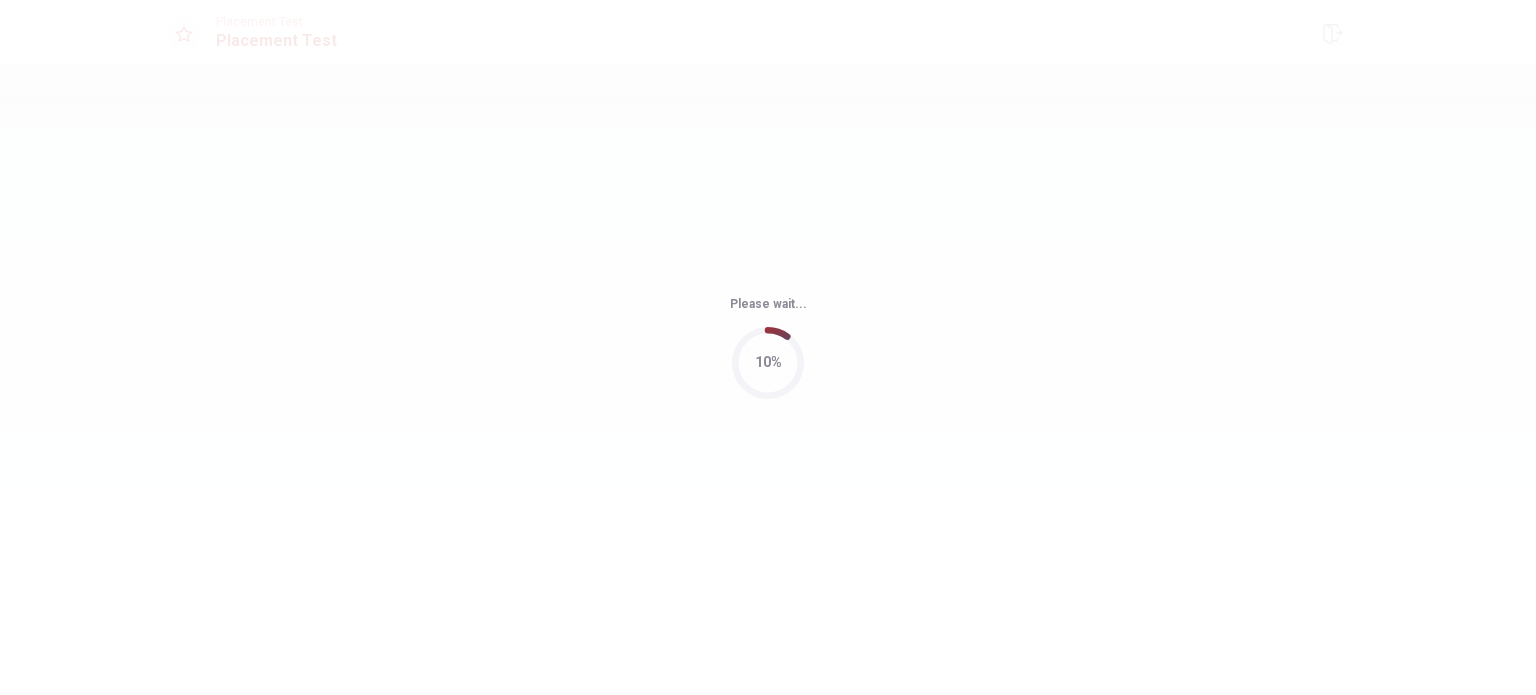 scroll, scrollTop: 0, scrollLeft: 0, axis: both 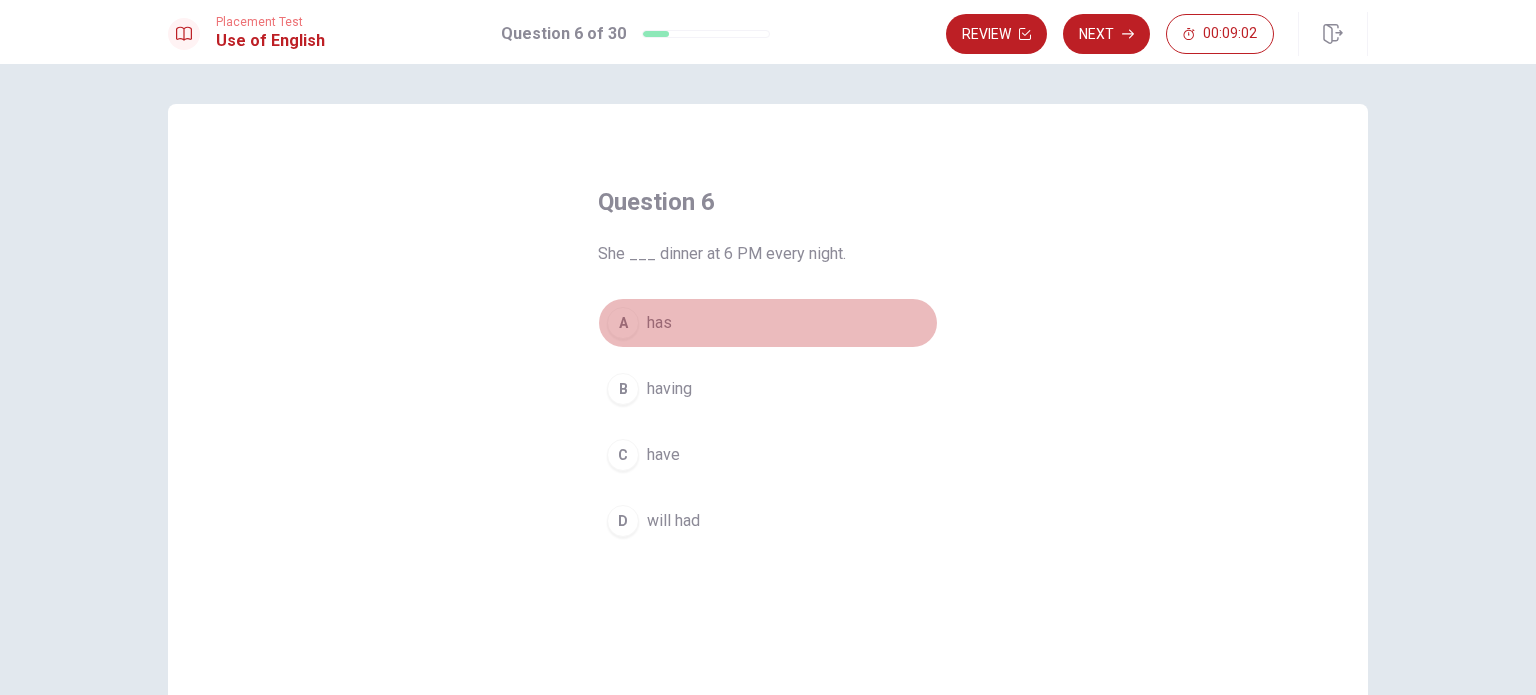 click on "A" at bounding box center [623, 323] 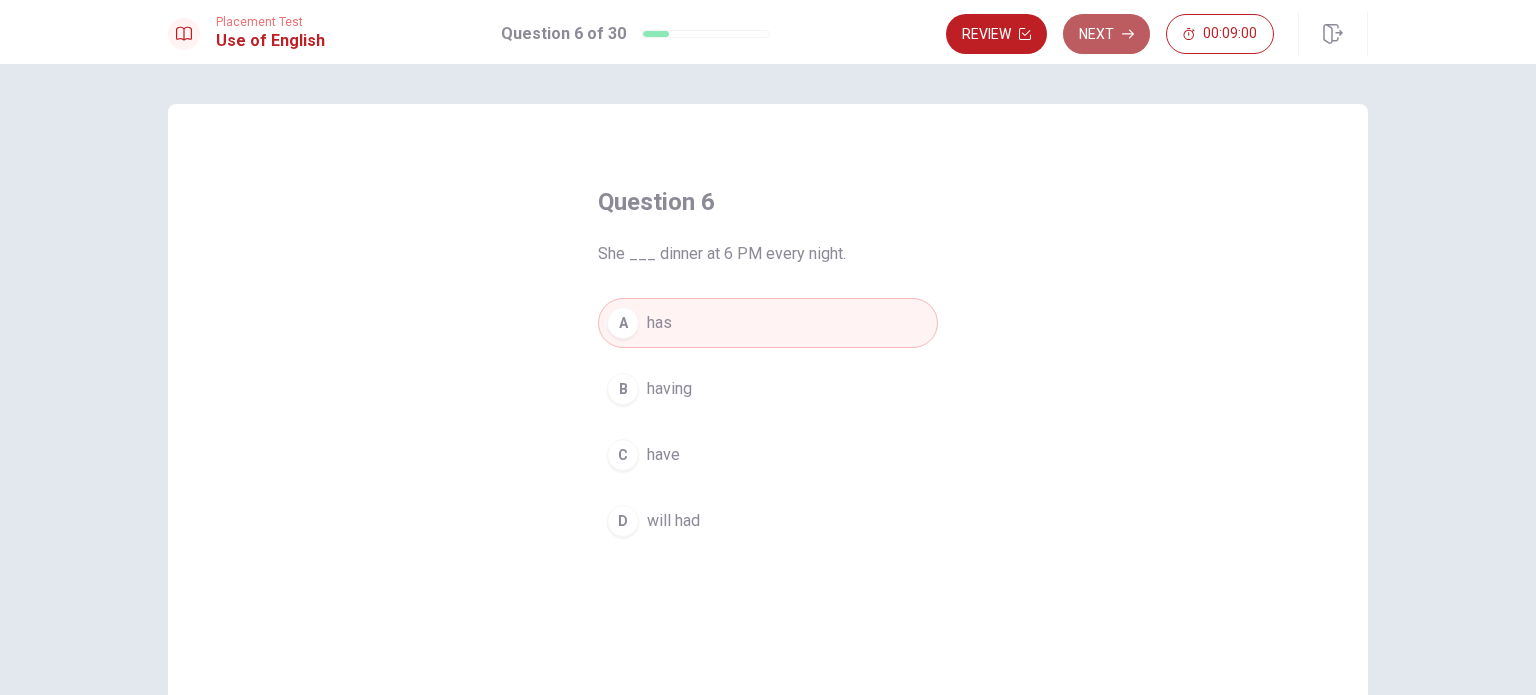 click 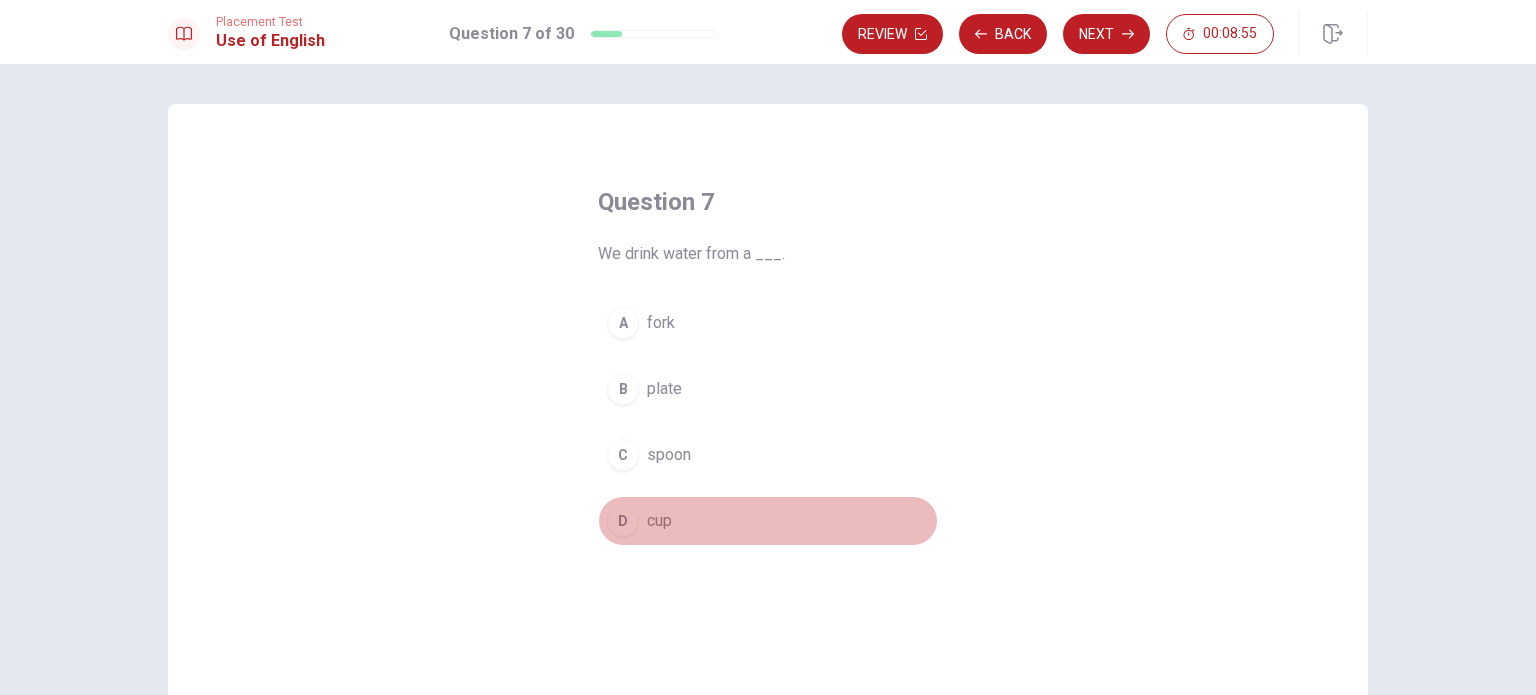 click on "D" at bounding box center [623, 521] 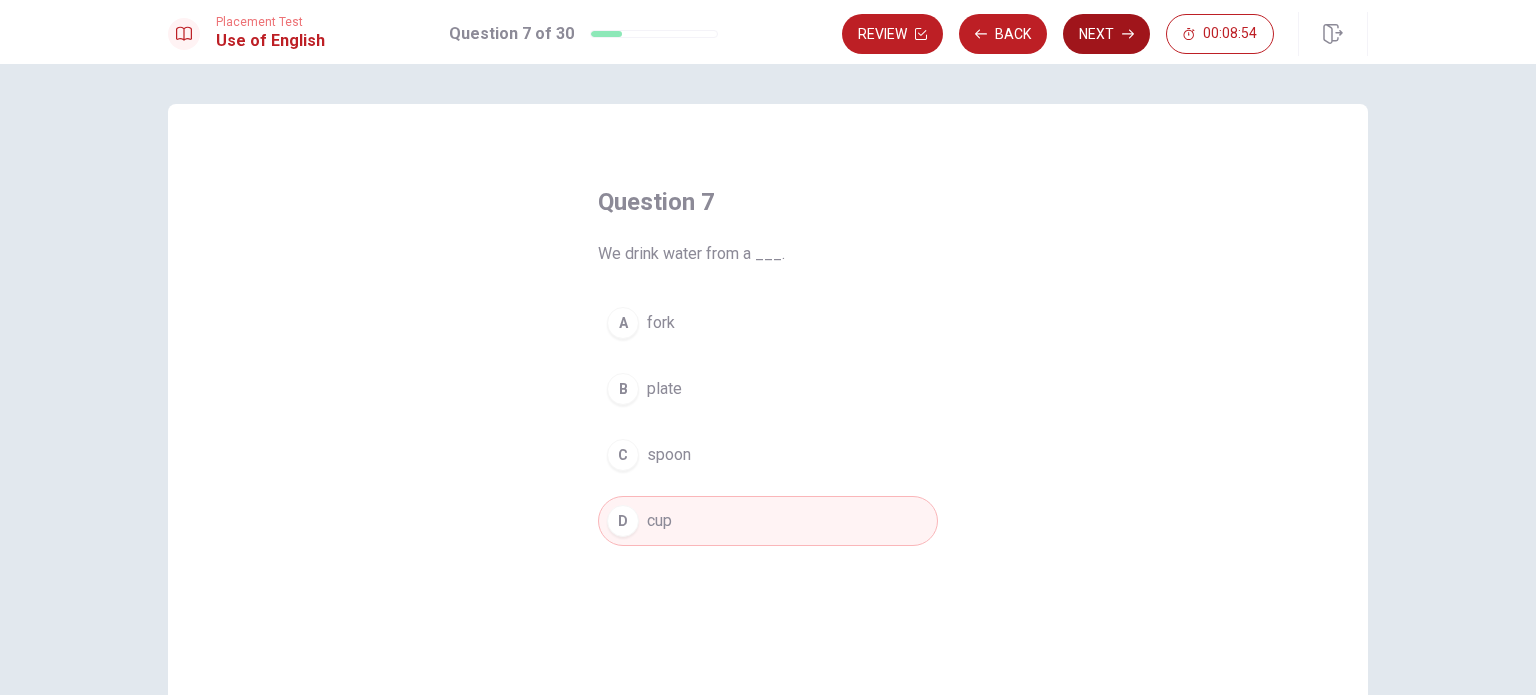click on "Next" at bounding box center [1106, 34] 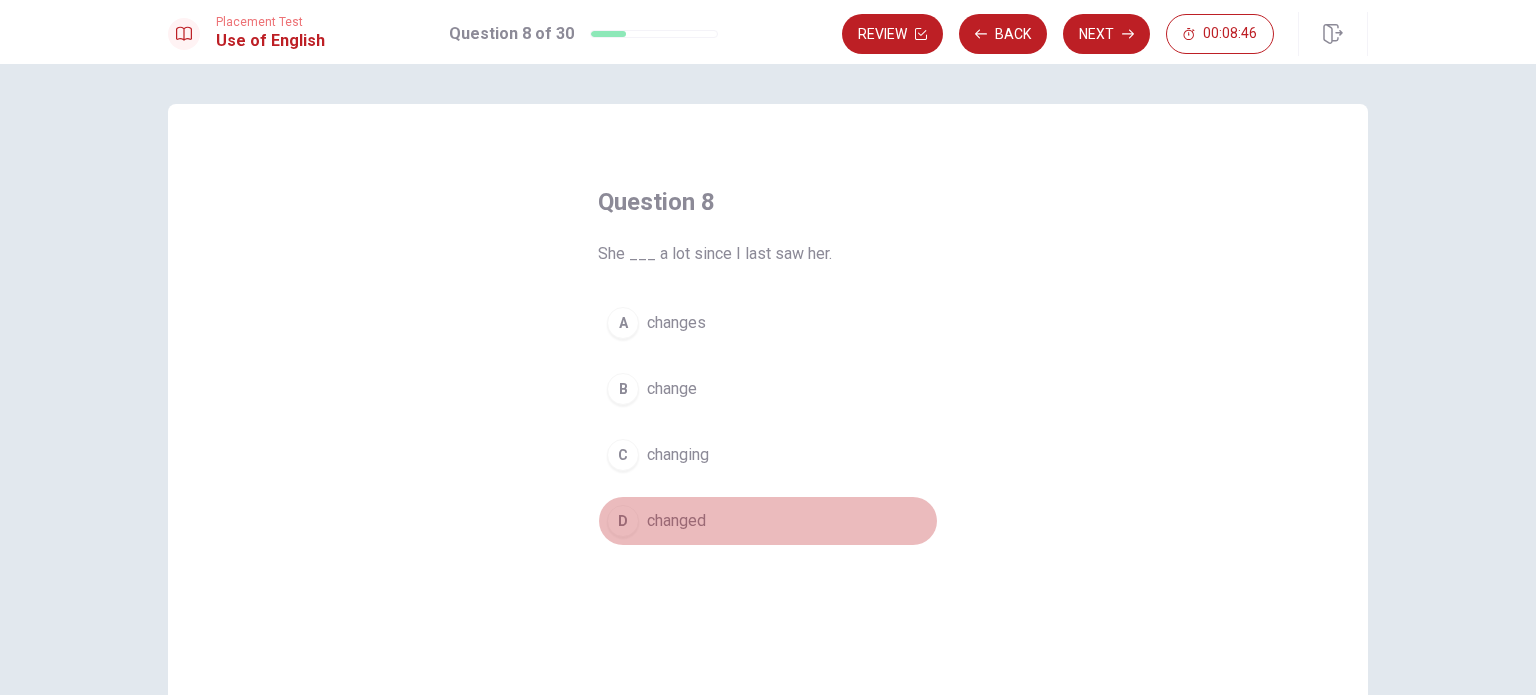 click on "D" at bounding box center (623, 521) 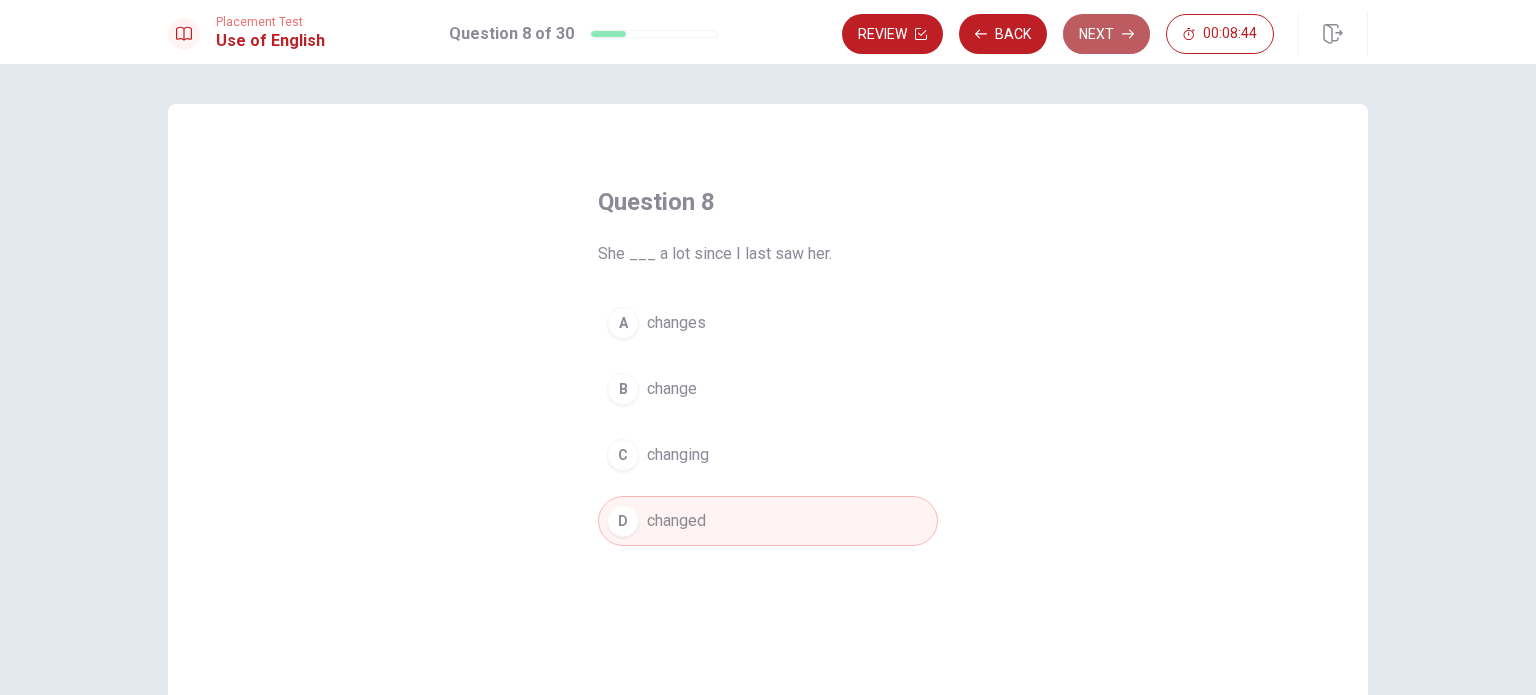 click on "Next" at bounding box center [1106, 34] 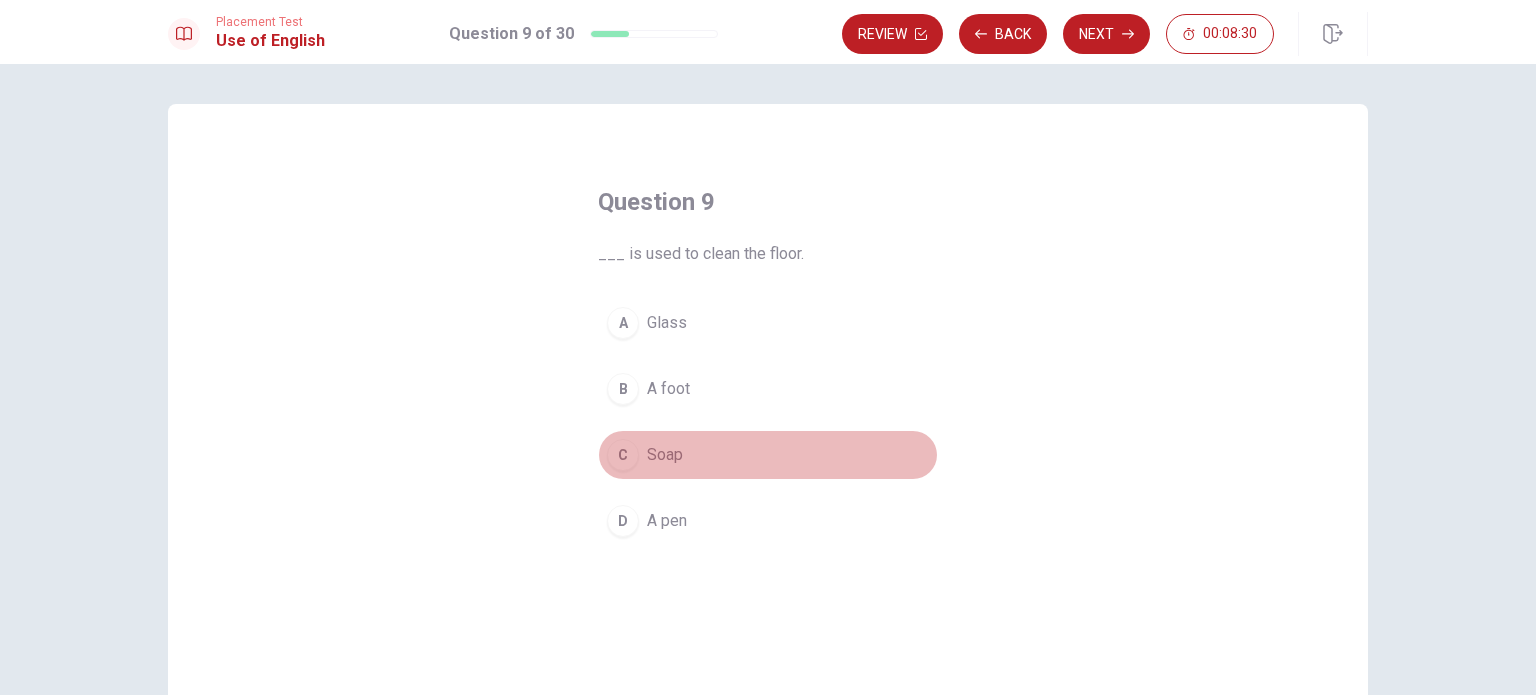 click on "C" at bounding box center (623, 455) 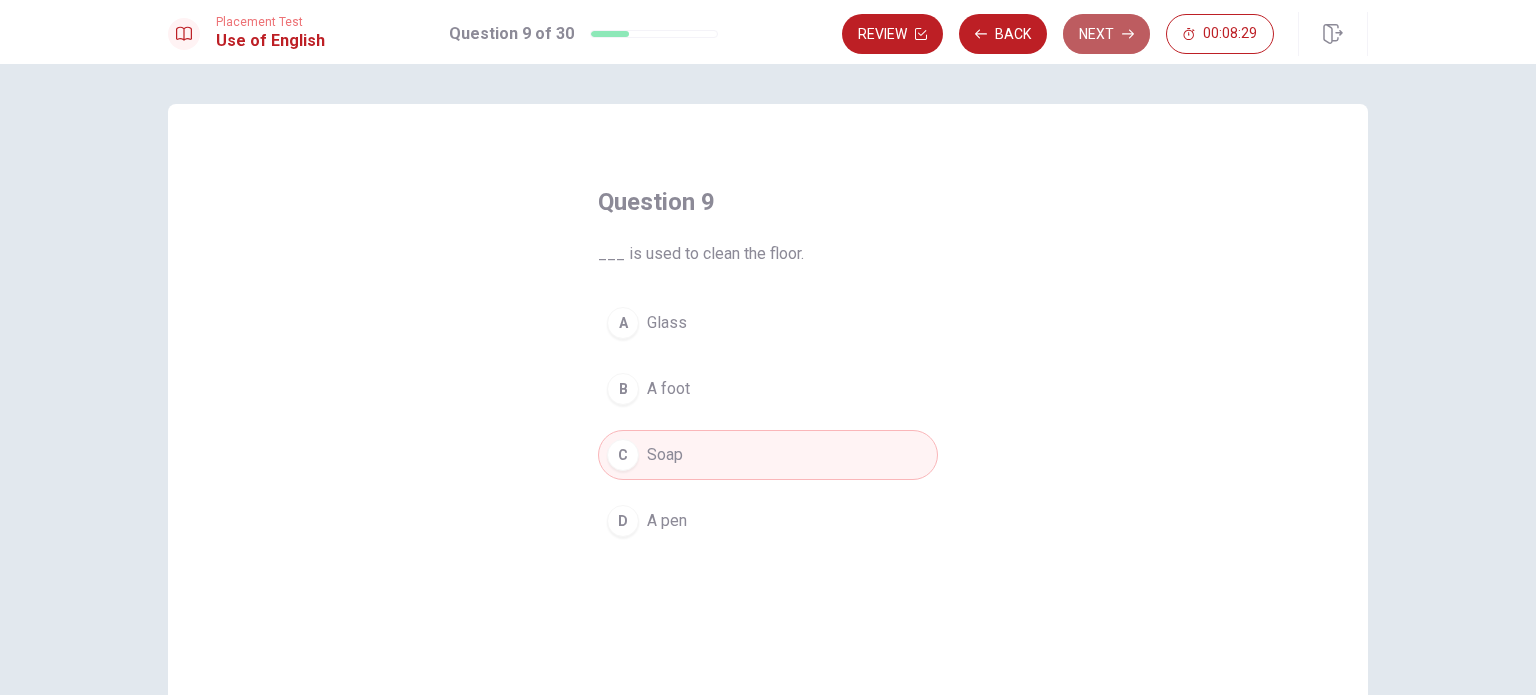 click on "Next" at bounding box center [1106, 34] 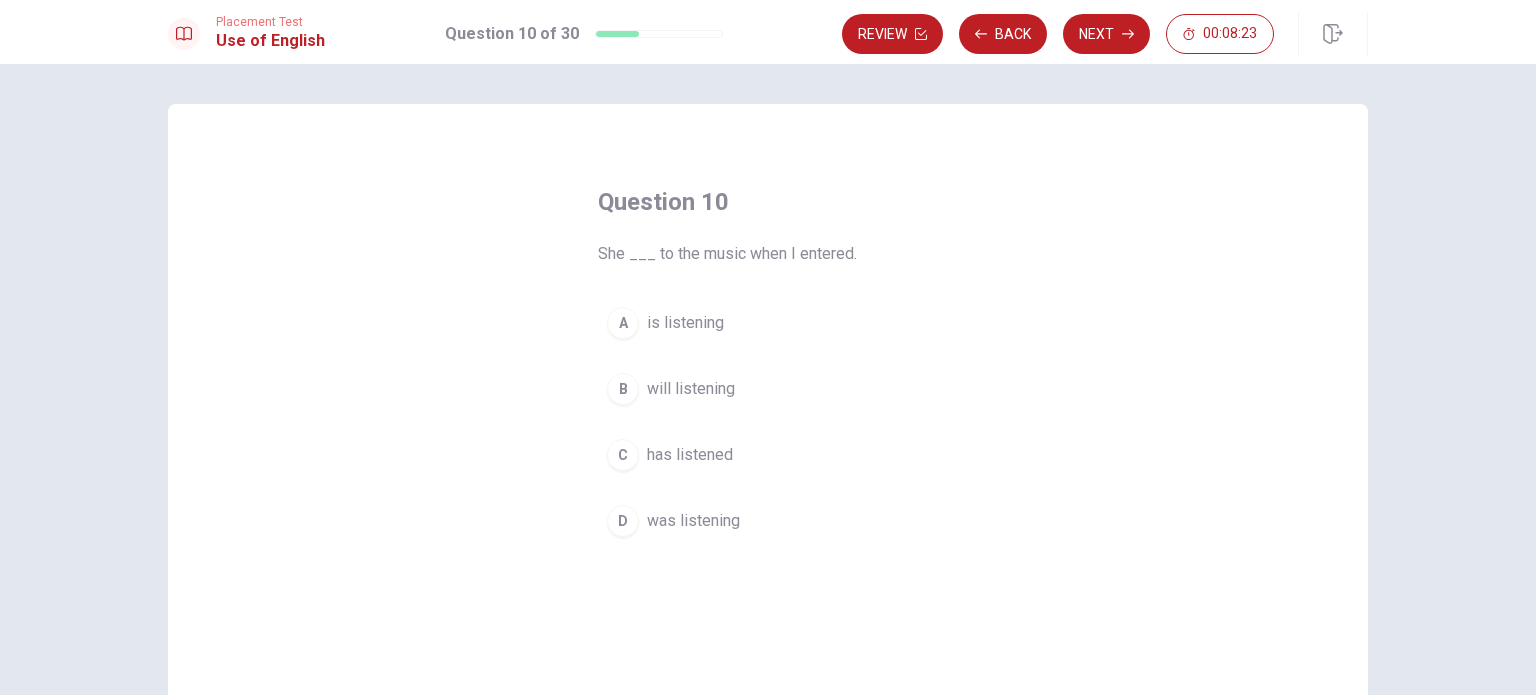click on "Question 10 She ___ to the music when I entered. A is listening B will listening C has listened D was listening" at bounding box center (768, 366) 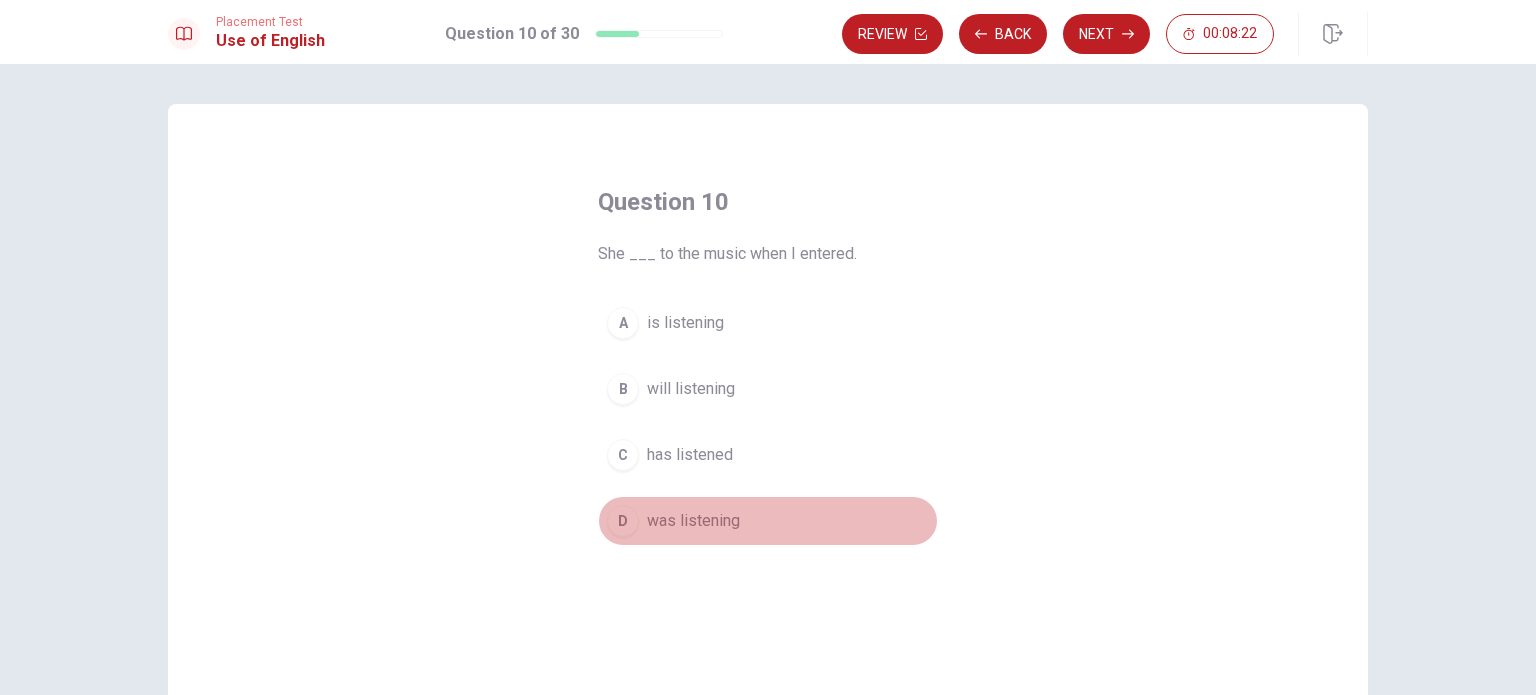 click on "D" at bounding box center [623, 521] 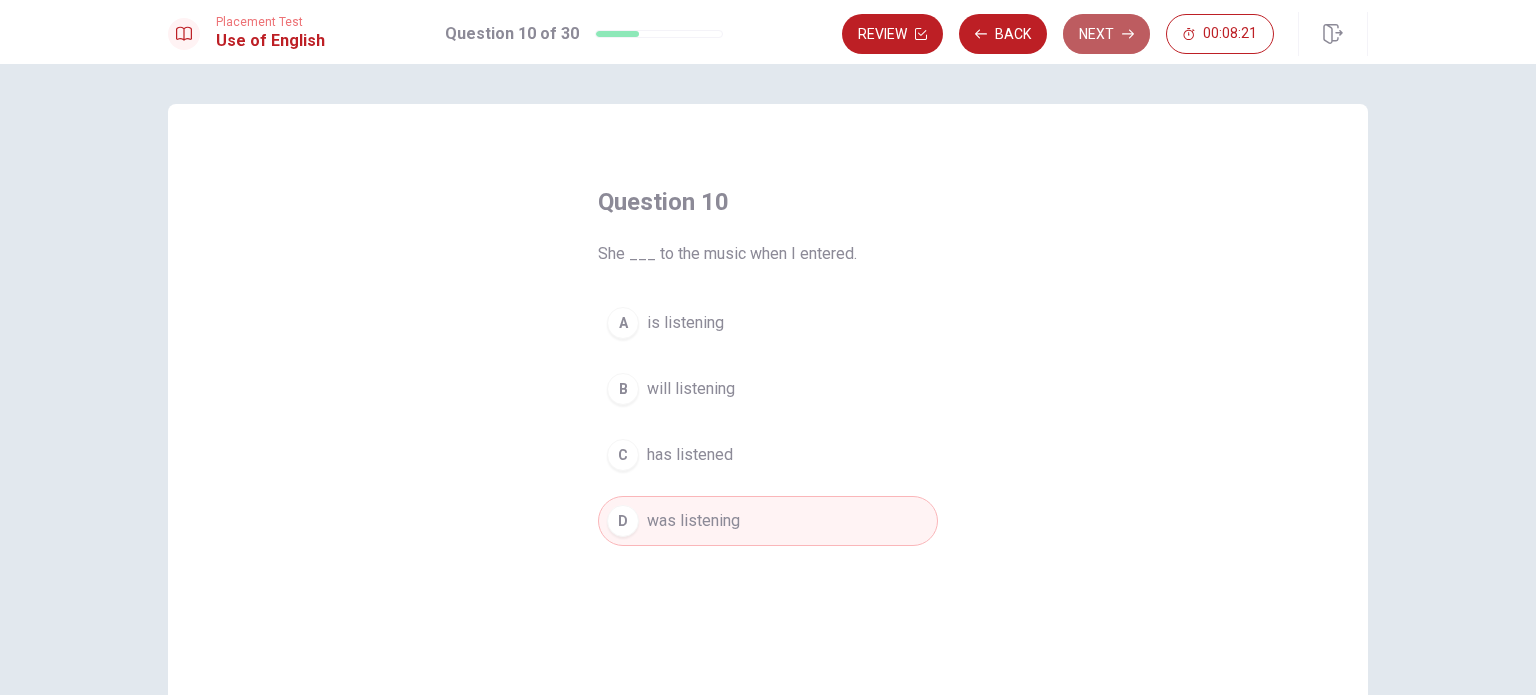 click on "Next" at bounding box center (1106, 34) 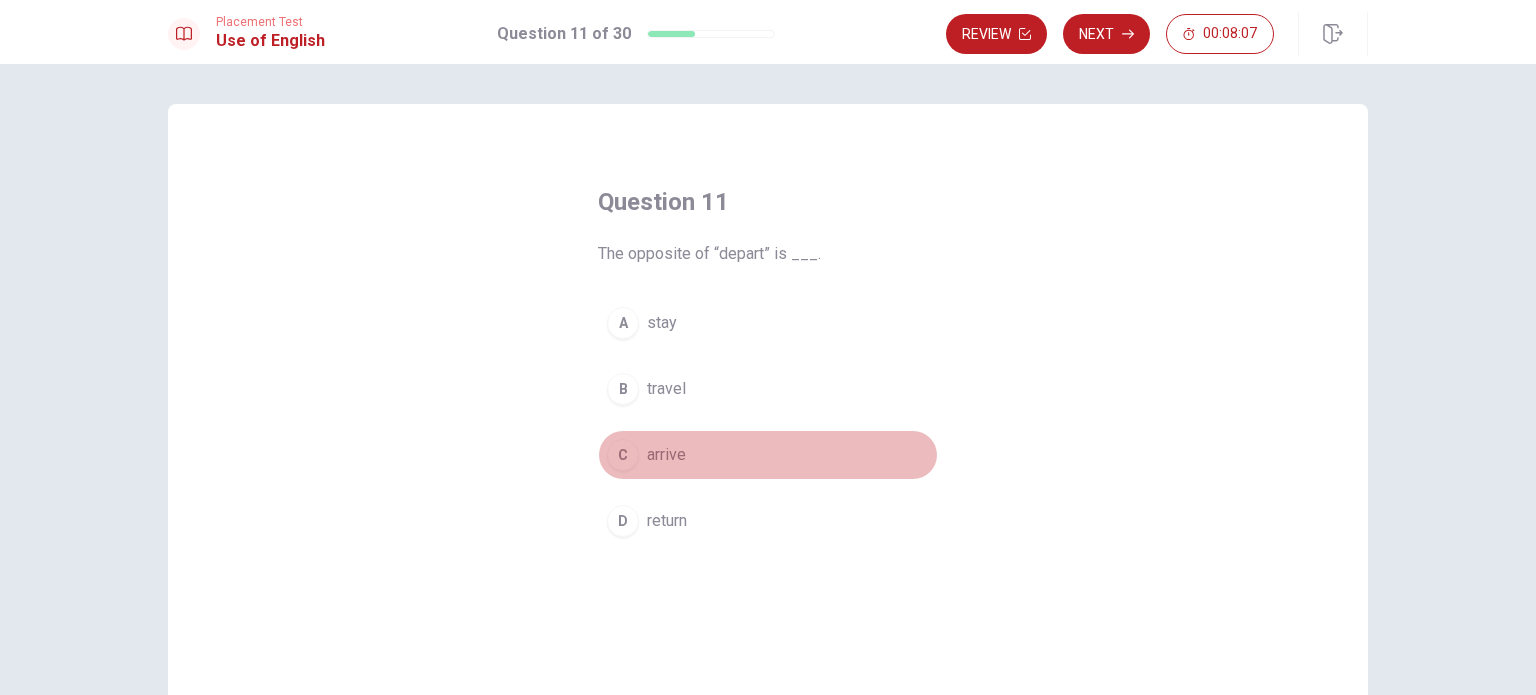 click on "C" at bounding box center (623, 455) 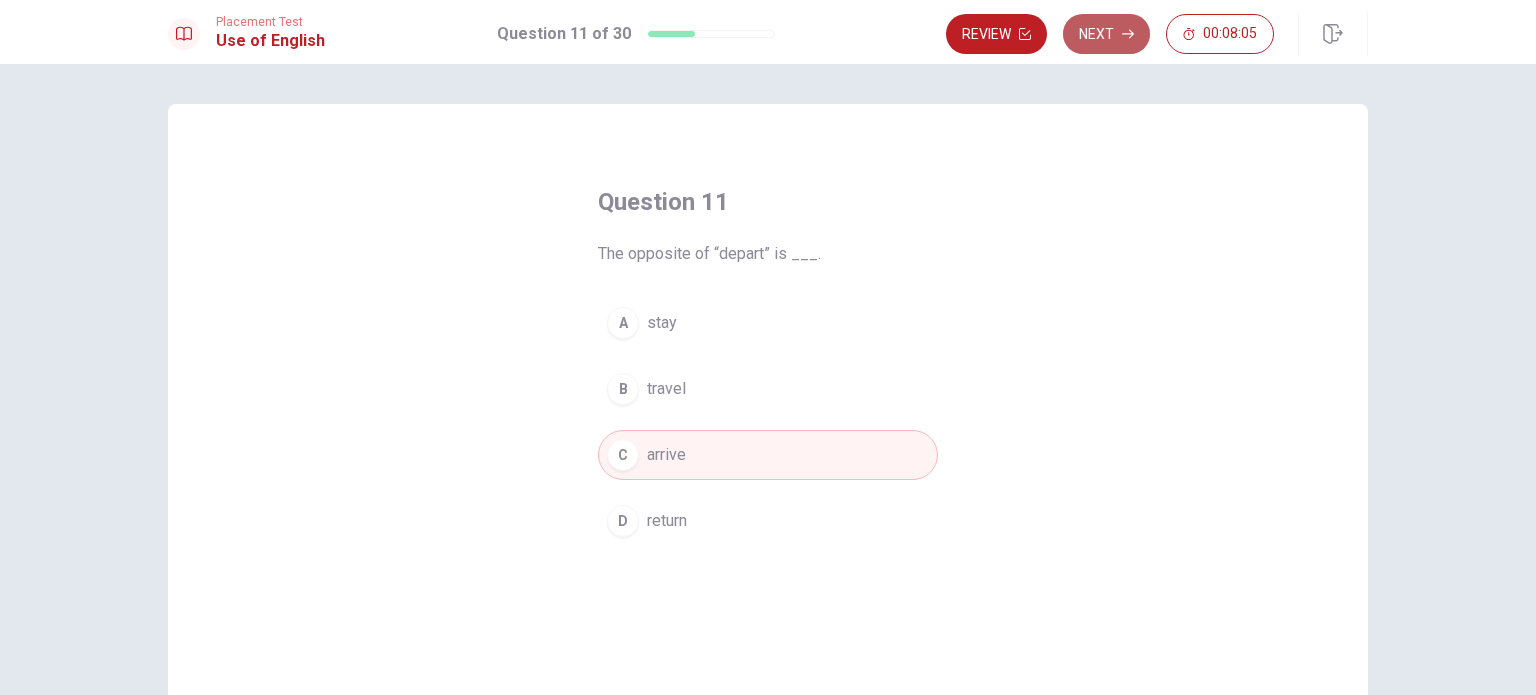 click on "Next" at bounding box center [1106, 34] 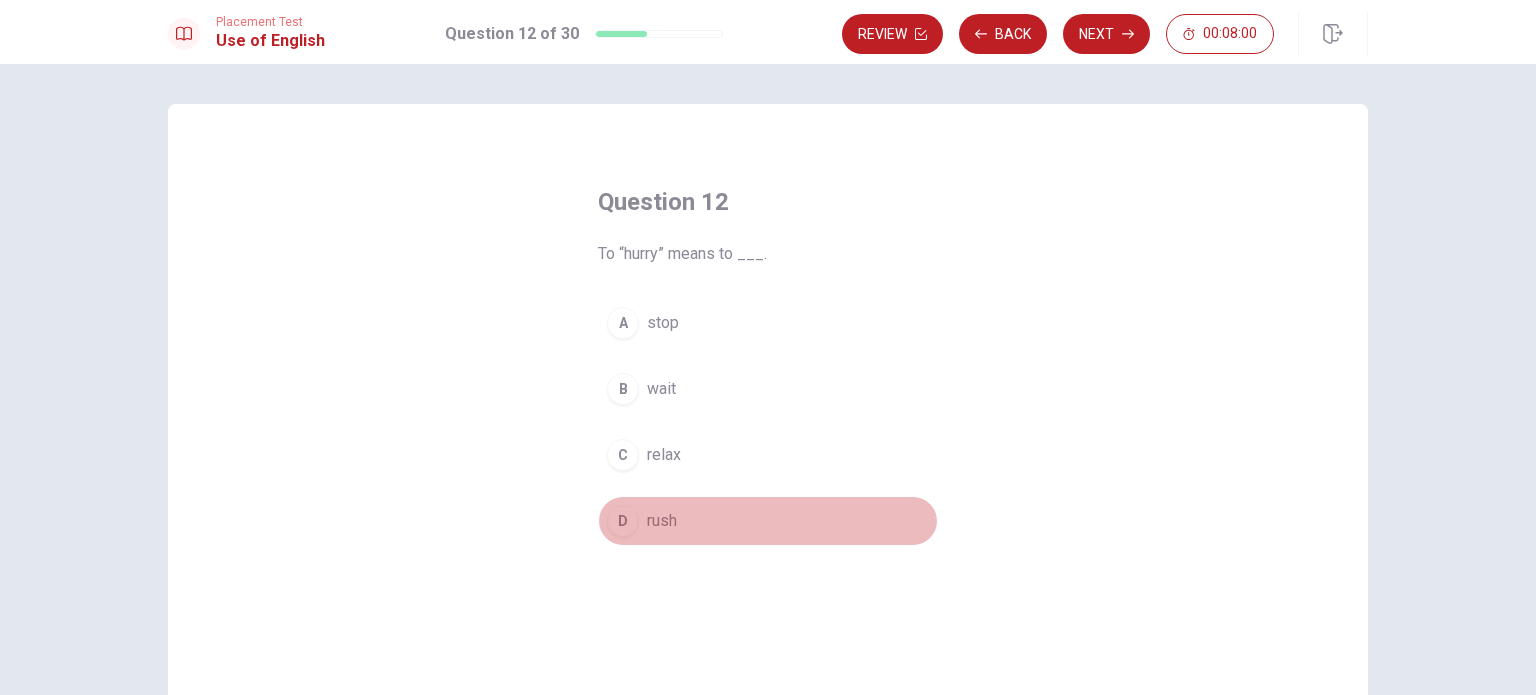 click on "D" at bounding box center (623, 521) 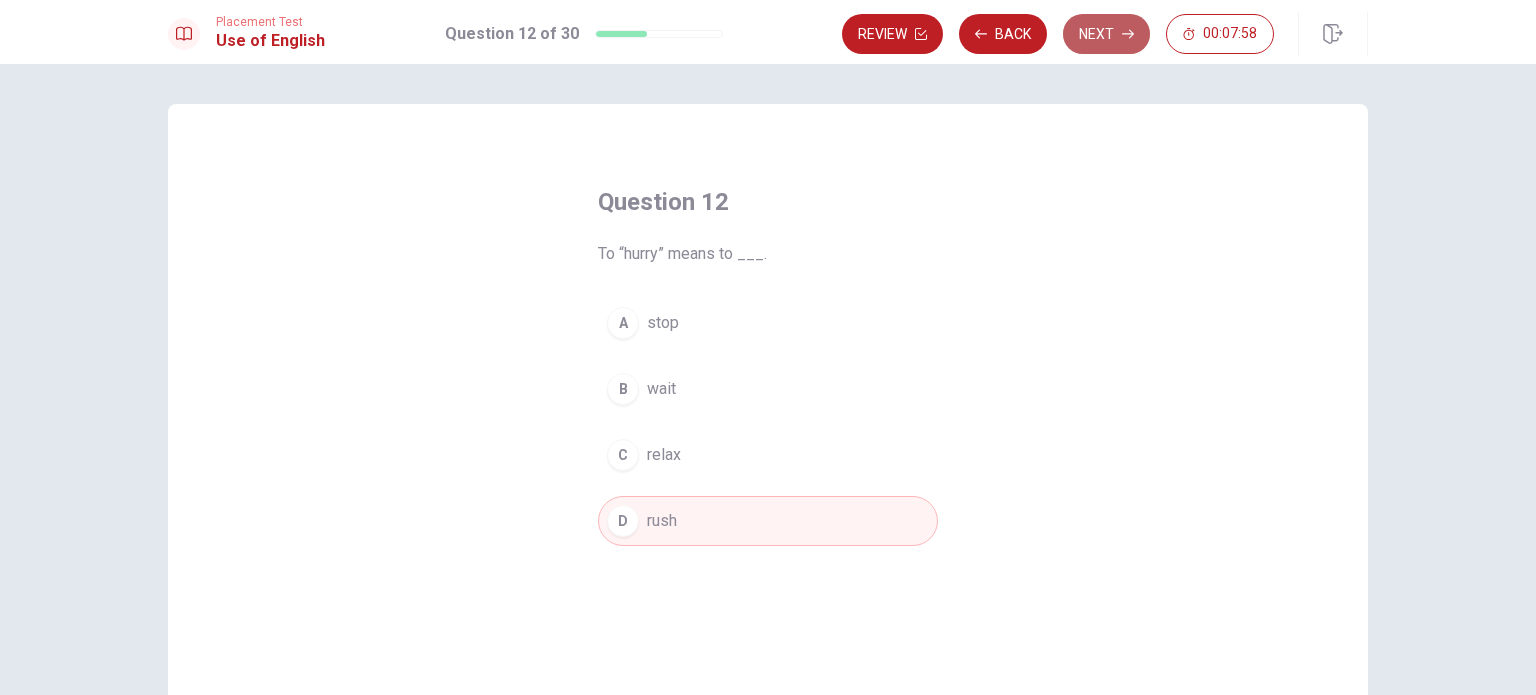 click on "Next" at bounding box center [1106, 34] 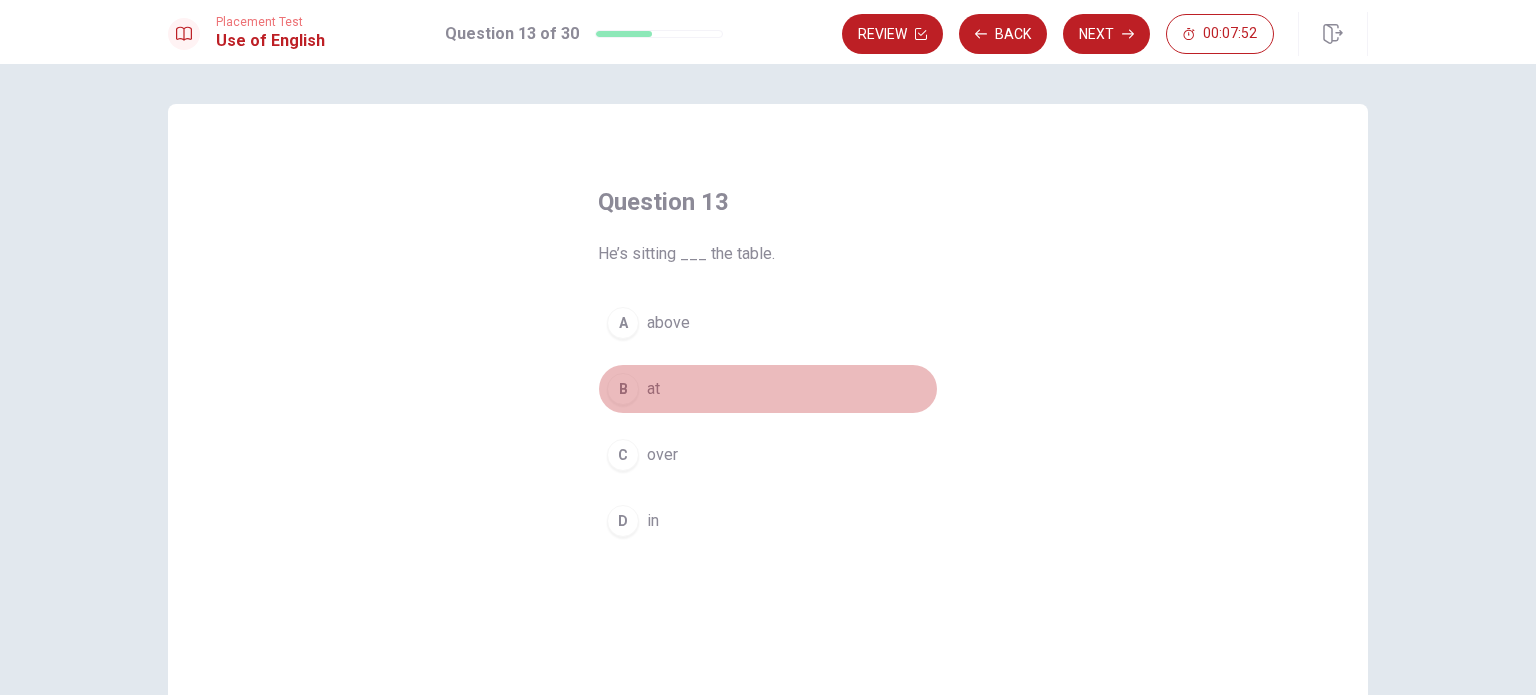 click on "B" at bounding box center [623, 389] 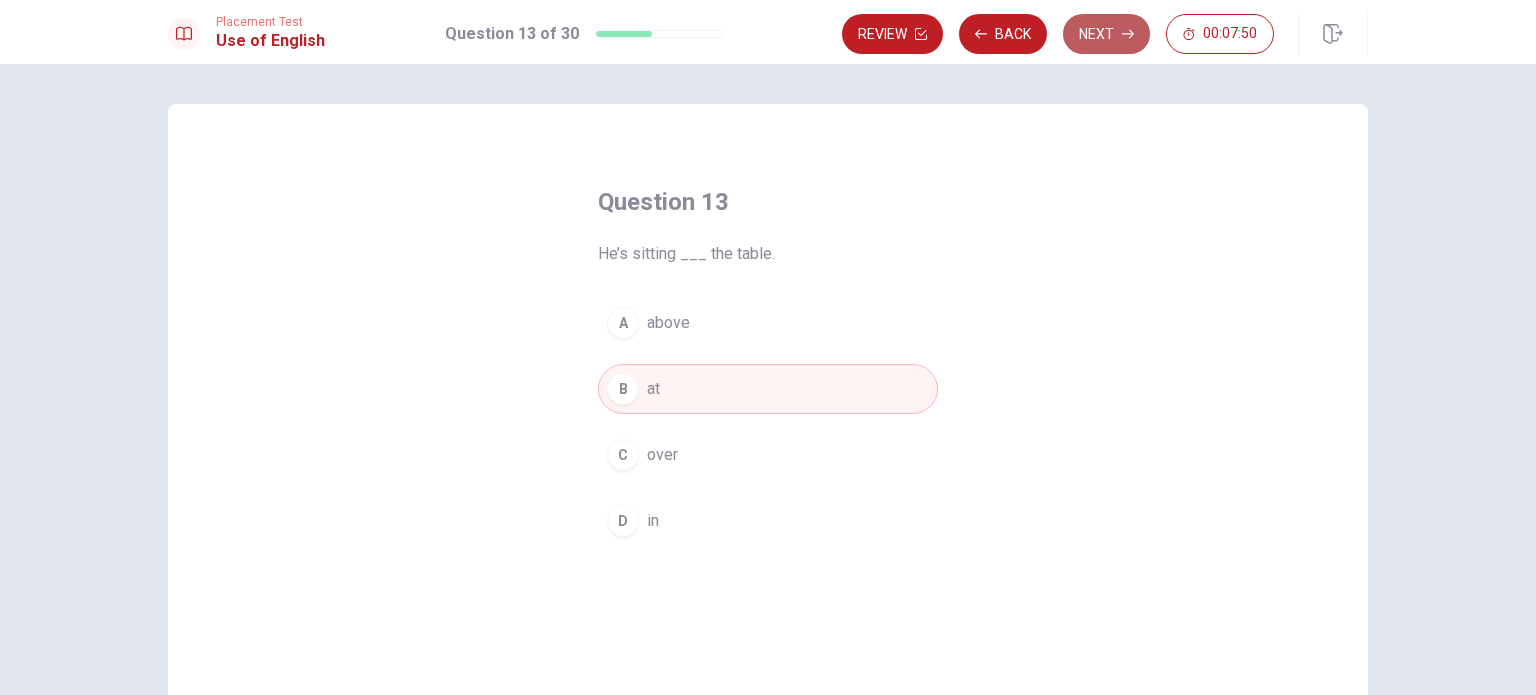 click on "Next" at bounding box center (1106, 34) 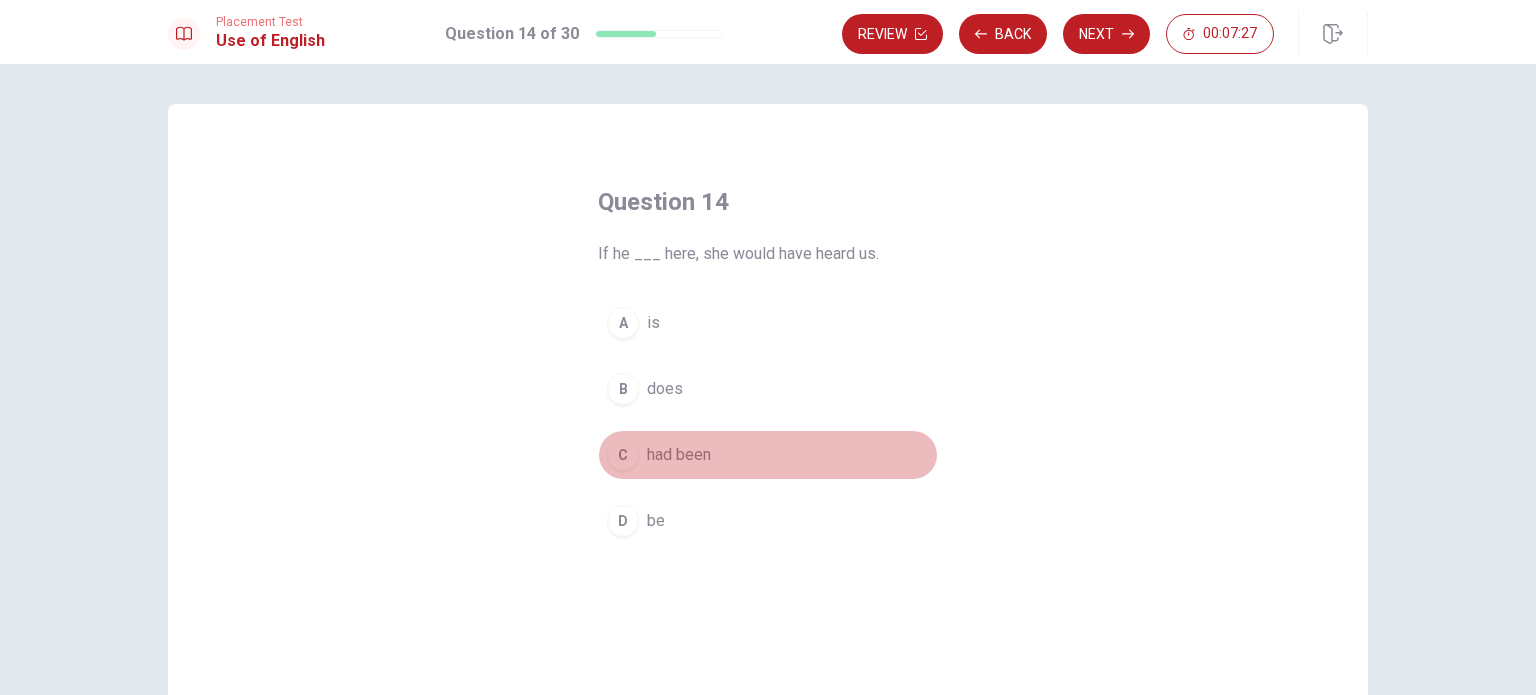 click on "C had been" at bounding box center (768, 455) 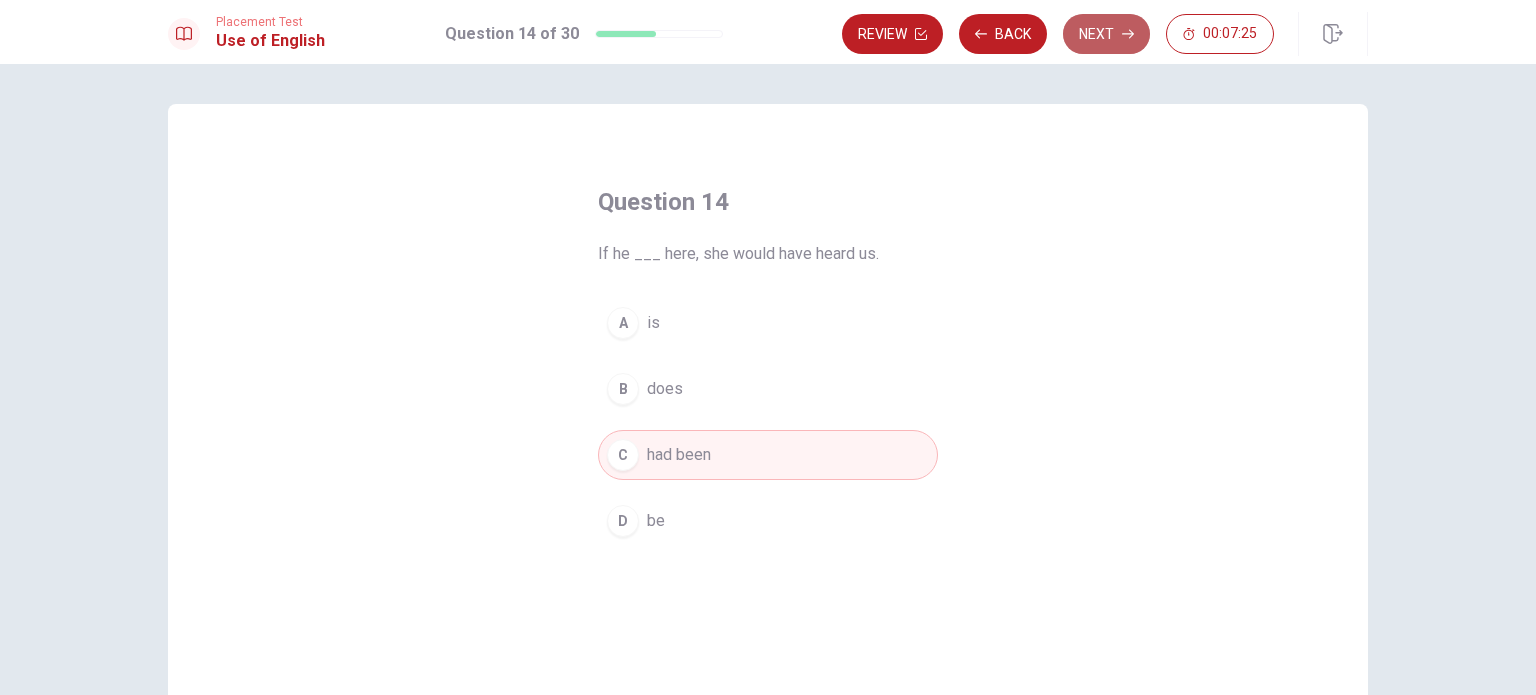 click on "Next" at bounding box center (1106, 34) 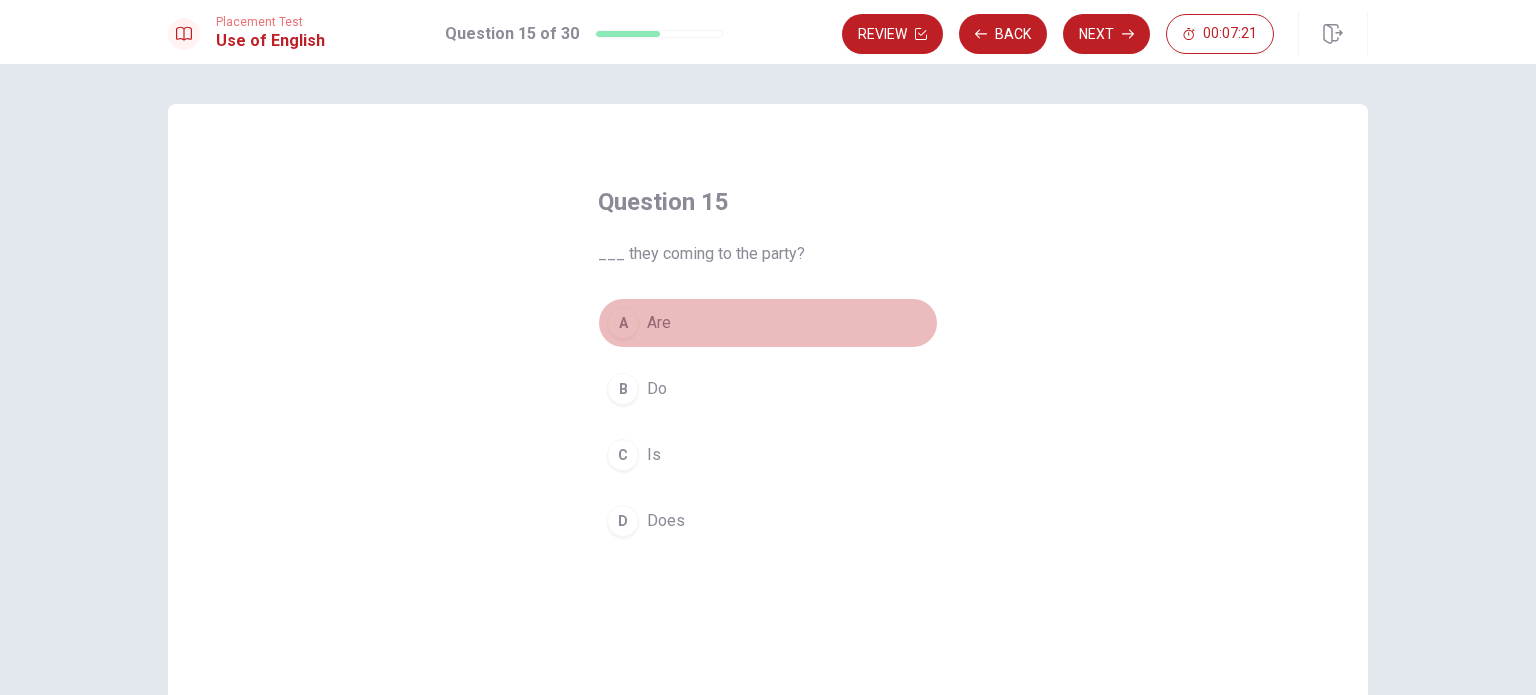 click on "A" at bounding box center (623, 323) 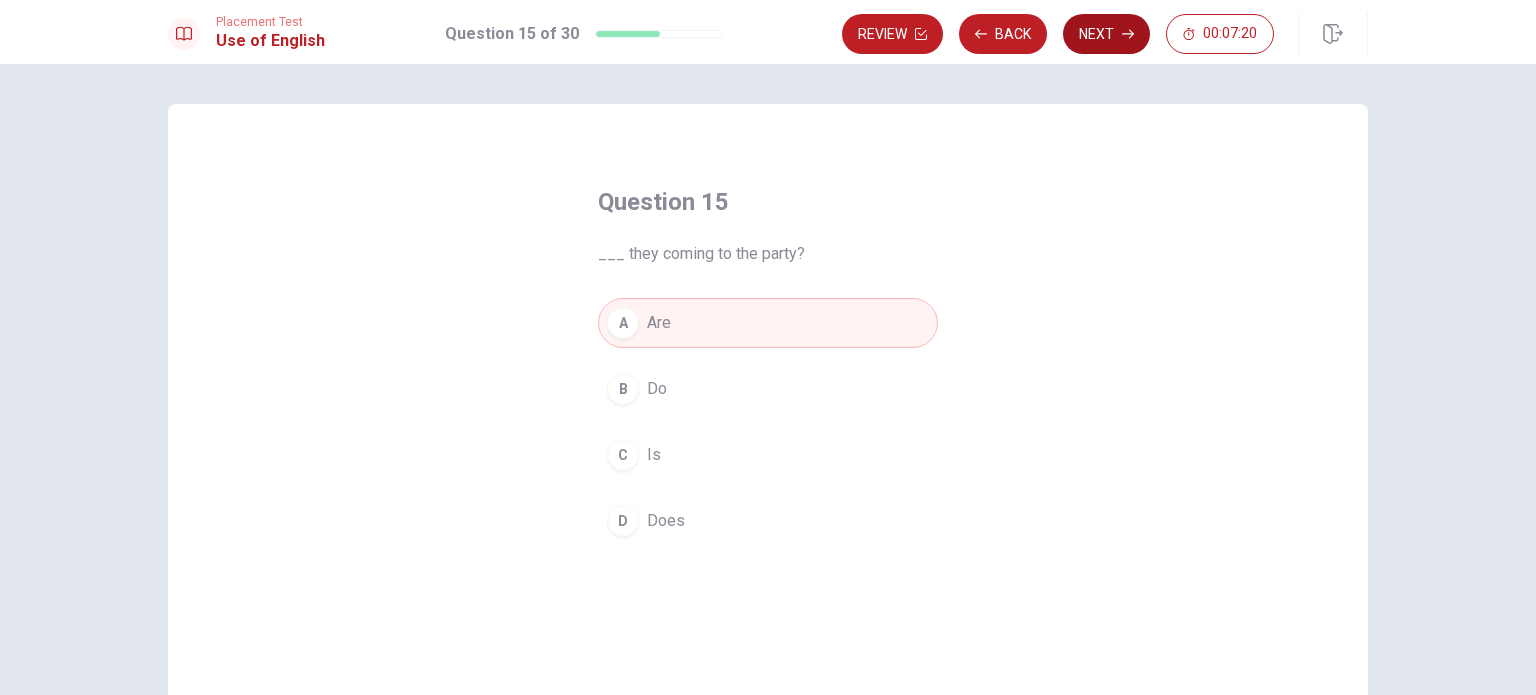 click on "Next" at bounding box center (1106, 34) 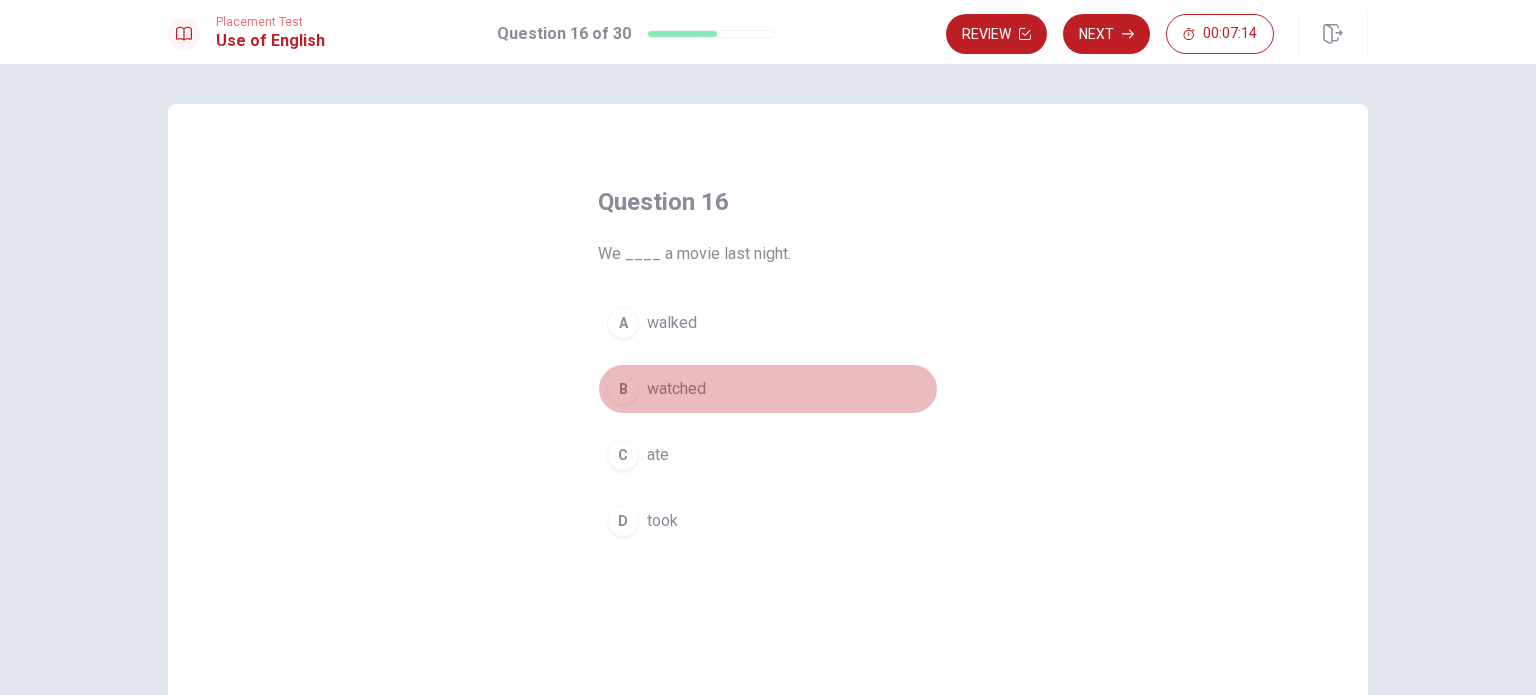click on "B watched" at bounding box center (768, 389) 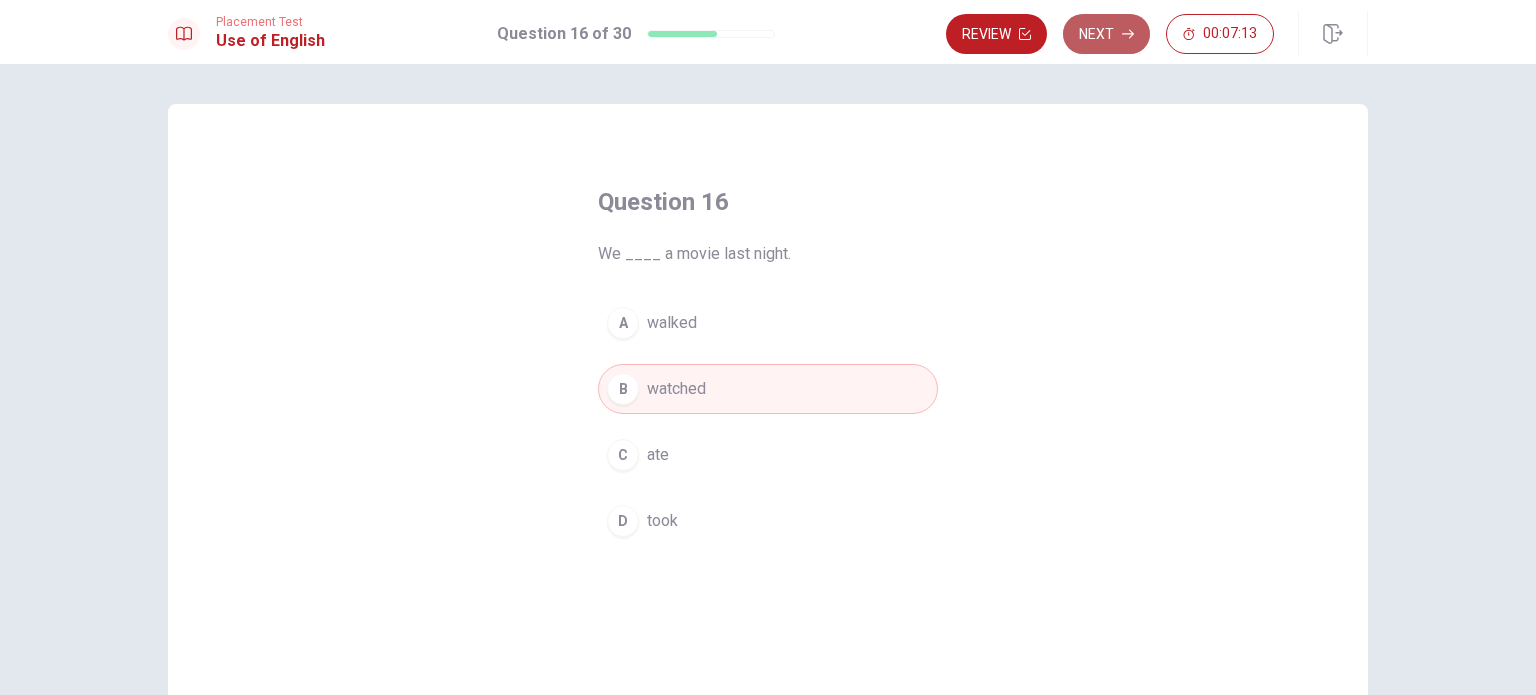 click on "Next" at bounding box center (1106, 34) 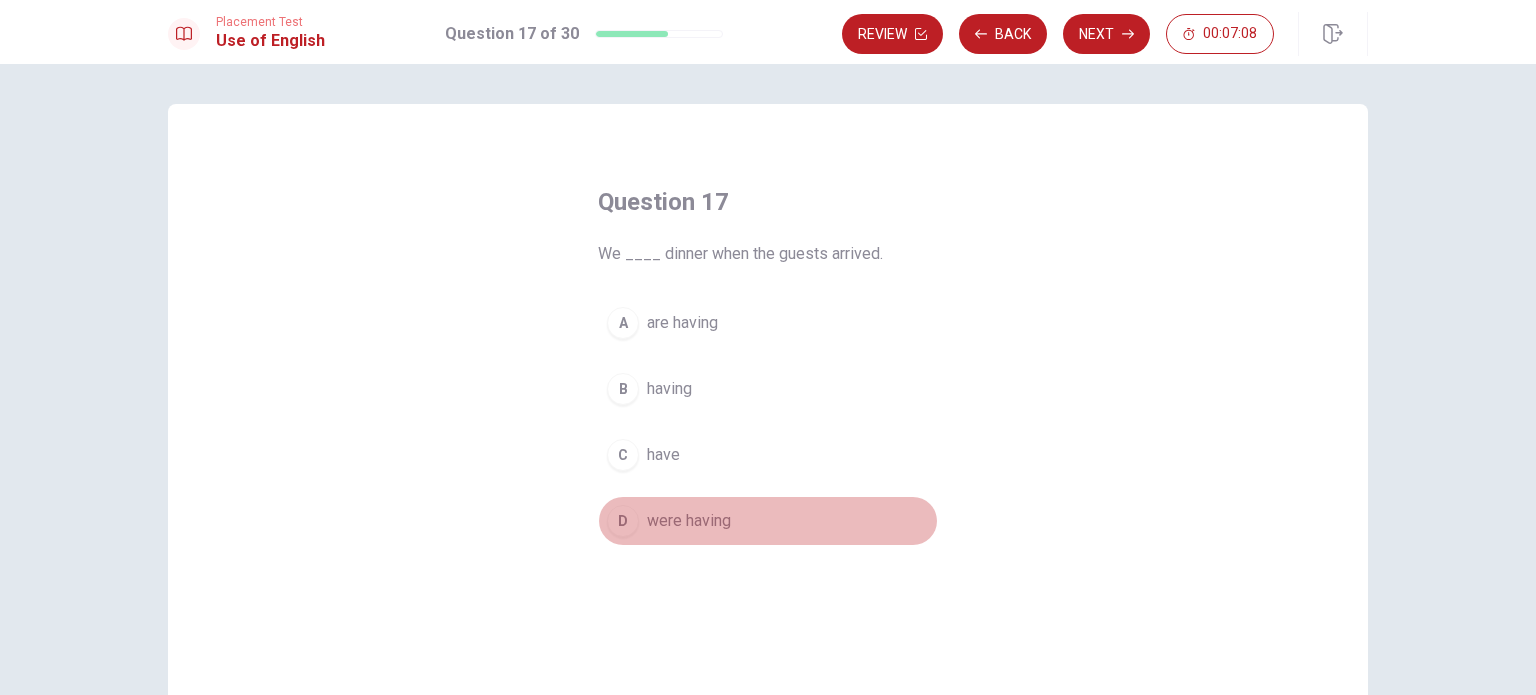 click on "D" at bounding box center (623, 521) 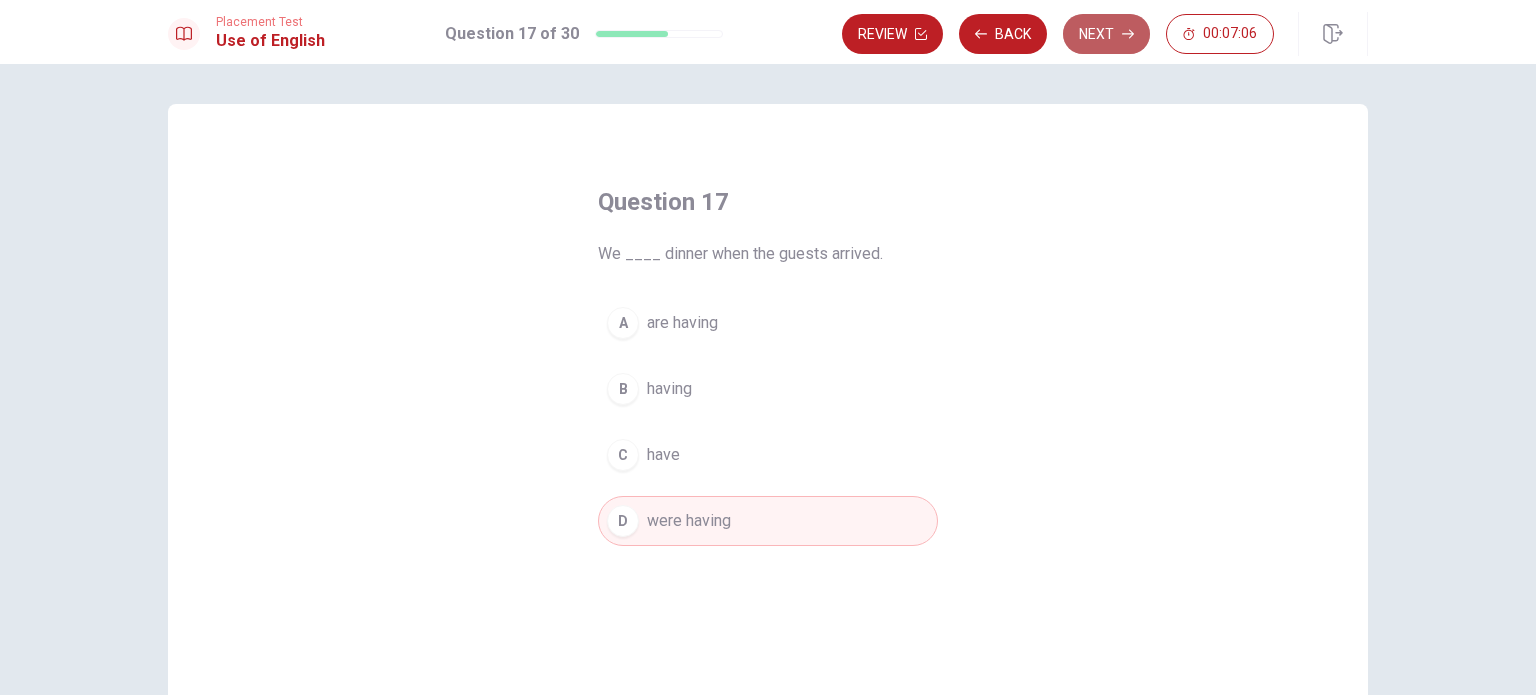 click on "Next" at bounding box center (1106, 34) 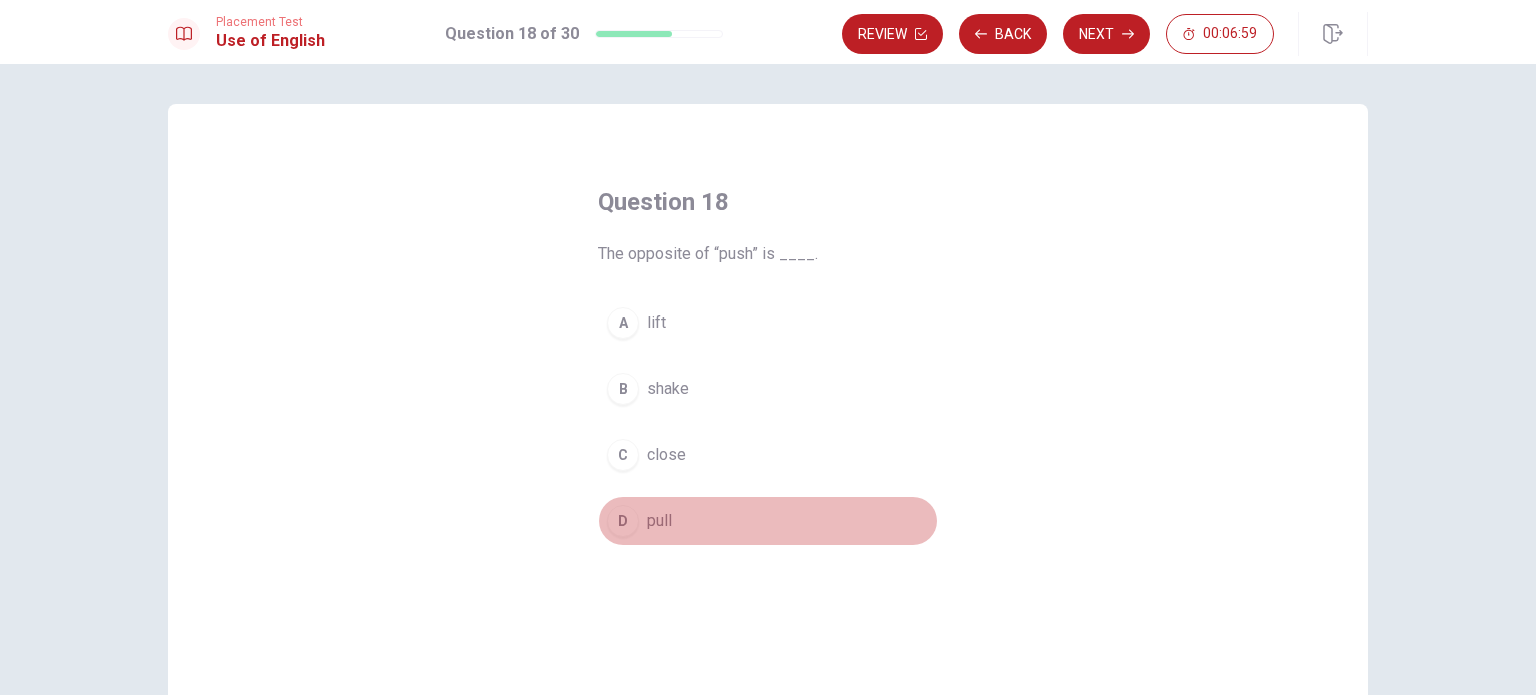 click on "D" at bounding box center [623, 521] 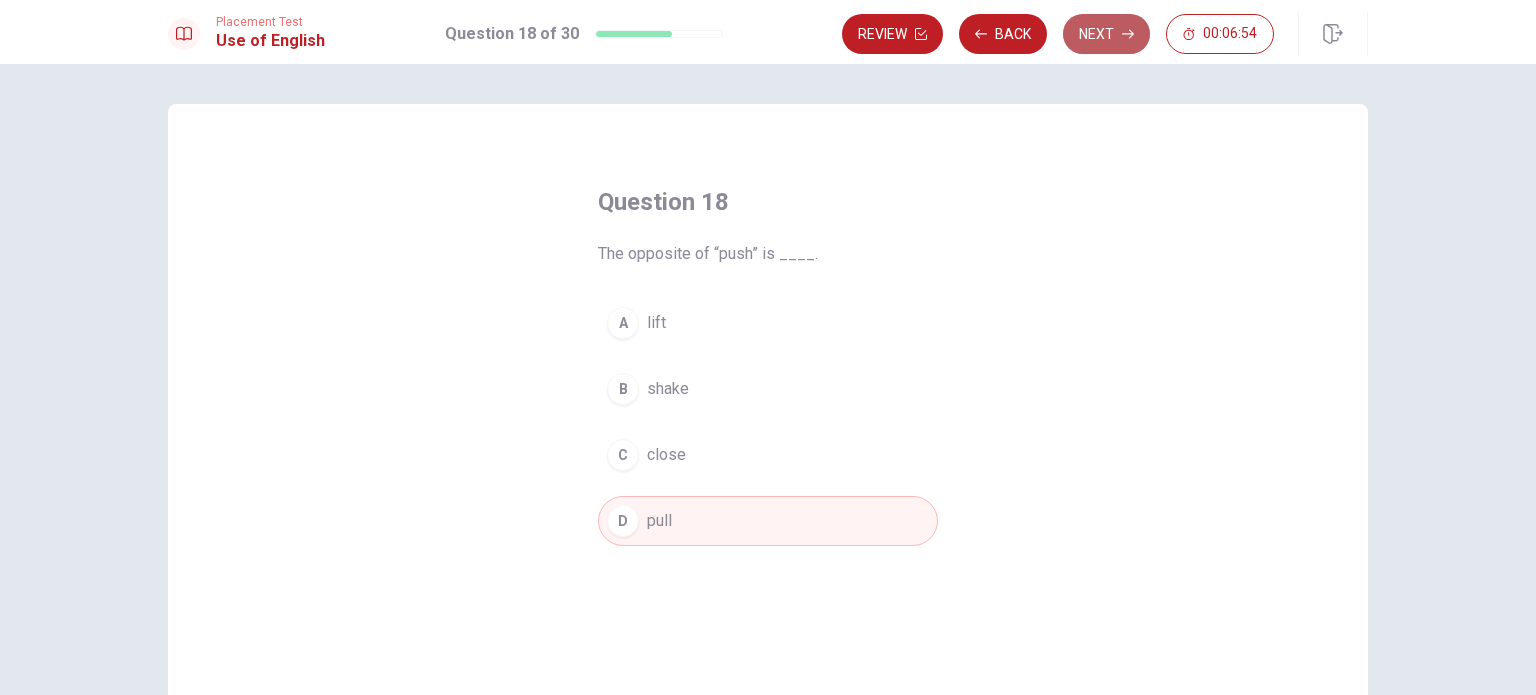 click on "Next" at bounding box center [1106, 34] 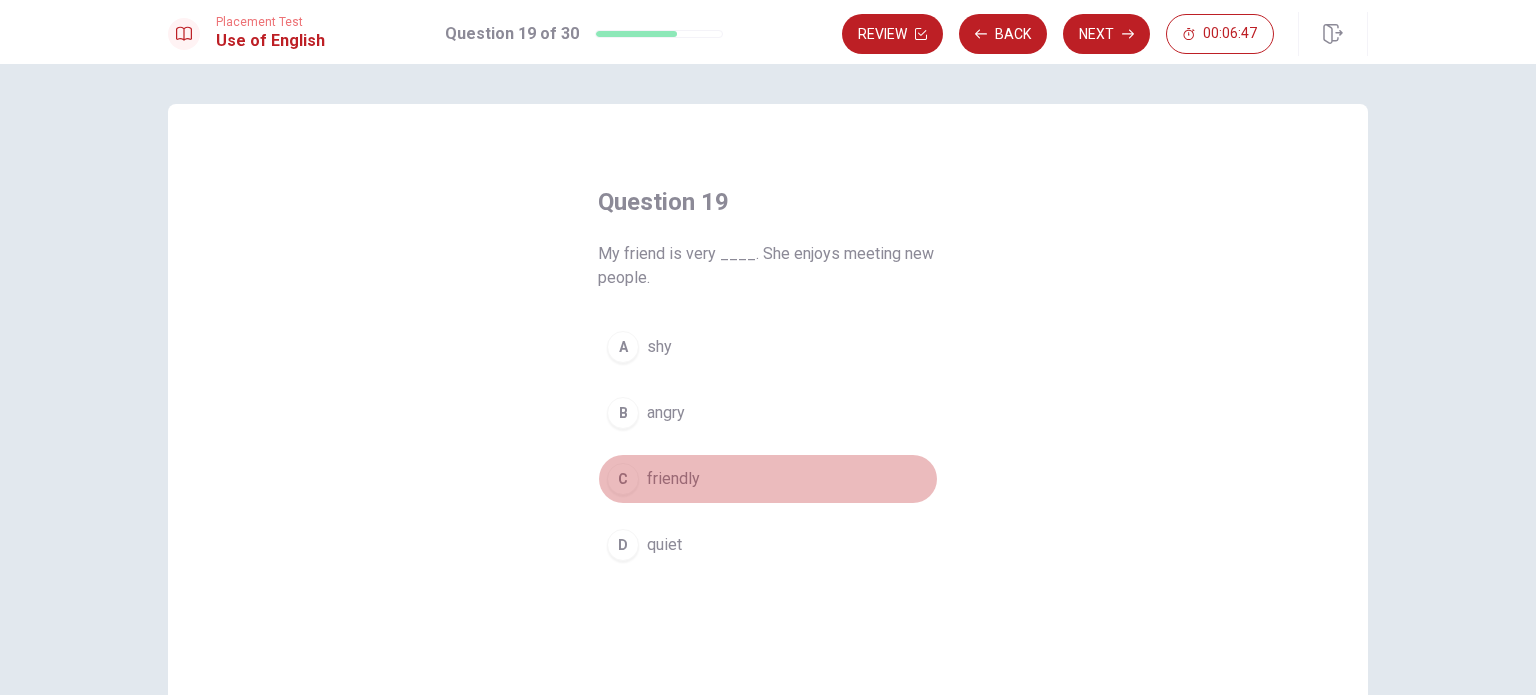 click on "C" at bounding box center (623, 479) 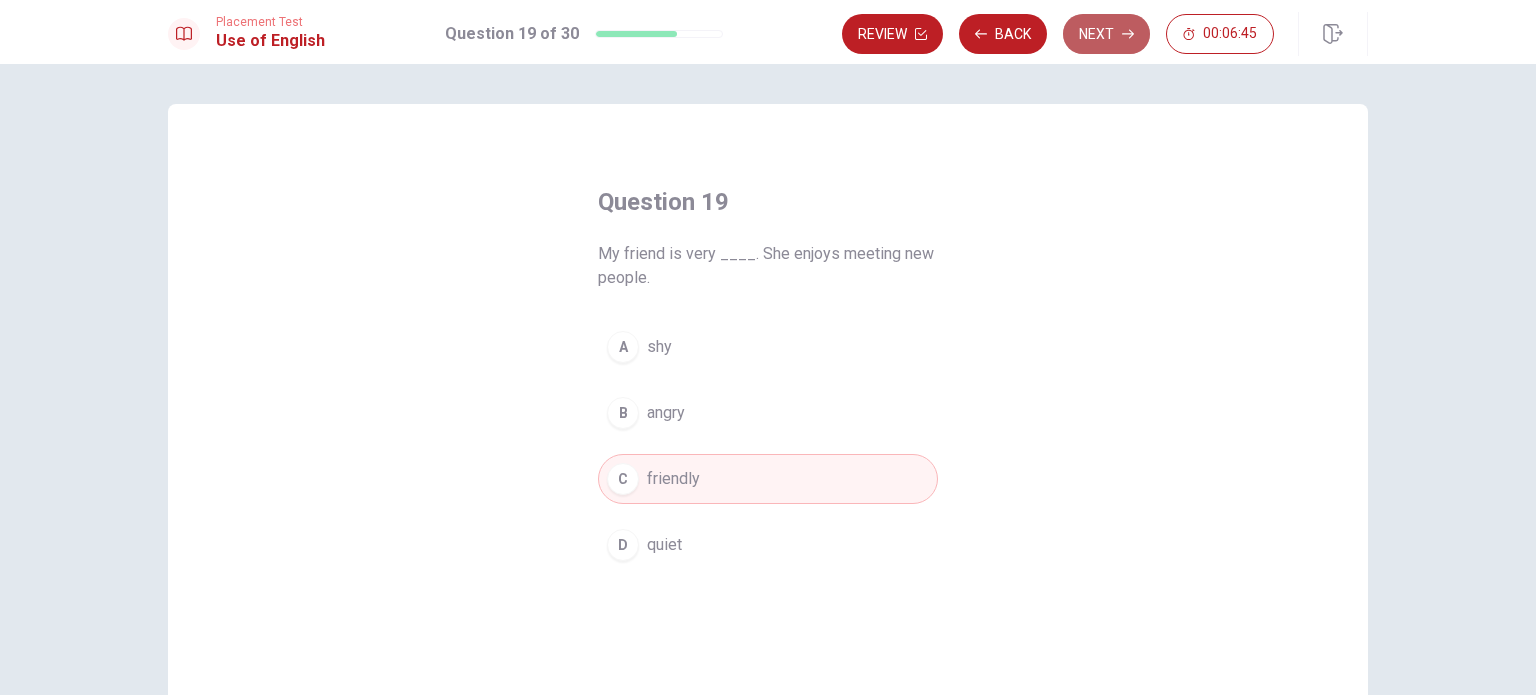 click on "Next" at bounding box center (1106, 34) 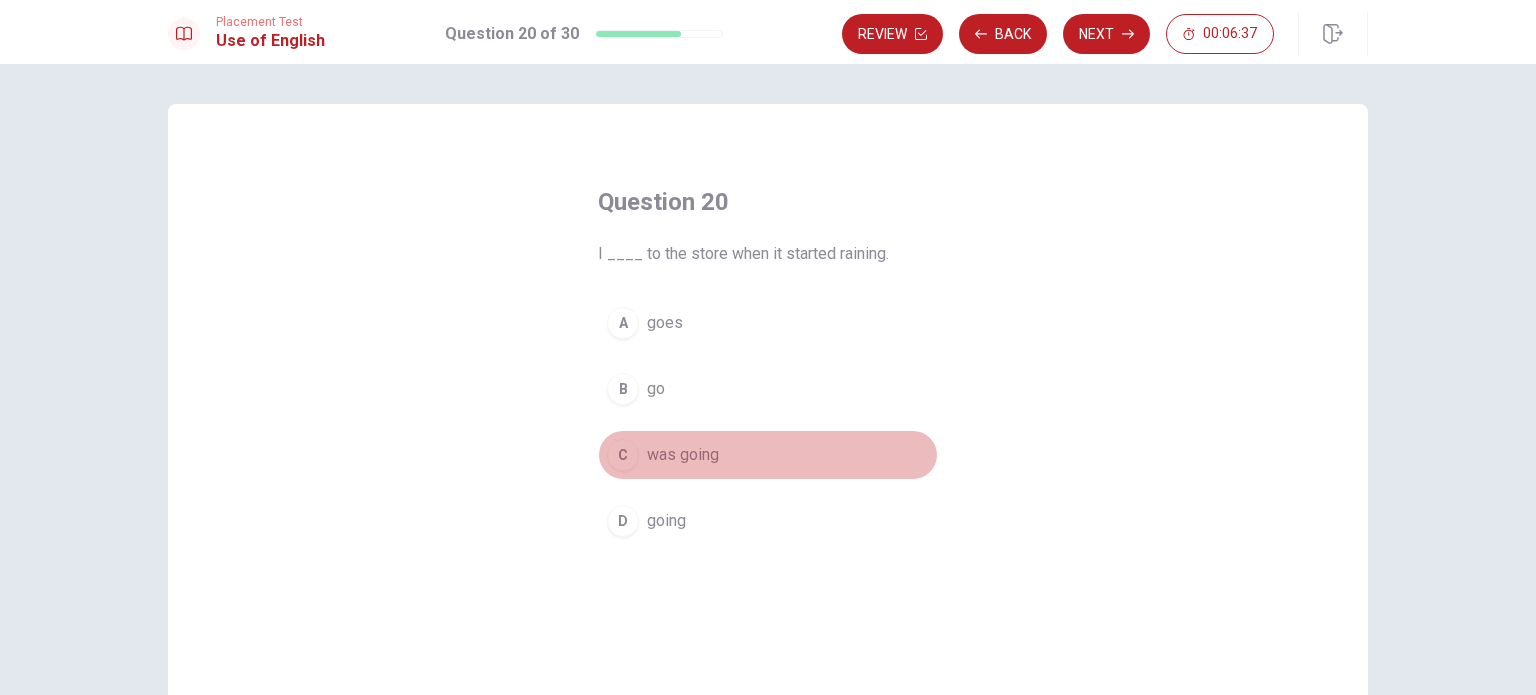click on "C" at bounding box center [623, 455] 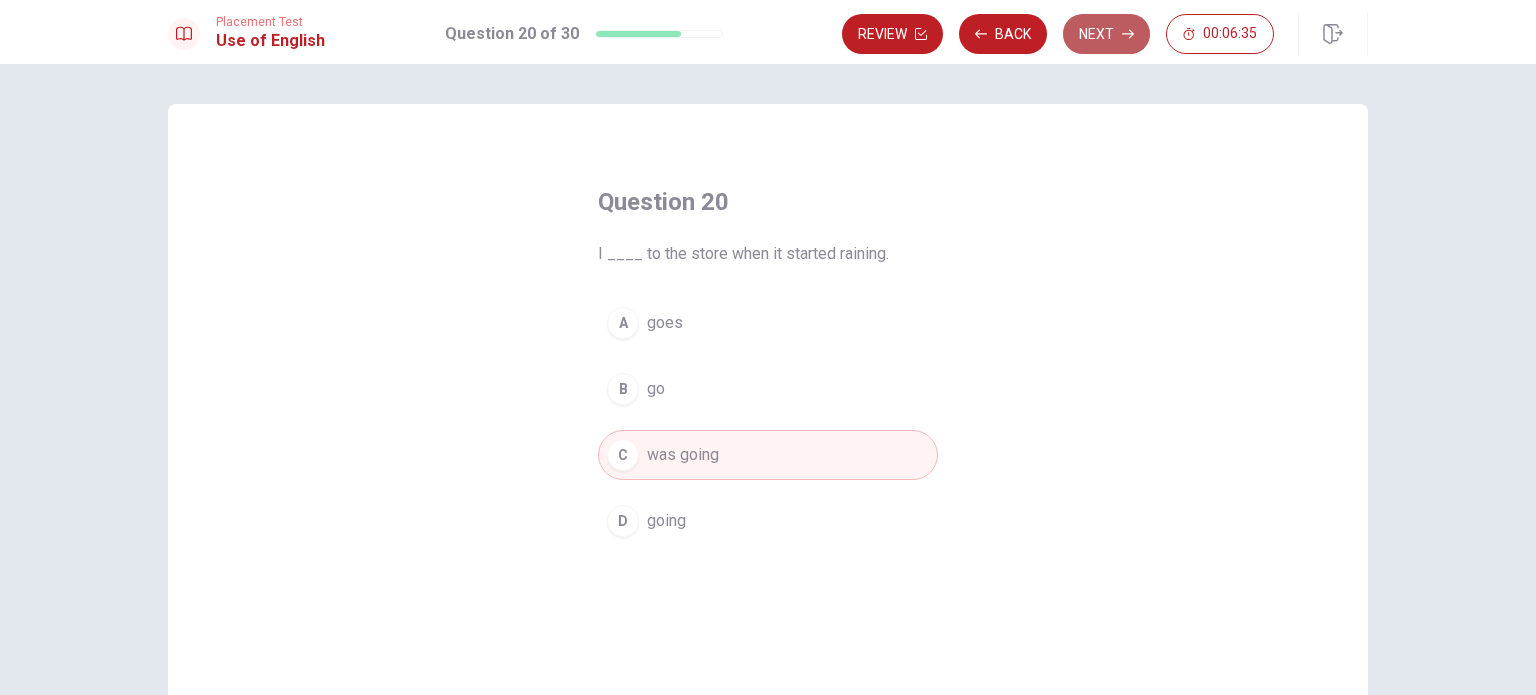 click on "Next" at bounding box center (1106, 34) 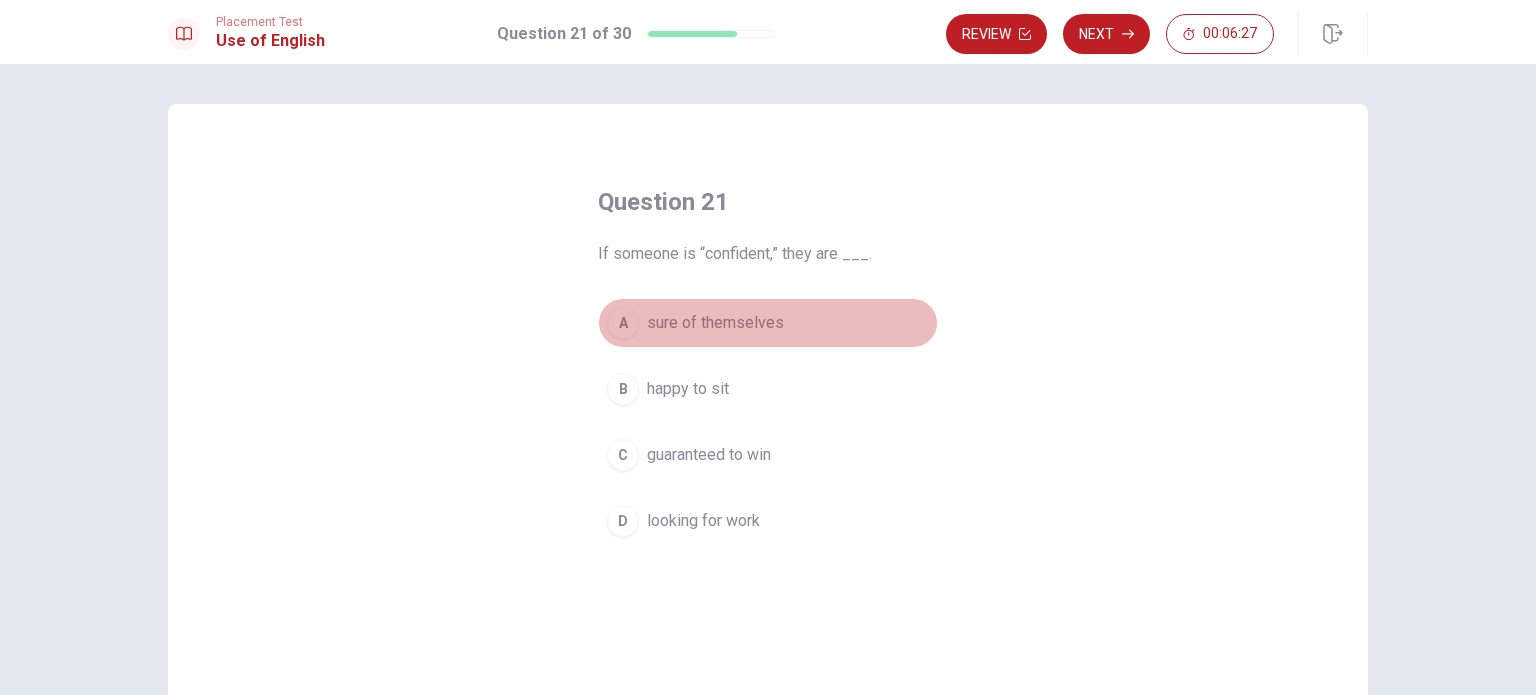 click on "A" at bounding box center [623, 323] 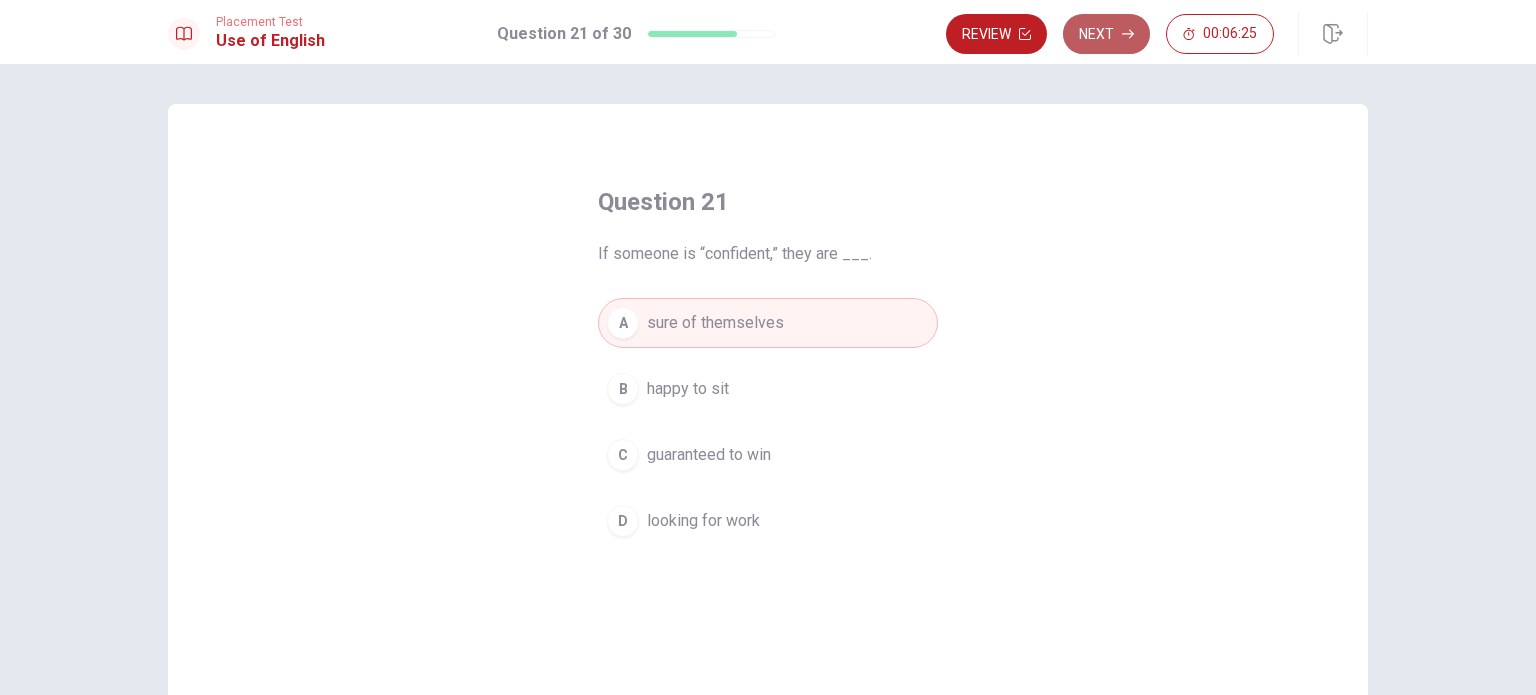 click on "Next" at bounding box center [1106, 34] 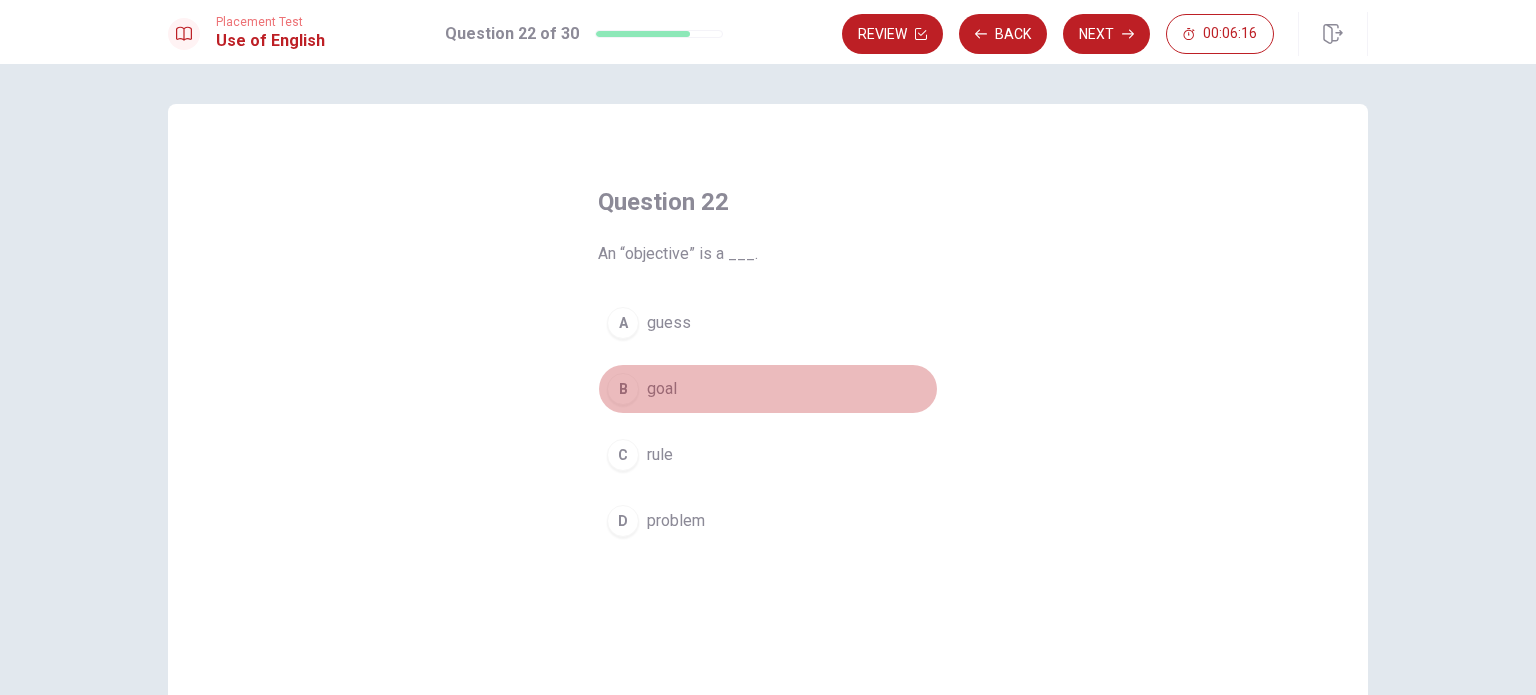 click on "B" at bounding box center (623, 389) 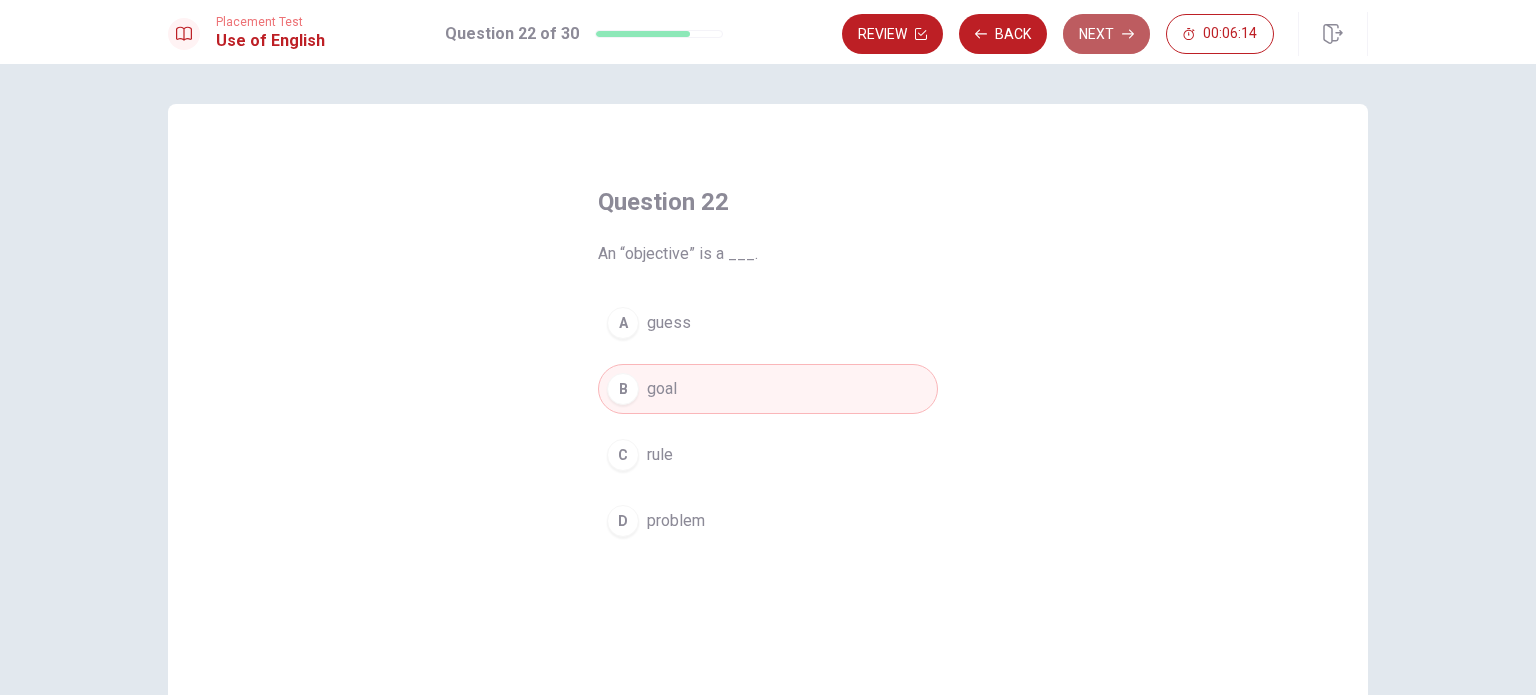 click on "Next" at bounding box center [1106, 34] 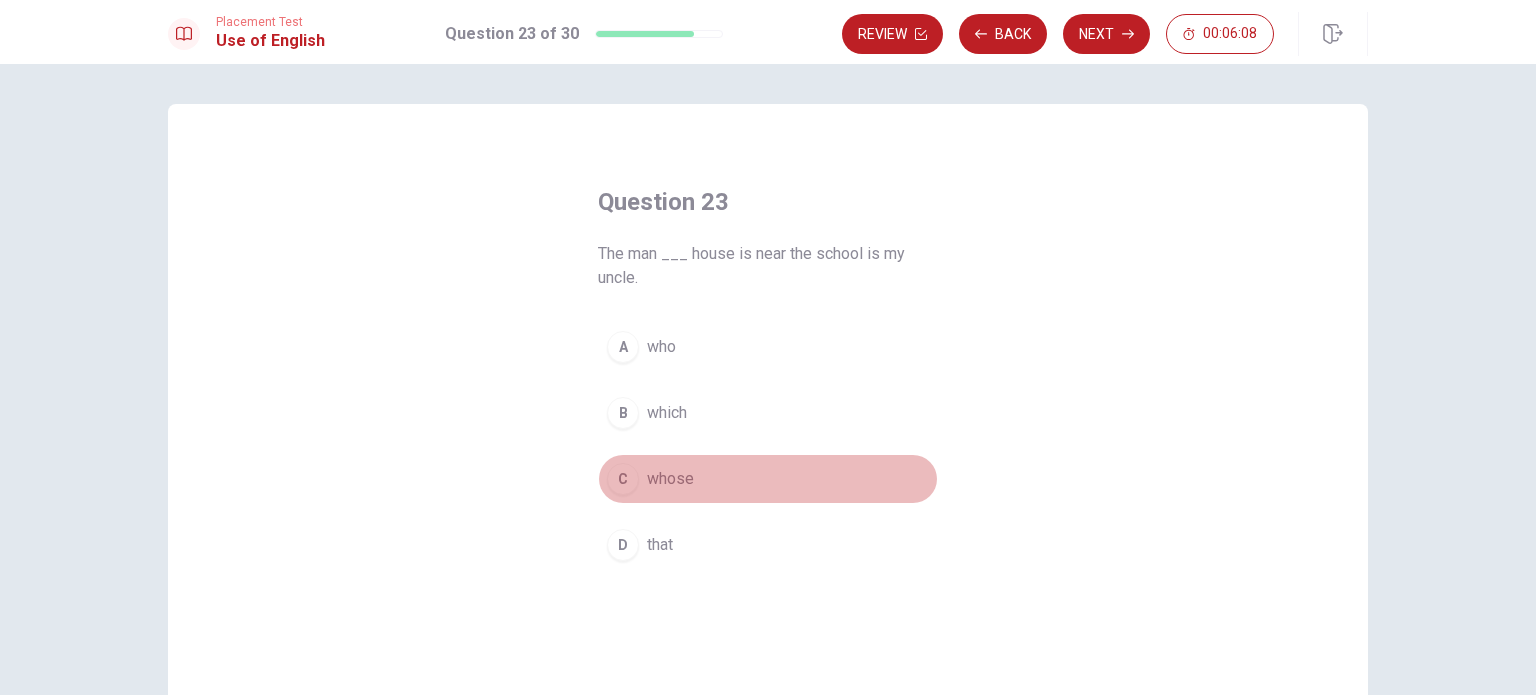 click on "C" at bounding box center [623, 479] 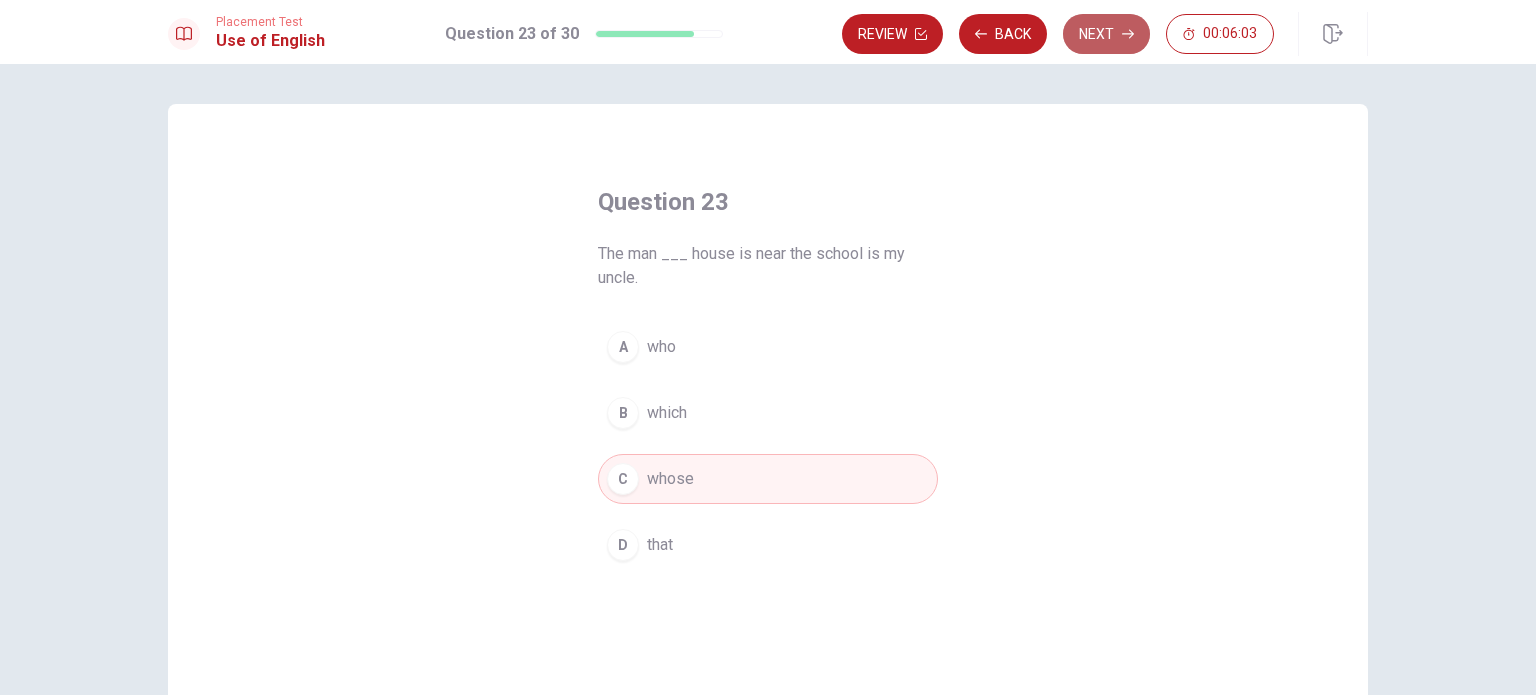 click 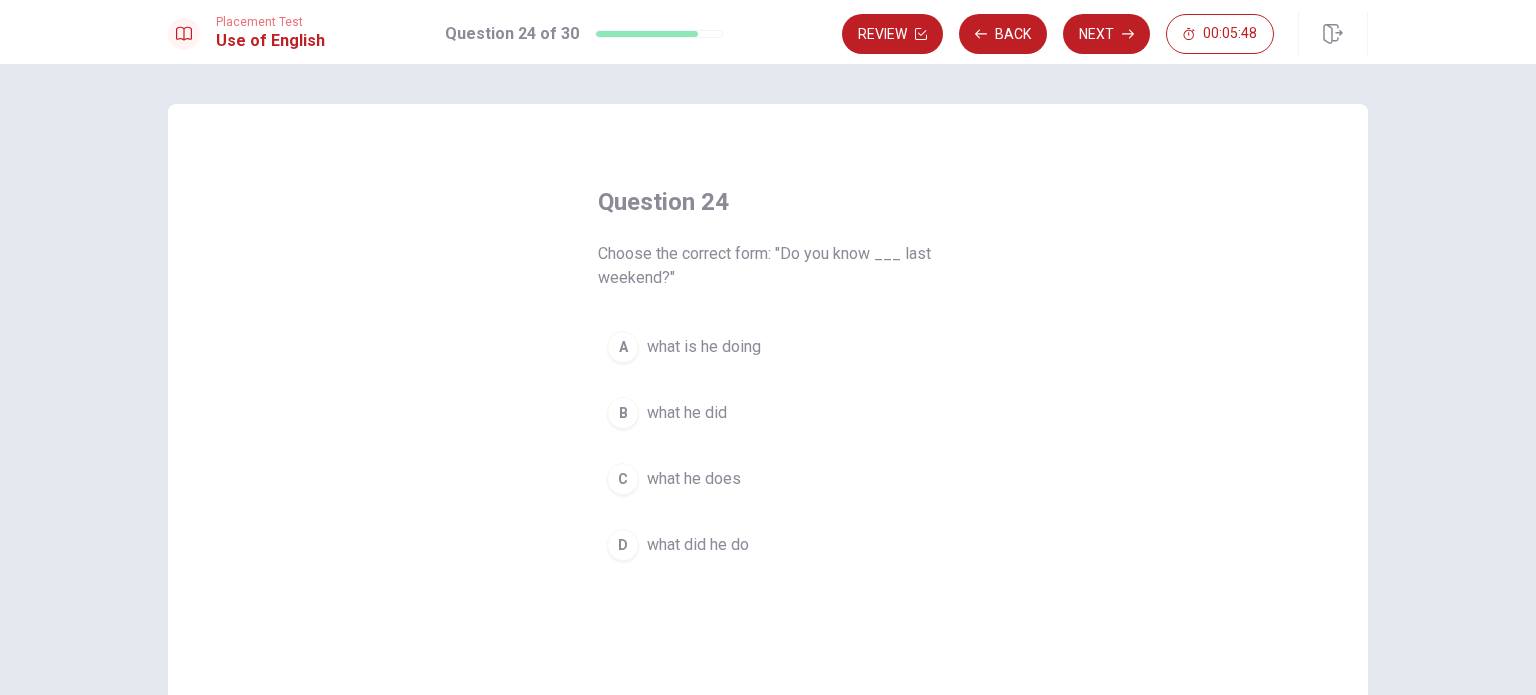 click on "B" at bounding box center (623, 413) 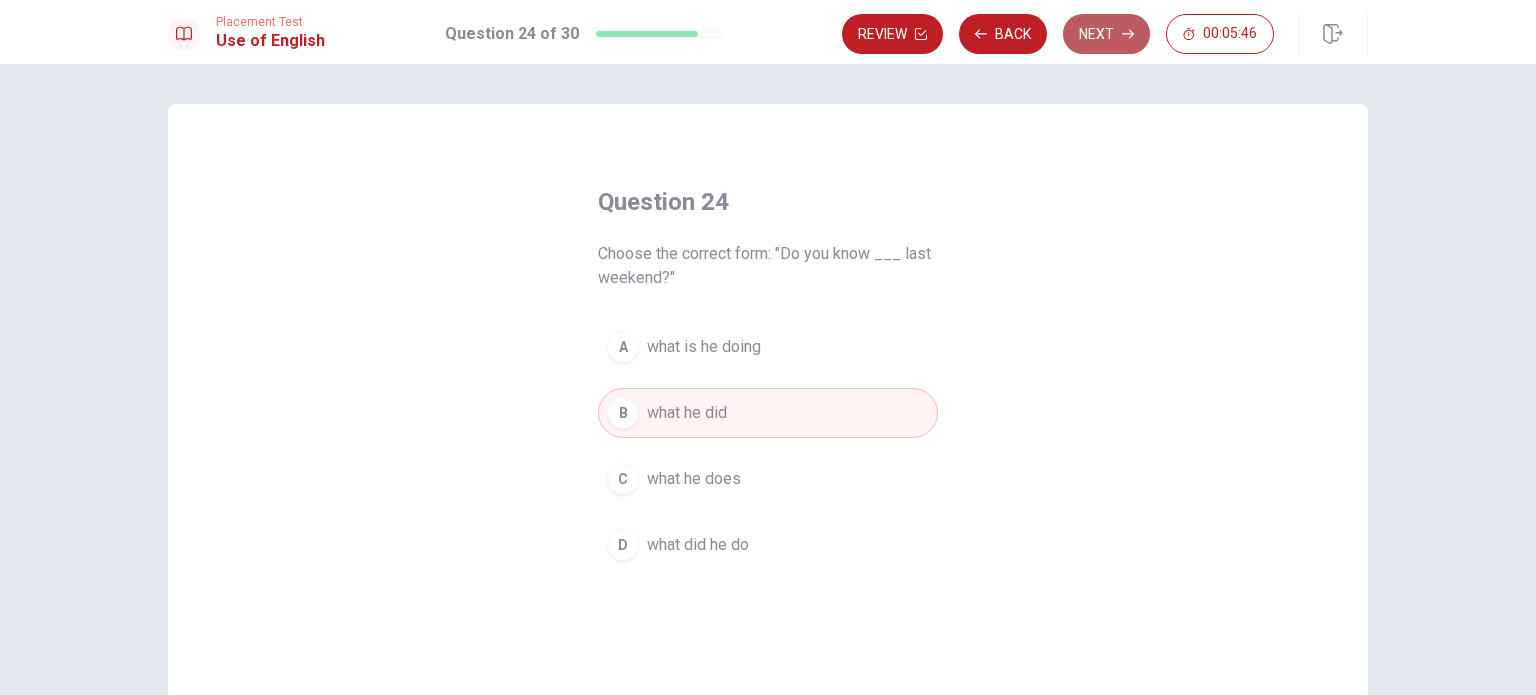 click on "Next" at bounding box center (1106, 34) 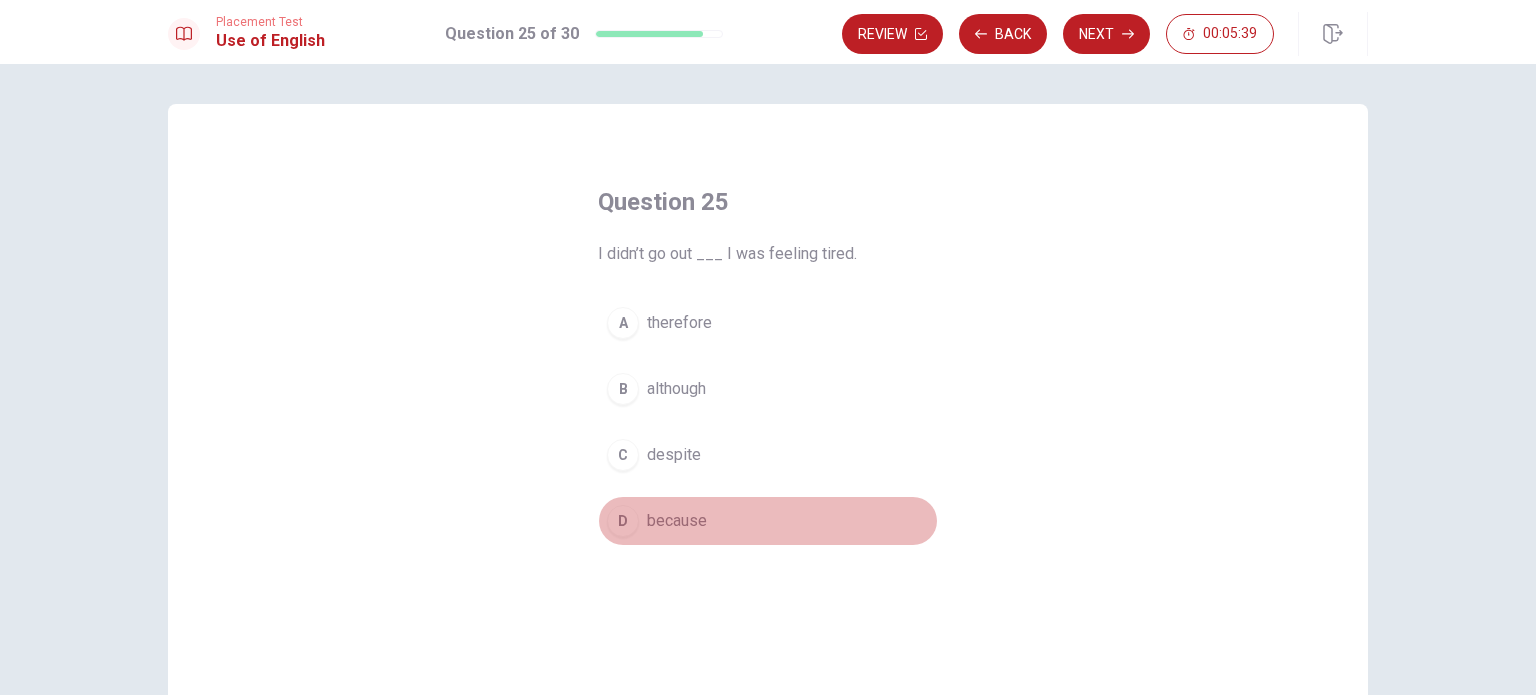 click on "D because" at bounding box center [768, 521] 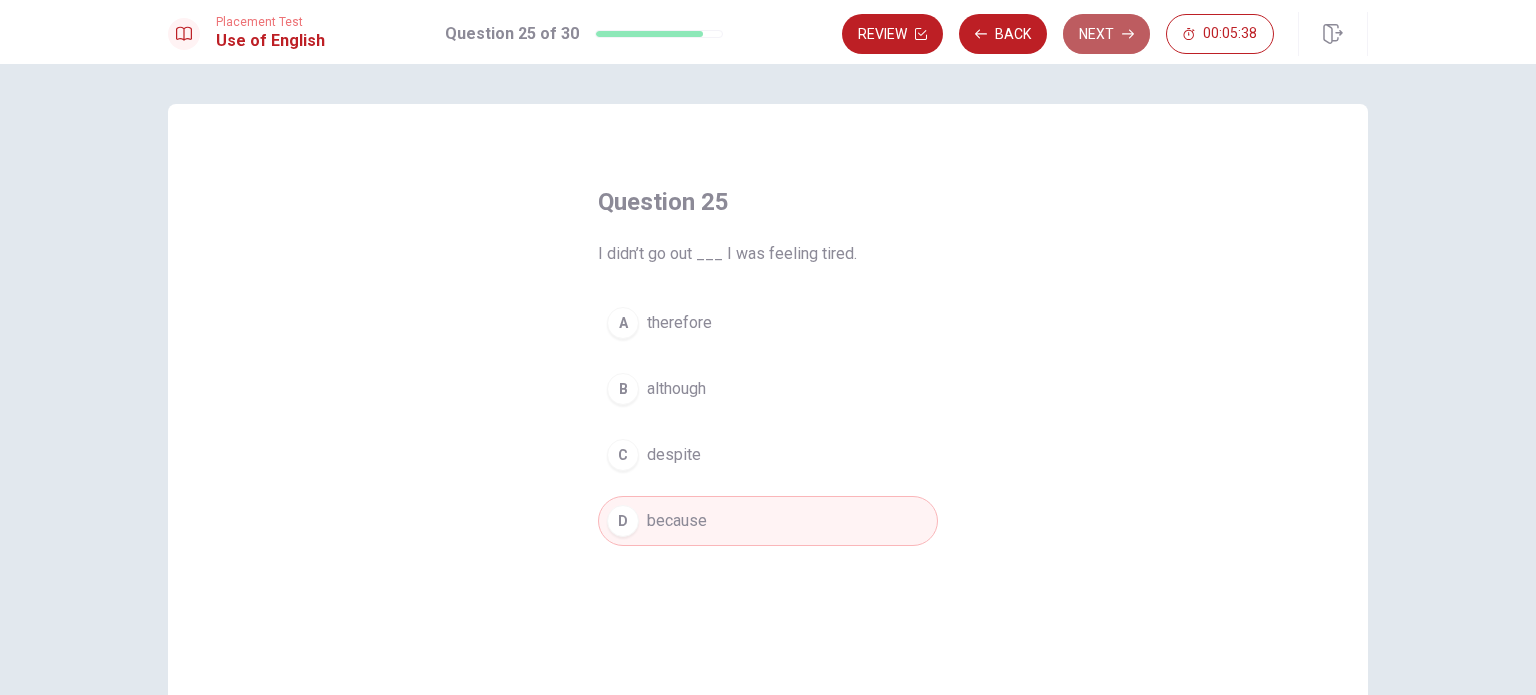 click on "Next" at bounding box center [1106, 34] 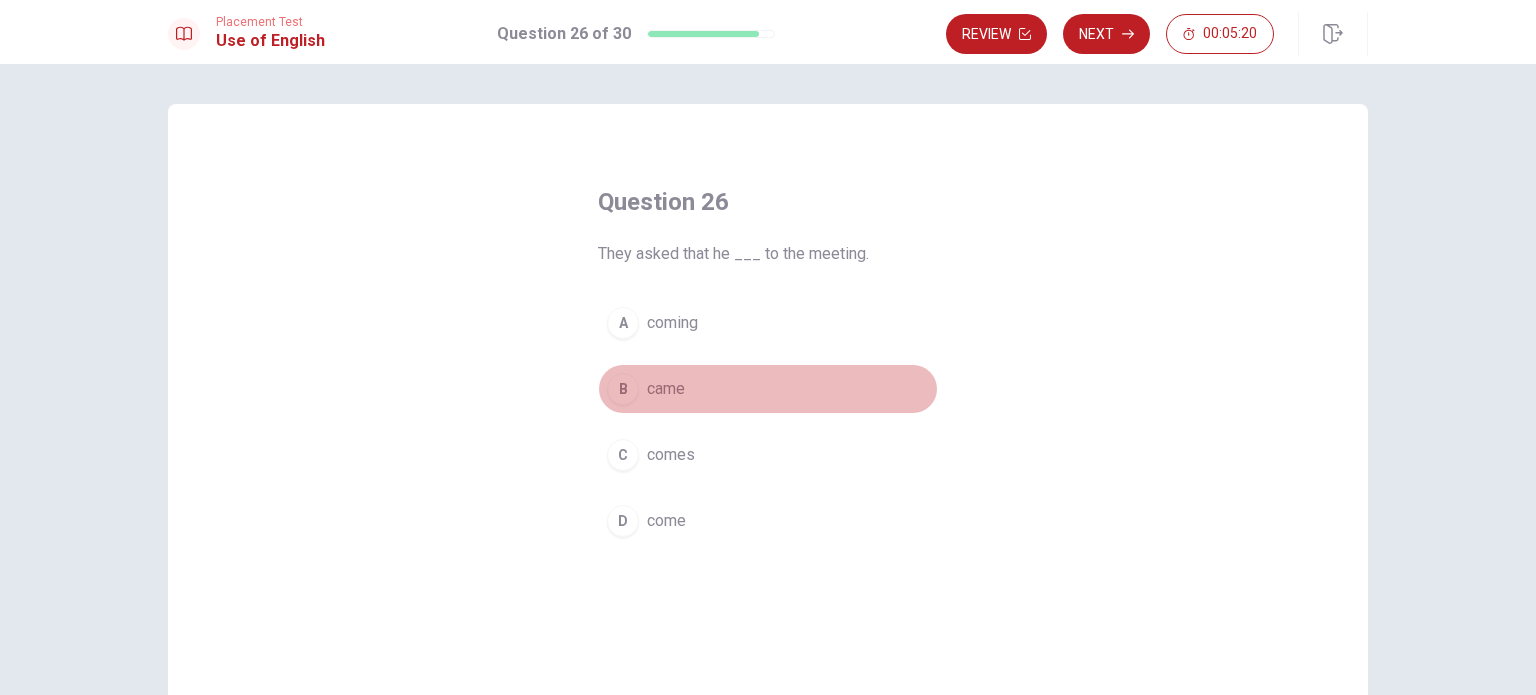 click on "came" at bounding box center (666, 389) 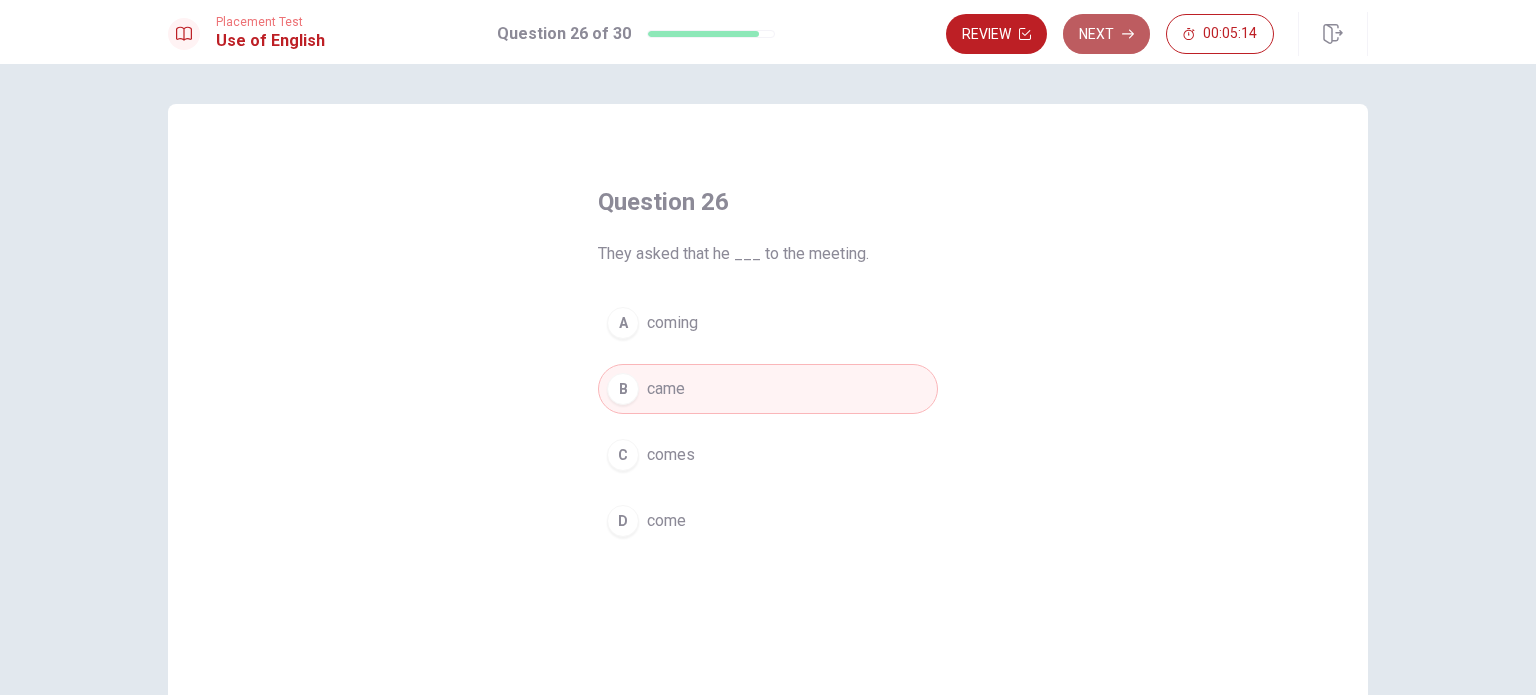 click on "Next" at bounding box center [1106, 34] 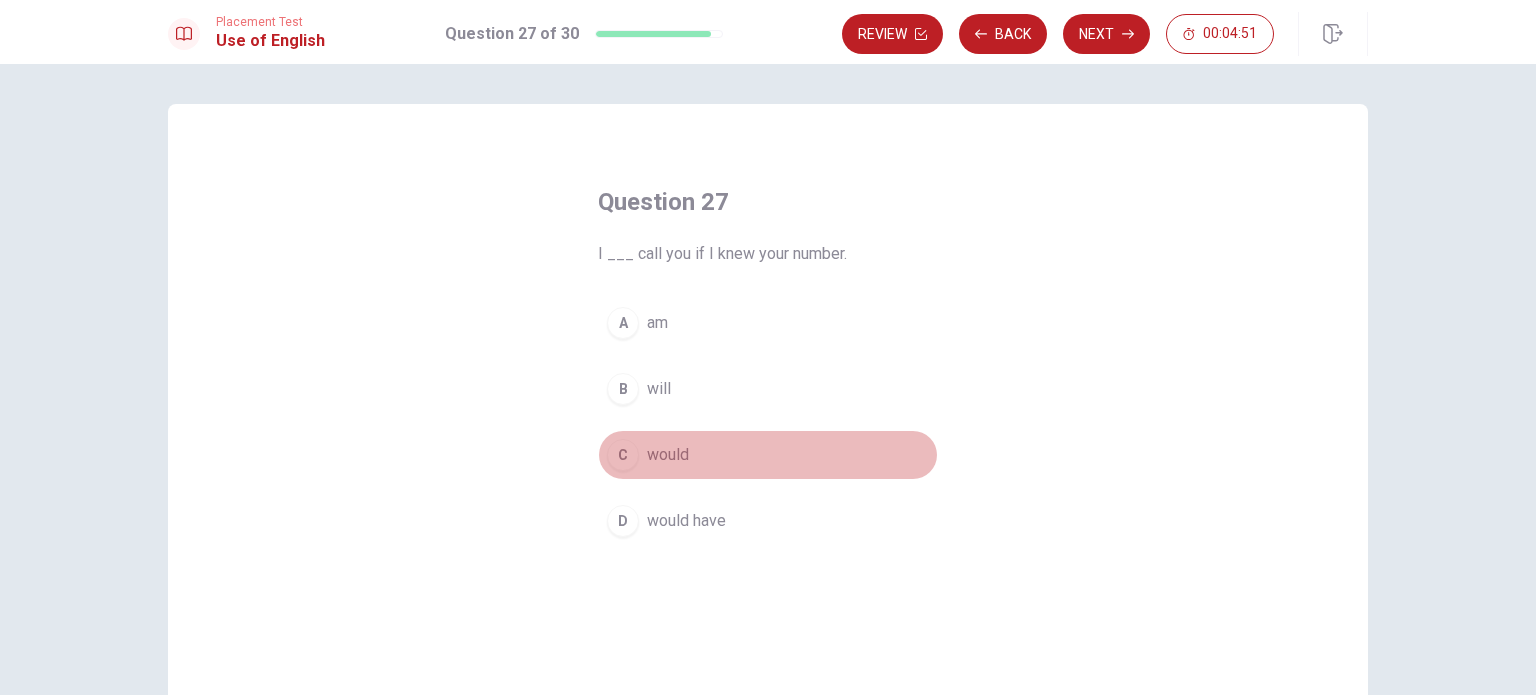 click on "C" at bounding box center (623, 455) 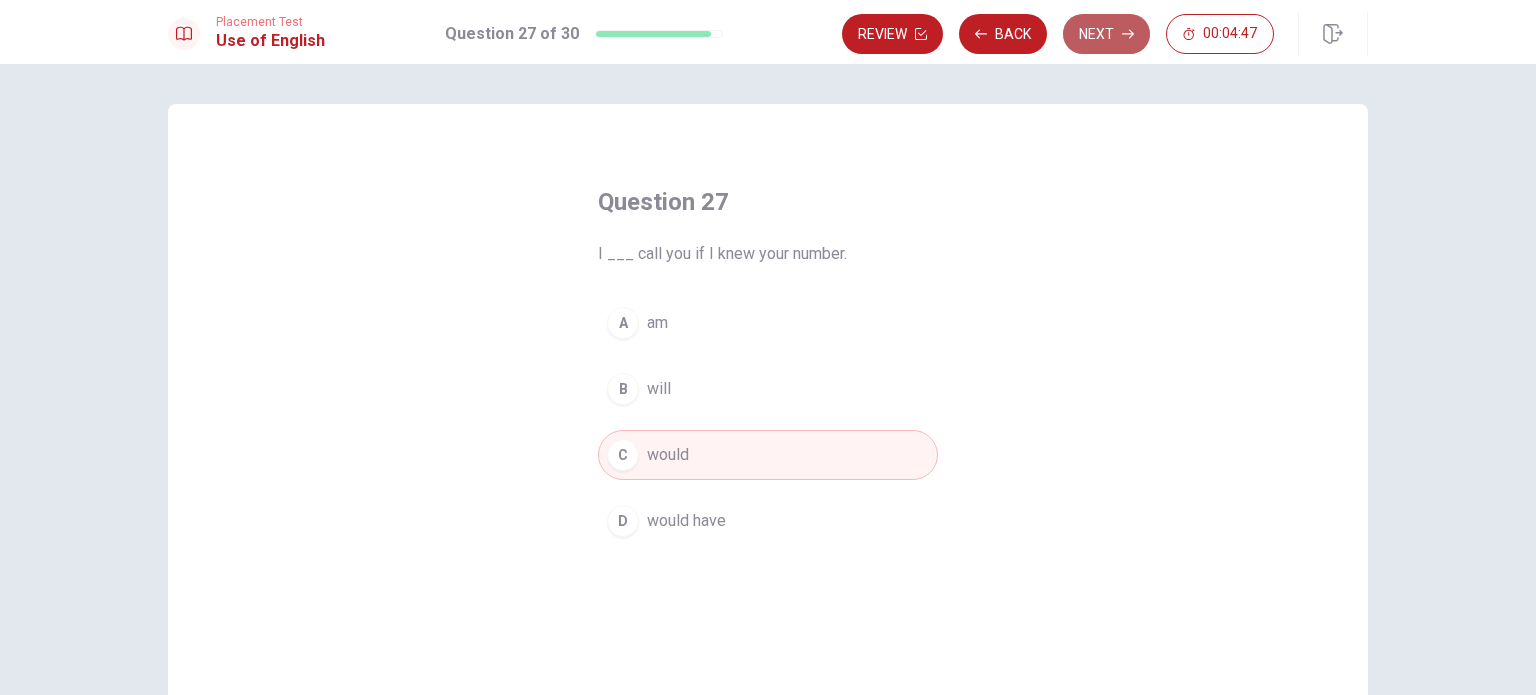 click on "Next" at bounding box center [1106, 34] 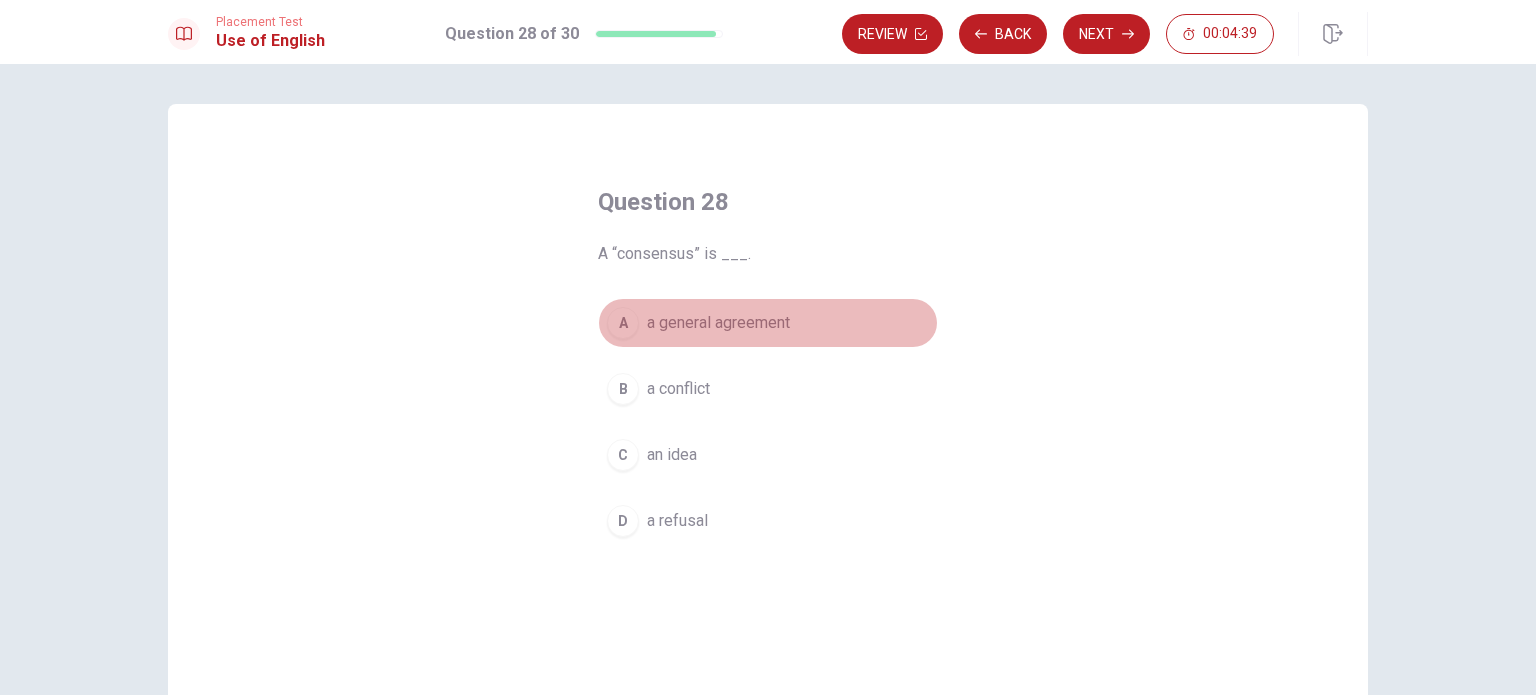 click on "a general agreement" at bounding box center (718, 323) 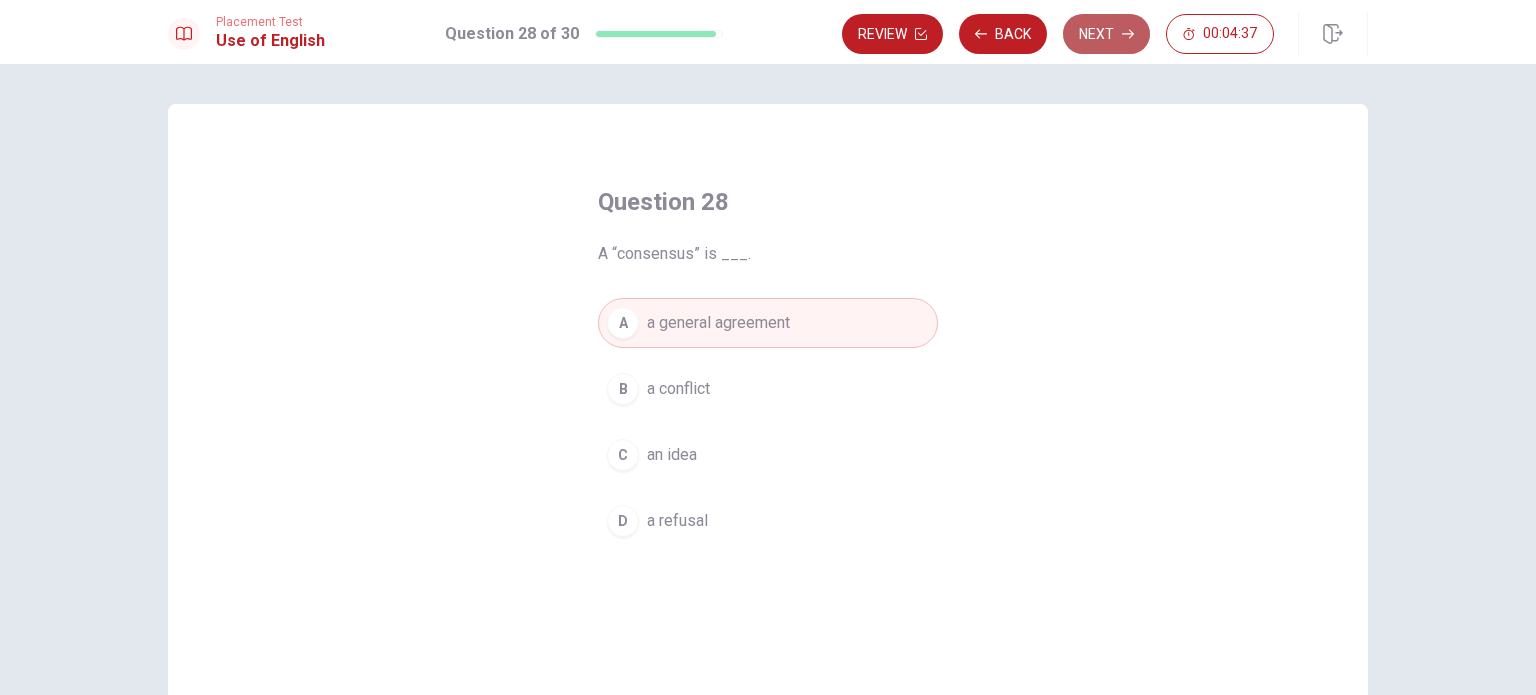 click on "Next" at bounding box center [1106, 34] 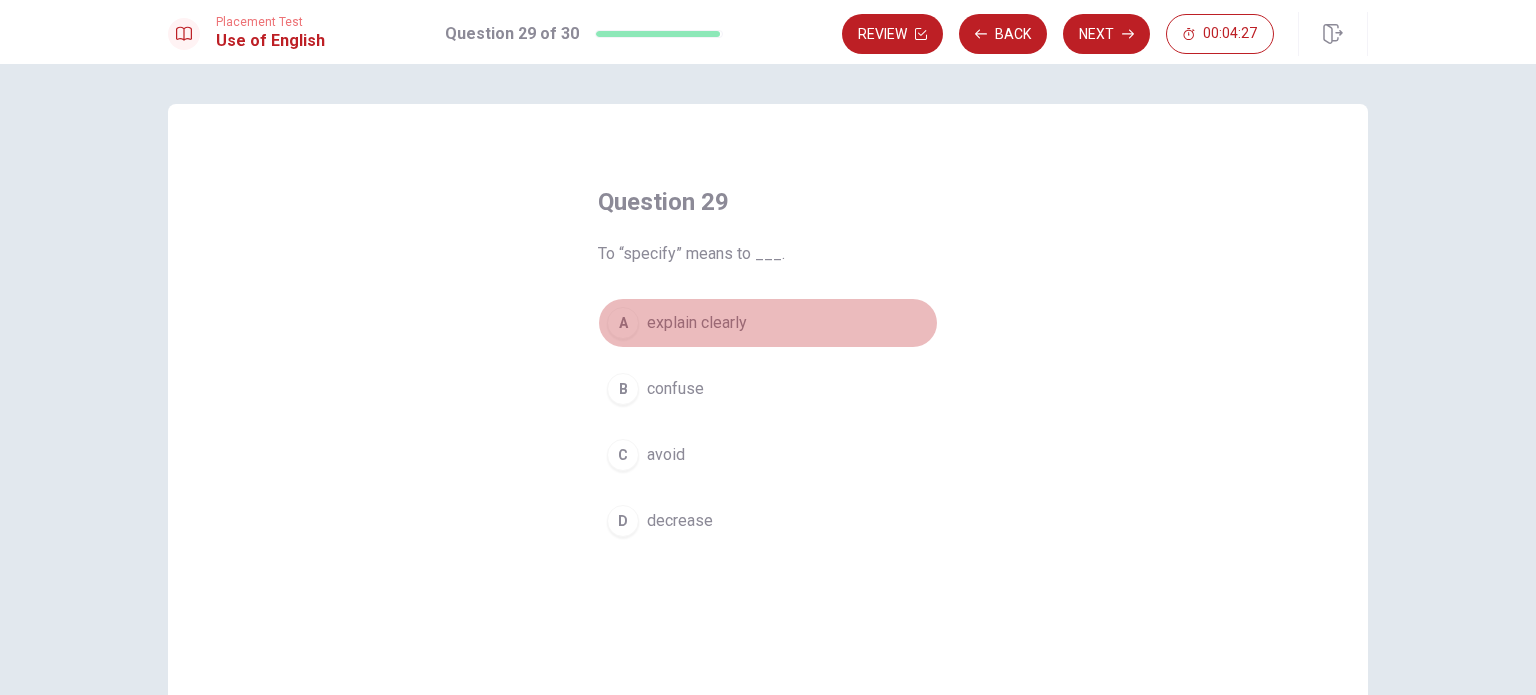 click on "explain clearly" at bounding box center (697, 323) 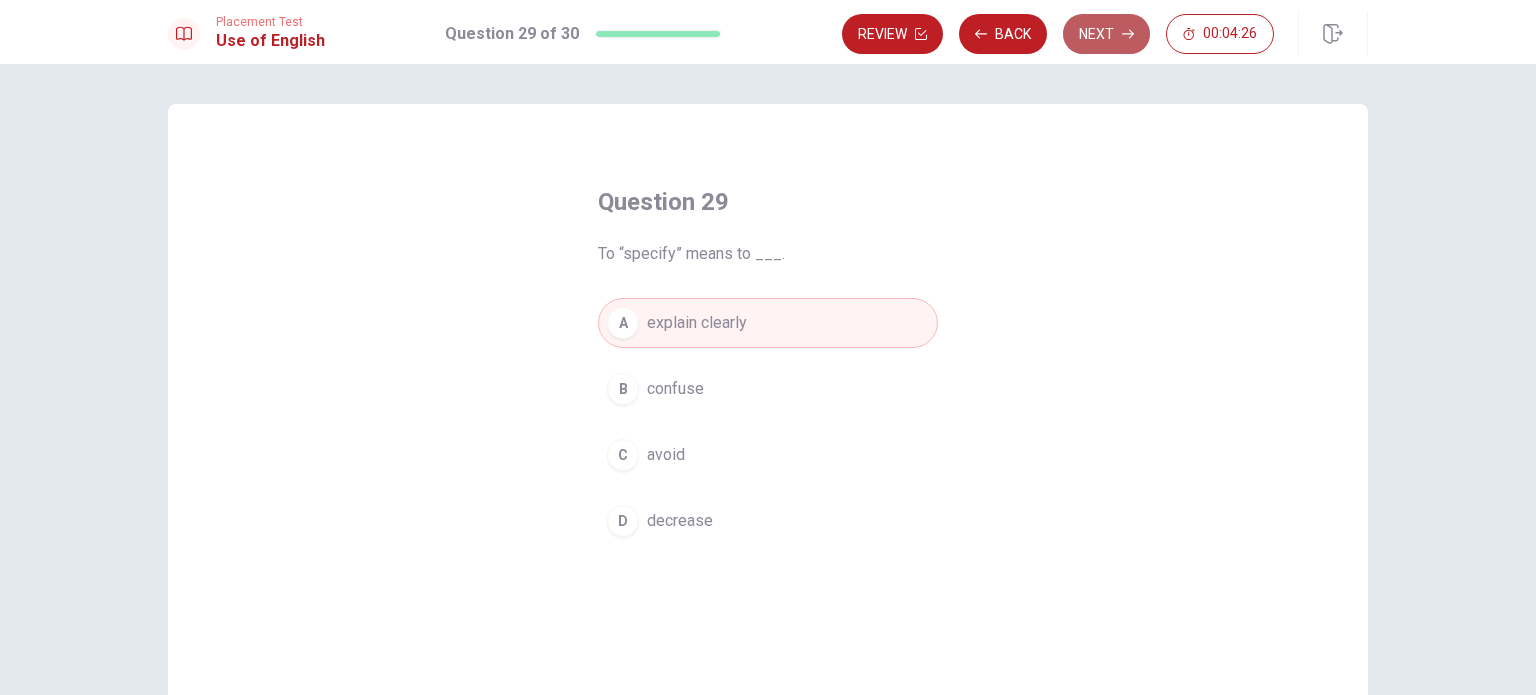 click on "Next" at bounding box center (1106, 34) 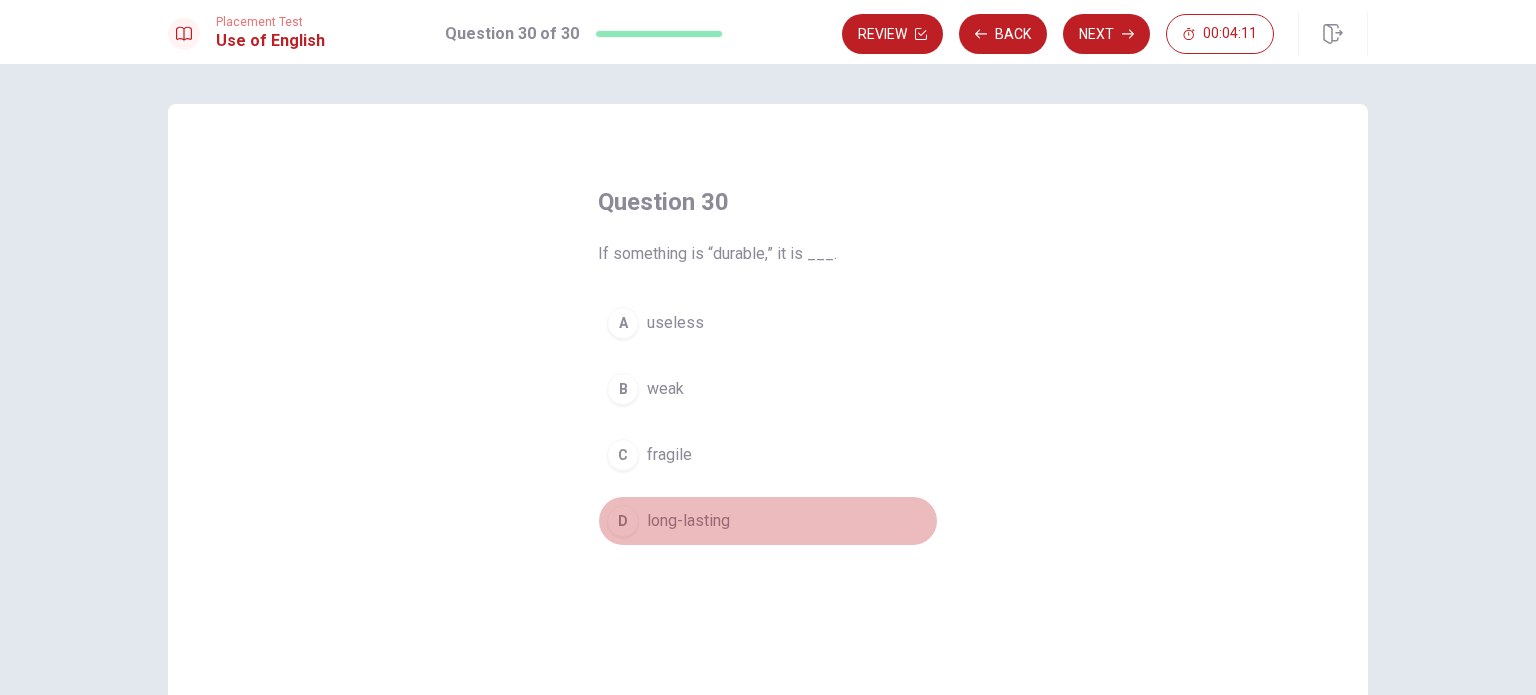 click on "long-lasting" at bounding box center (688, 521) 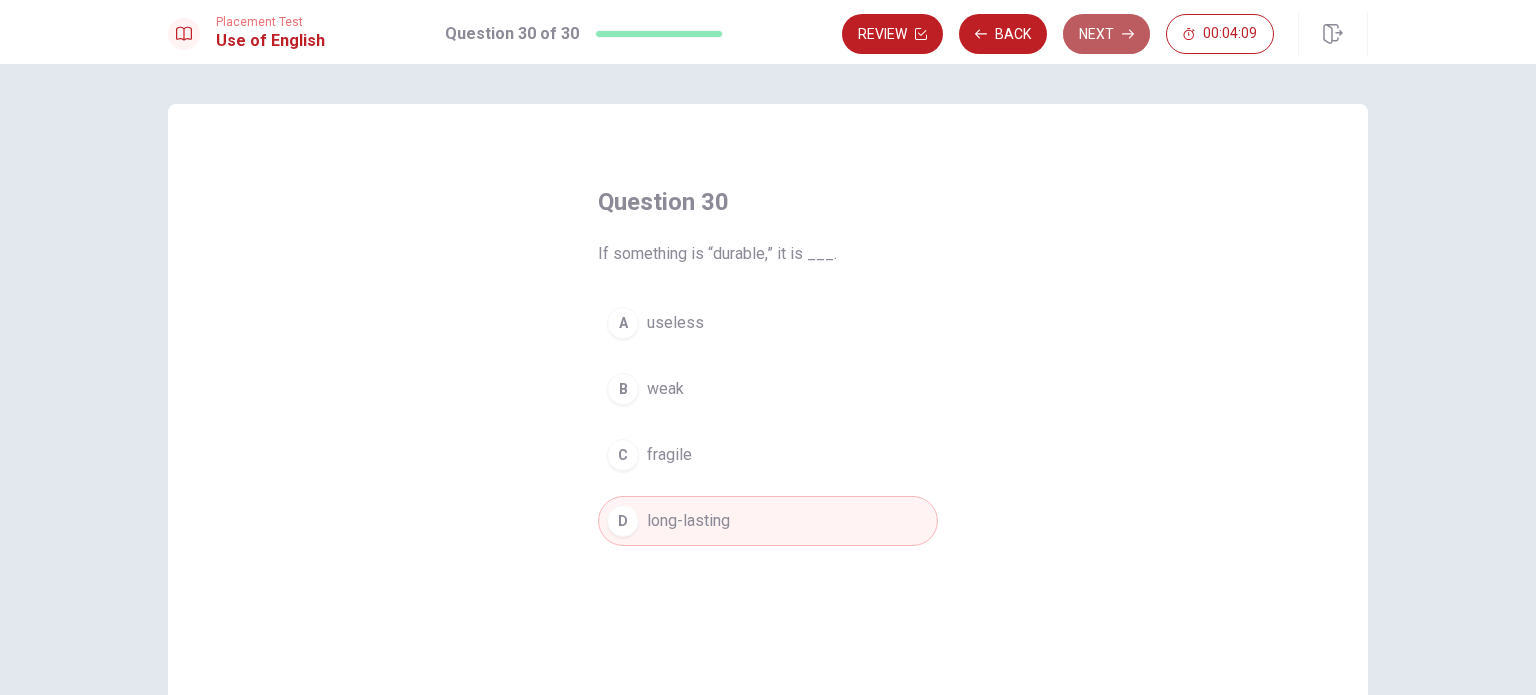 click on "Next" at bounding box center [1106, 34] 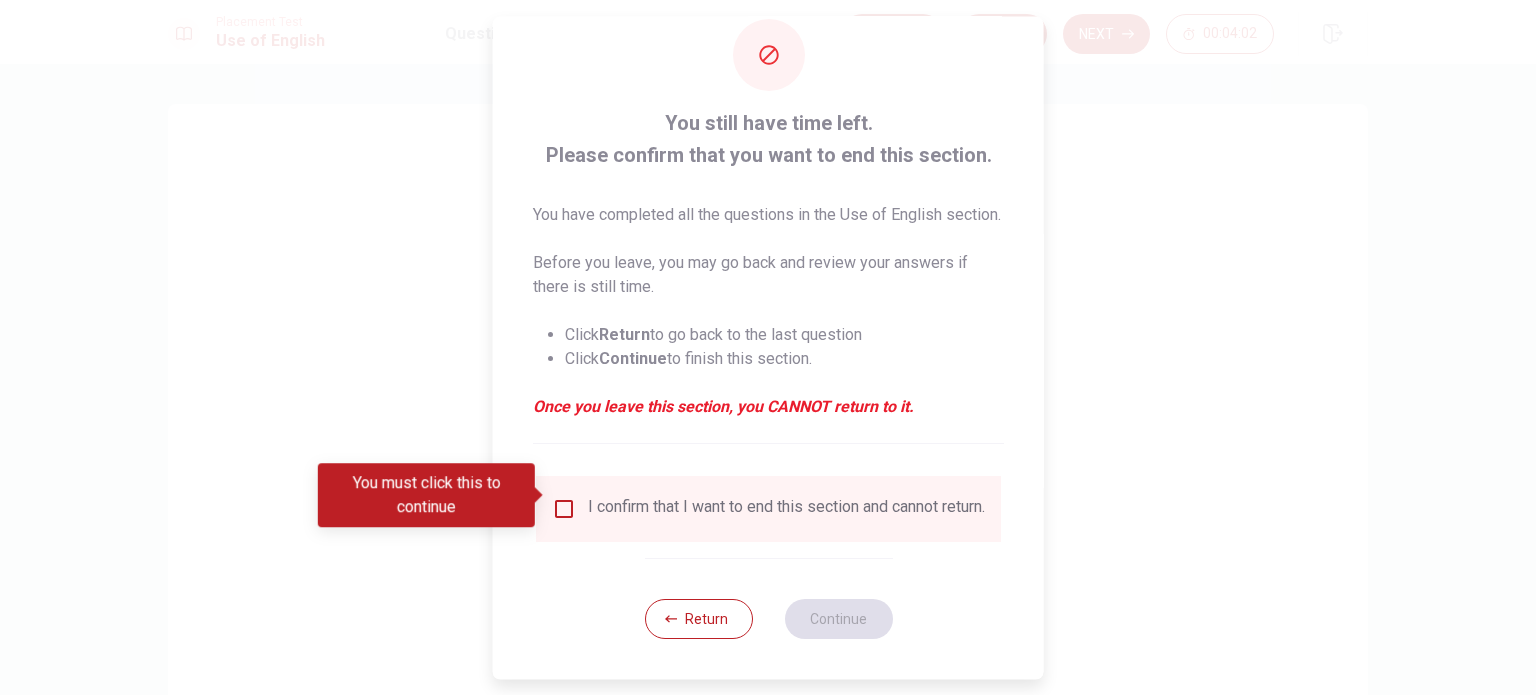 scroll, scrollTop: 74, scrollLeft: 0, axis: vertical 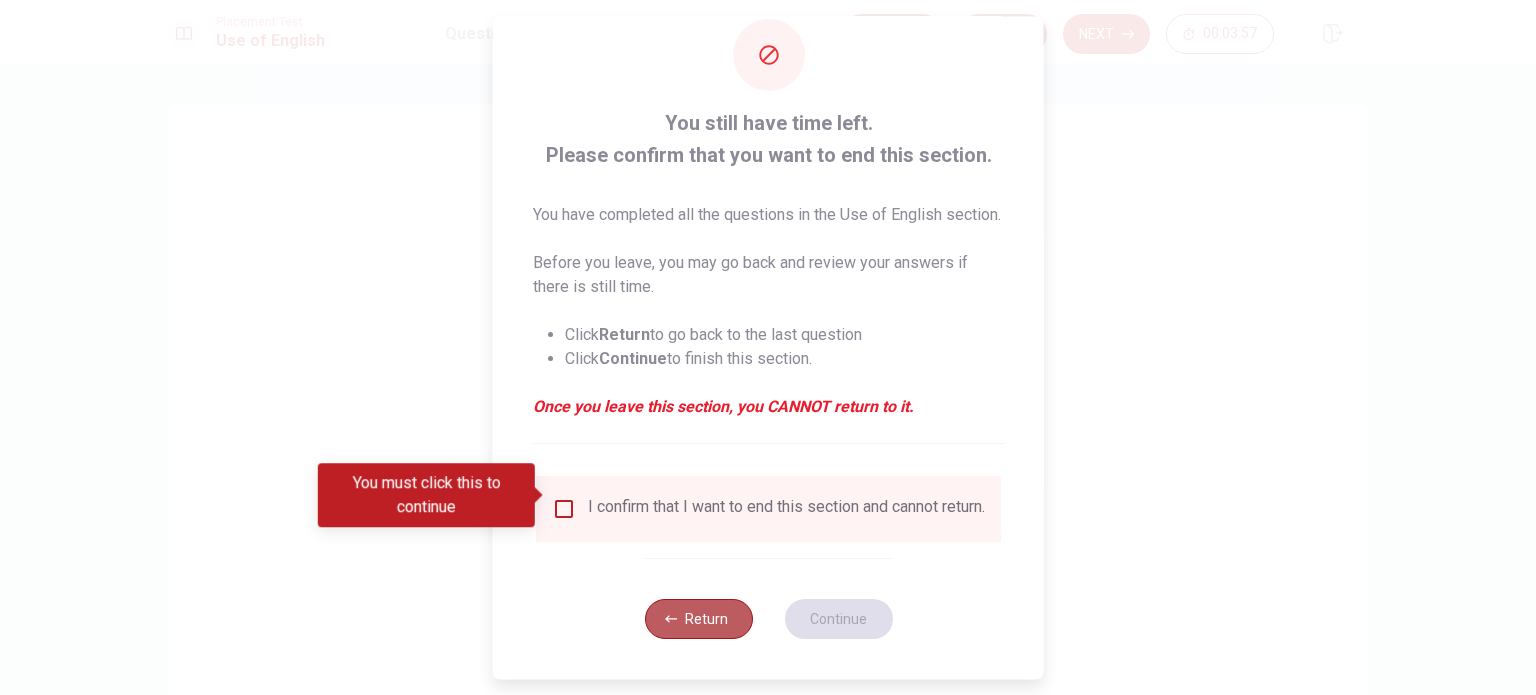 click on "Return" at bounding box center [698, 619] 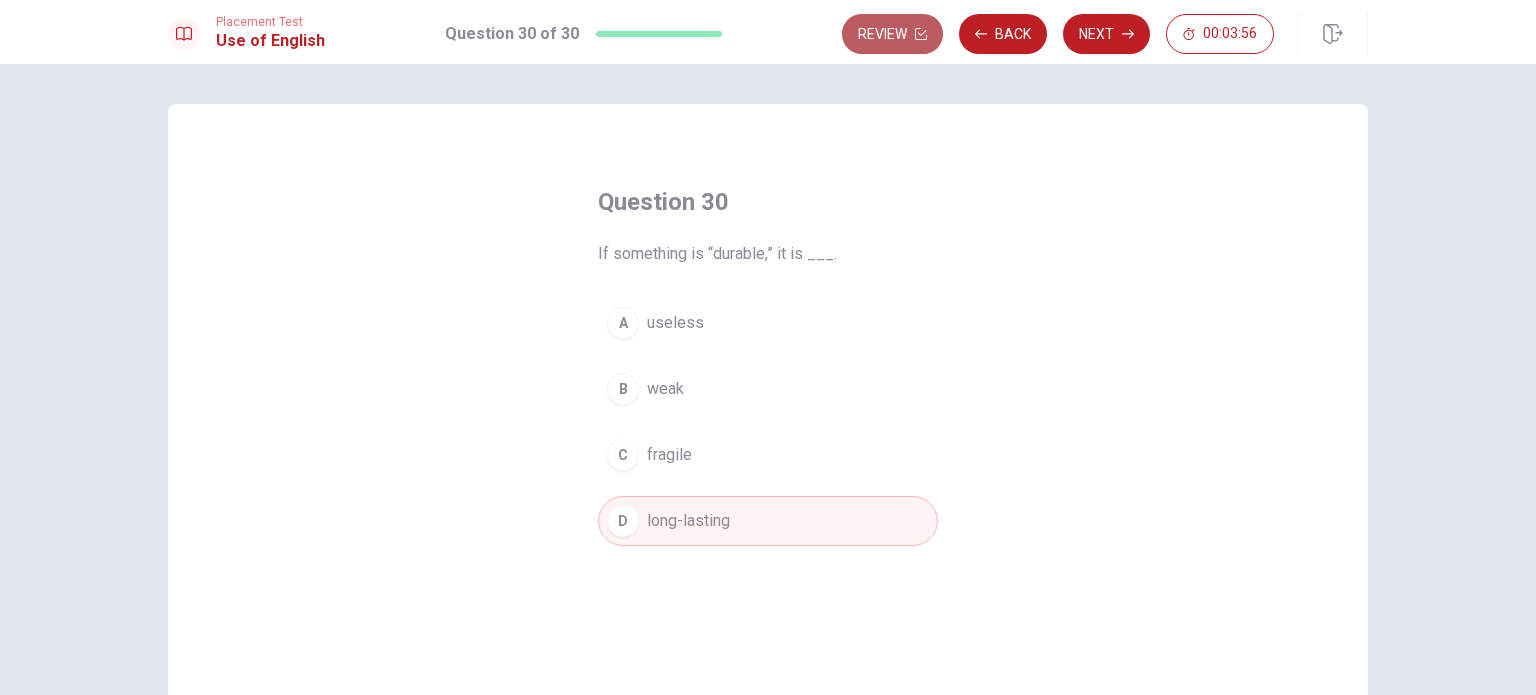click 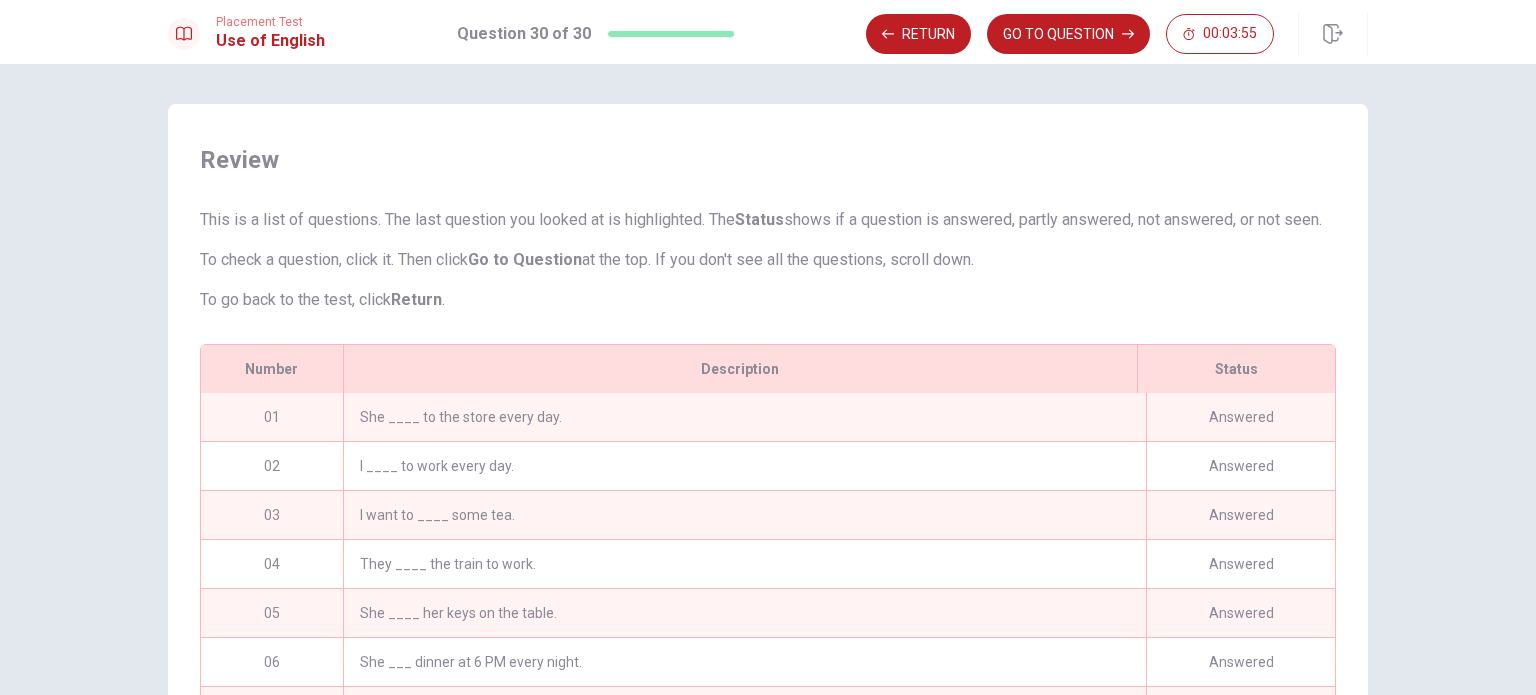 scroll, scrollTop: 186, scrollLeft: 0, axis: vertical 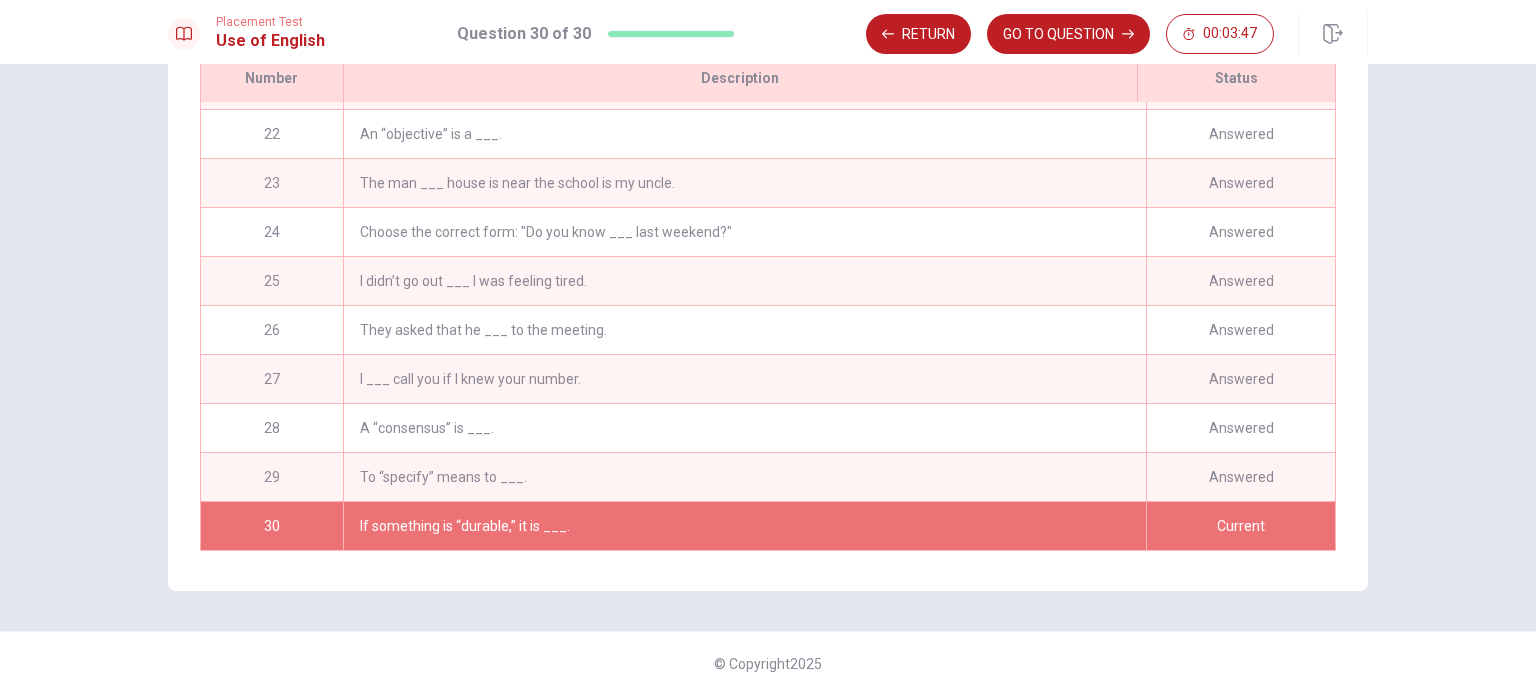 click on "If something is “durable,” it is ___." at bounding box center (744, 526) 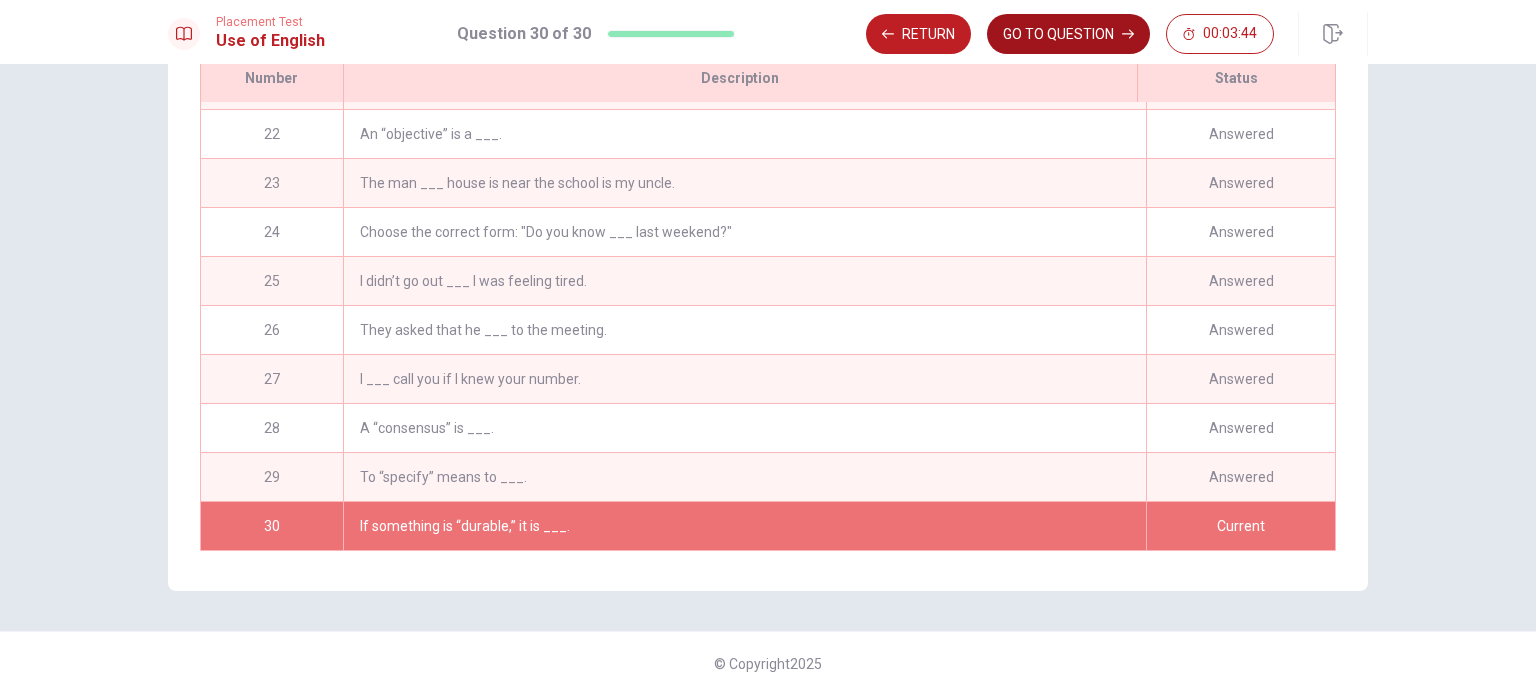 click on "GO TO QUESTION" at bounding box center [1068, 34] 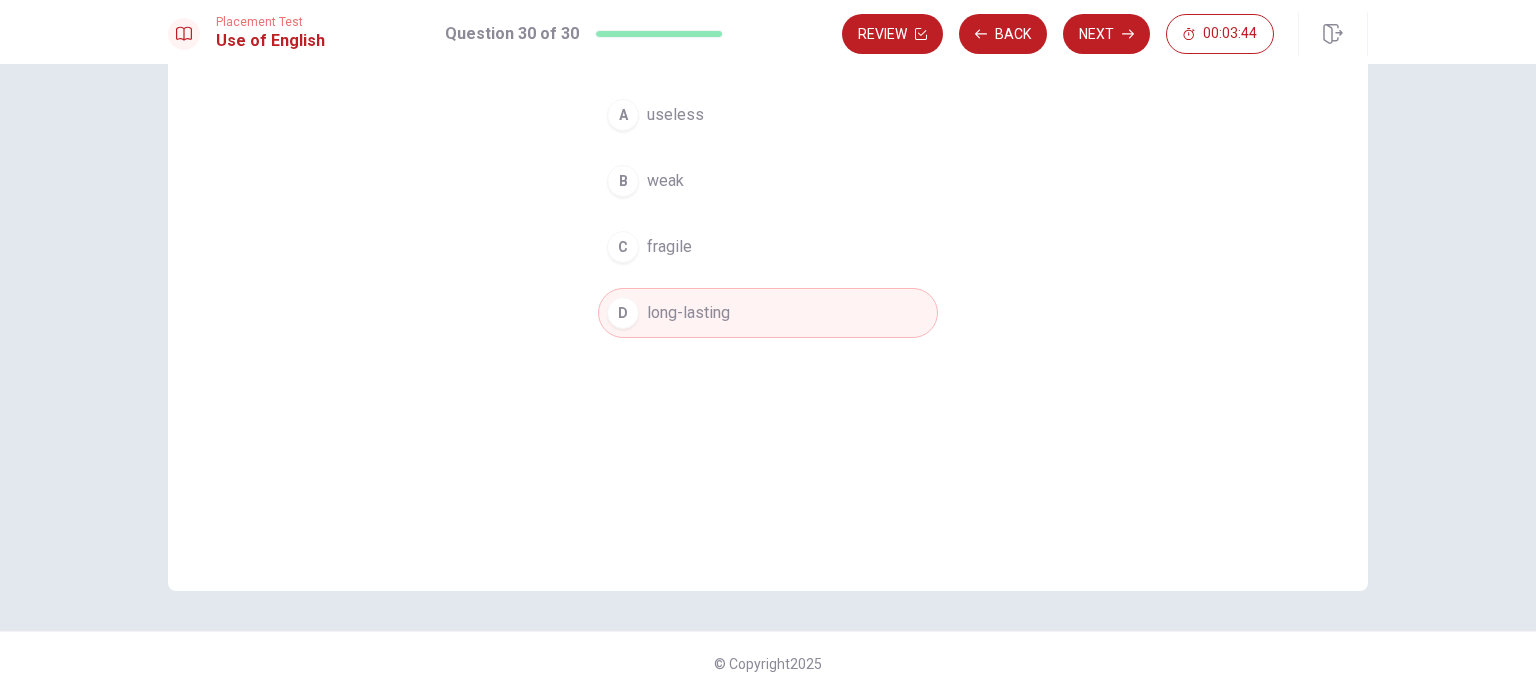 scroll, scrollTop: 208, scrollLeft: 0, axis: vertical 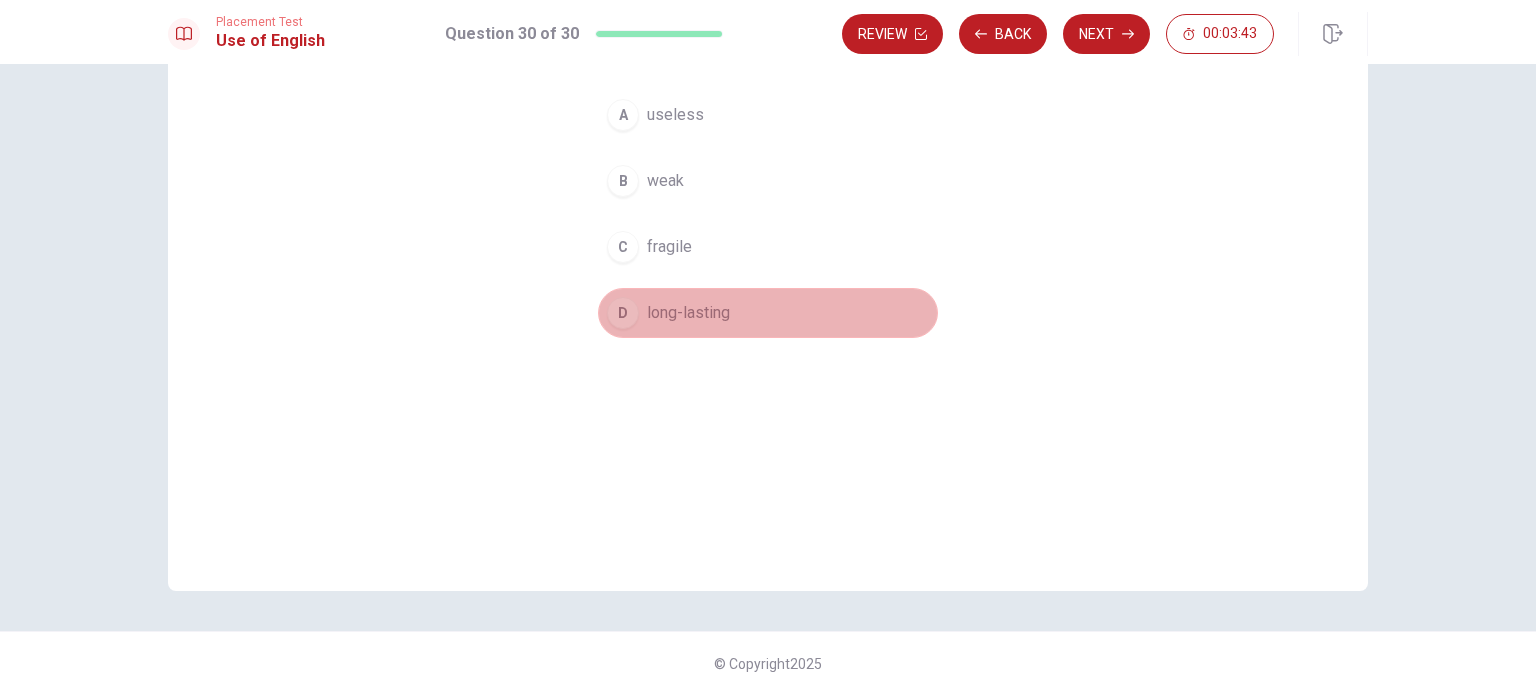 click on "D long-lasting" at bounding box center [768, 313] 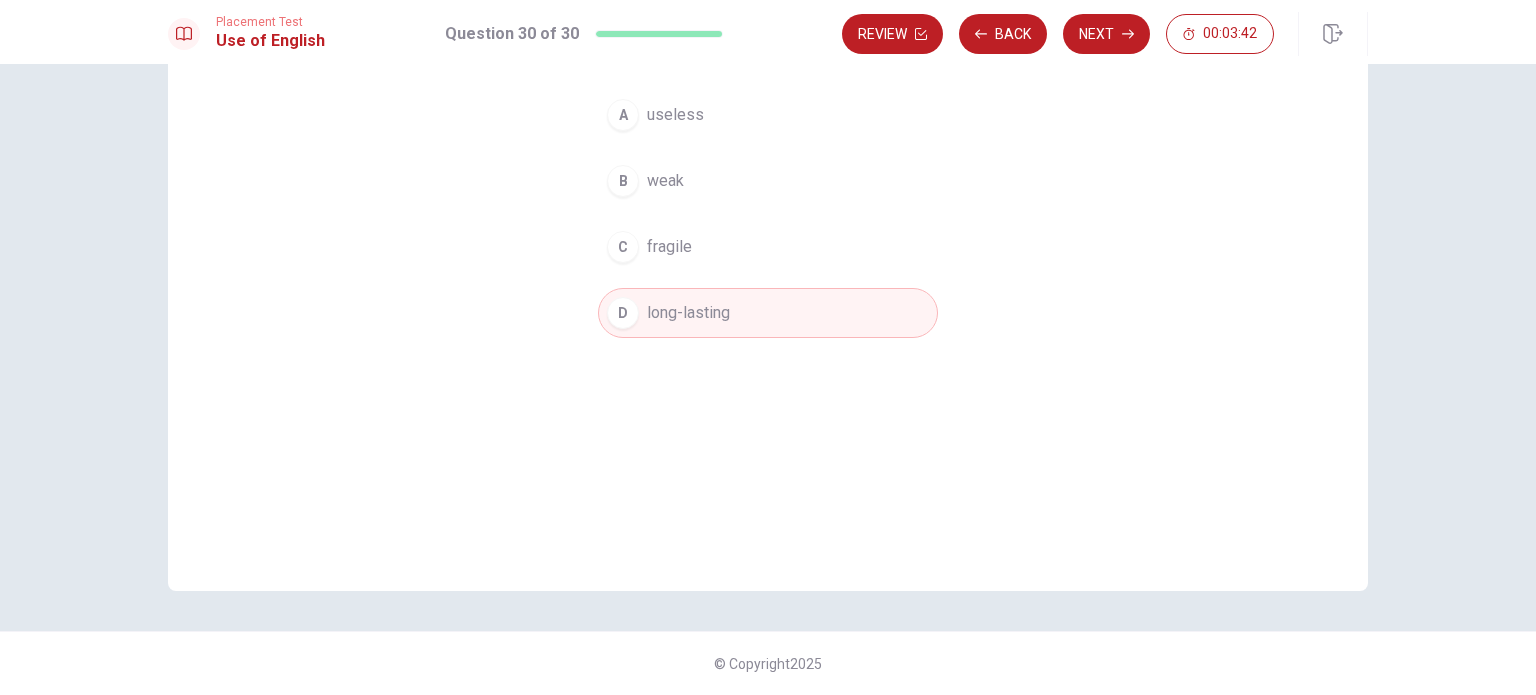 scroll, scrollTop: 0, scrollLeft: 0, axis: both 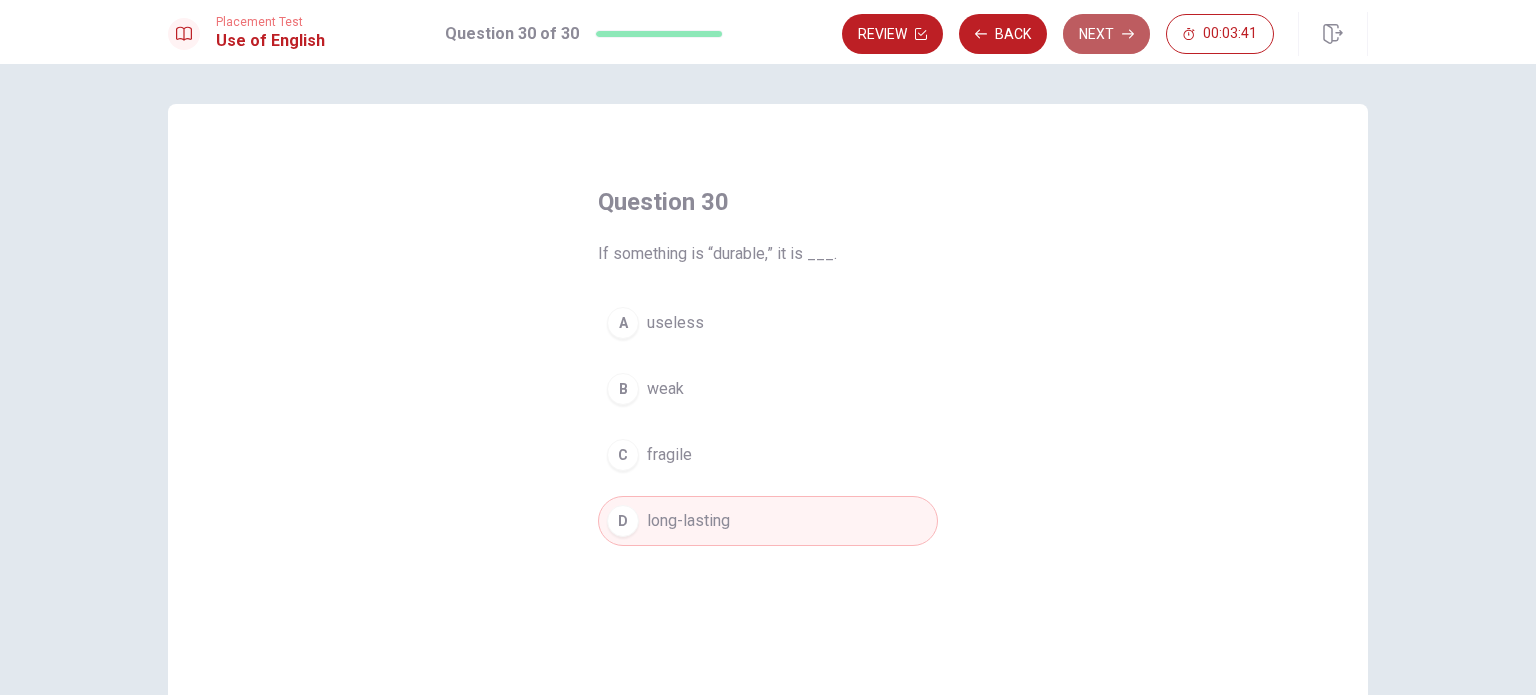 click on "Next" at bounding box center (1106, 34) 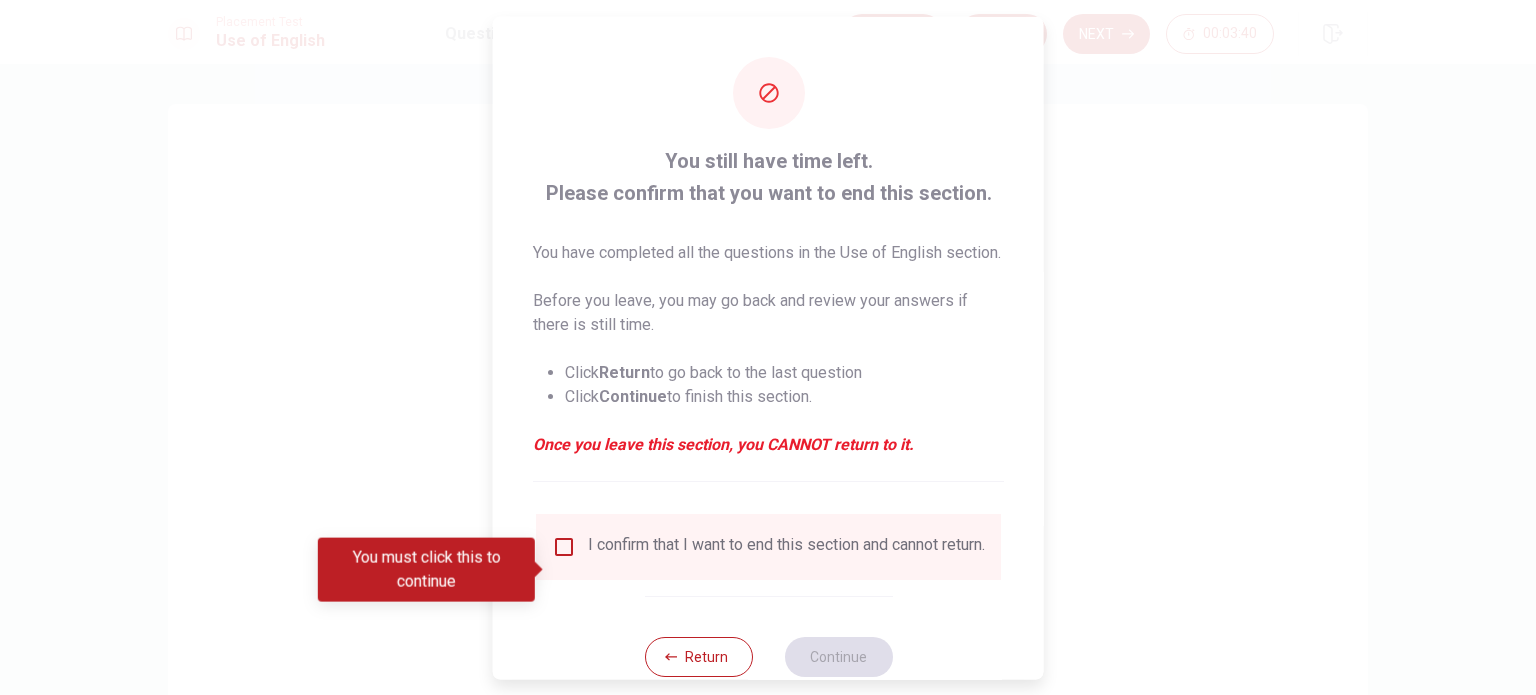 scroll, scrollTop: 74, scrollLeft: 0, axis: vertical 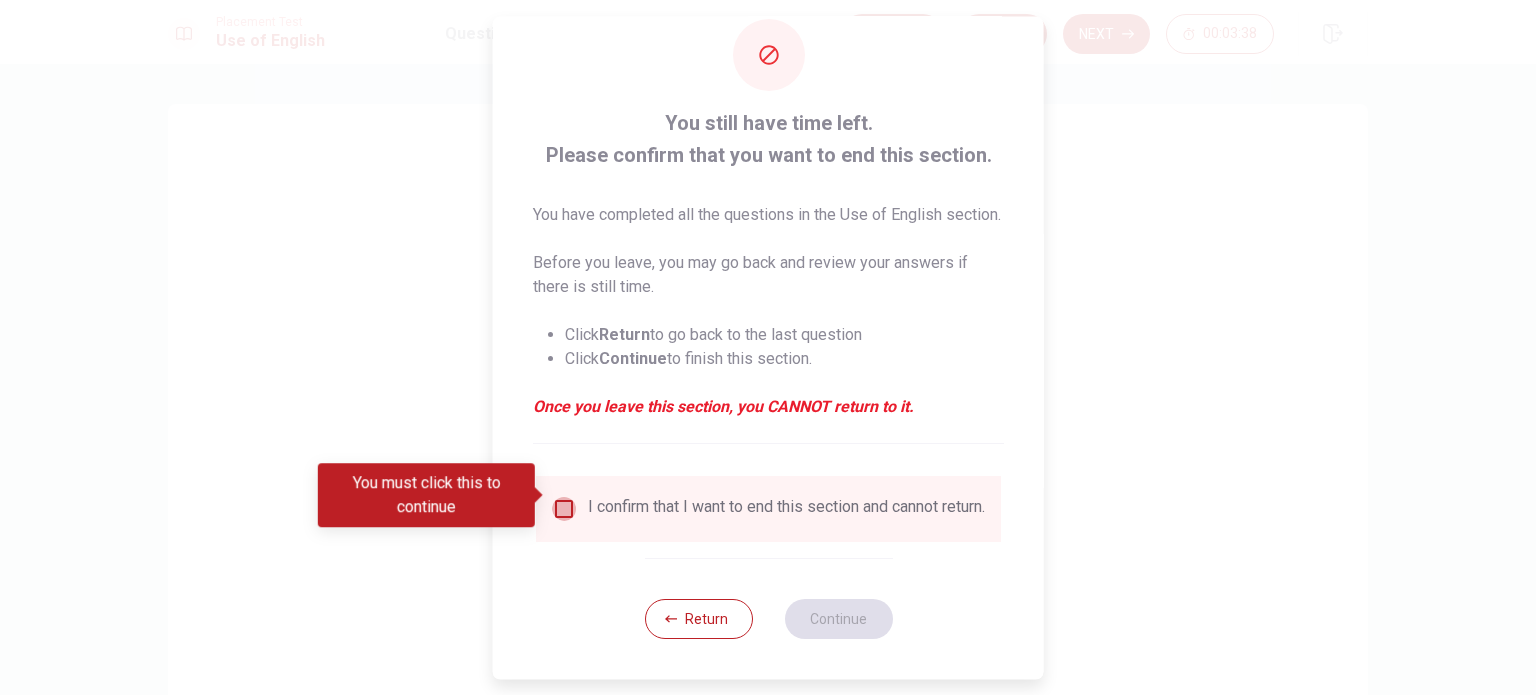 click at bounding box center (564, 509) 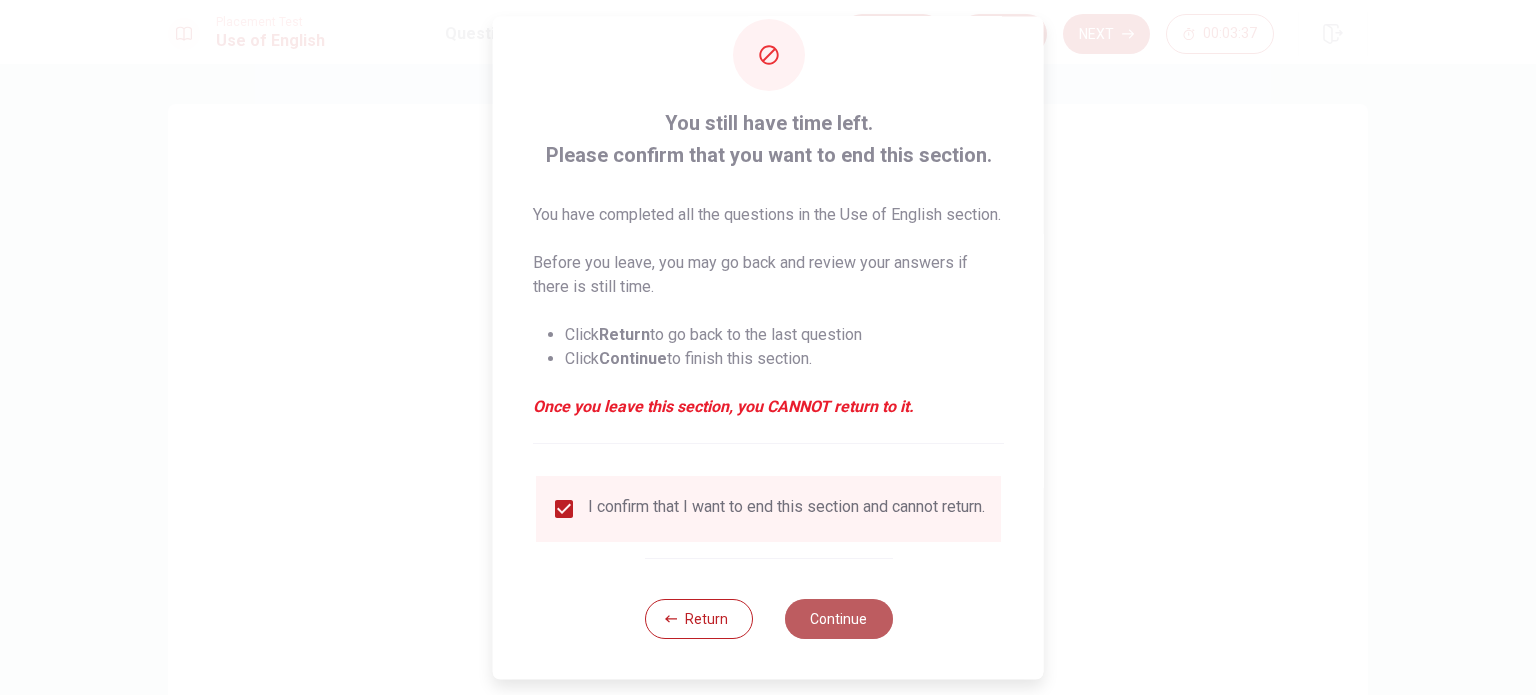 click on "Continue" at bounding box center (838, 619) 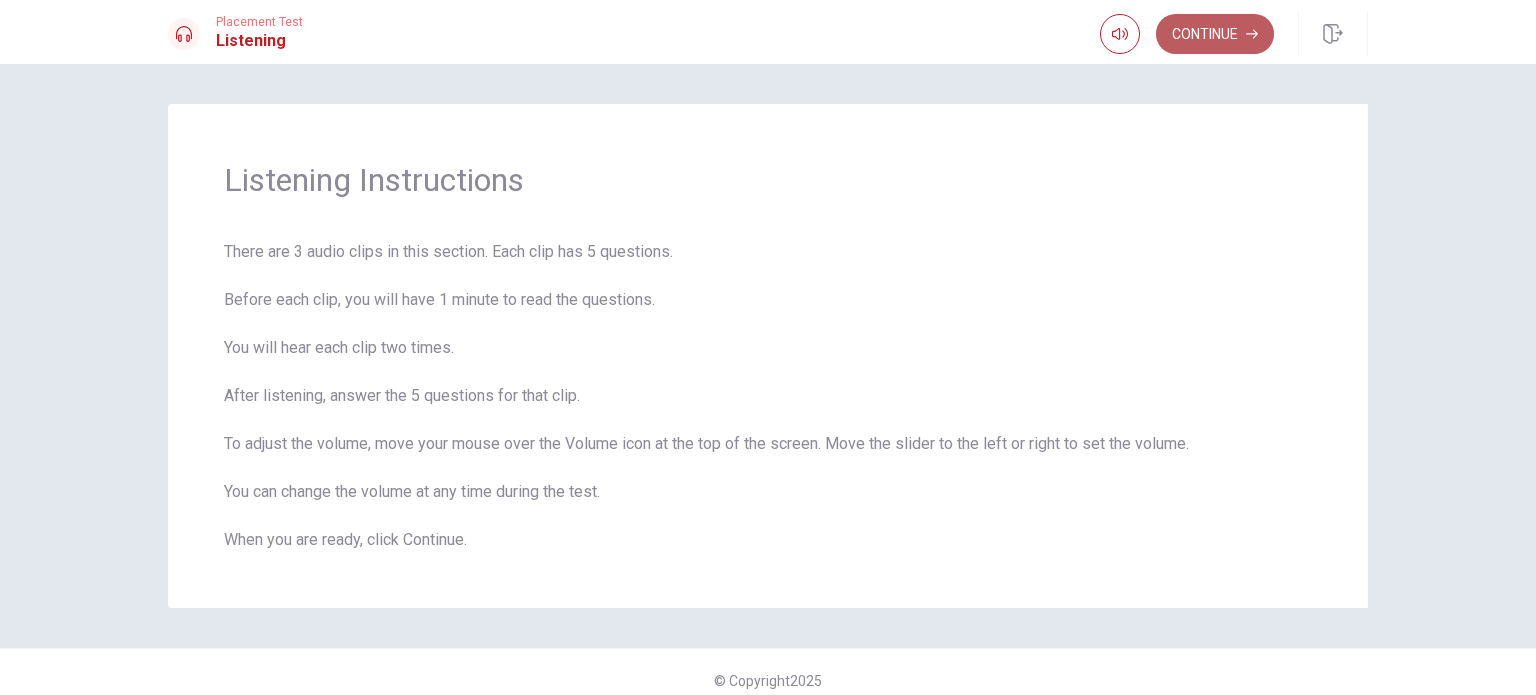 click on "Continue" at bounding box center (1215, 34) 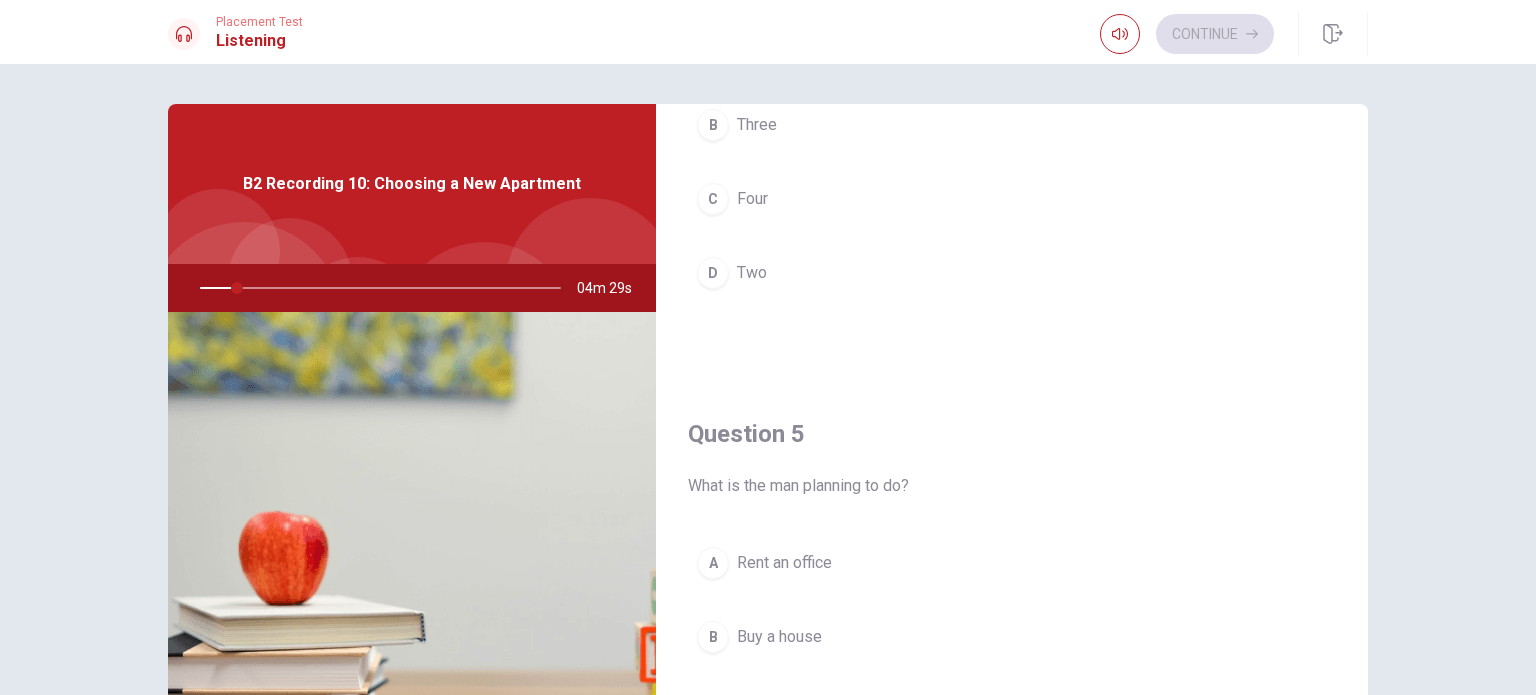 scroll, scrollTop: 1856, scrollLeft: 0, axis: vertical 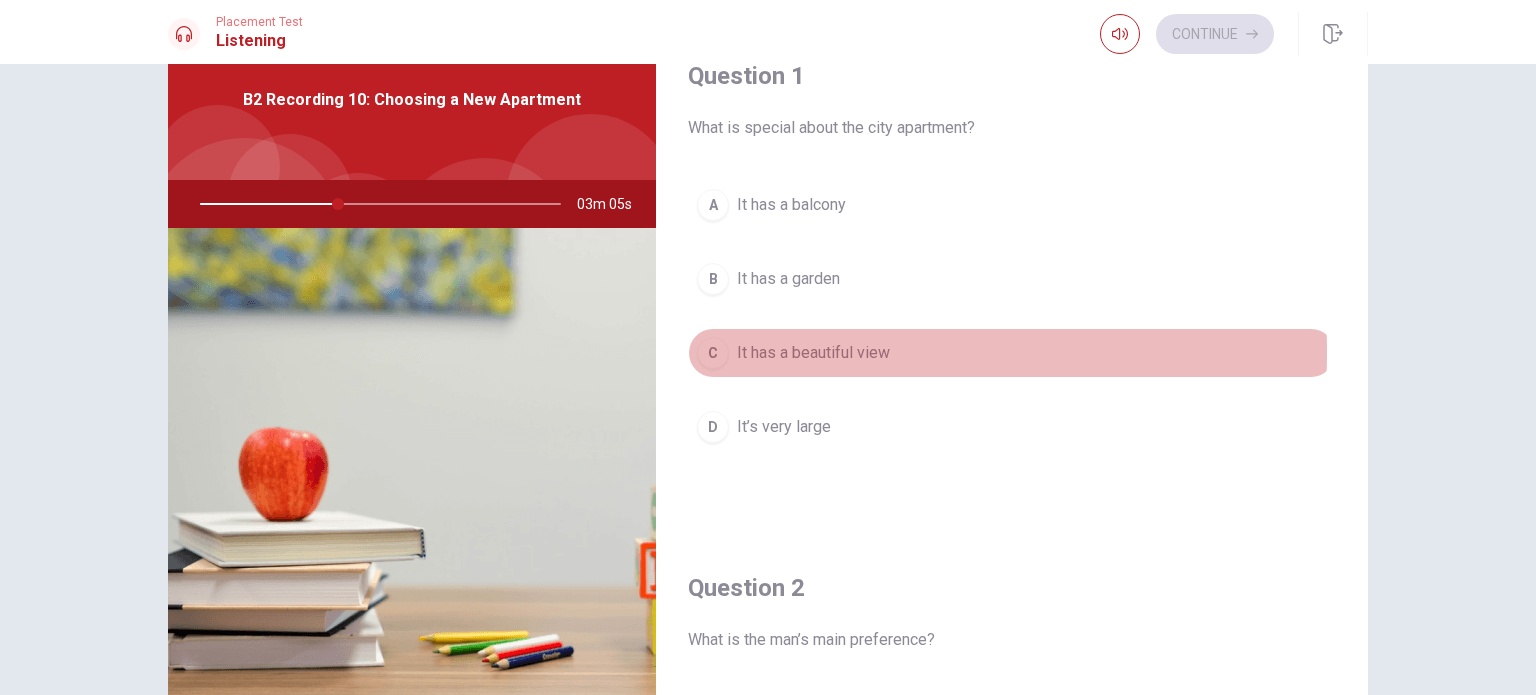 click on "It has a beautiful view" at bounding box center [813, 353] 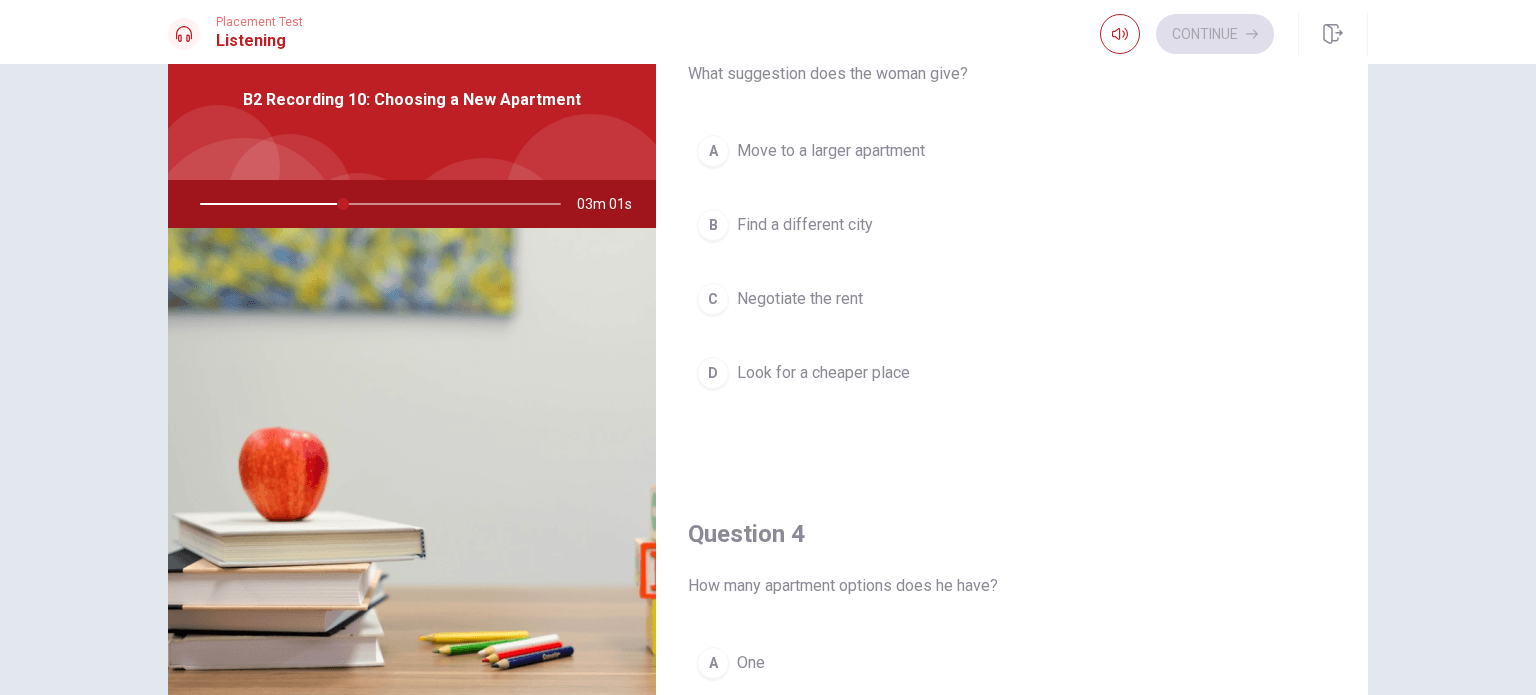scroll, scrollTop: 942, scrollLeft: 0, axis: vertical 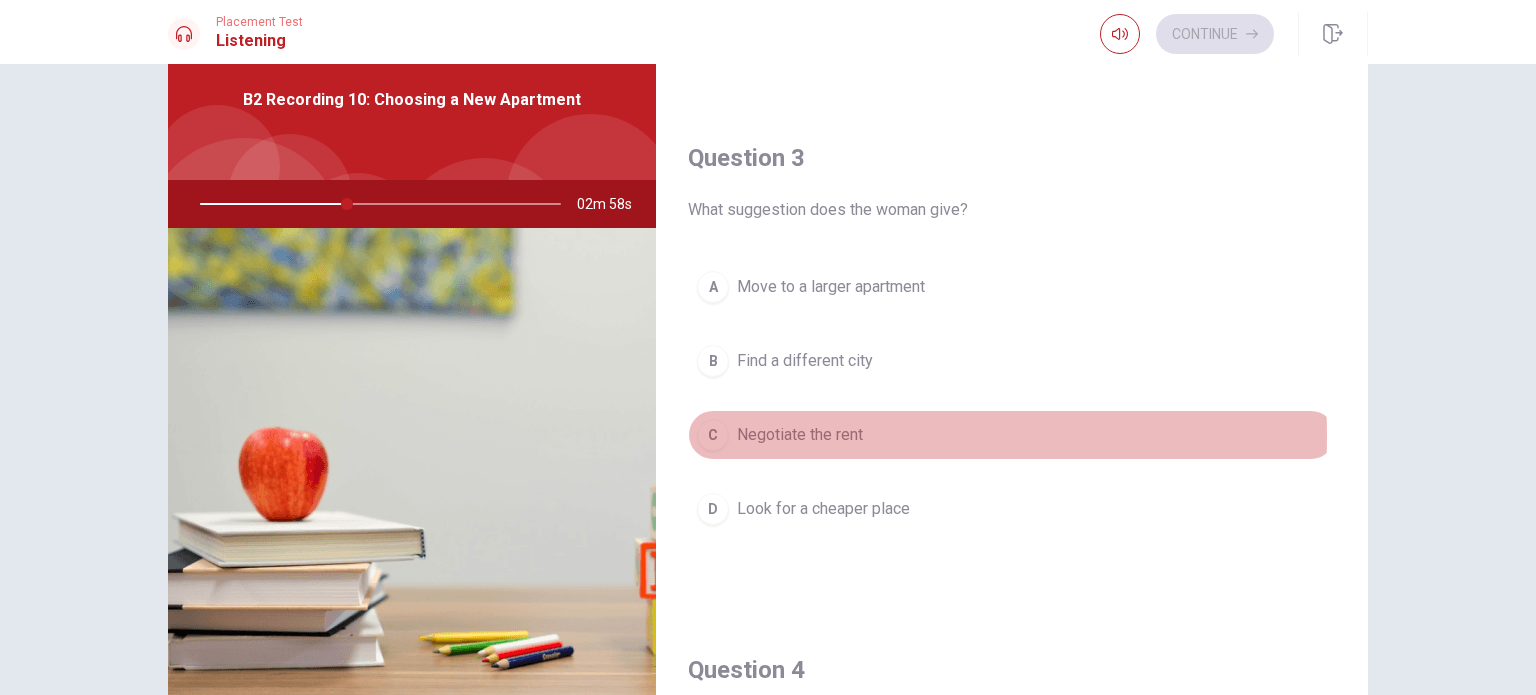 click on "Negotiate the rent" at bounding box center [800, 435] 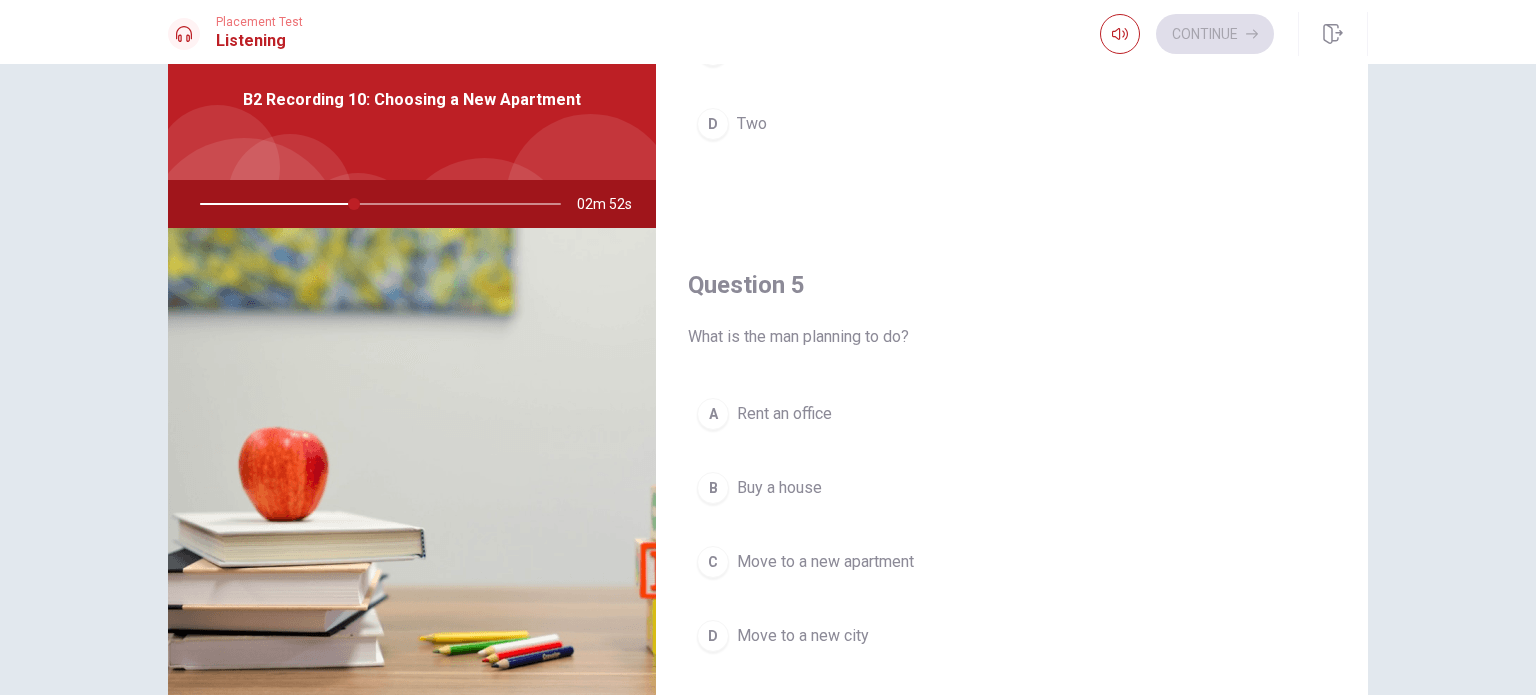 scroll, scrollTop: 1856, scrollLeft: 0, axis: vertical 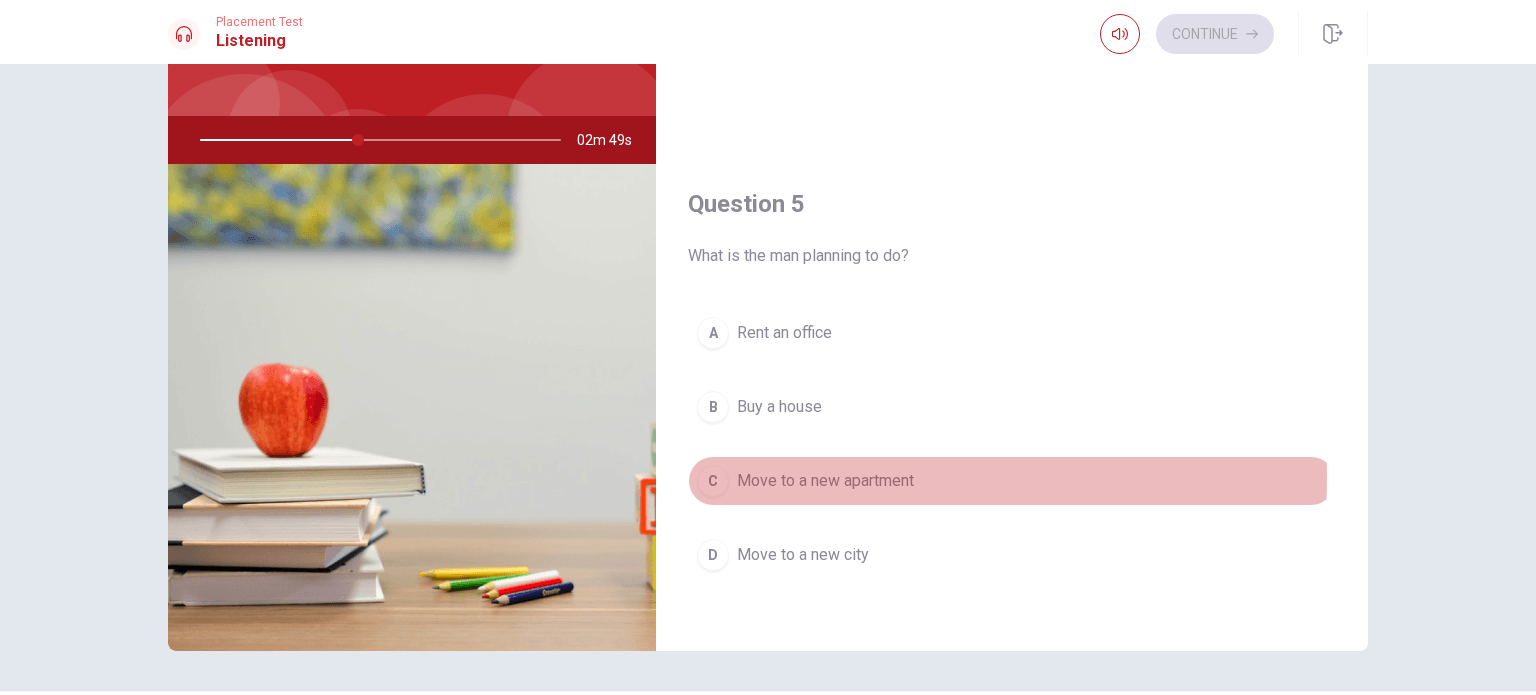 click on "Move to a new apartment" at bounding box center (825, 481) 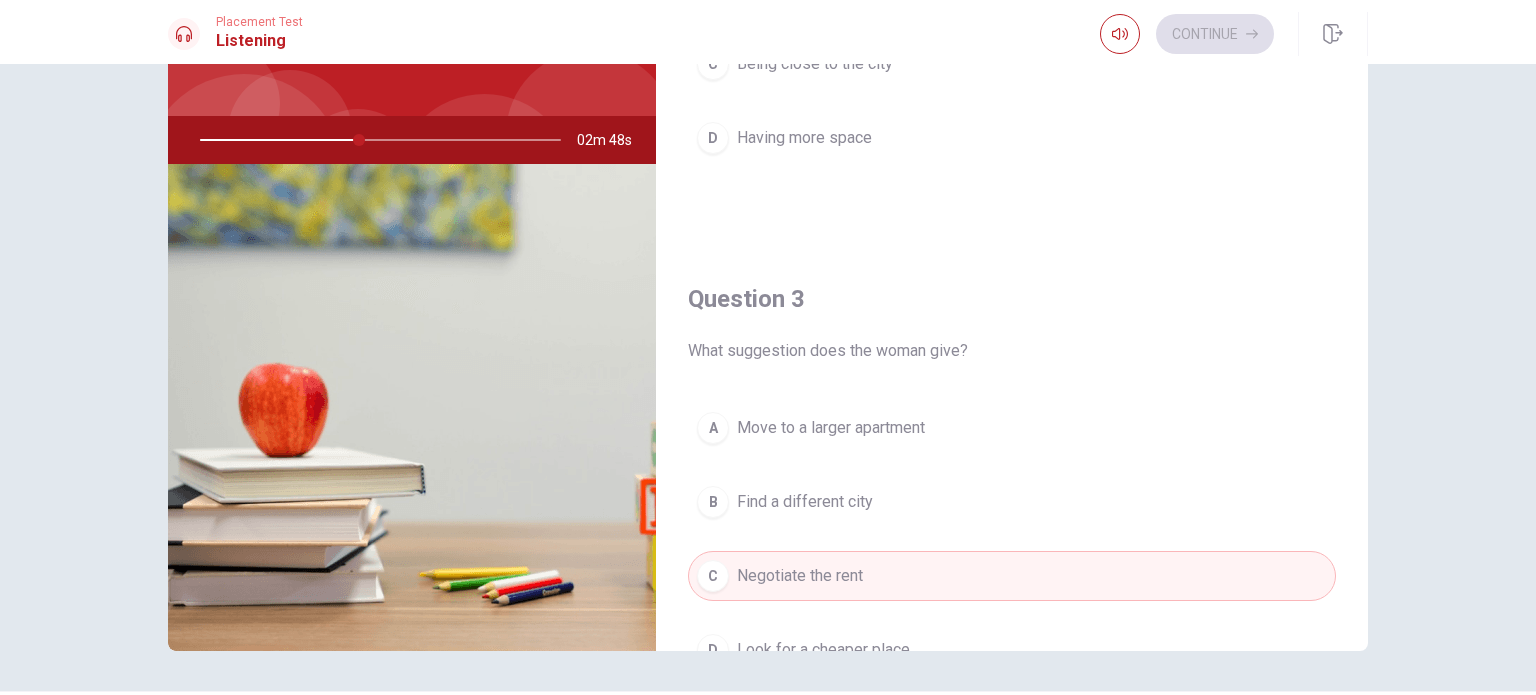 scroll, scrollTop: 0, scrollLeft: 0, axis: both 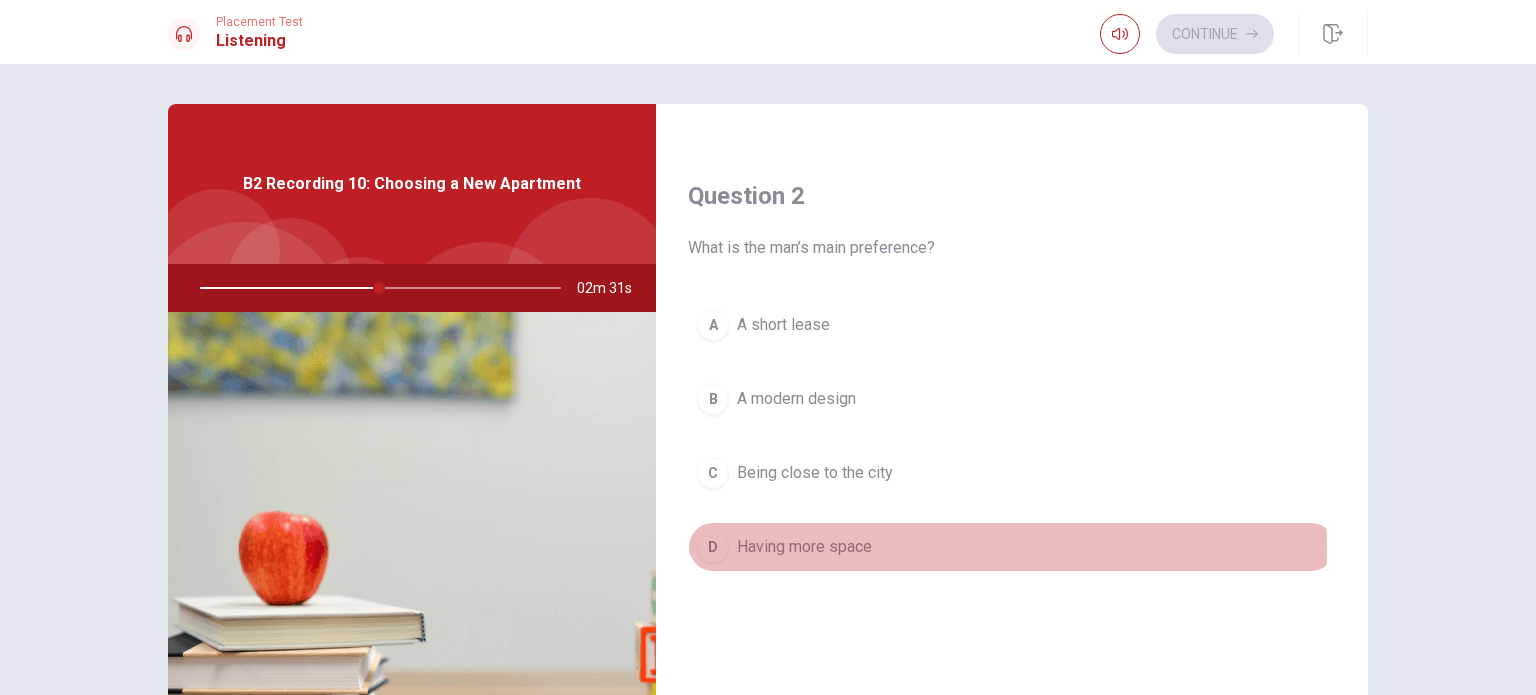 click on "Having more space" at bounding box center [804, 547] 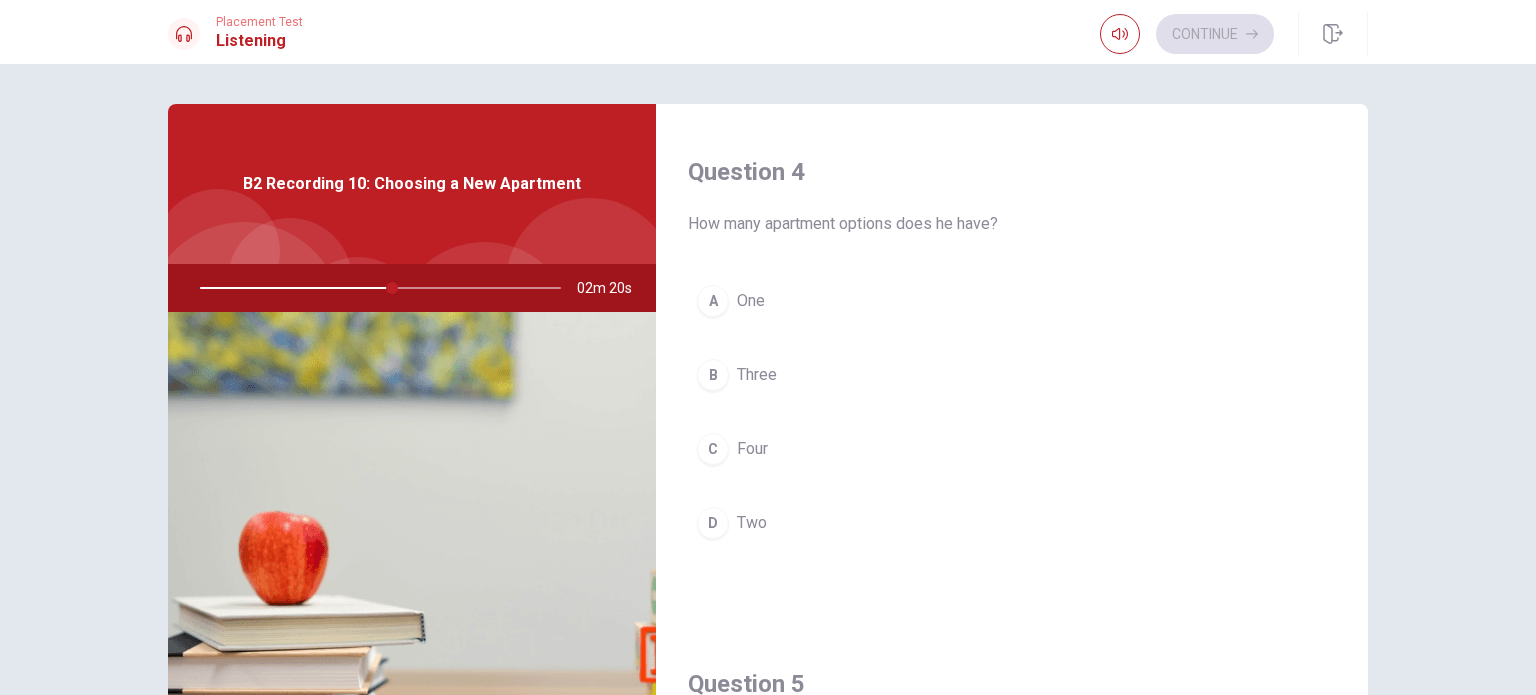 scroll, scrollTop: 1524, scrollLeft: 0, axis: vertical 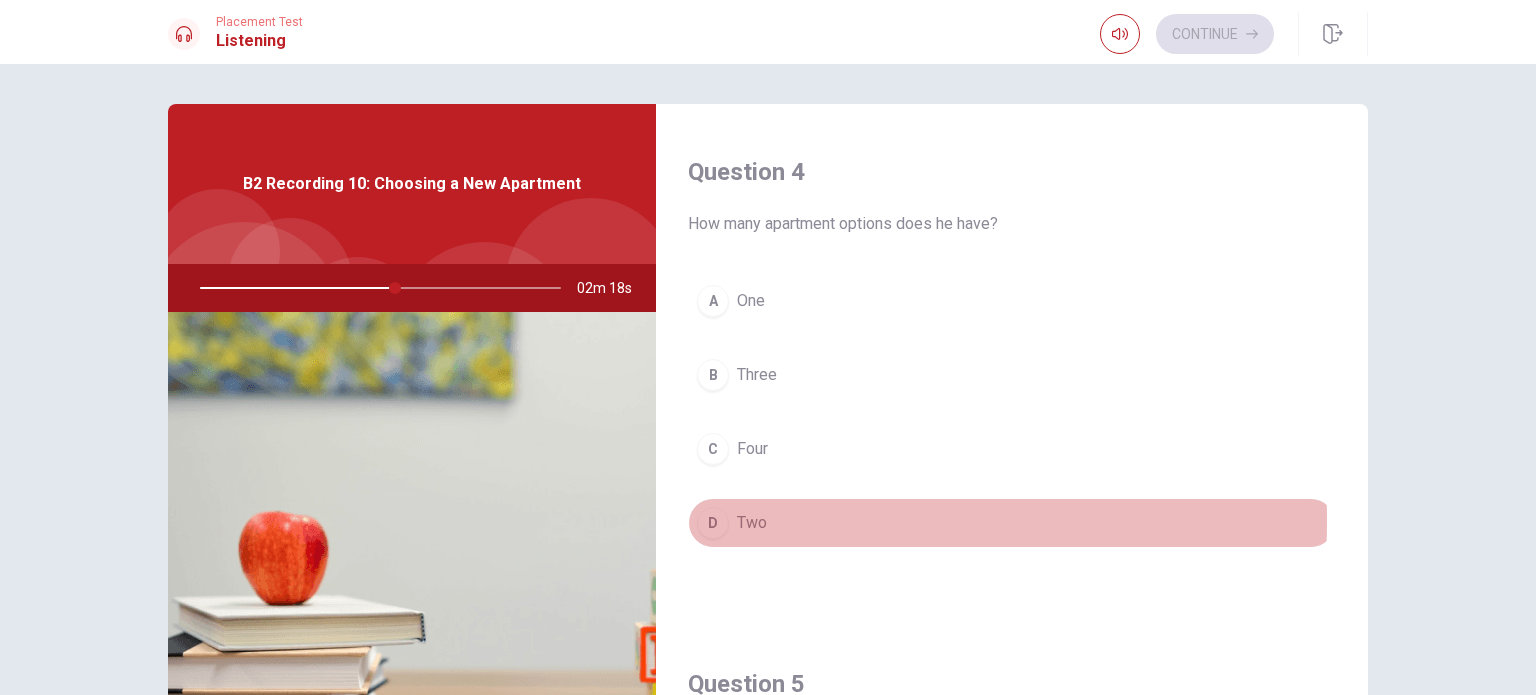 click on "Two" at bounding box center [752, 523] 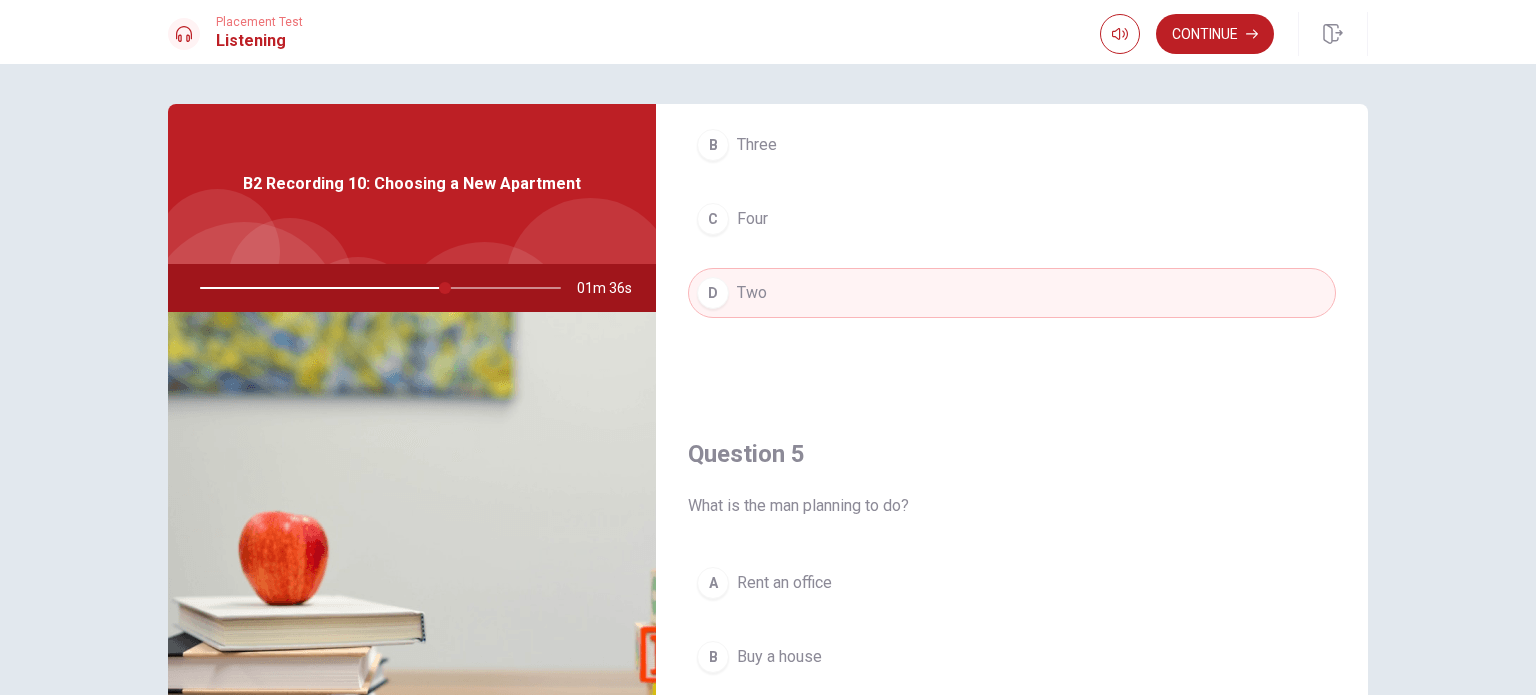 scroll, scrollTop: 1856, scrollLeft: 0, axis: vertical 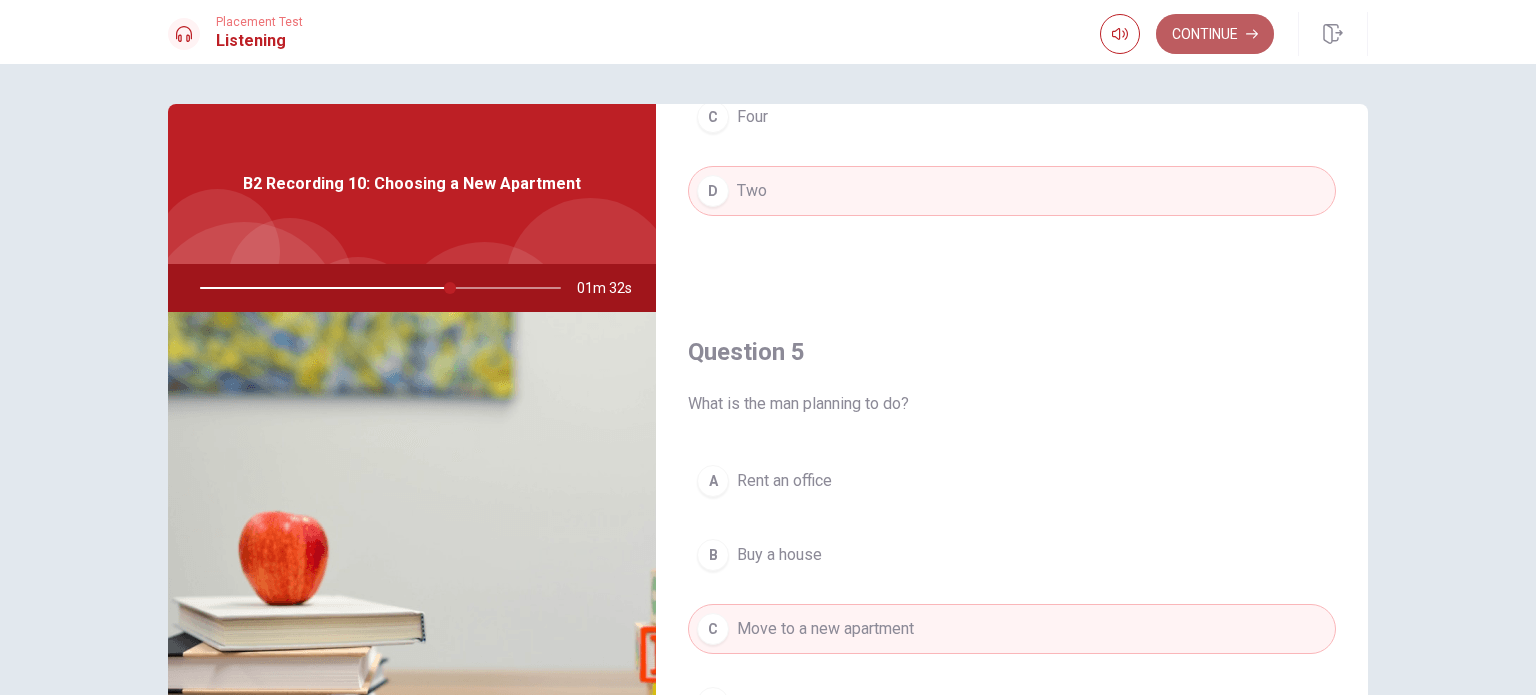 click on "Continue" at bounding box center (1215, 34) 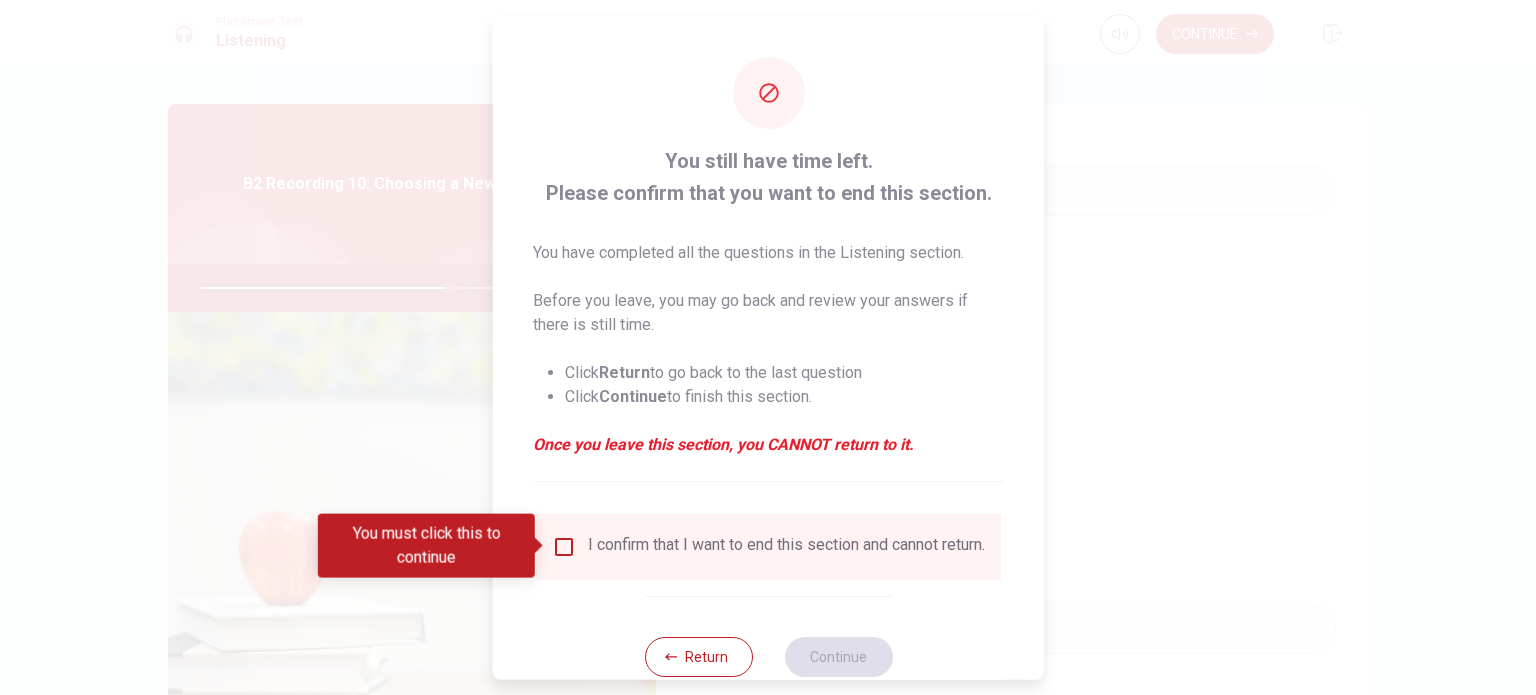 click at bounding box center (564, 546) 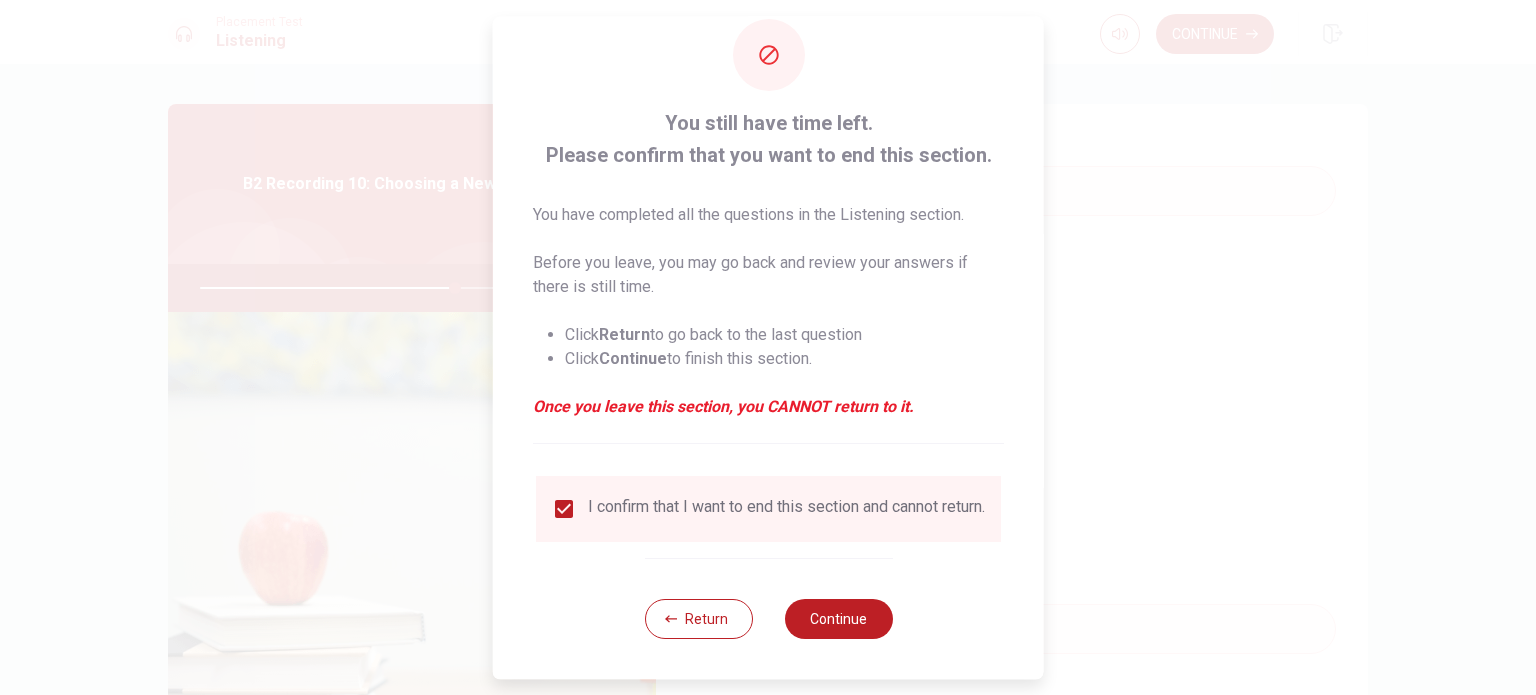 scroll, scrollTop: 48, scrollLeft: 0, axis: vertical 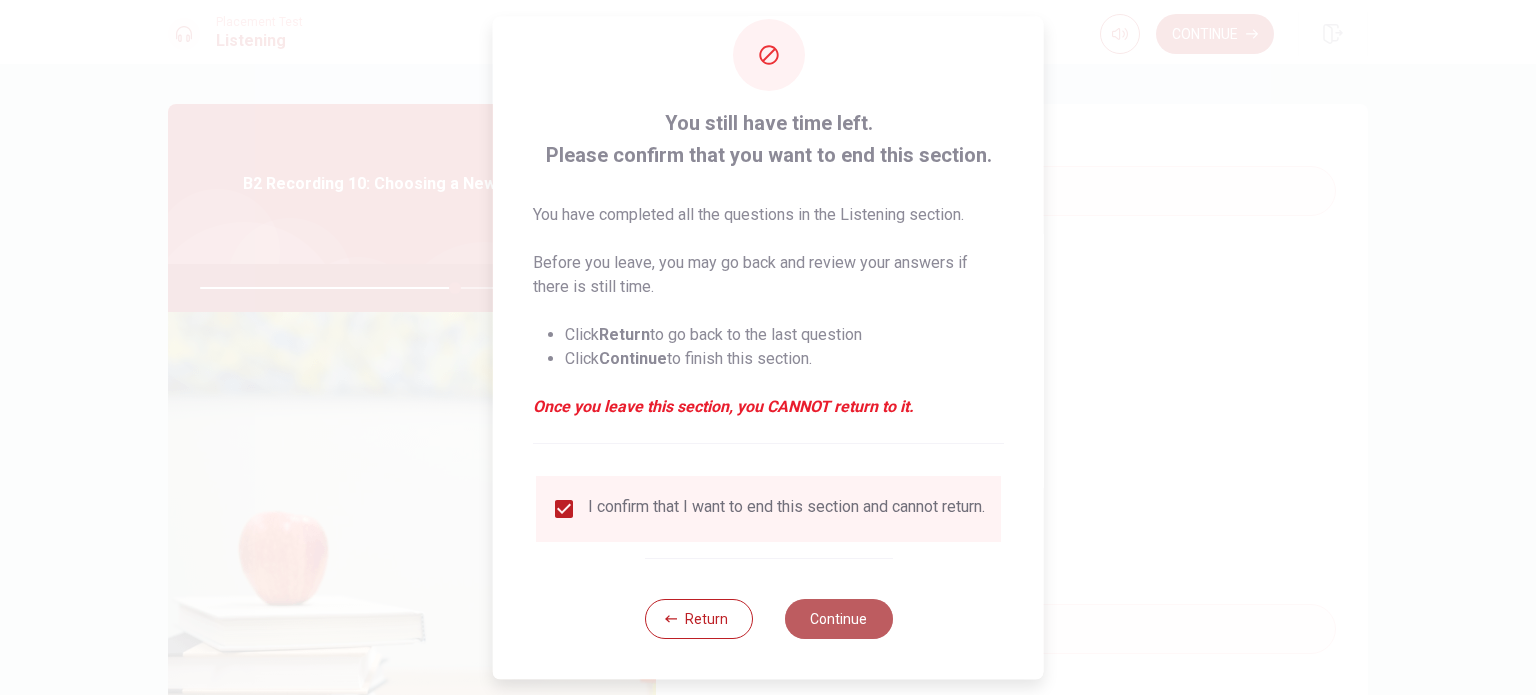 click on "Continue" at bounding box center [838, 619] 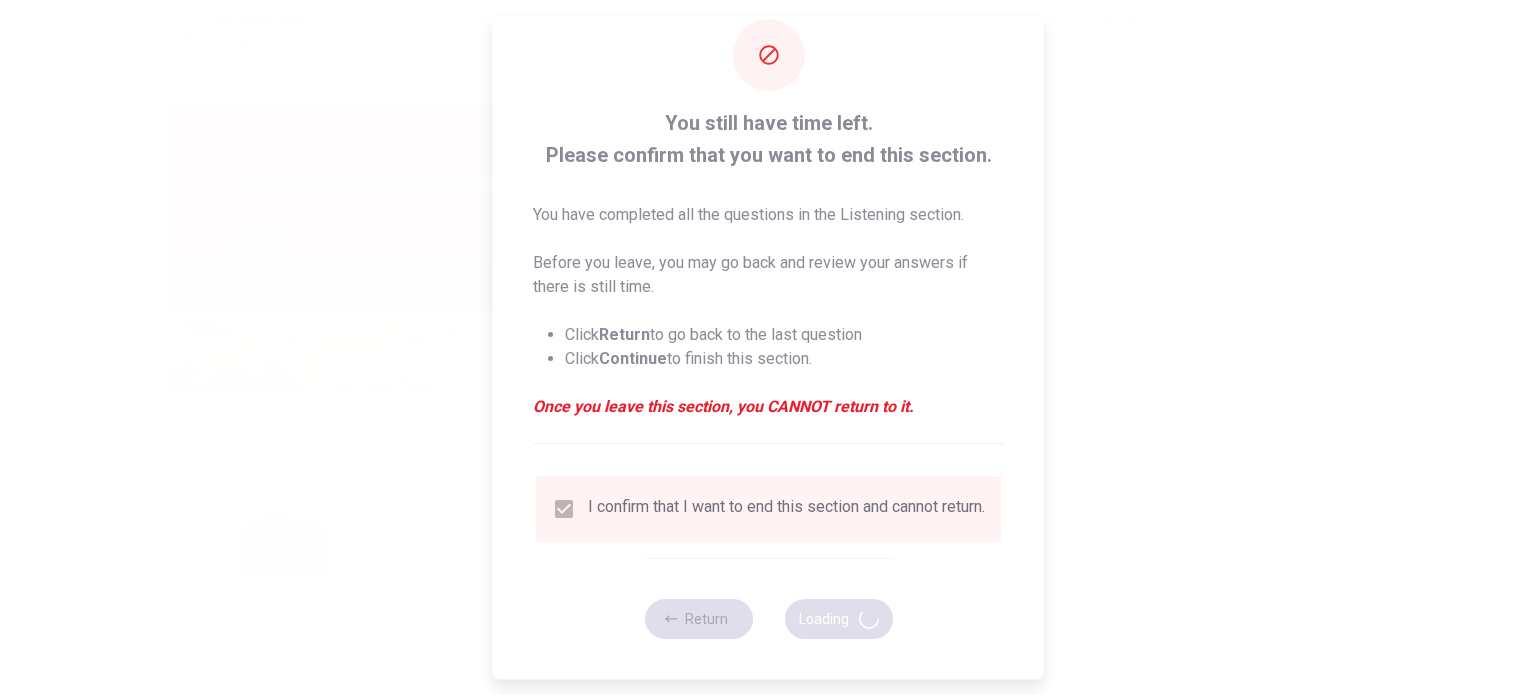 type on "72" 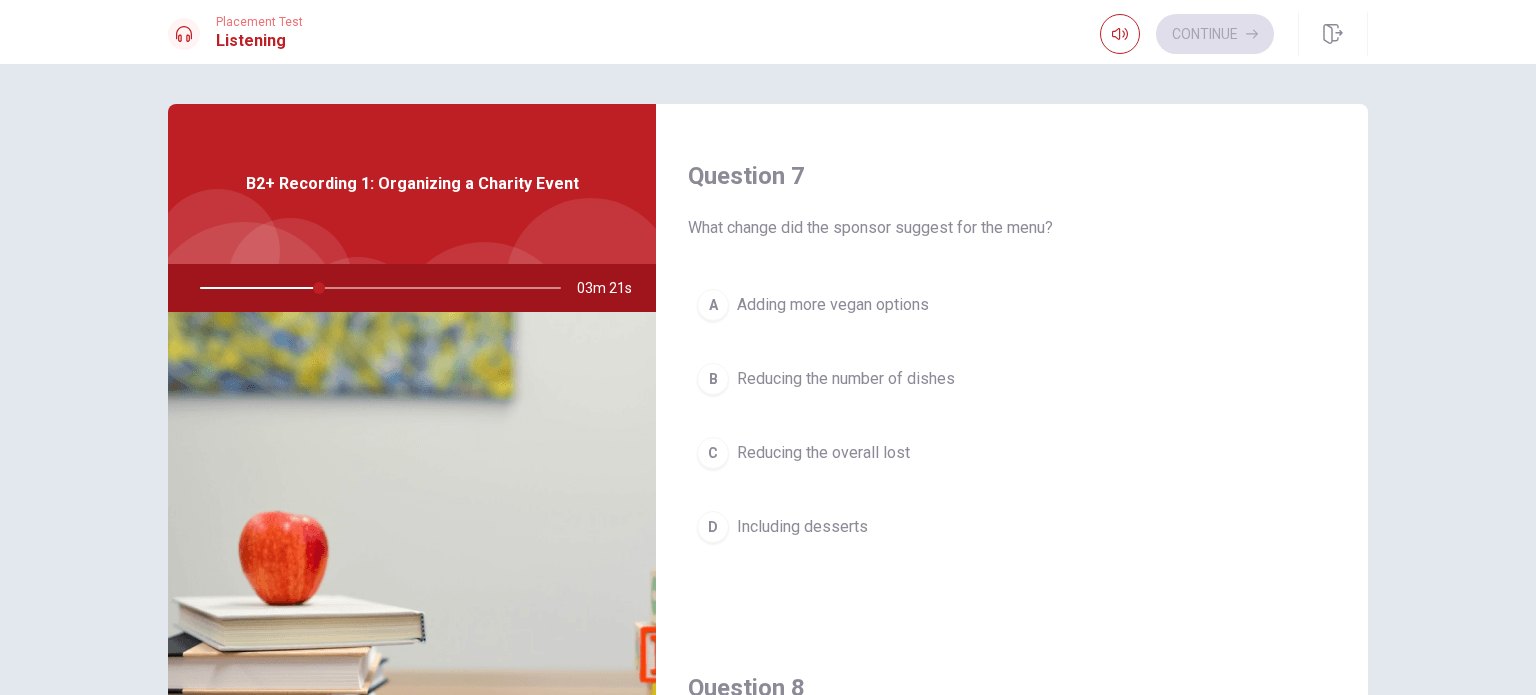 scroll, scrollTop: 495, scrollLeft: 0, axis: vertical 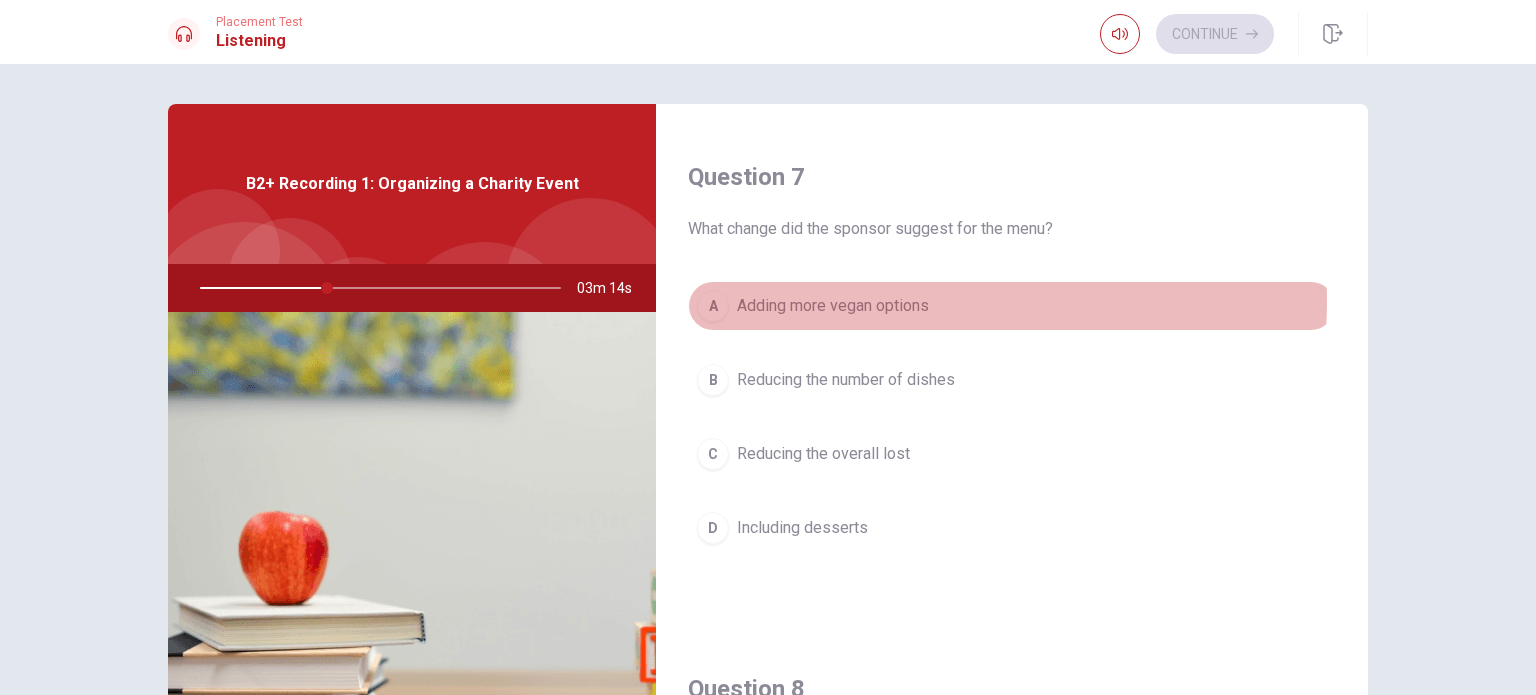 click on "Adding more vegan options" at bounding box center [833, 306] 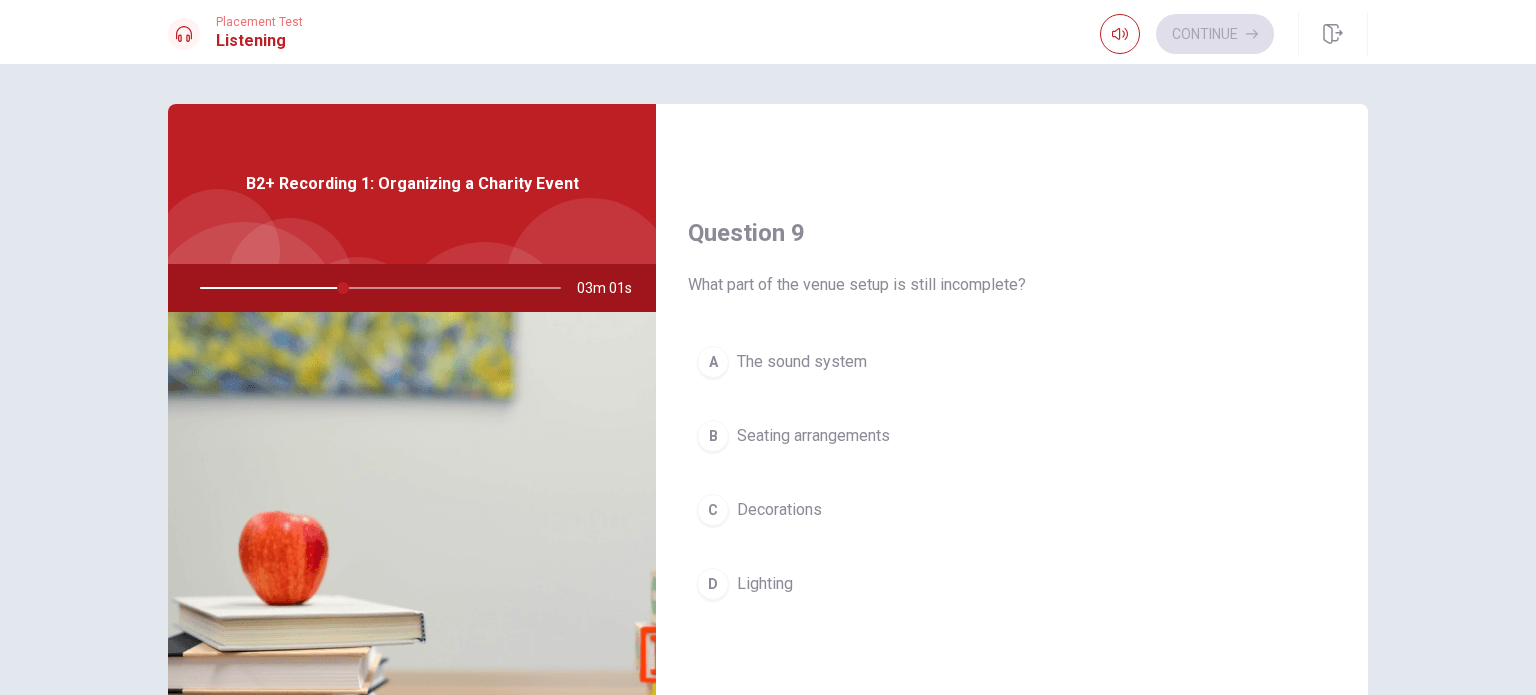 scroll, scrollTop: 1462, scrollLeft: 0, axis: vertical 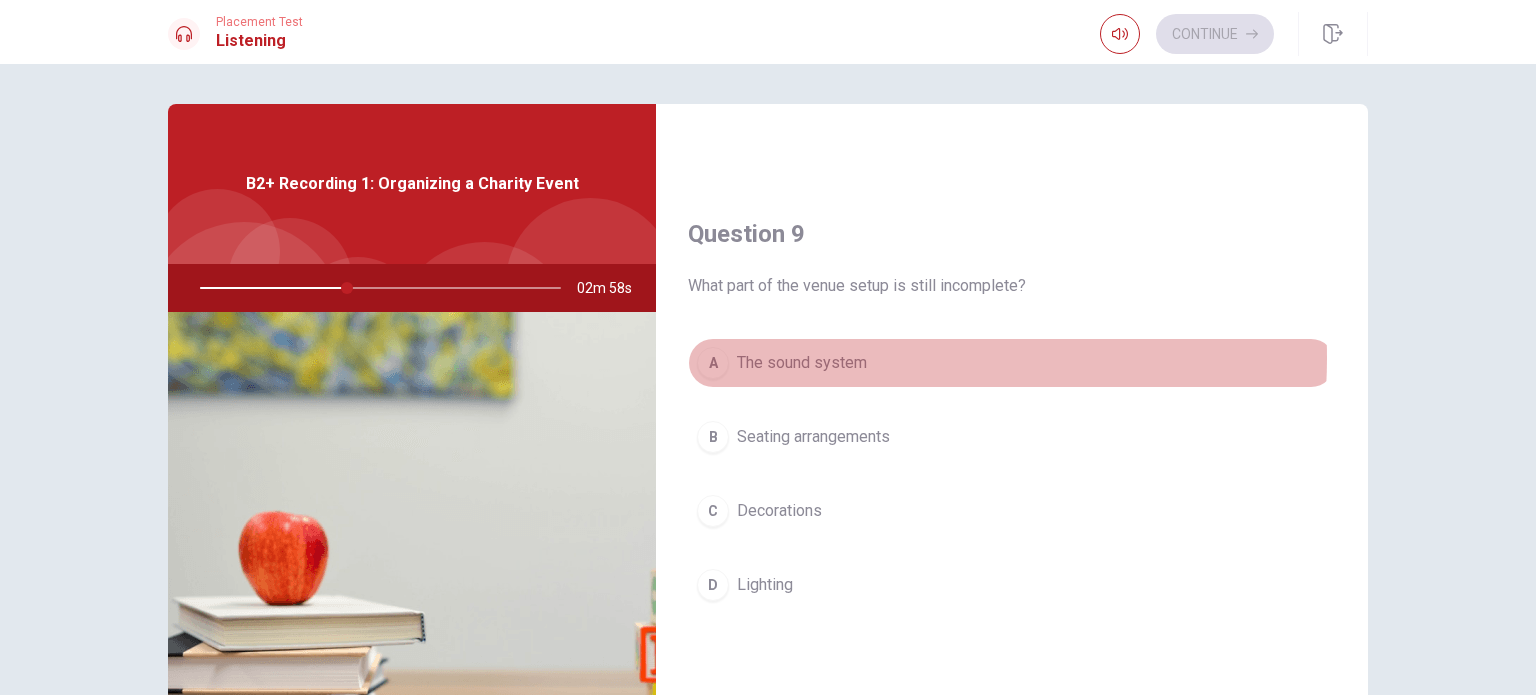 click on "The sound system" at bounding box center (802, 363) 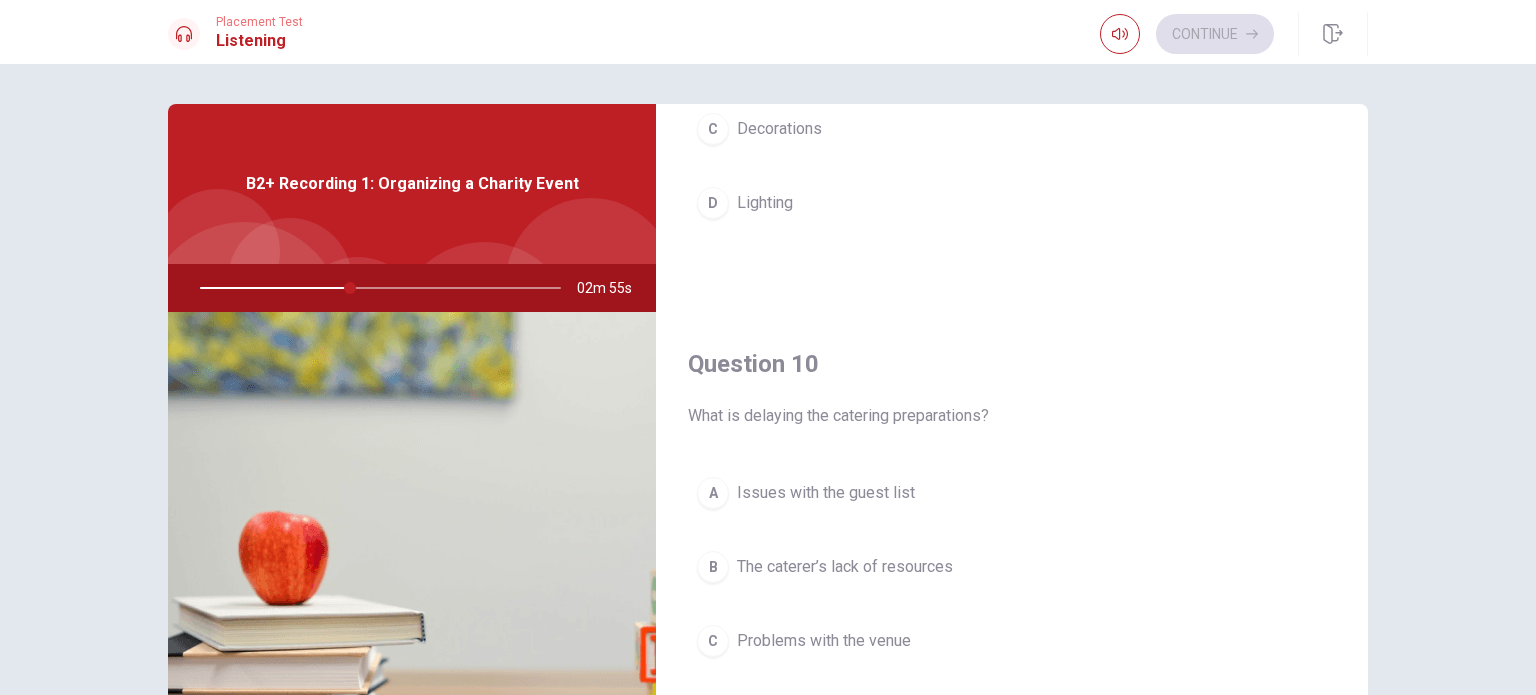 scroll, scrollTop: 1856, scrollLeft: 0, axis: vertical 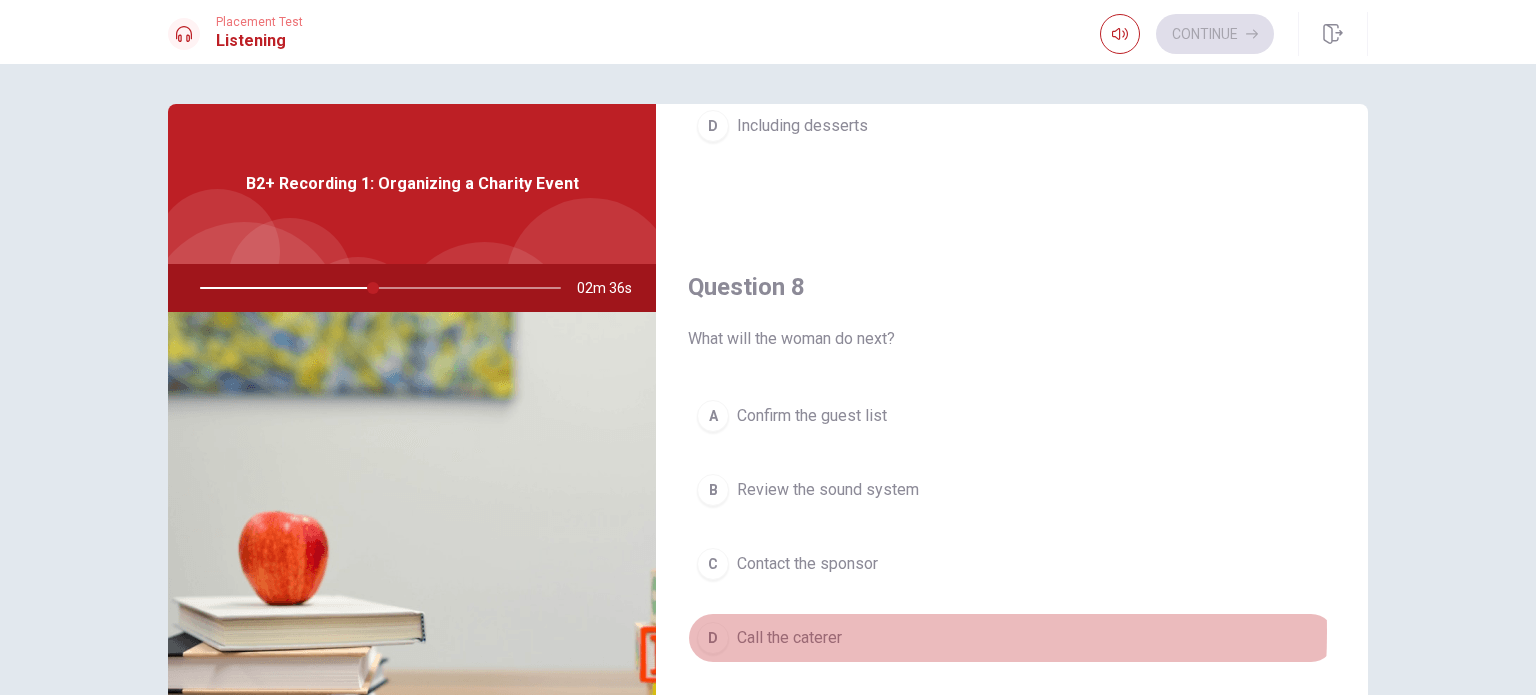 click on "Call the caterer" at bounding box center [789, 638] 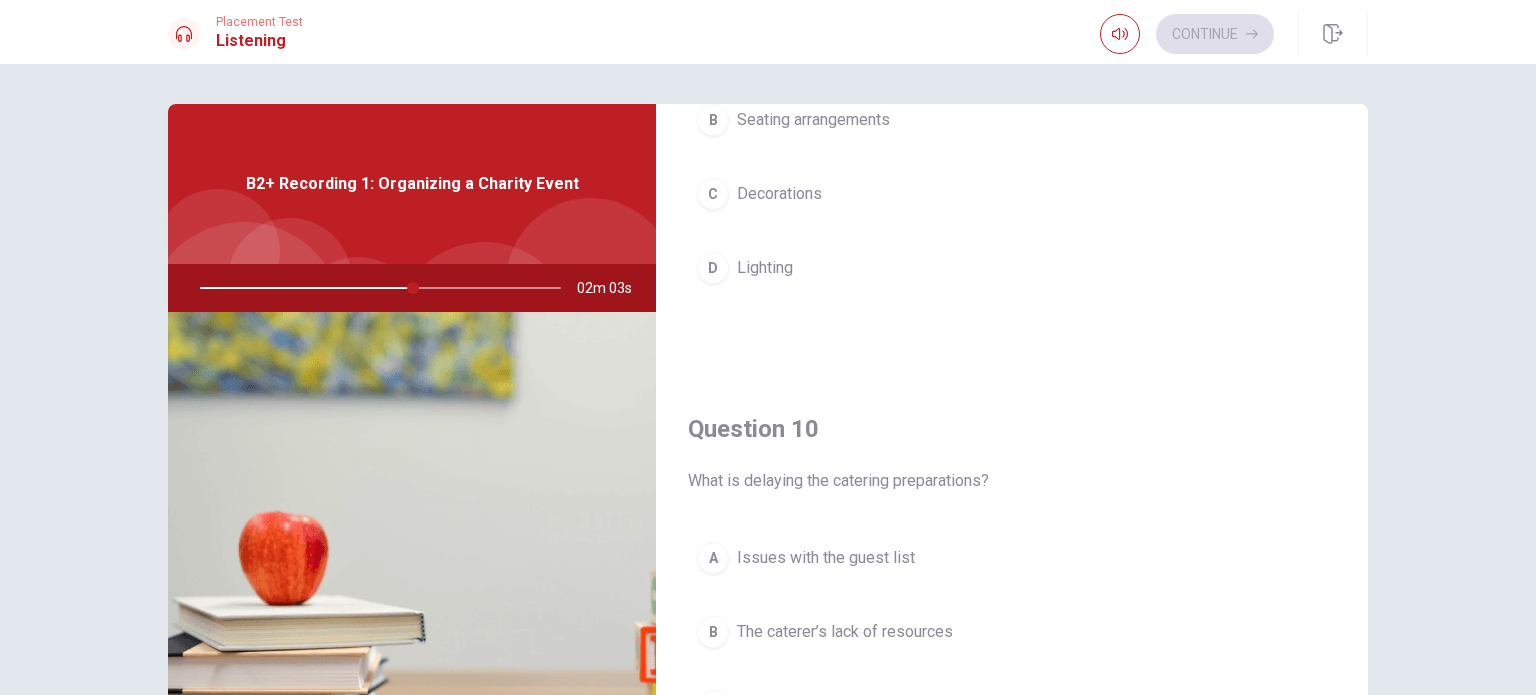 scroll, scrollTop: 1856, scrollLeft: 0, axis: vertical 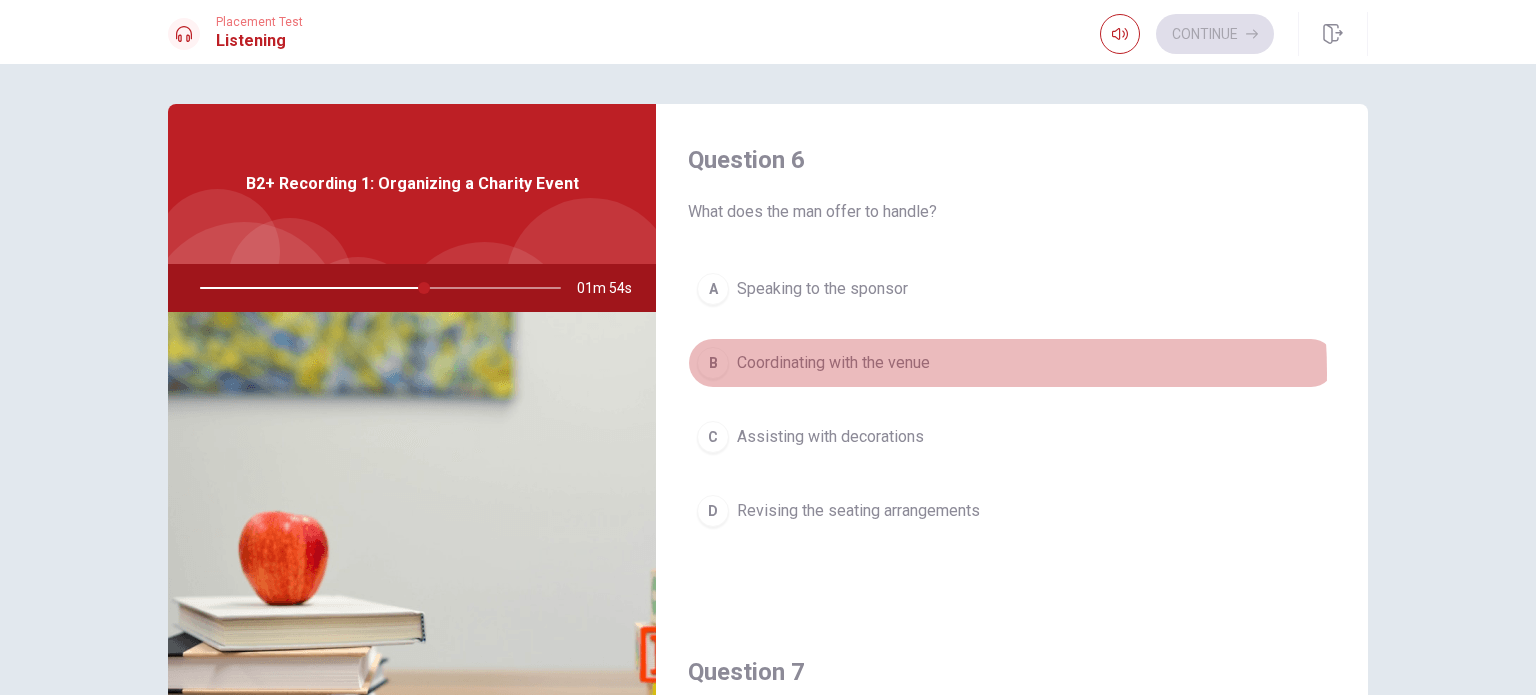 click on "Coordinating with the venue" at bounding box center [833, 363] 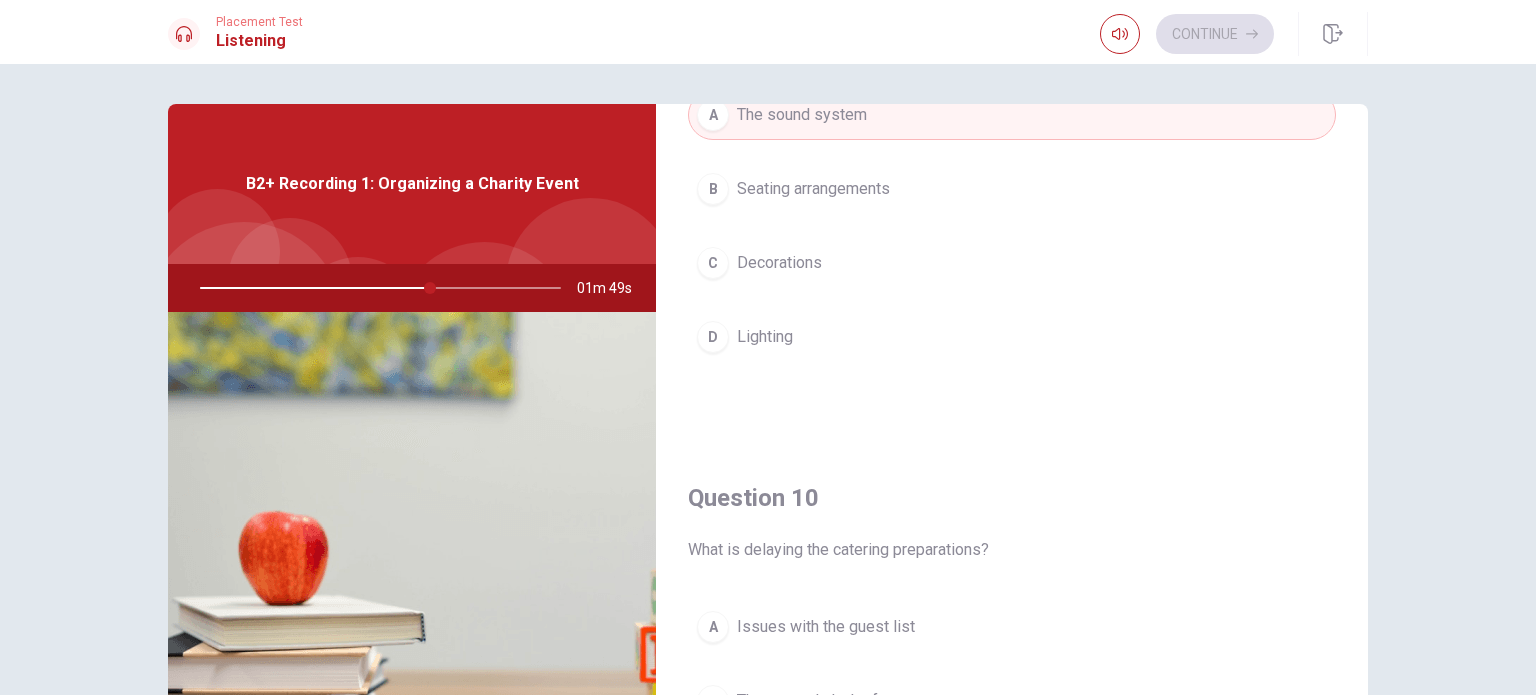 scroll, scrollTop: 1856, scrollLeft: 0, axis: vertical 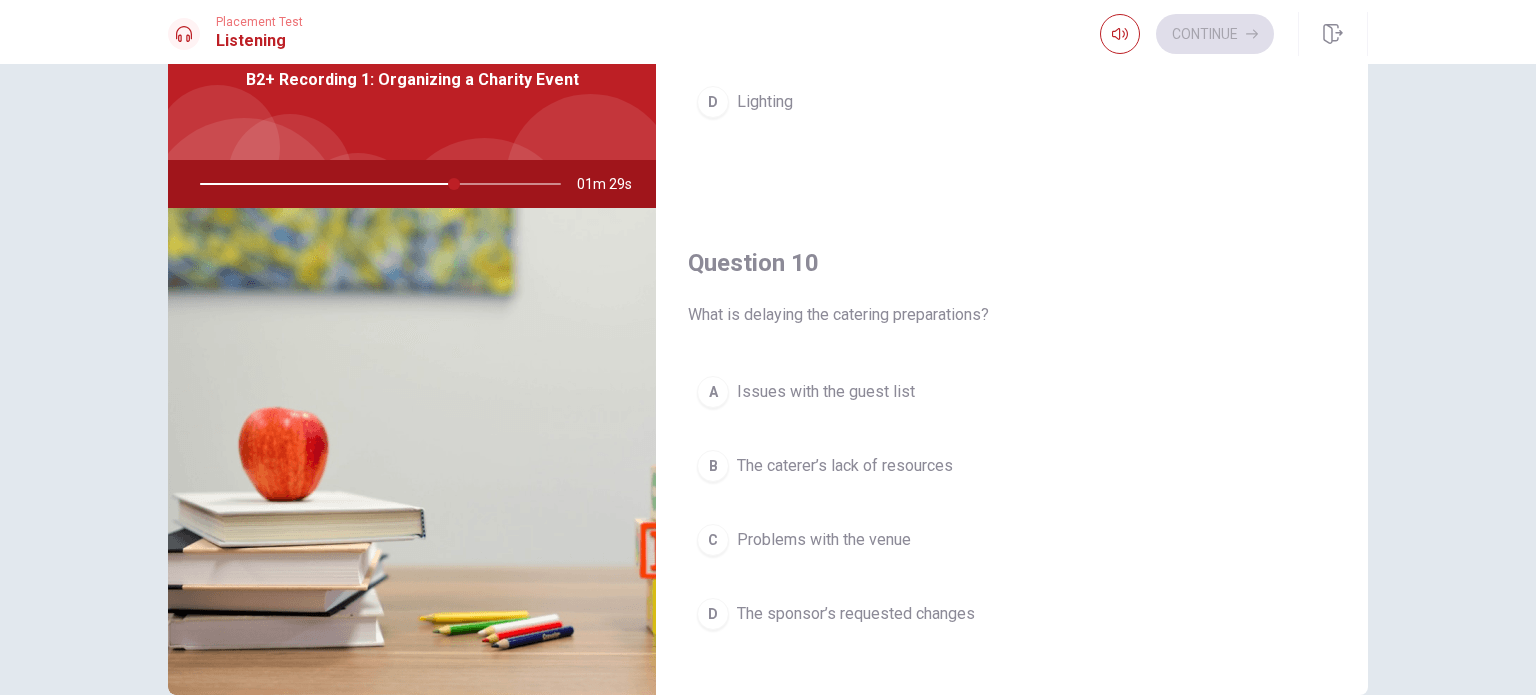 click on "Problems with the venue" at bounding box center [824, 540] 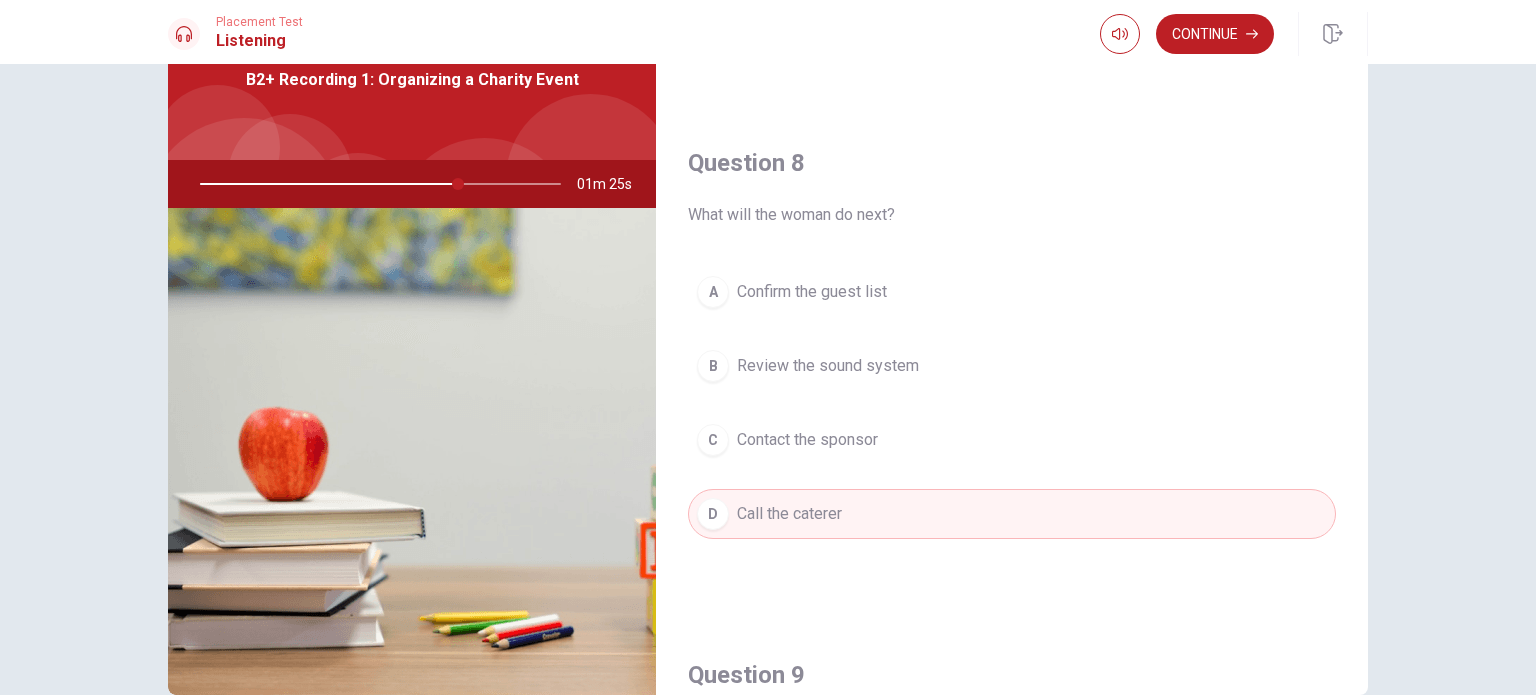 scroll, scrollTop: 927, scrollLeft: 0, axis: vertical 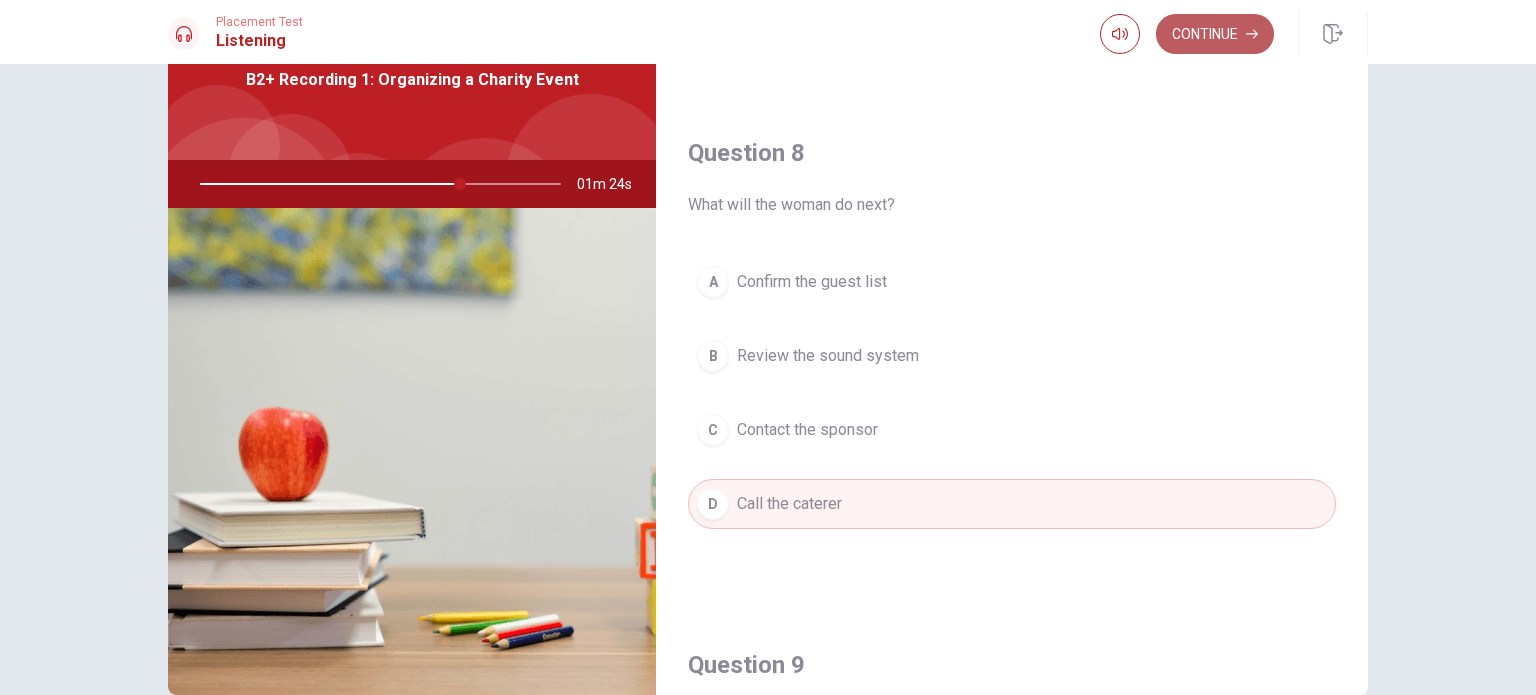 click on "Continue" at bounding box center (1215, 34) 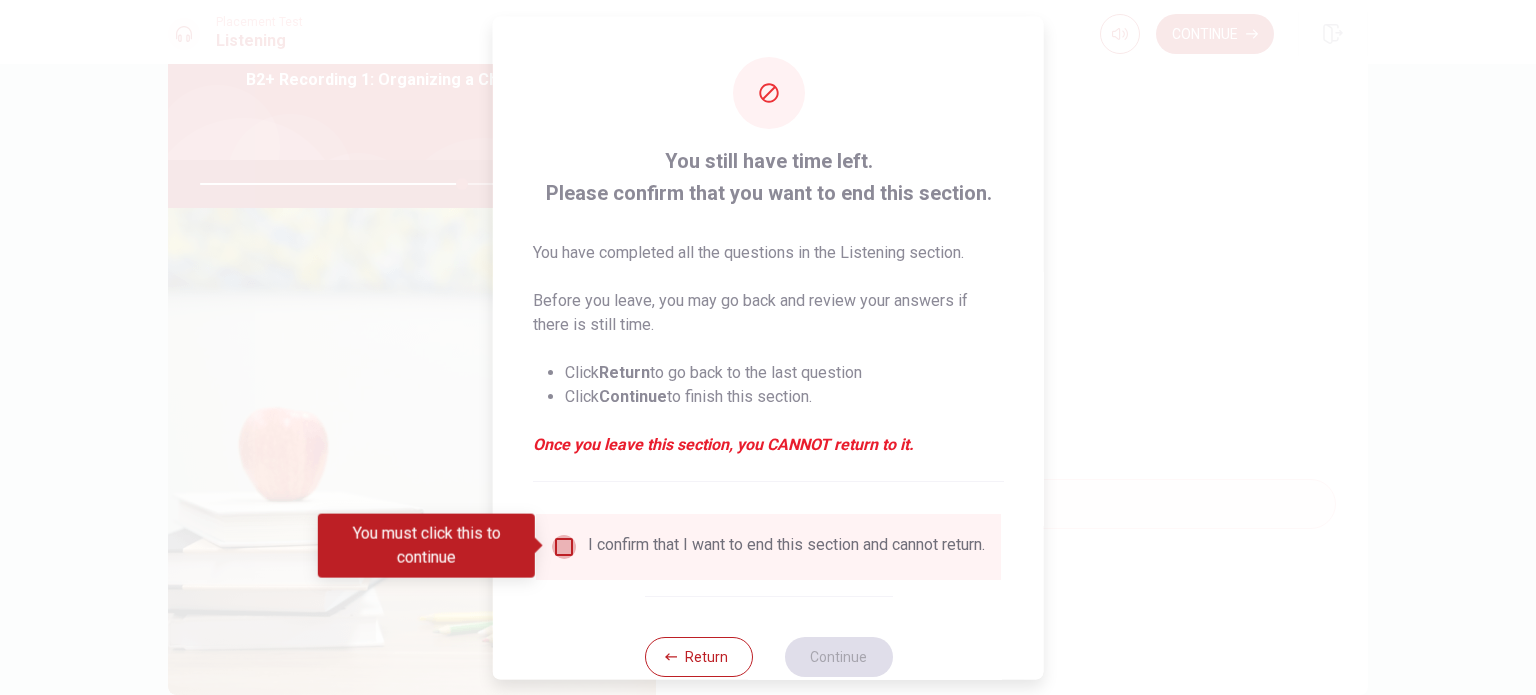 click at bounding box center [564, 546] 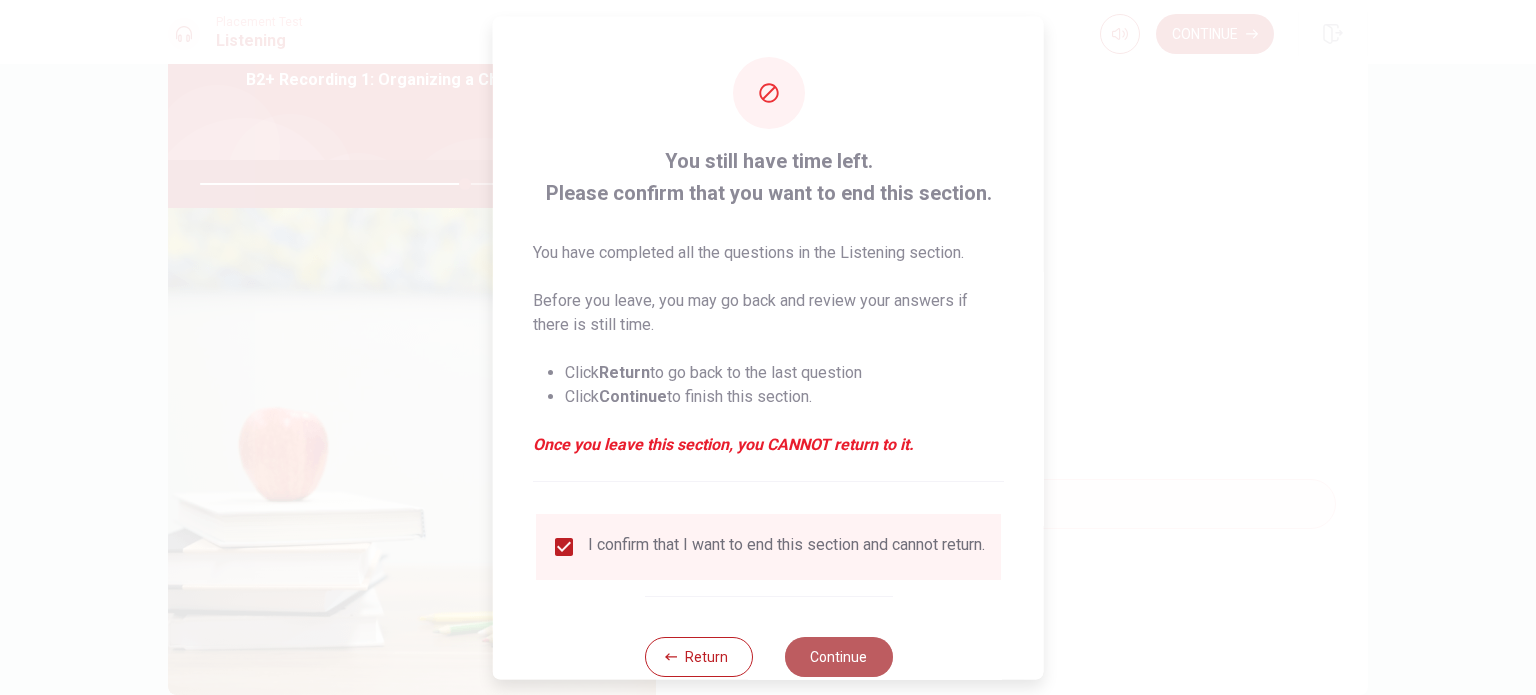 click on "Continue" at bounding box center (838, 656) 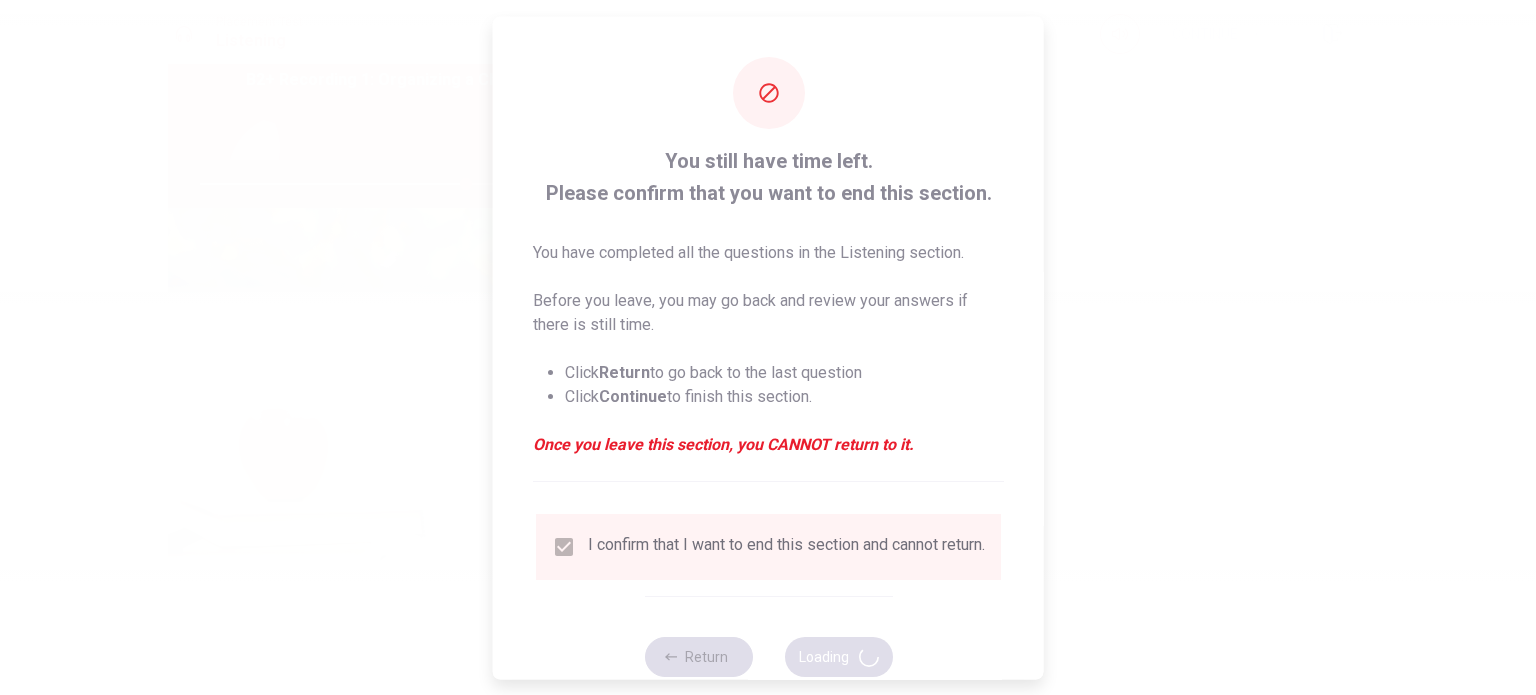 type on "74" 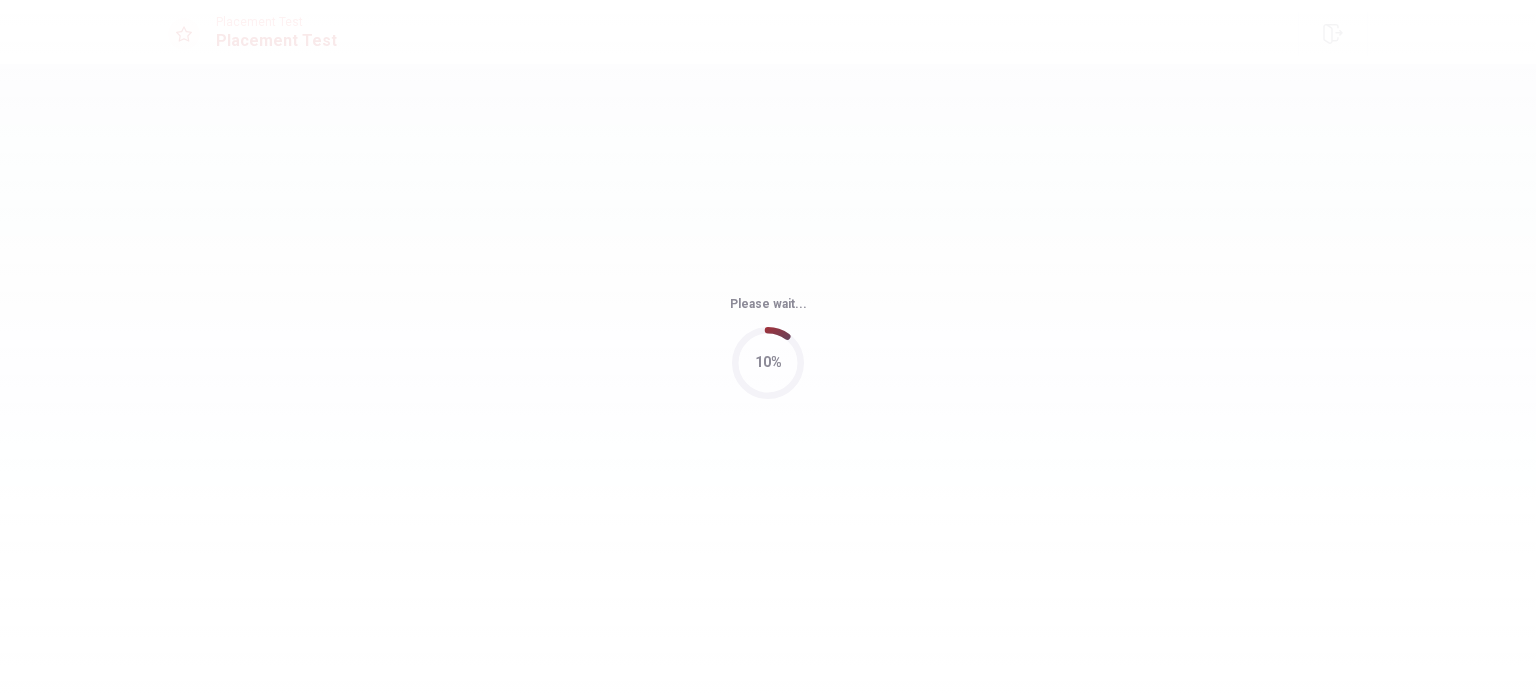 scroll, scrollTop: 0, scrollLeft: 0, axis: both 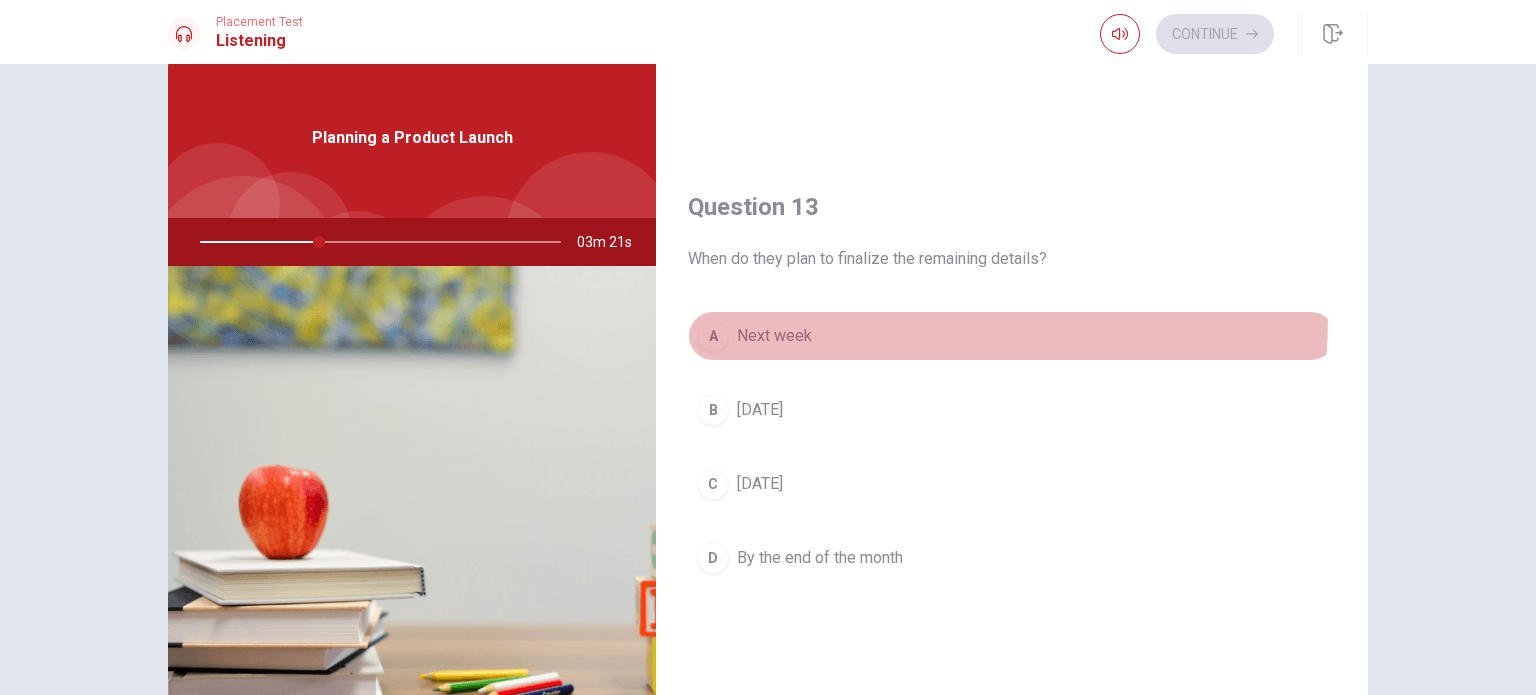 click on "A Next week" at bounding box center [1012, 336] 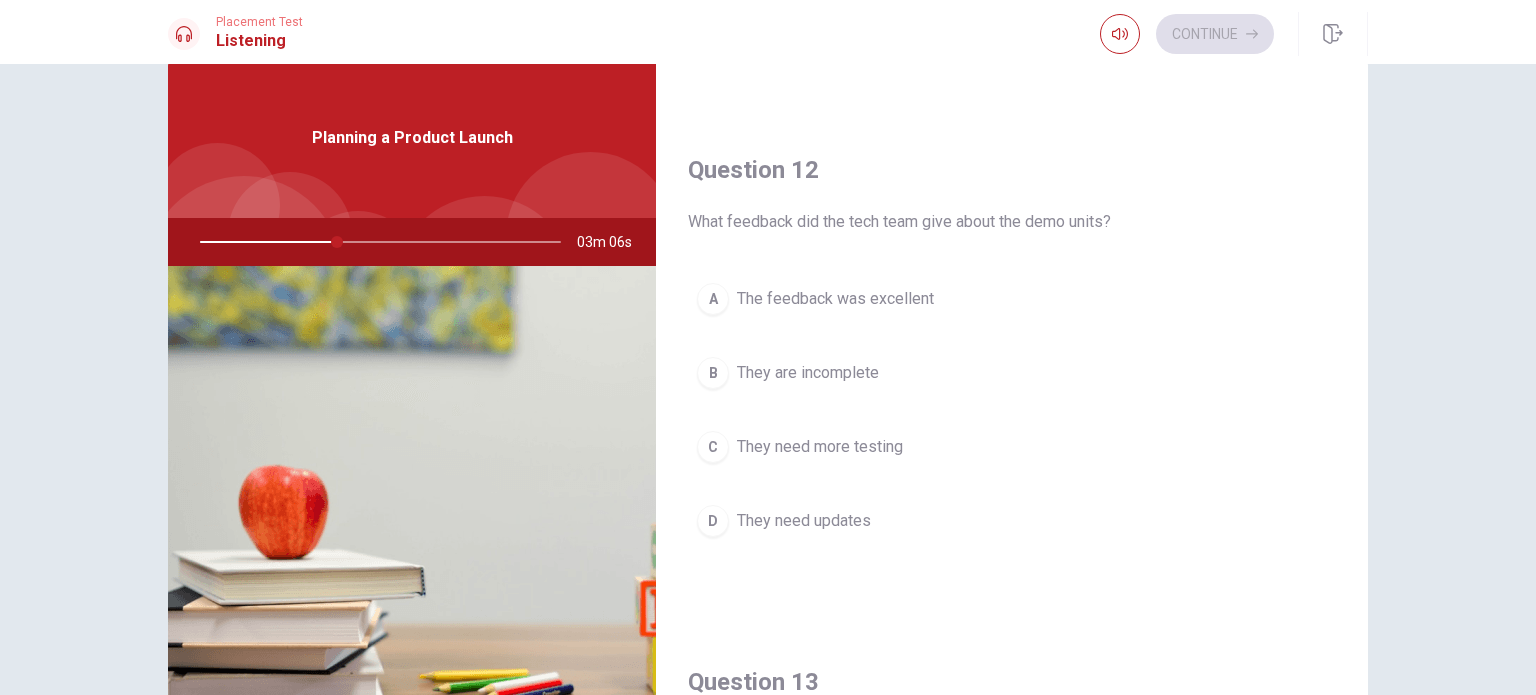 scroll, scrollTop: 457, scrollLeft: 0, axis: vertical 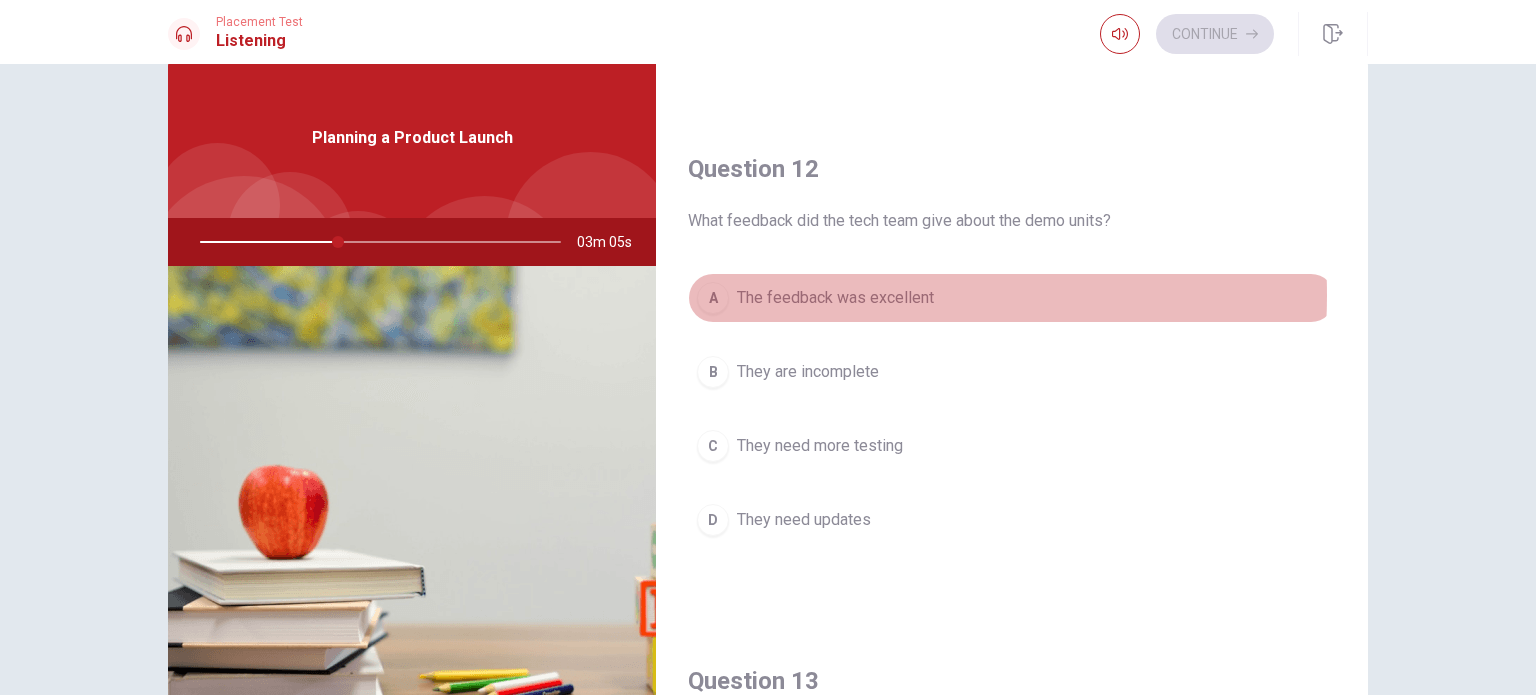 click on "The feedback was excellent" at bounding box center [835, 298] 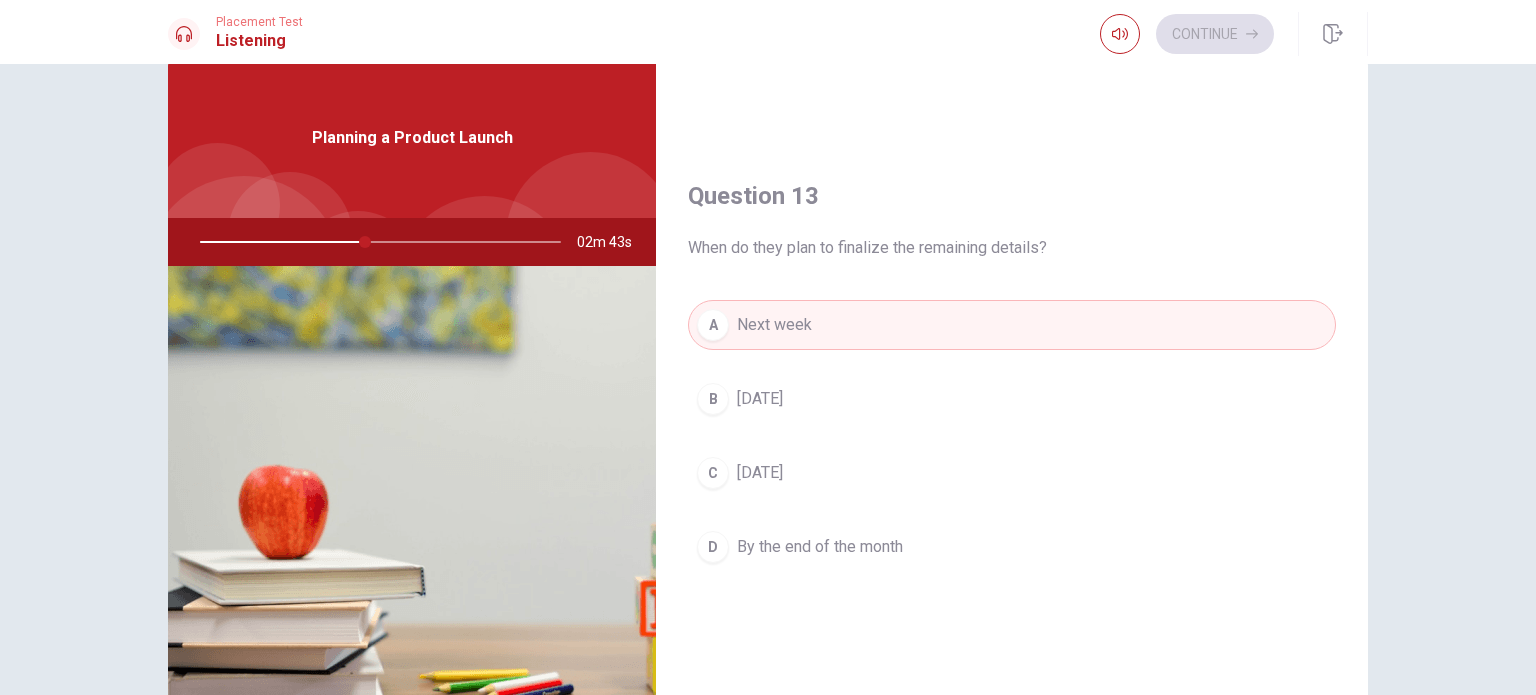 scroll, scrollTop: 940, scrollLeft: 0, axis: vertical 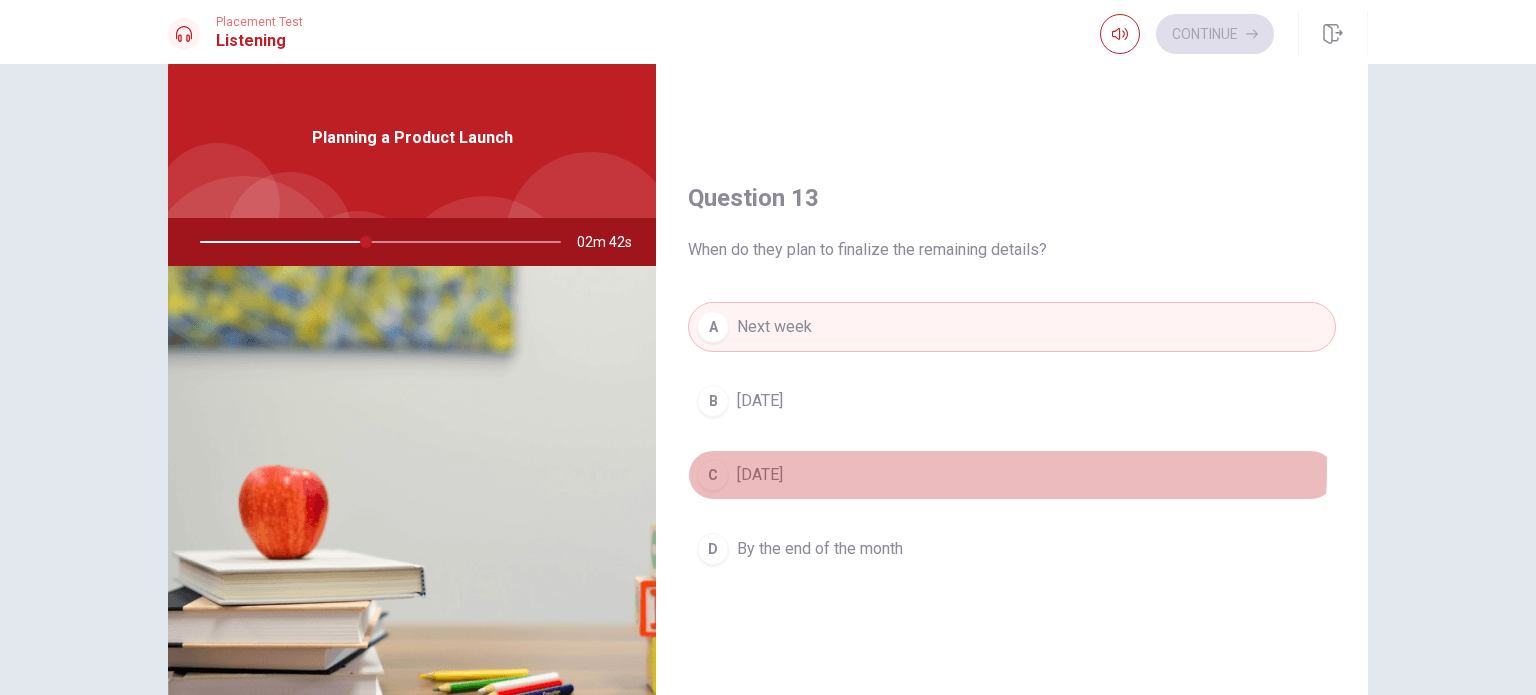 click on "C [DATE]" at bounding box center [1012, 475] 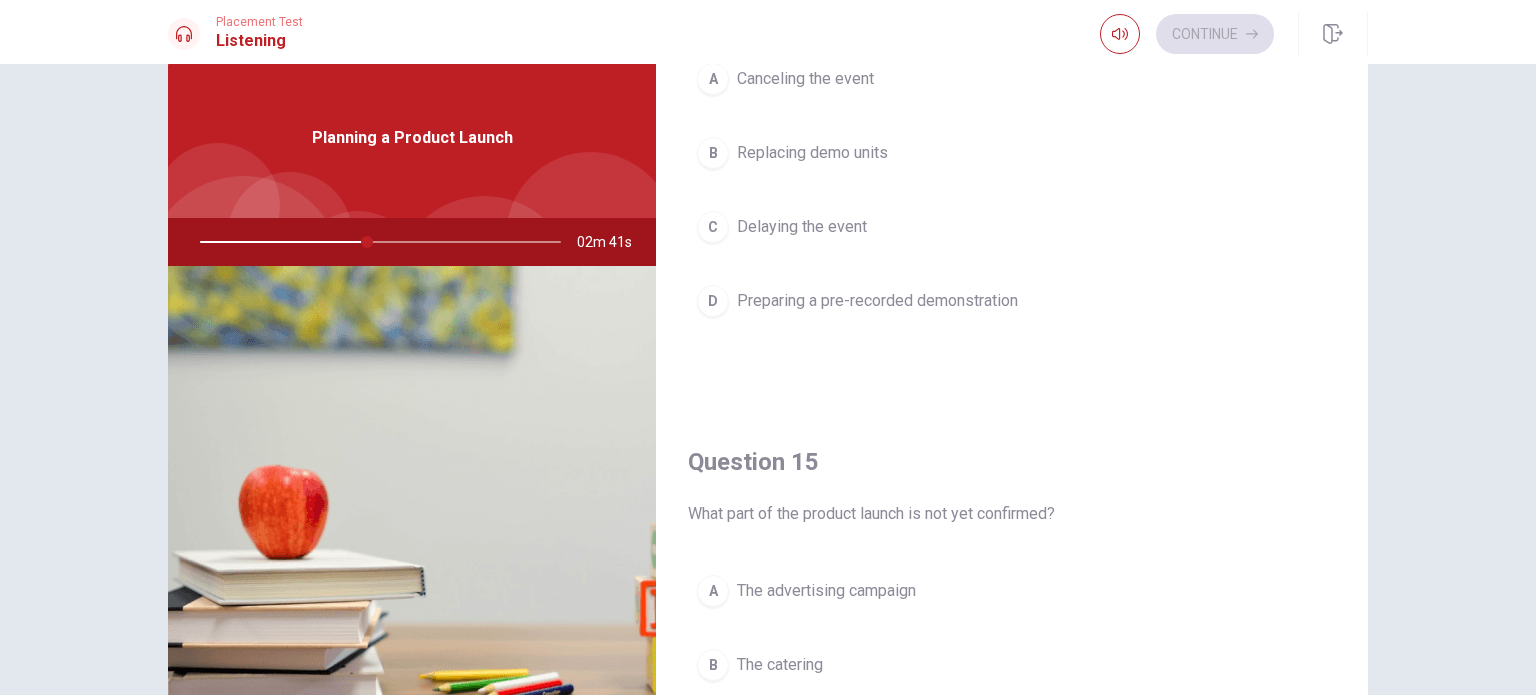 scroll, scrollTop: 1856, scrollLeft: 0, axis: vertical 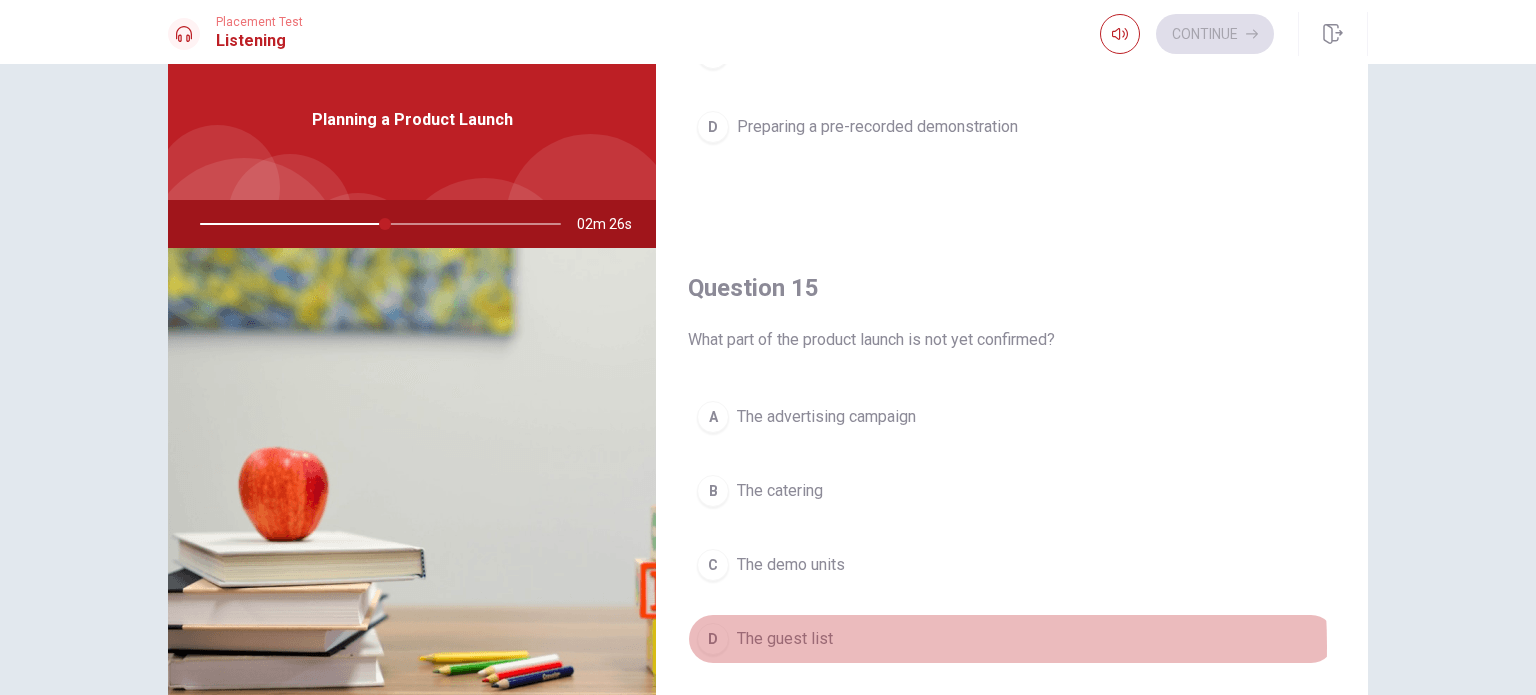 click on "The guest list" at bounding box center (785, 639) 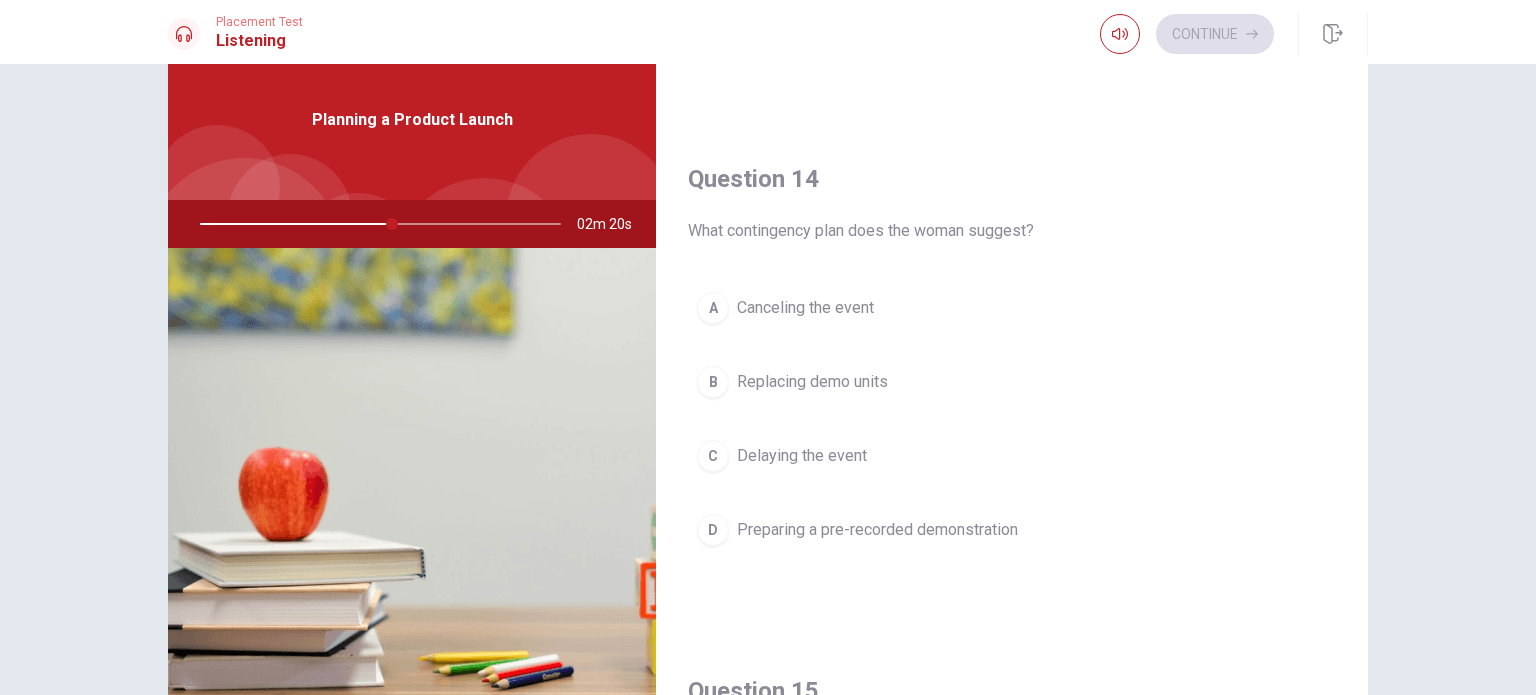 scroll, scrollTop: 1453, scrollLeft: 0, axis: vertical 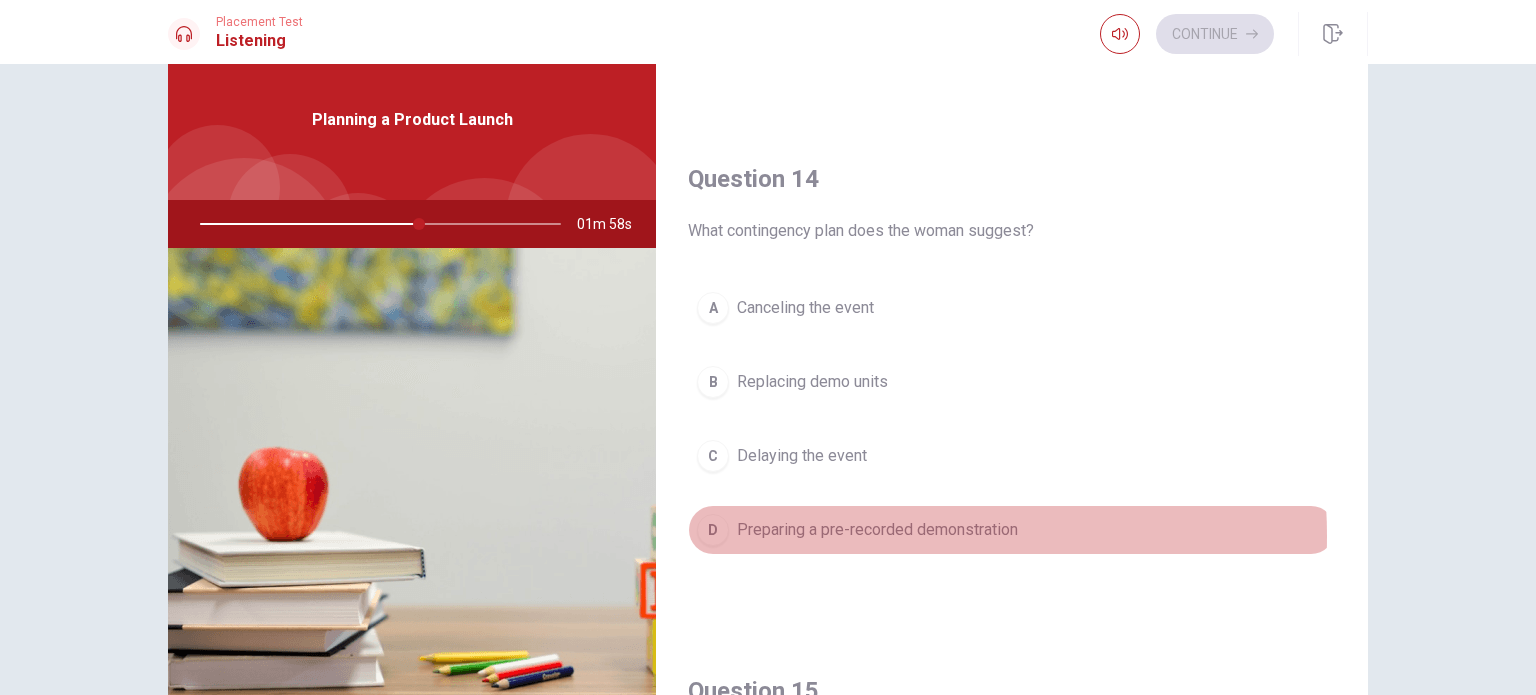 click on "Preparing a pre-recorded demonstration" at bounding box center (877, 530) 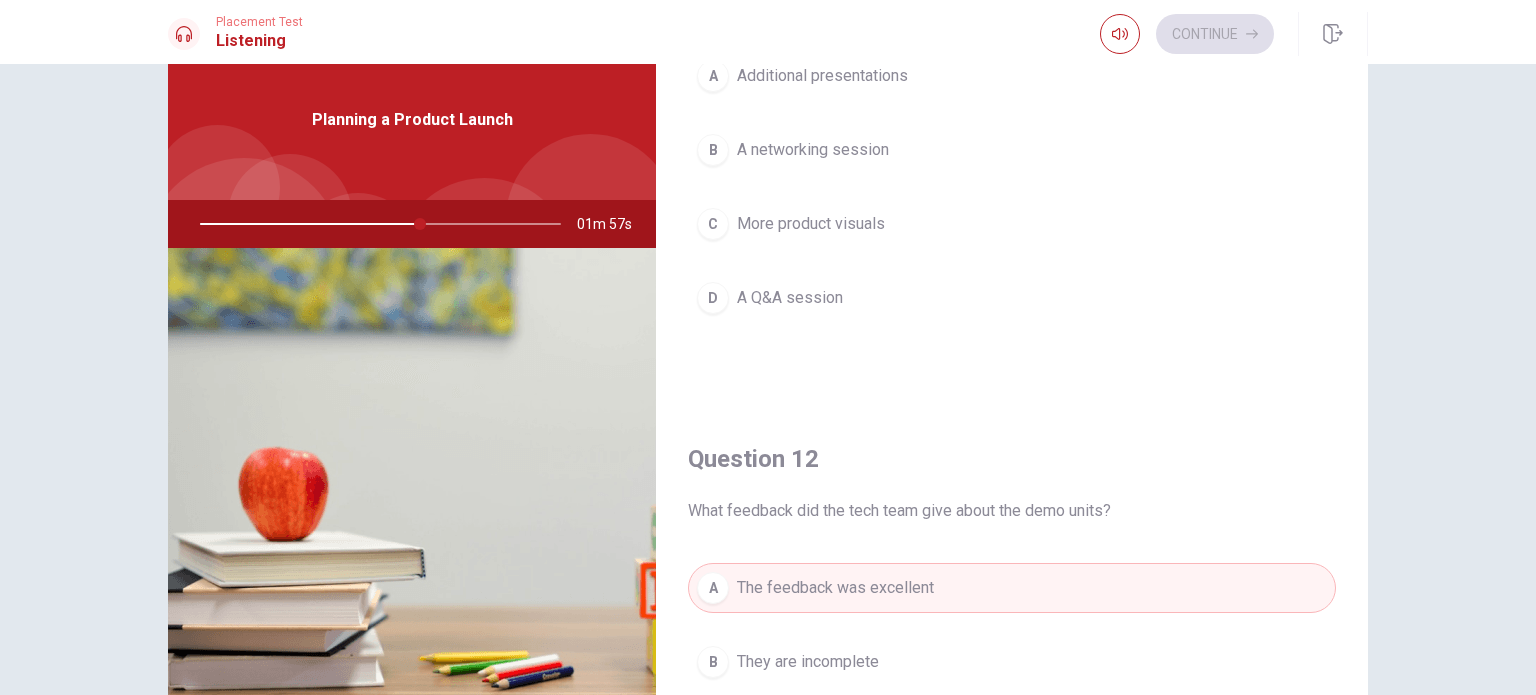 scroll, scrollTop: 0, scrollLeft: 0, axis: both 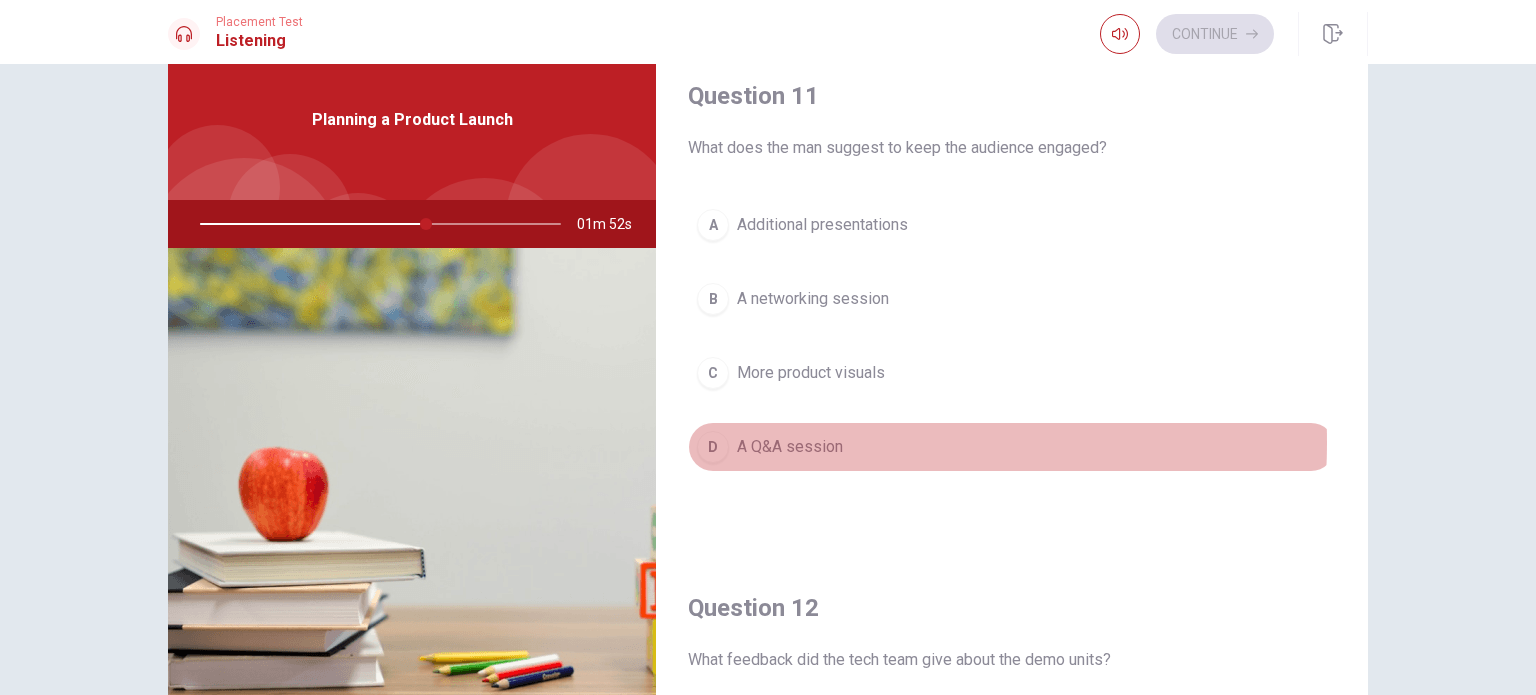 click on "A Q&A session" at bounding box center [790, 447] 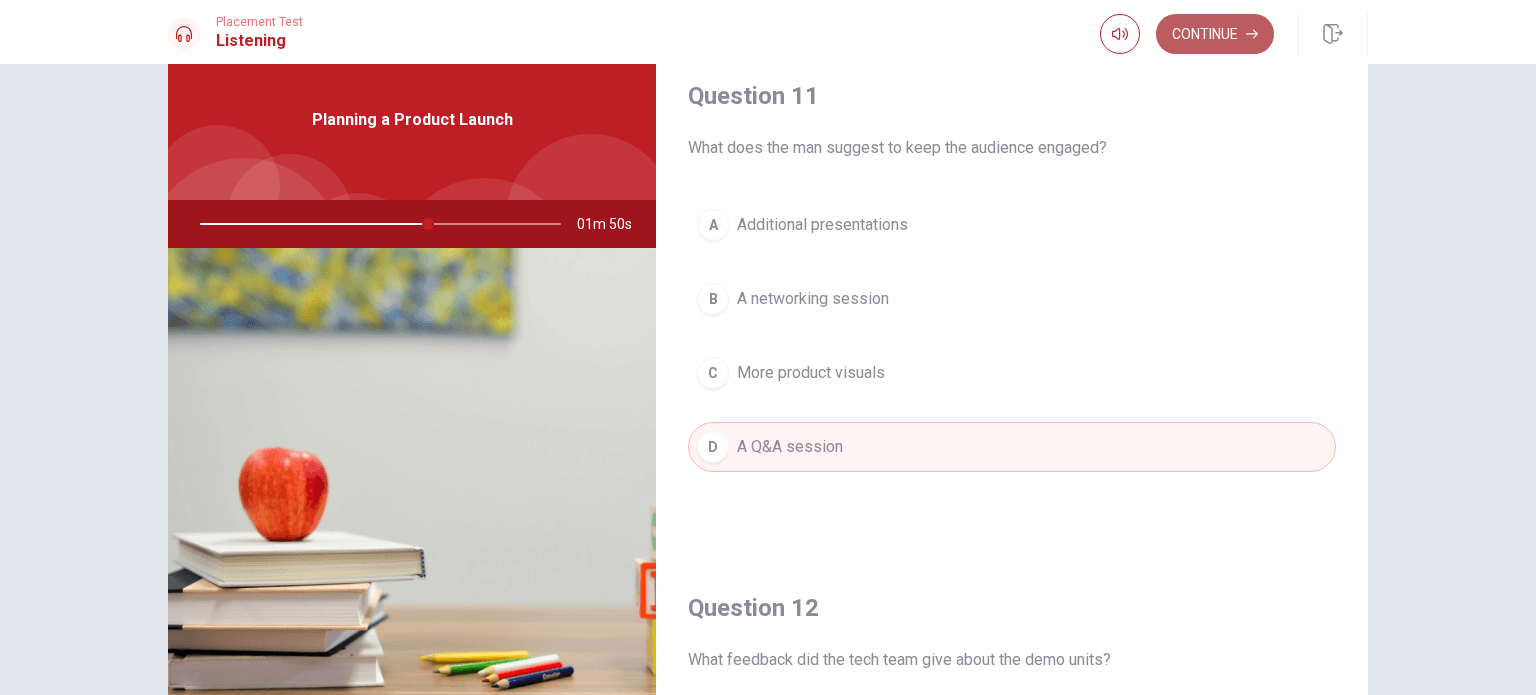 click on "Continue" at bounding box center (1215, 34) 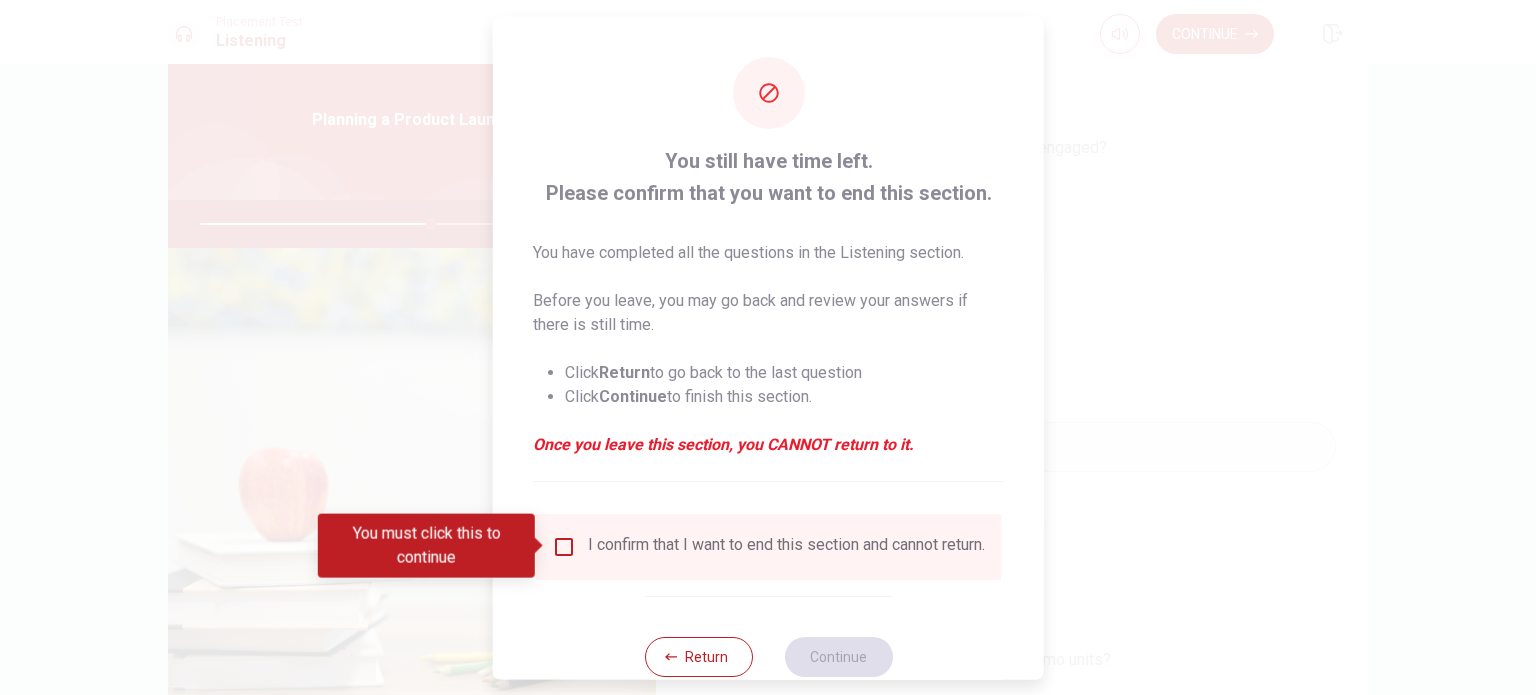 scroll, scrollTop: 50, scrollLeft: 0, axis: vertical 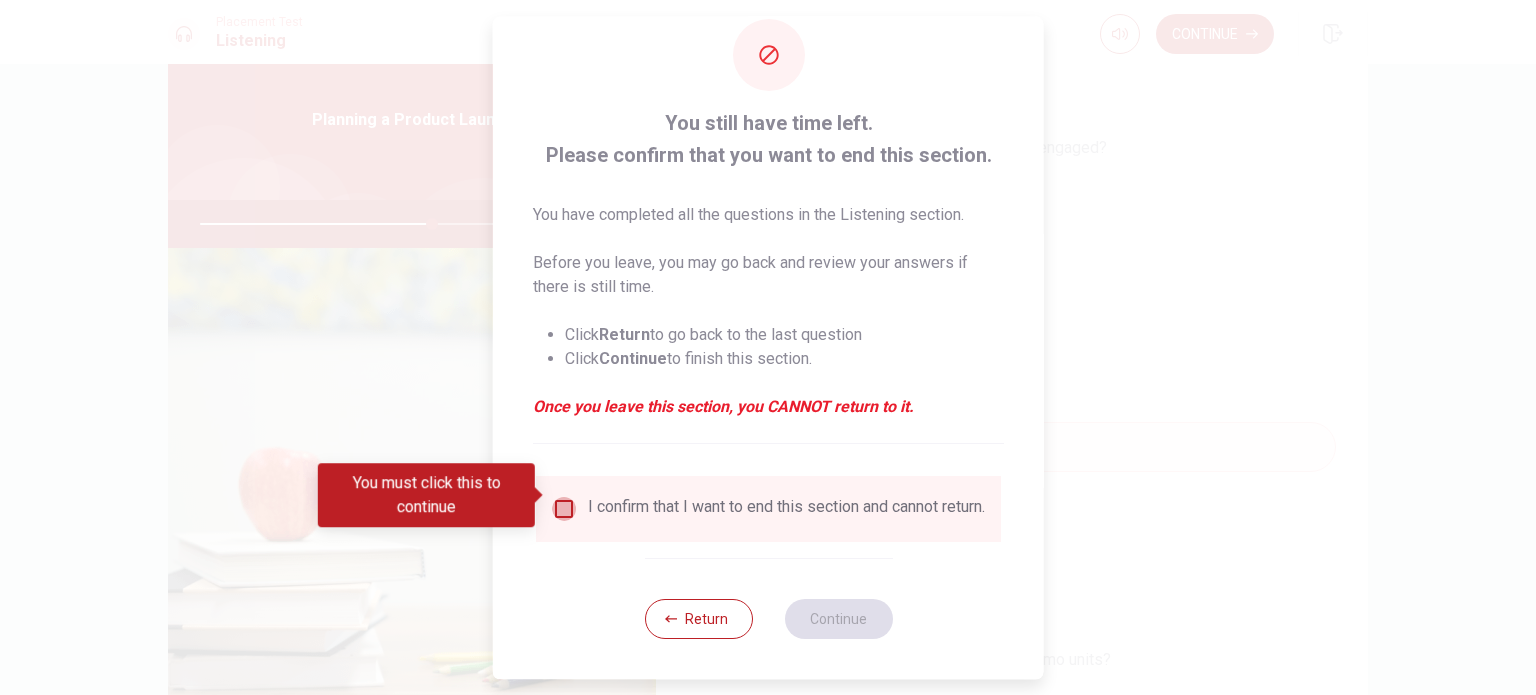 click at bounding box center [564, 509] 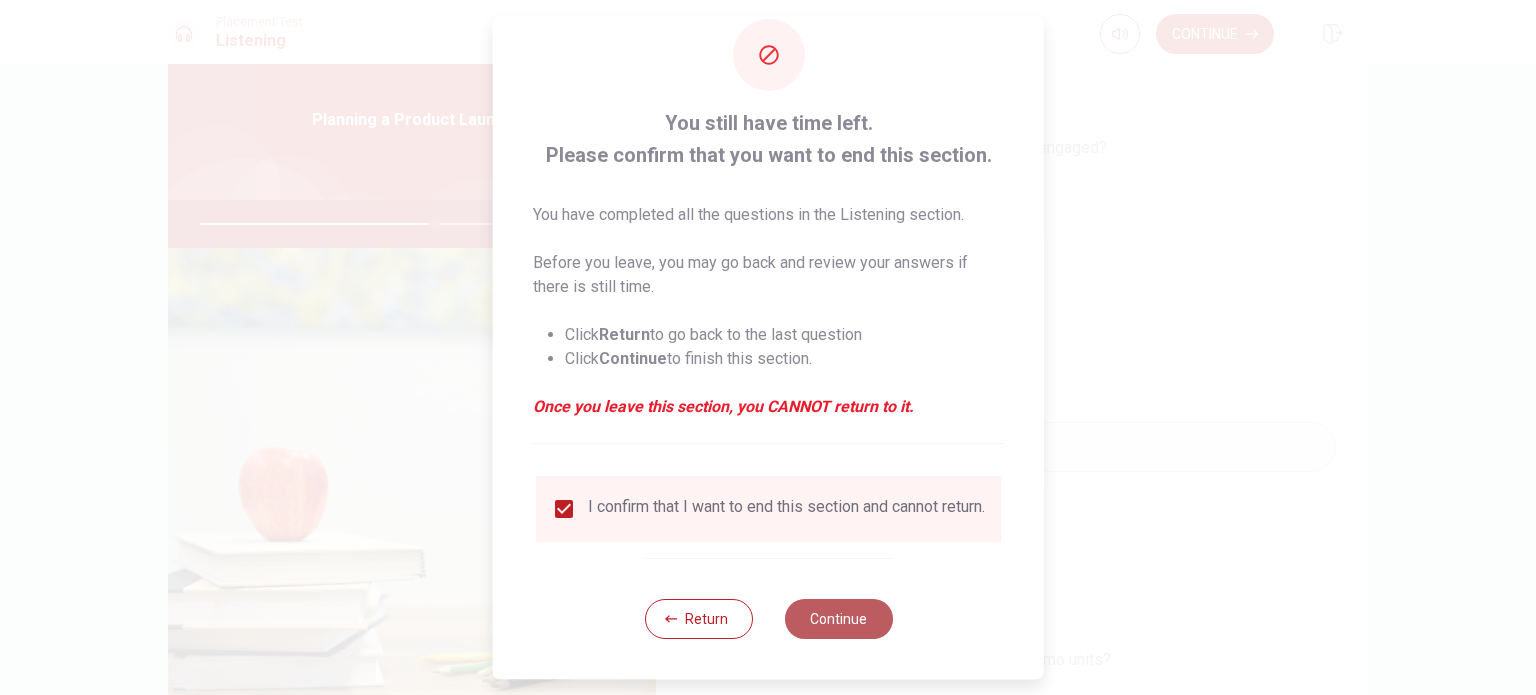 click on "Continue" at bounding box center (838, 619) 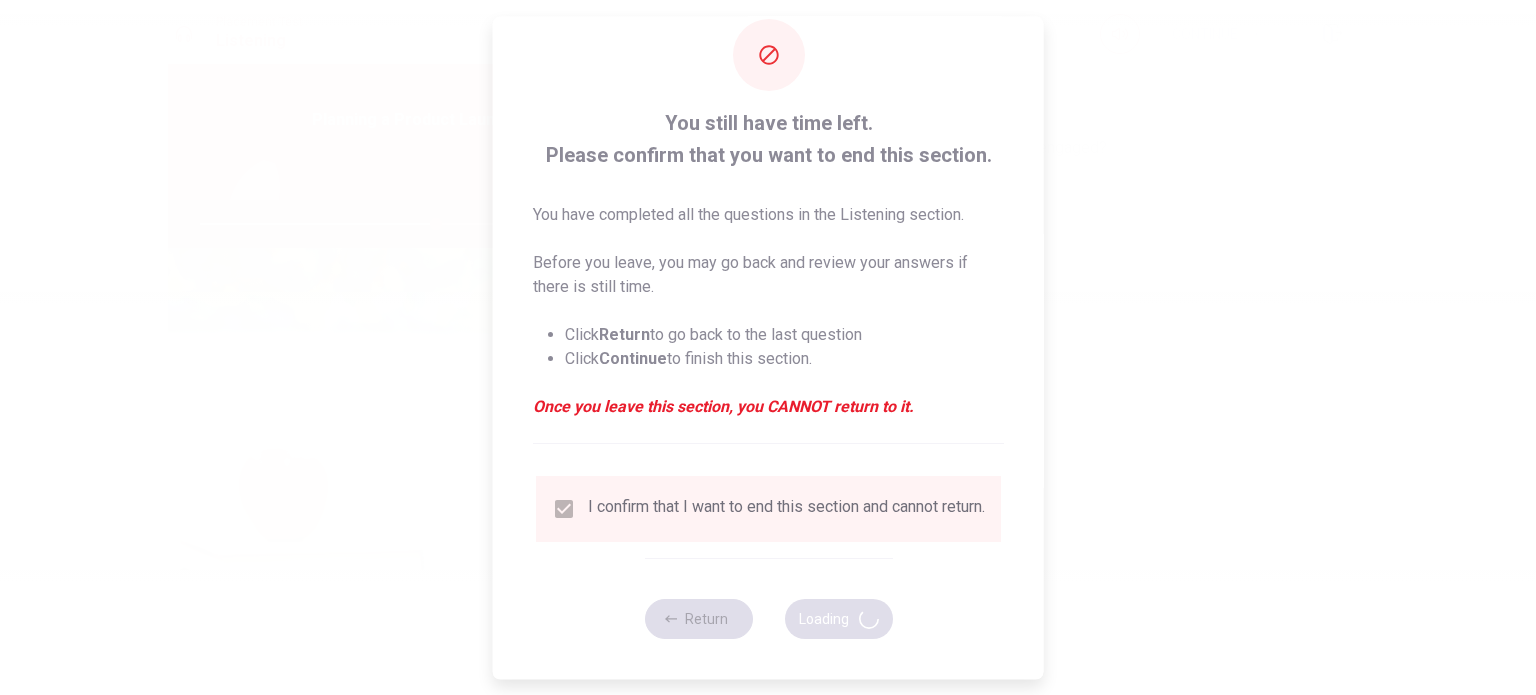 type on "66" 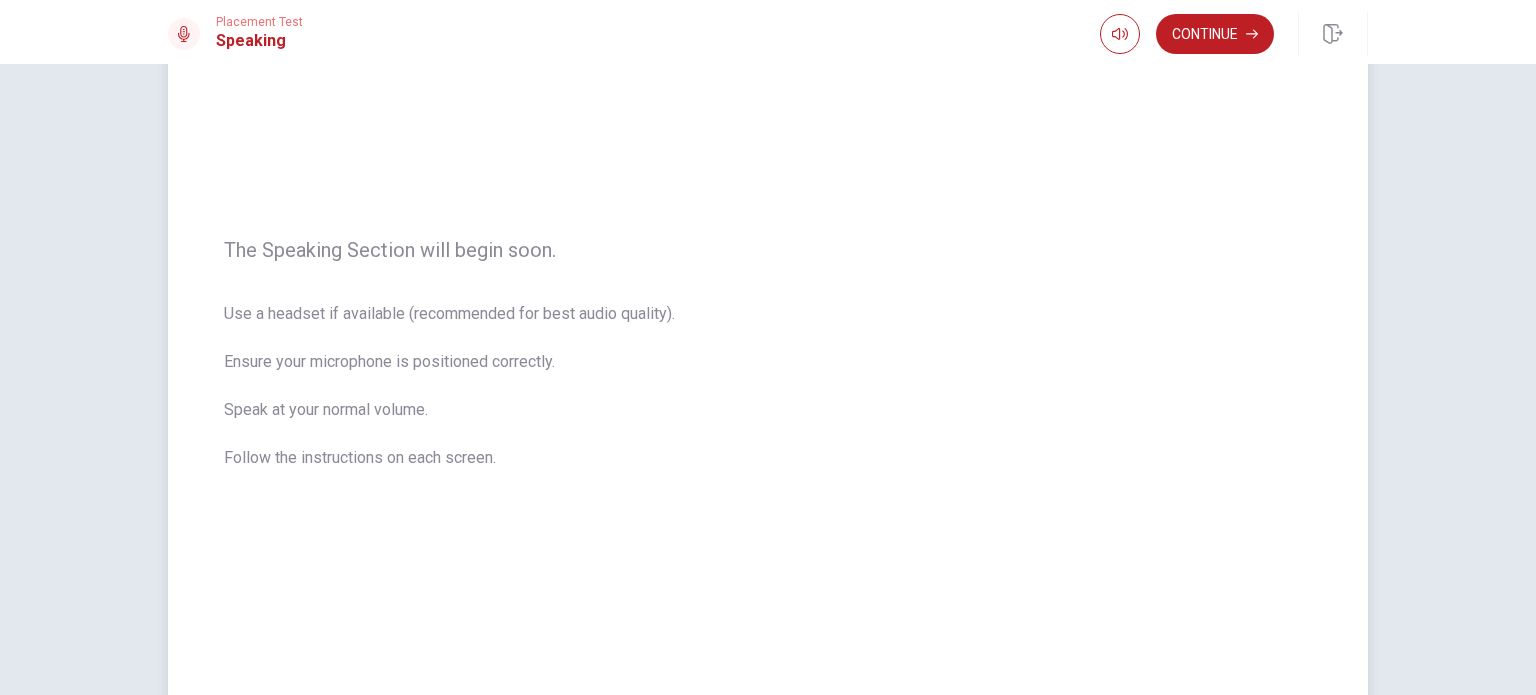 scroll, scrollTop: 180, scrollLeft: 0, axis: vertical 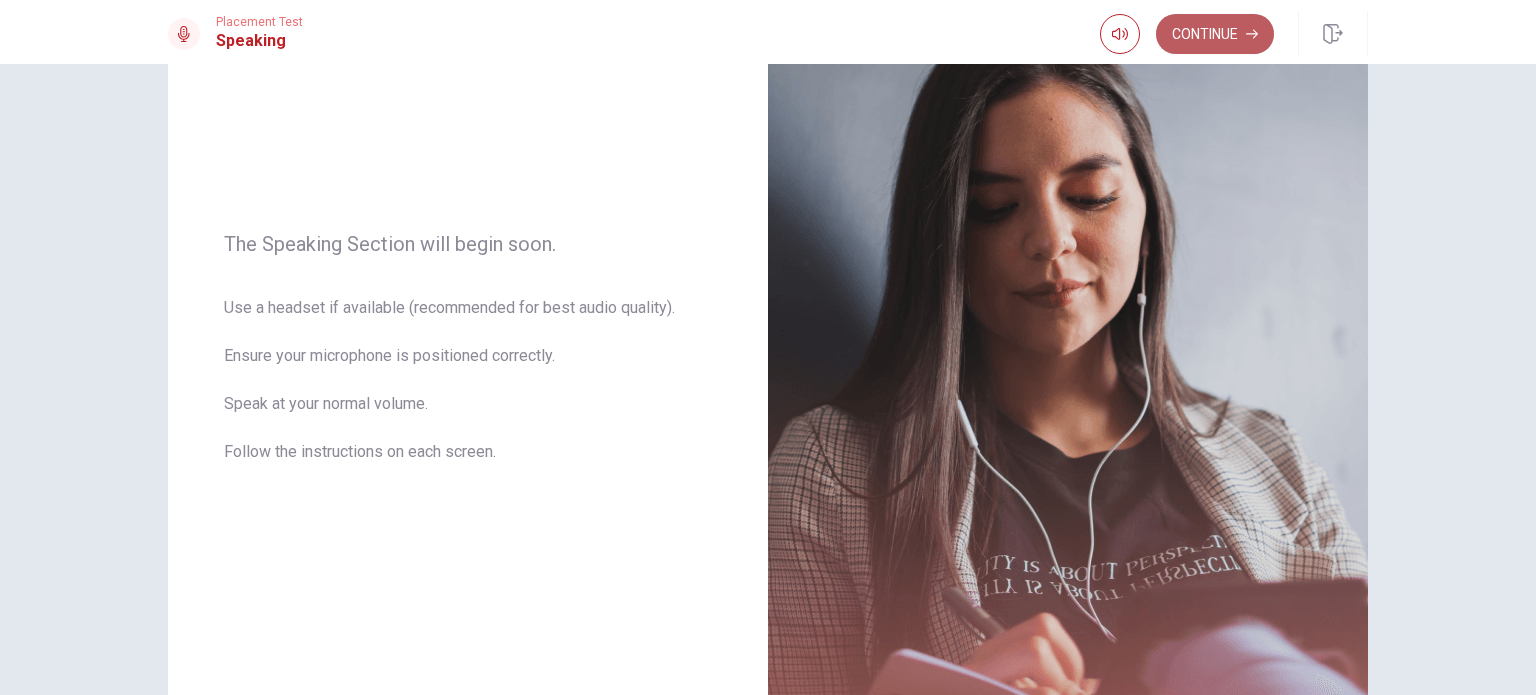click on "Continue" at bounding box center (1215, 34) 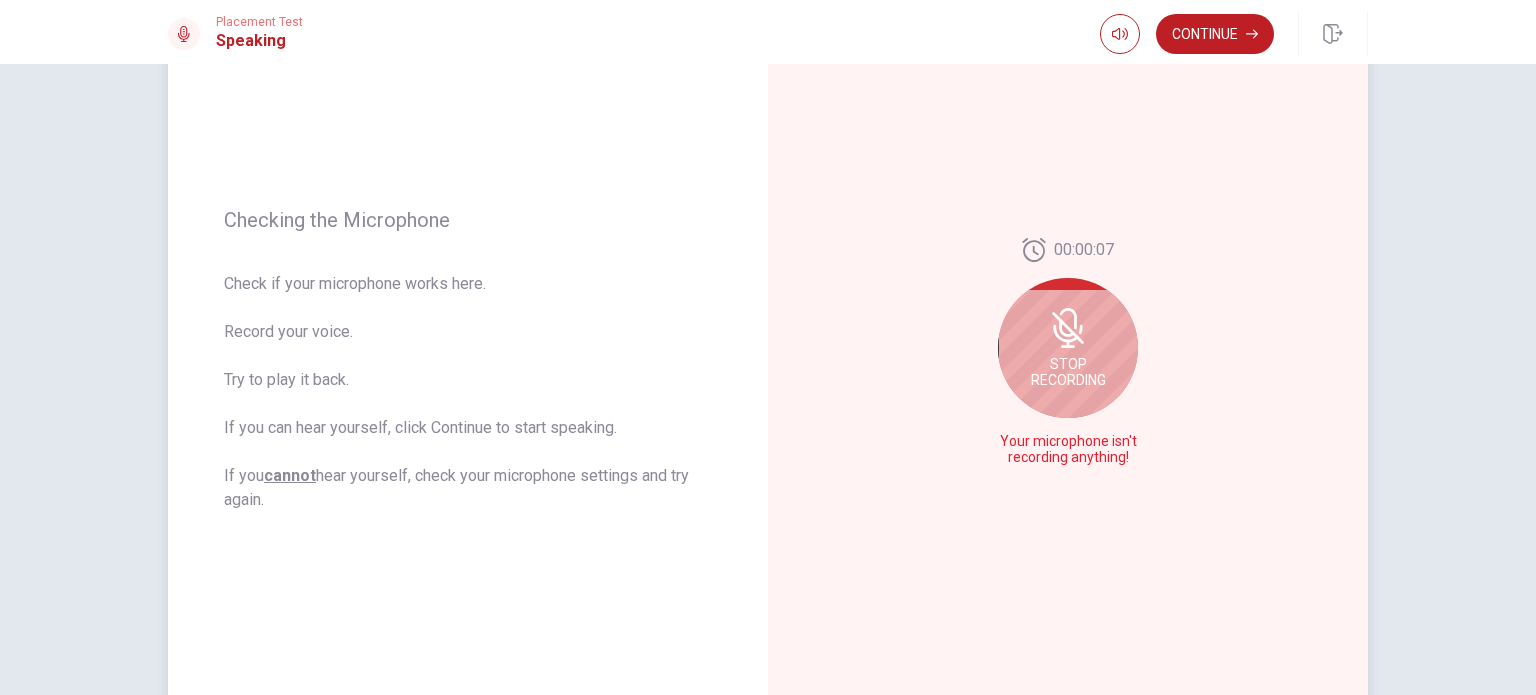 click 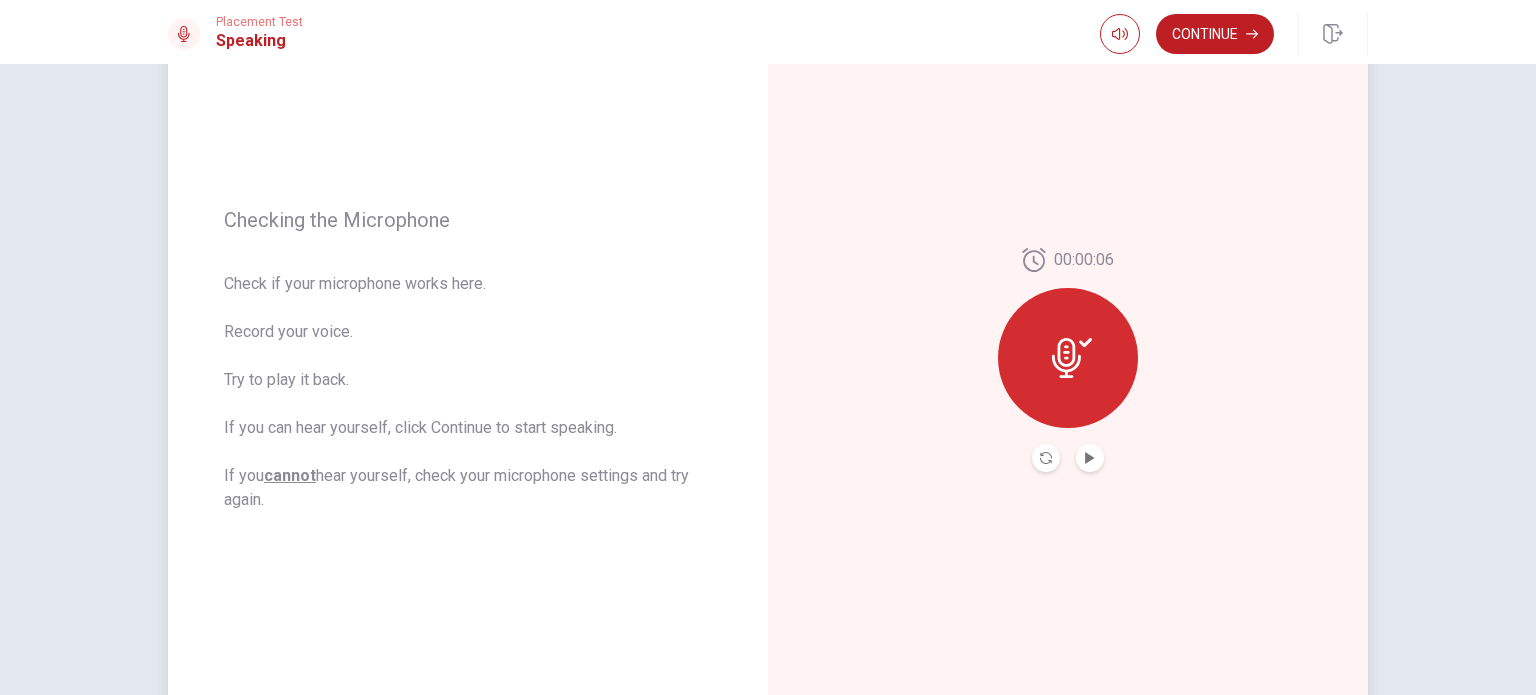 click 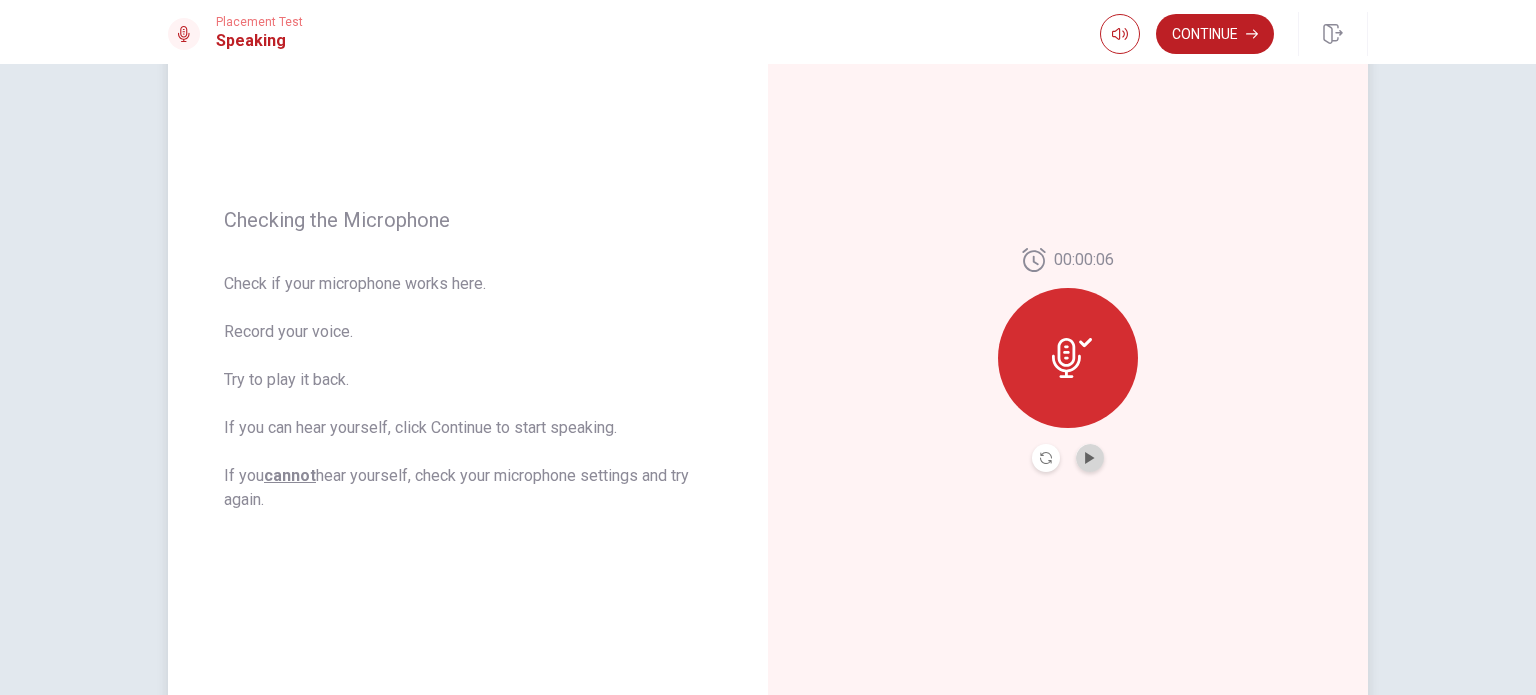 click at bounding box center (1090, 458) 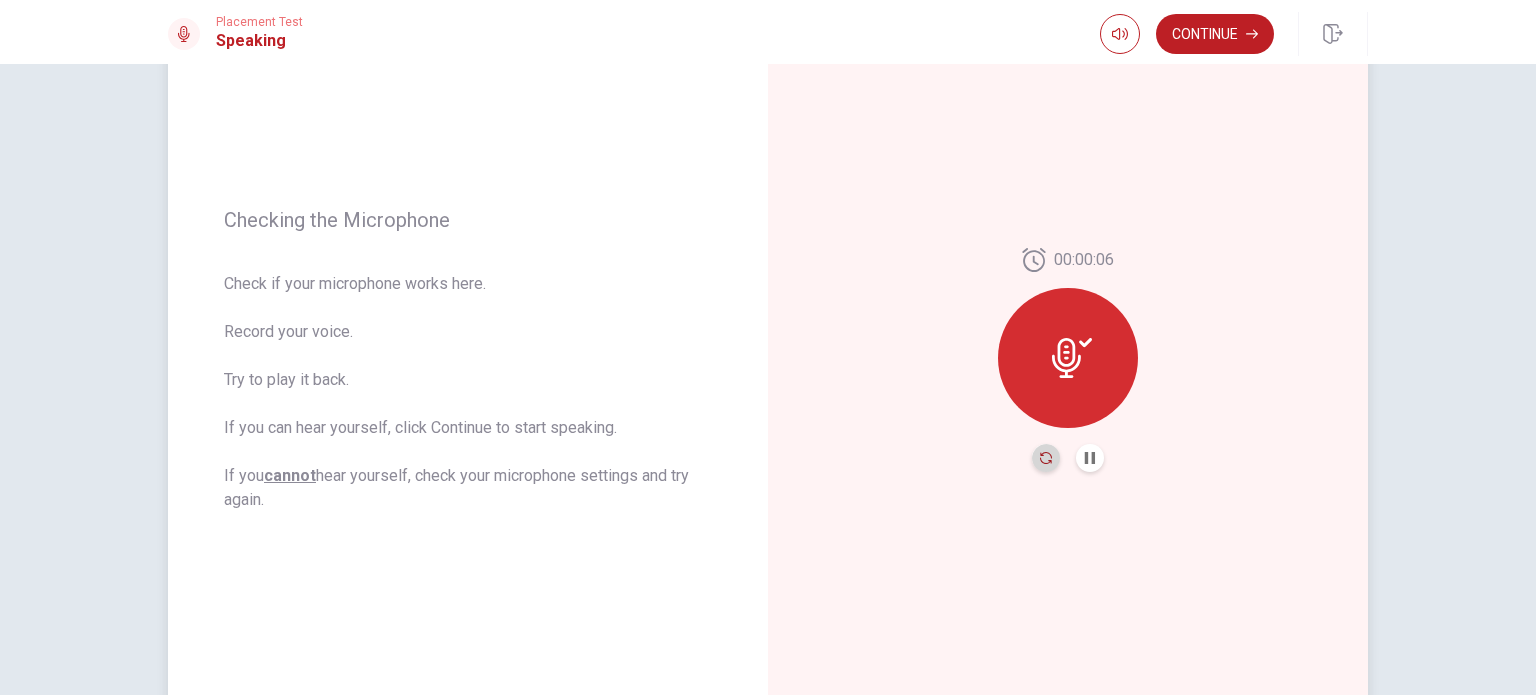 click 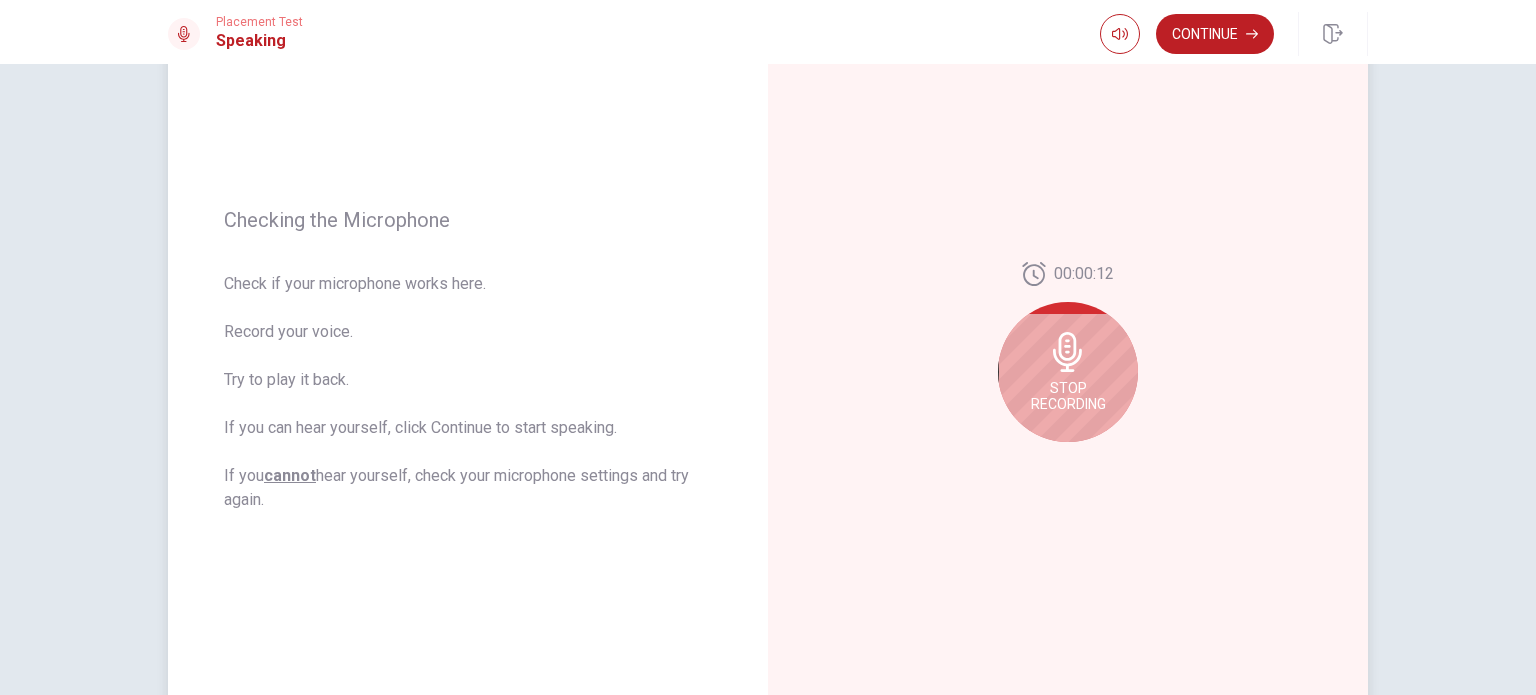 click on "Stop   Recording" at bounding box center [1068, 396] 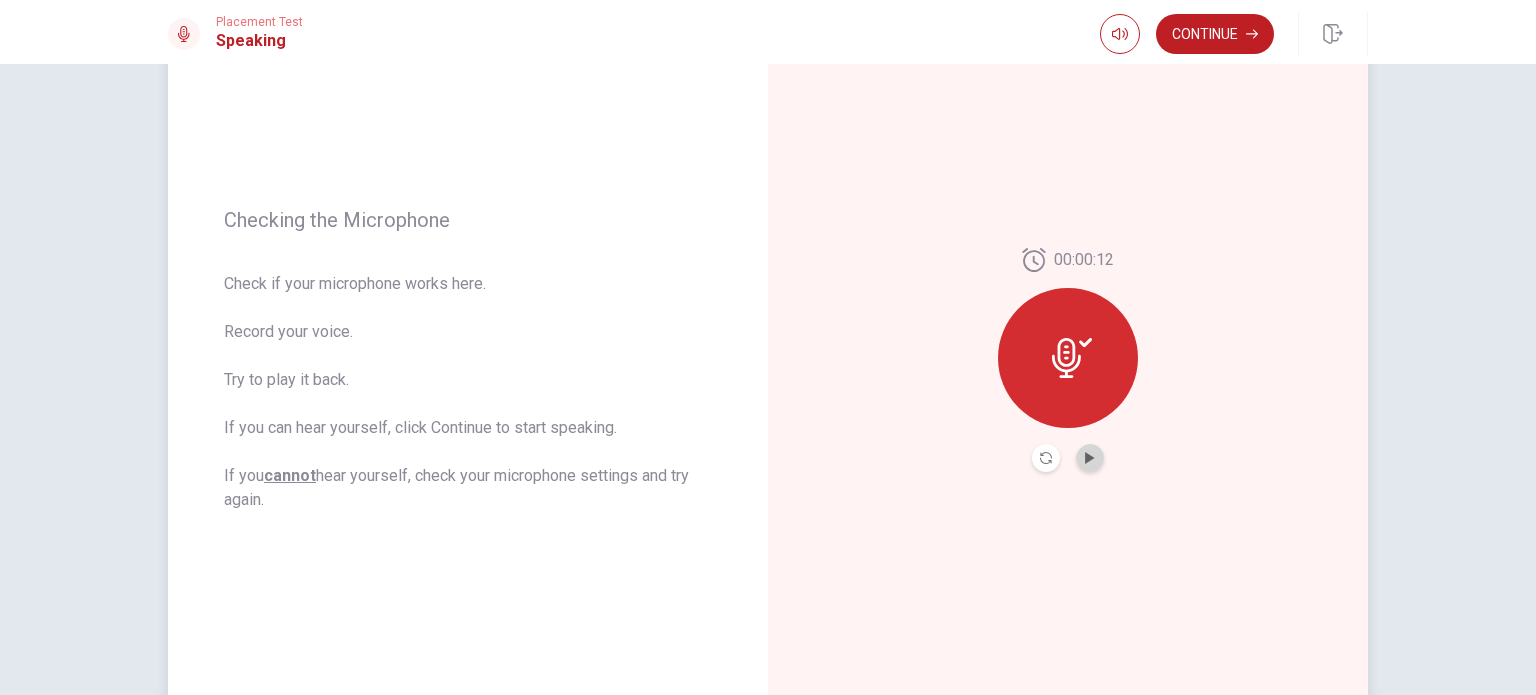 click at bounding box center [1090, 458] 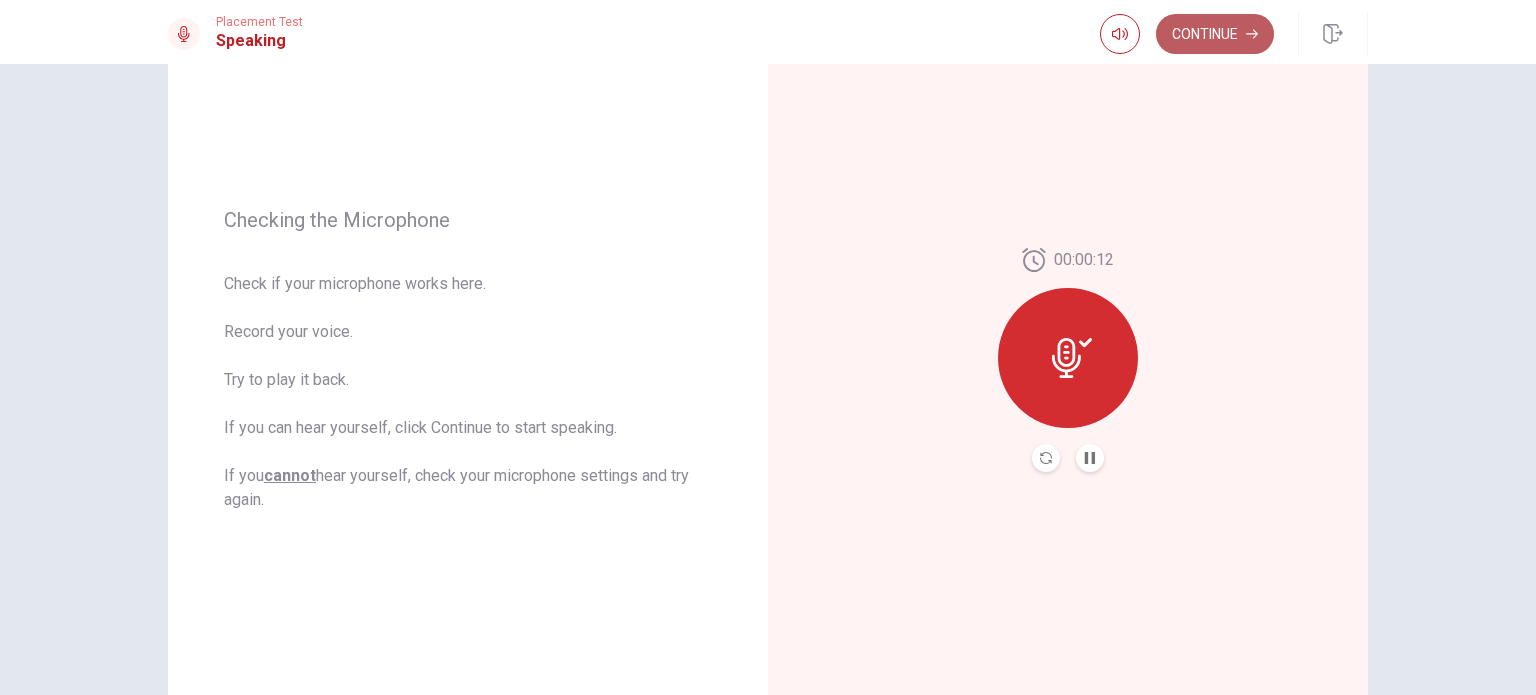 click on "Continue" at bounding box center [1215, 34] 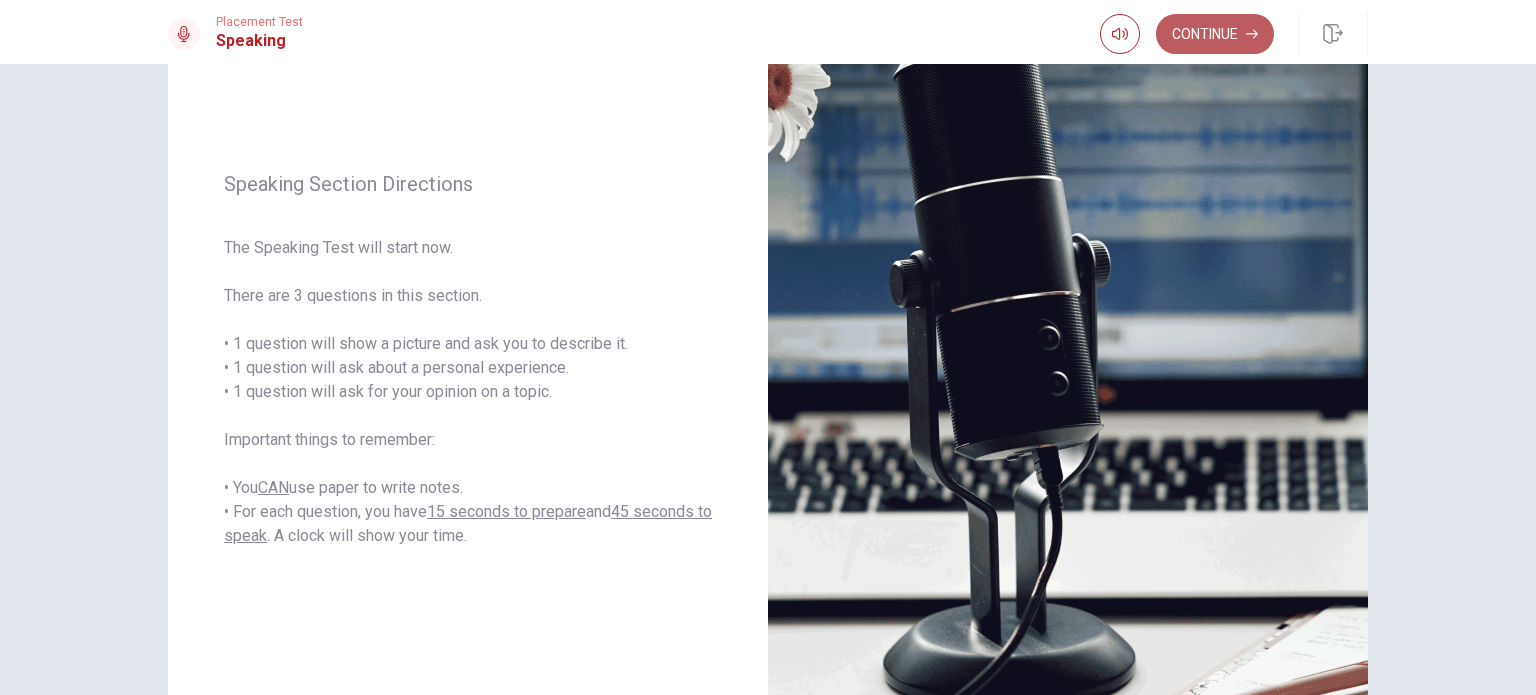 click on "Continue" at bounding box center [1215, 34] 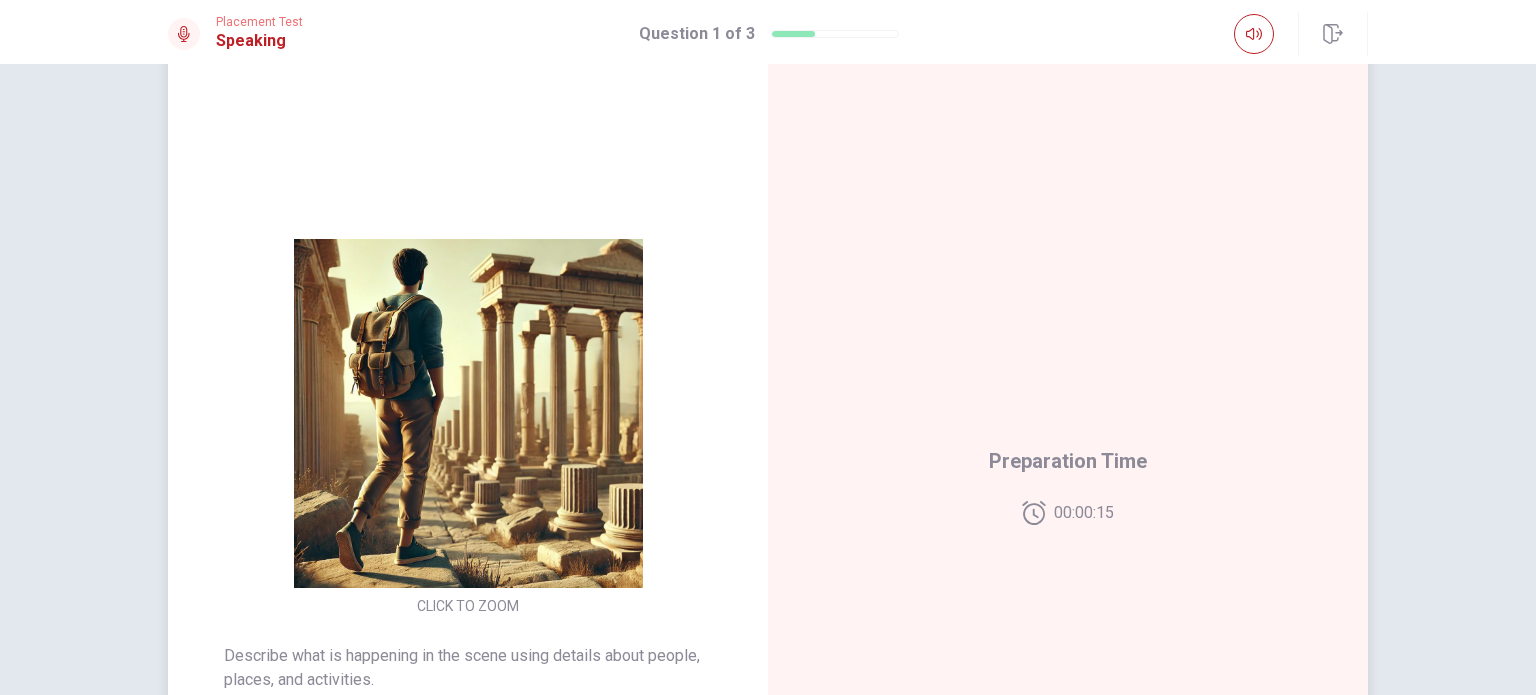 scroll, scrollTop: 56, scrollLeft: 0, axis: vertical 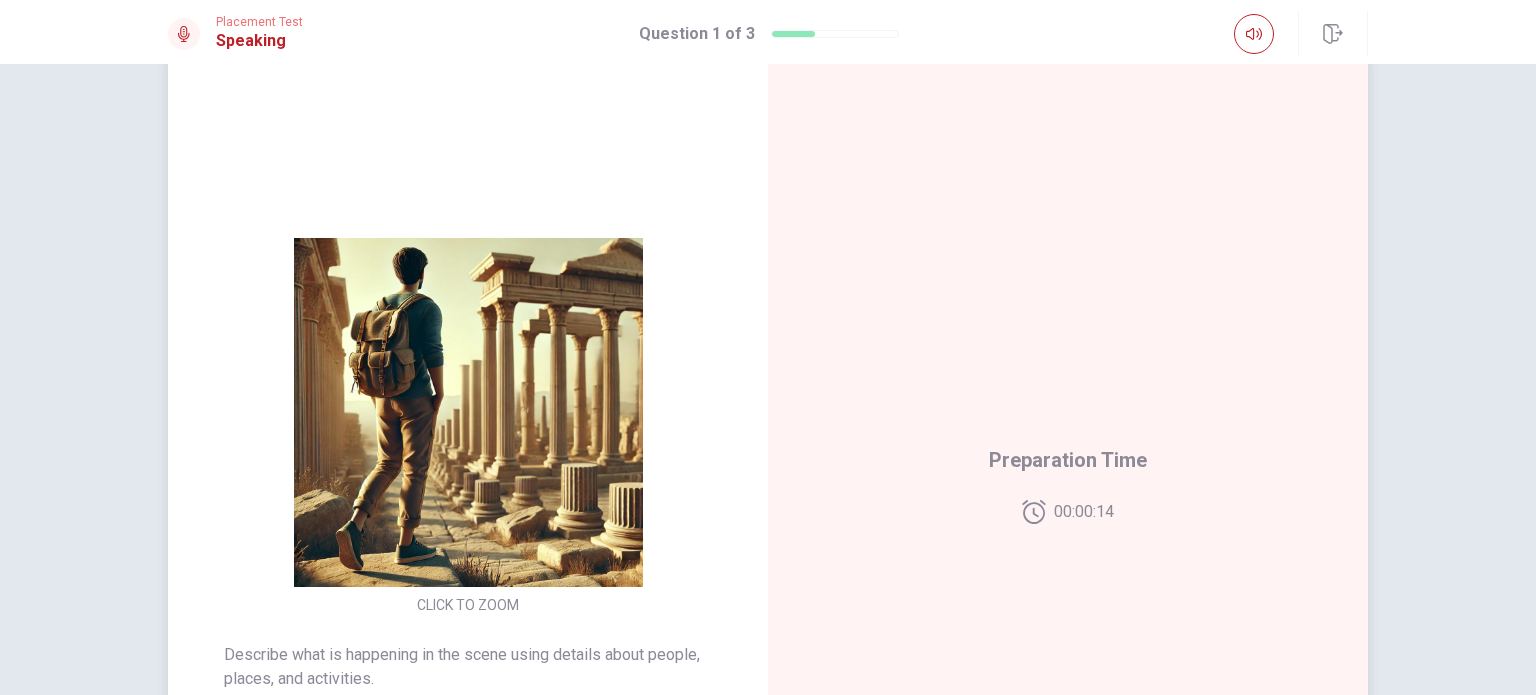 click at bounding box center [468, 412] 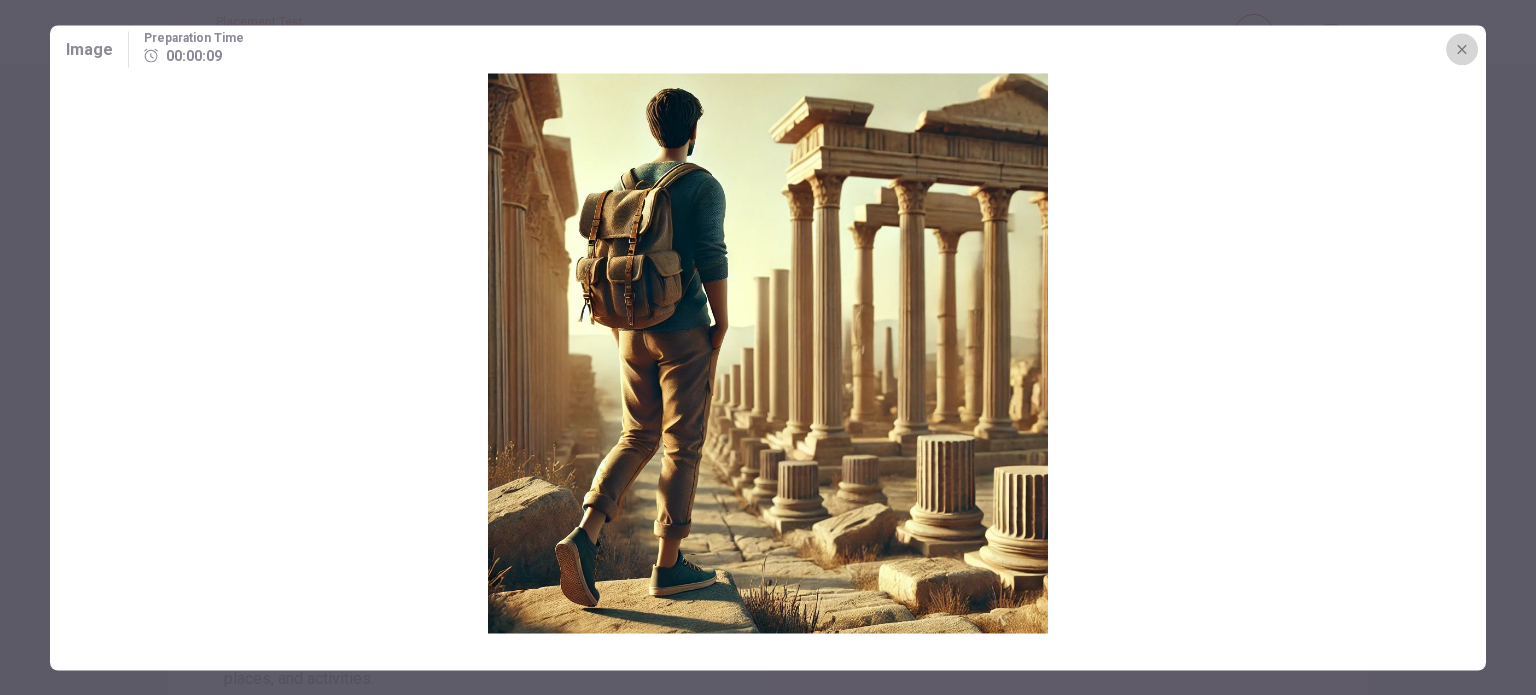 click 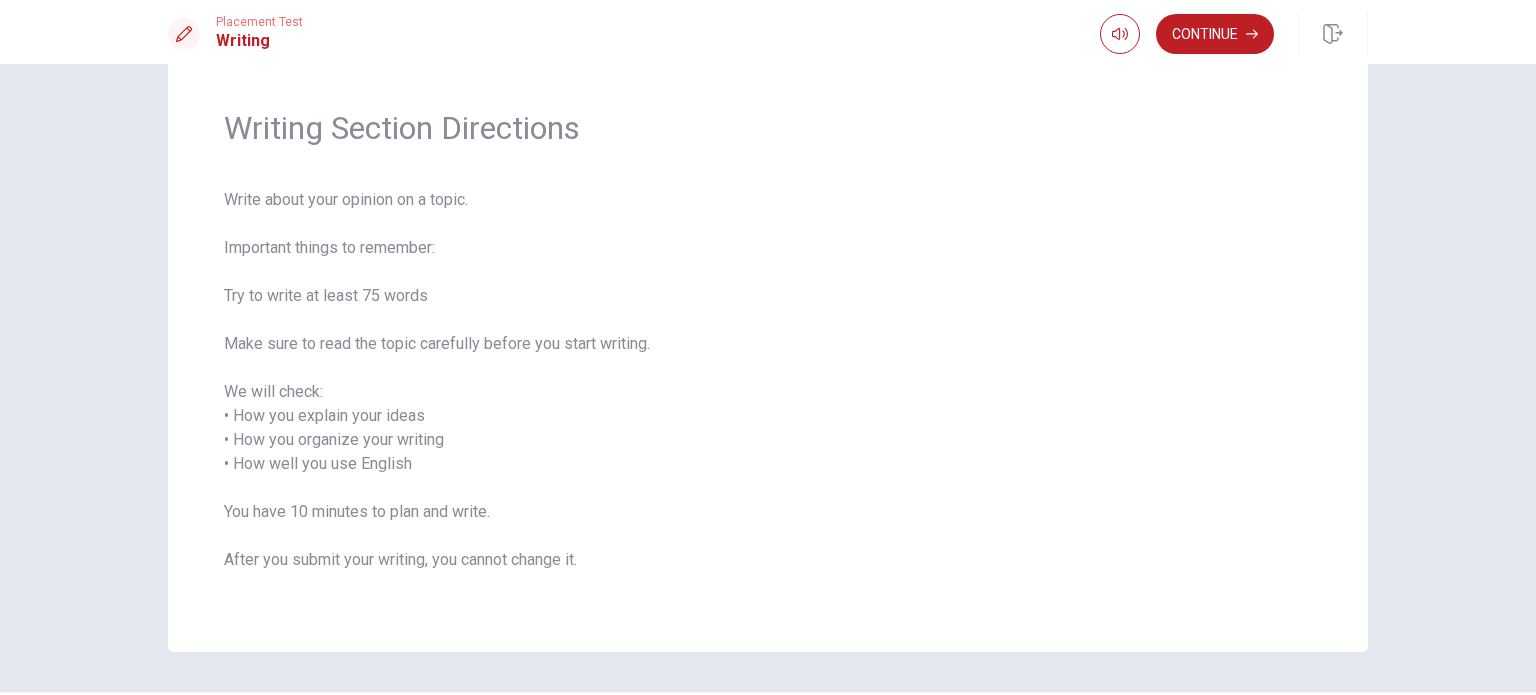 scroll, scrollTop: 52, scrollLeft: 0, axis: vertical 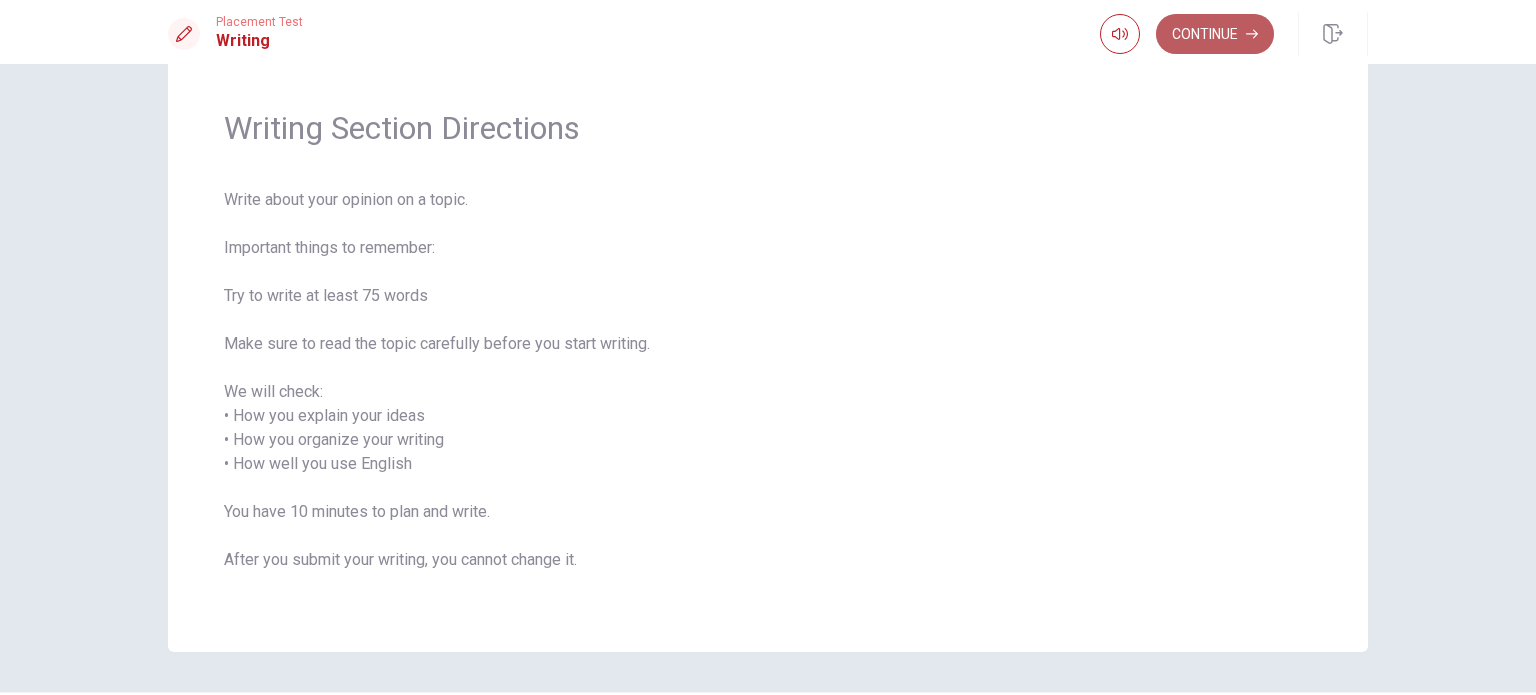 click on "Continue" at bounding box center [1215, 34] 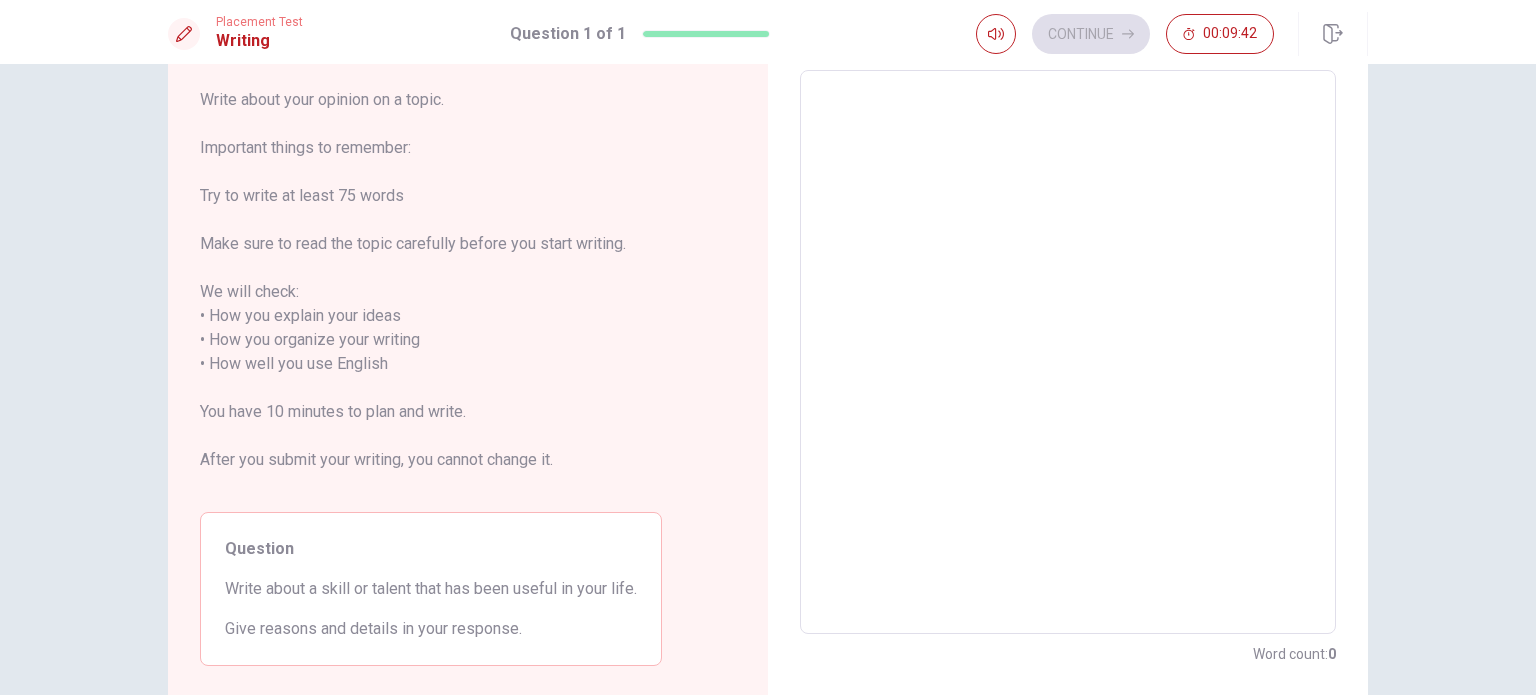 scroll, scrollTop: 105, scrollLeft: 0, axis: vertical 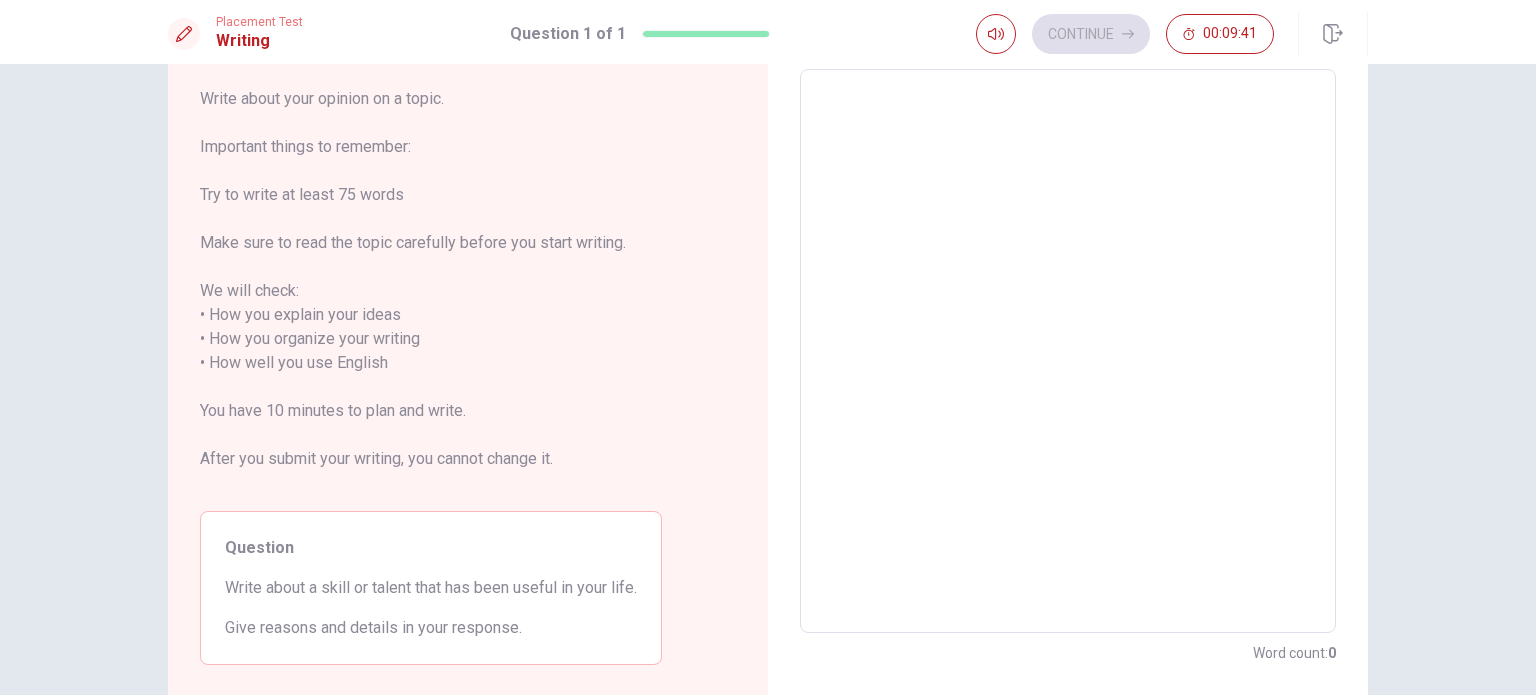 click at bounding box center (1068, 351) 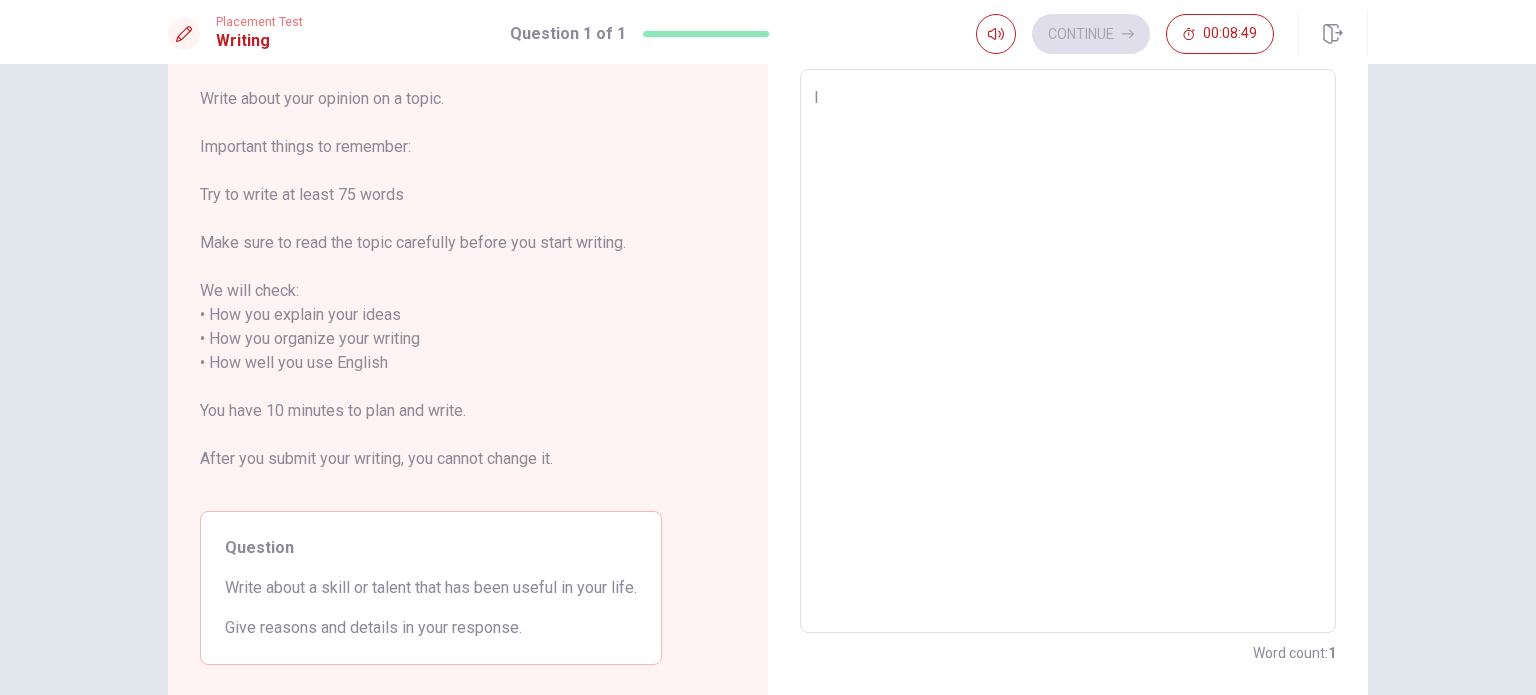 type on "I" 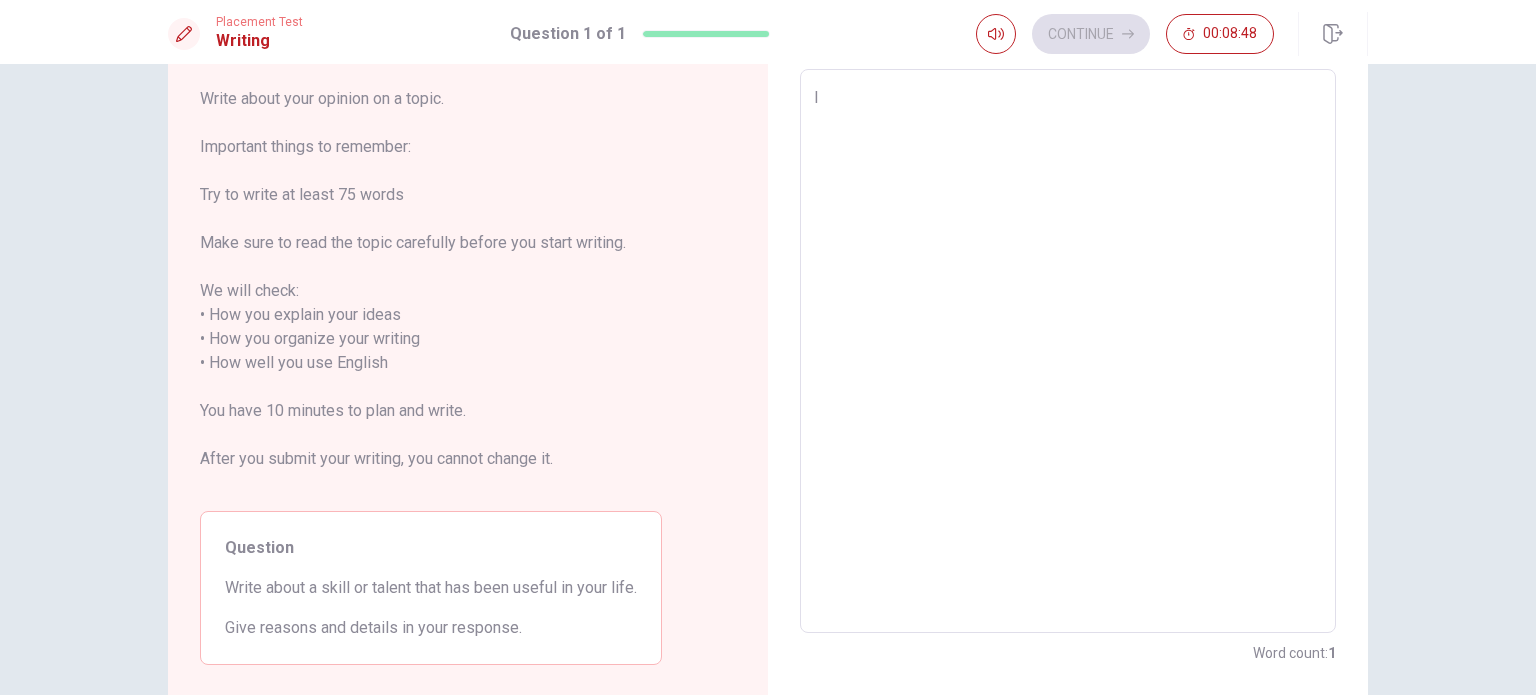 type on "I" 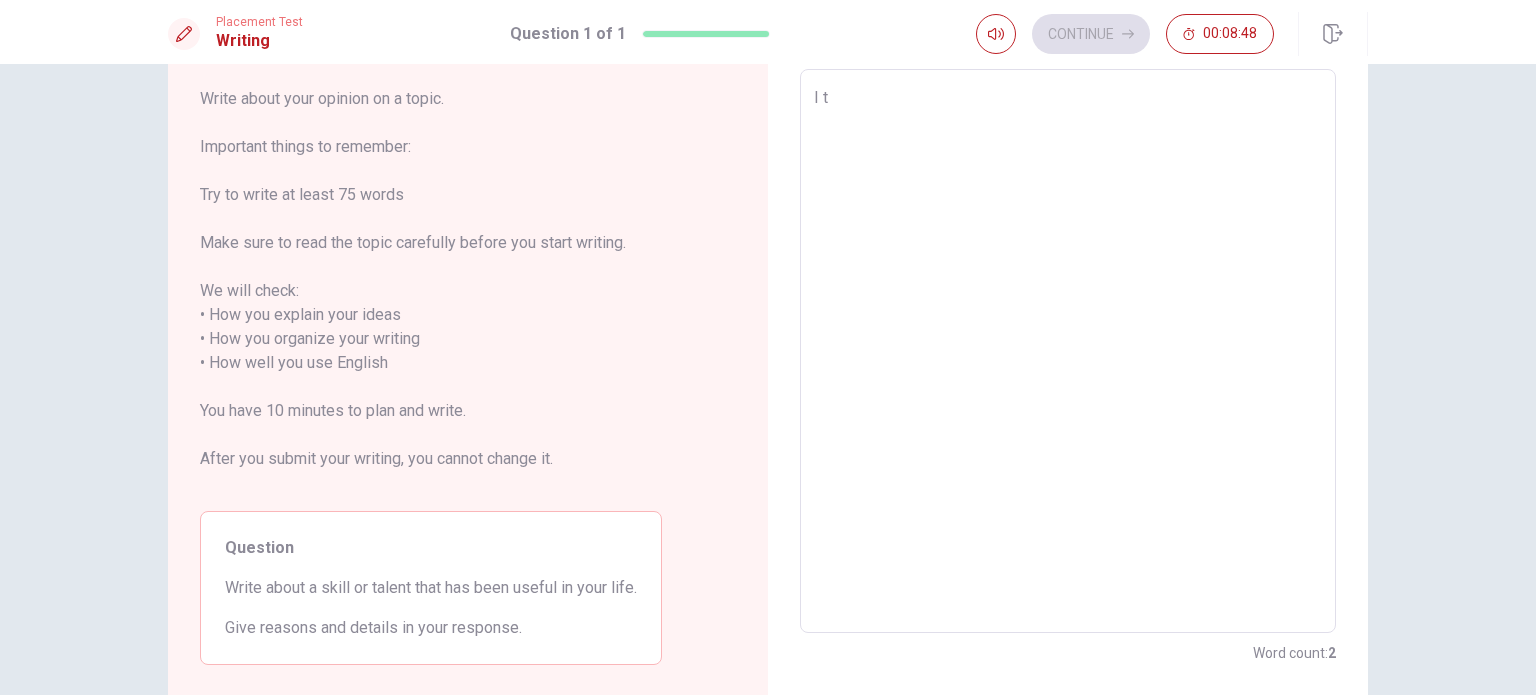 type on "x" 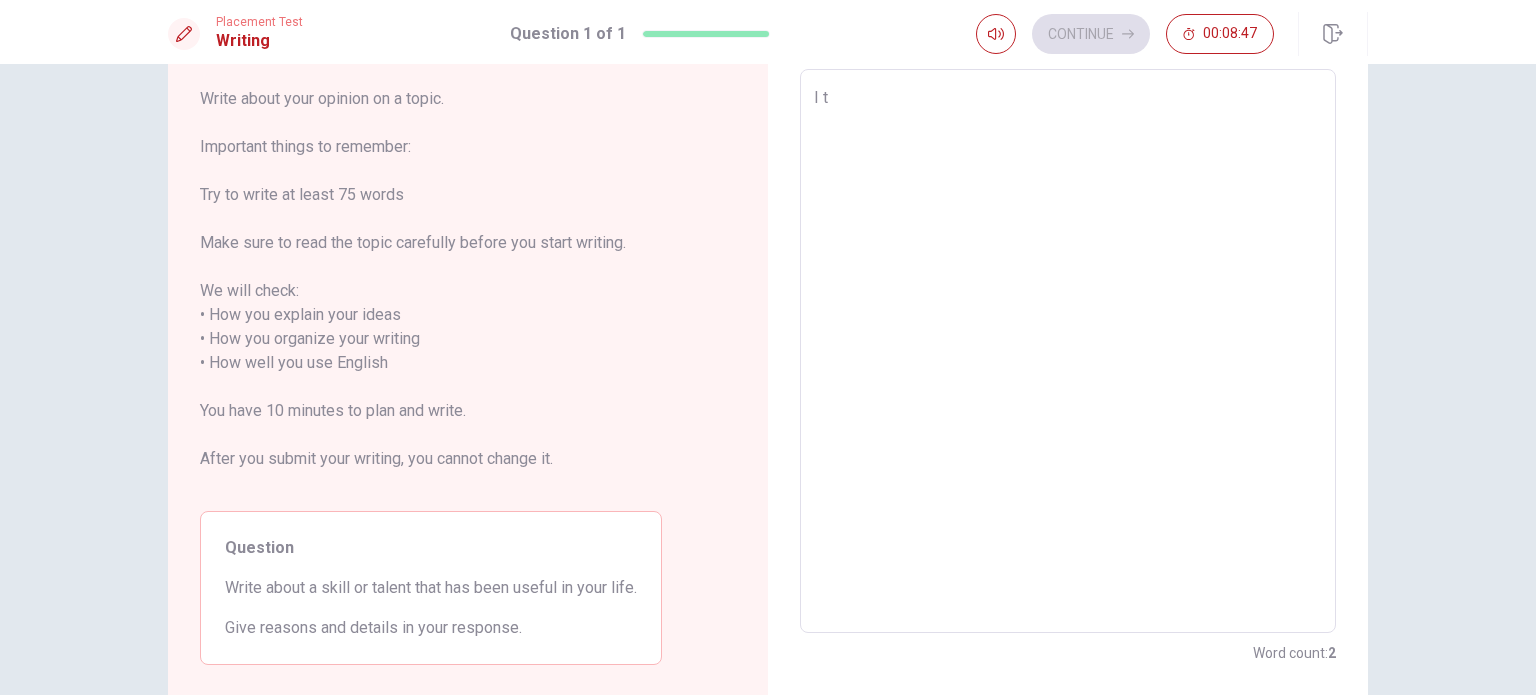 type on "I th" 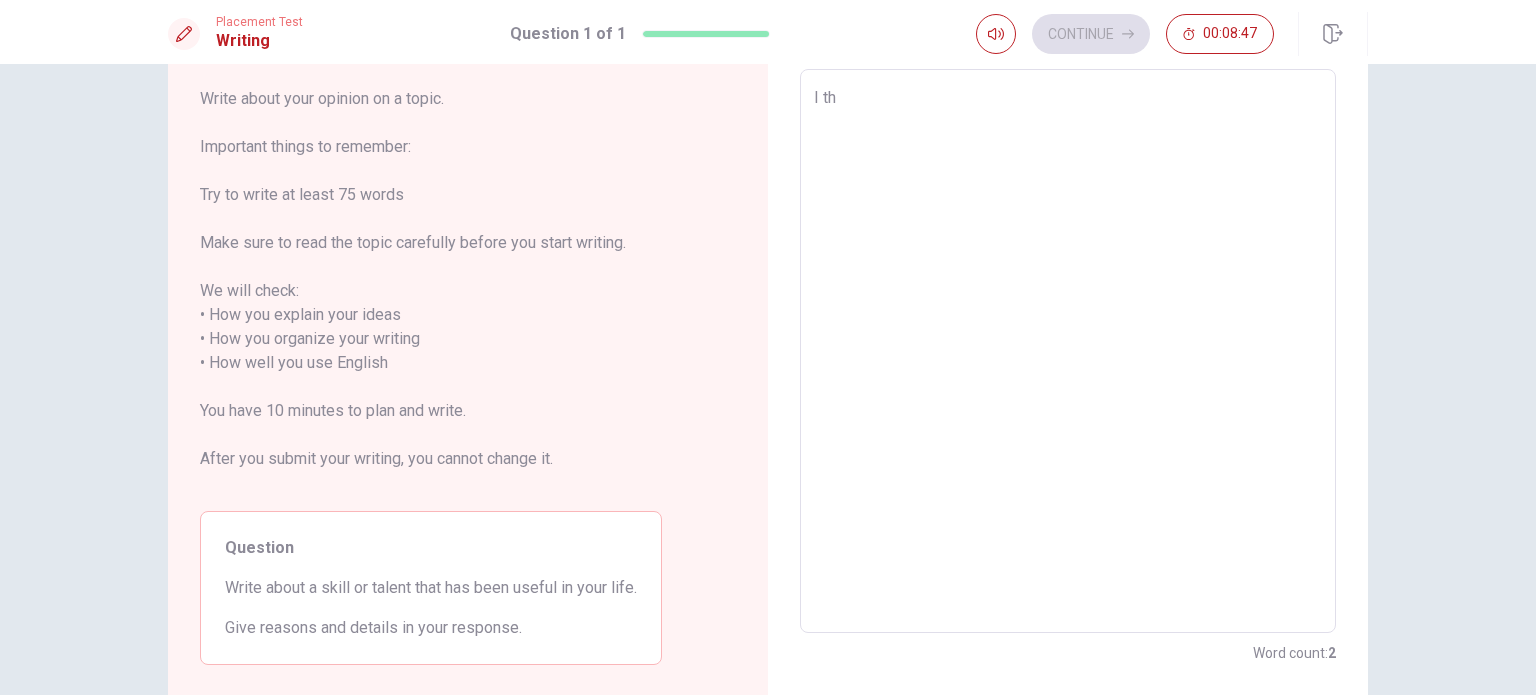 type on "x" 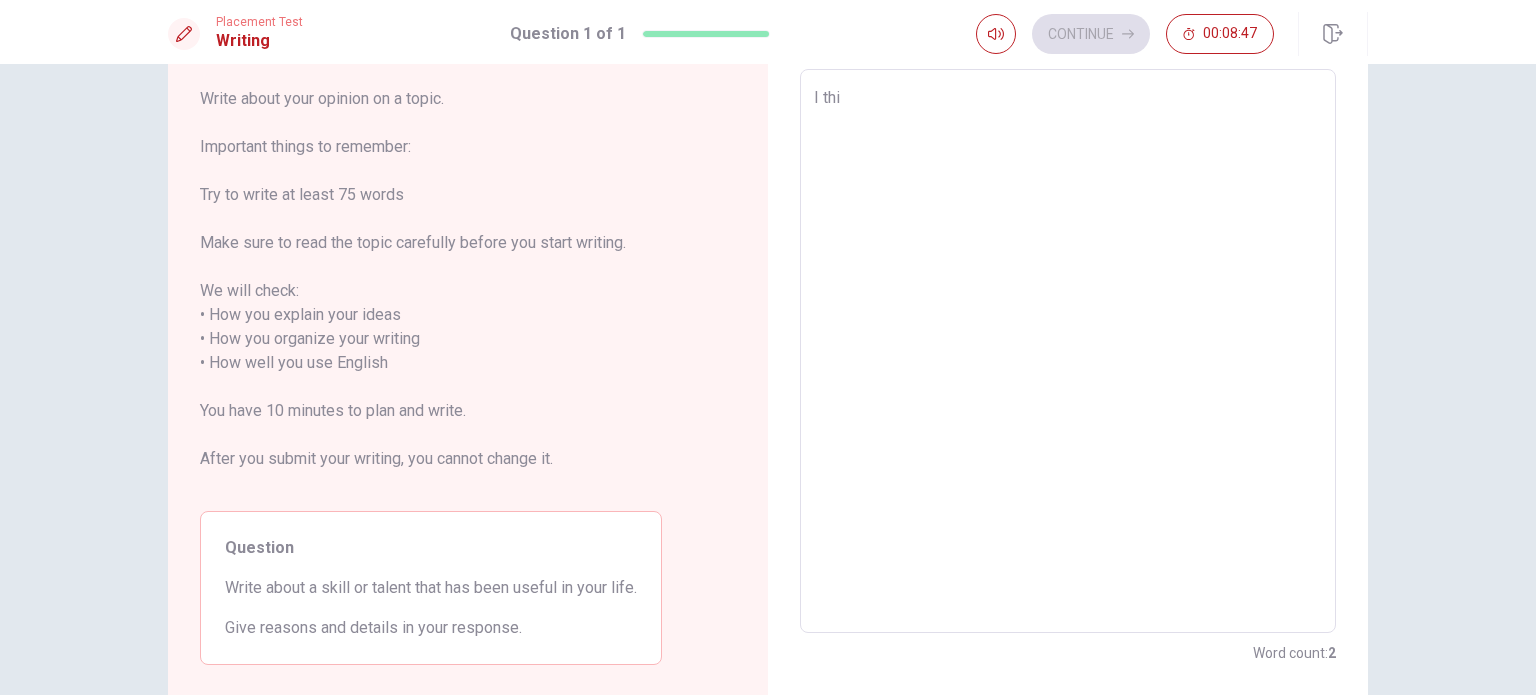 type on "x" 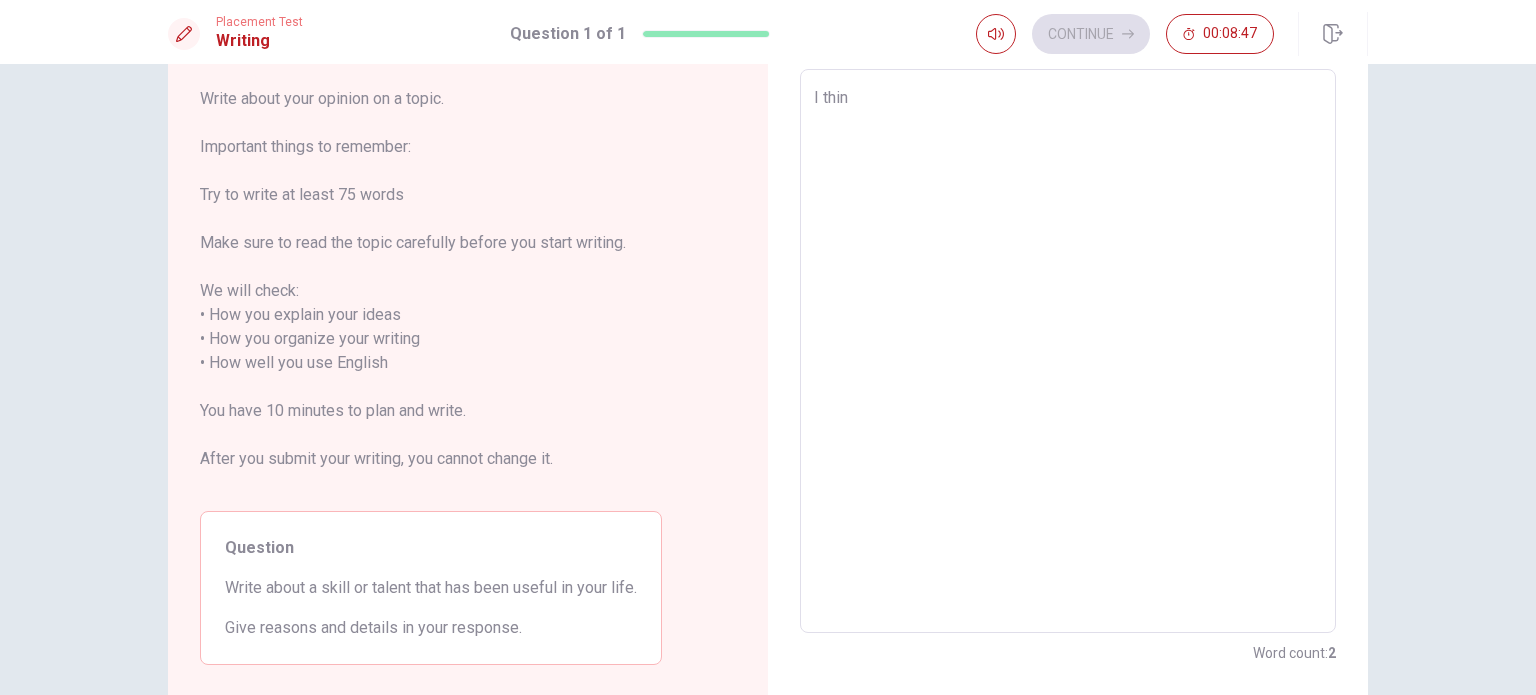 type on "x" 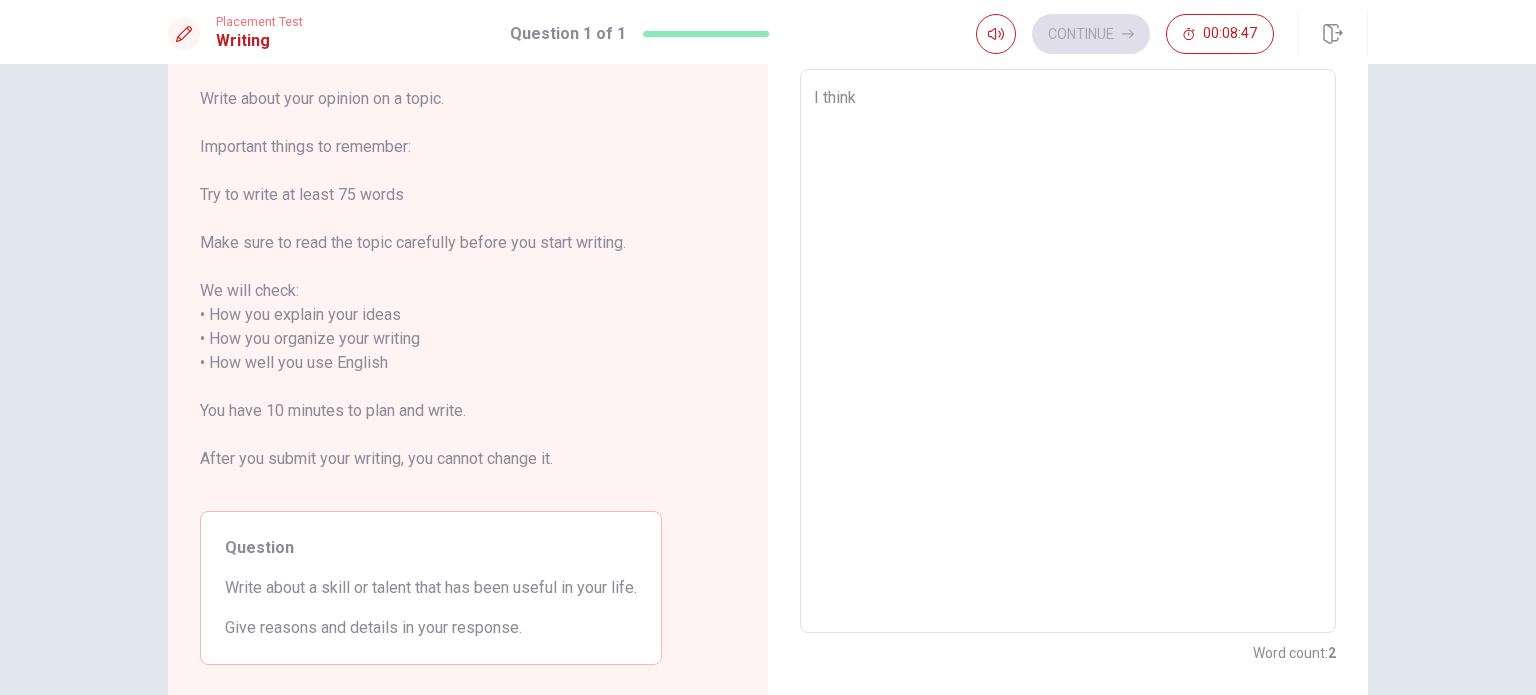 type on "x" 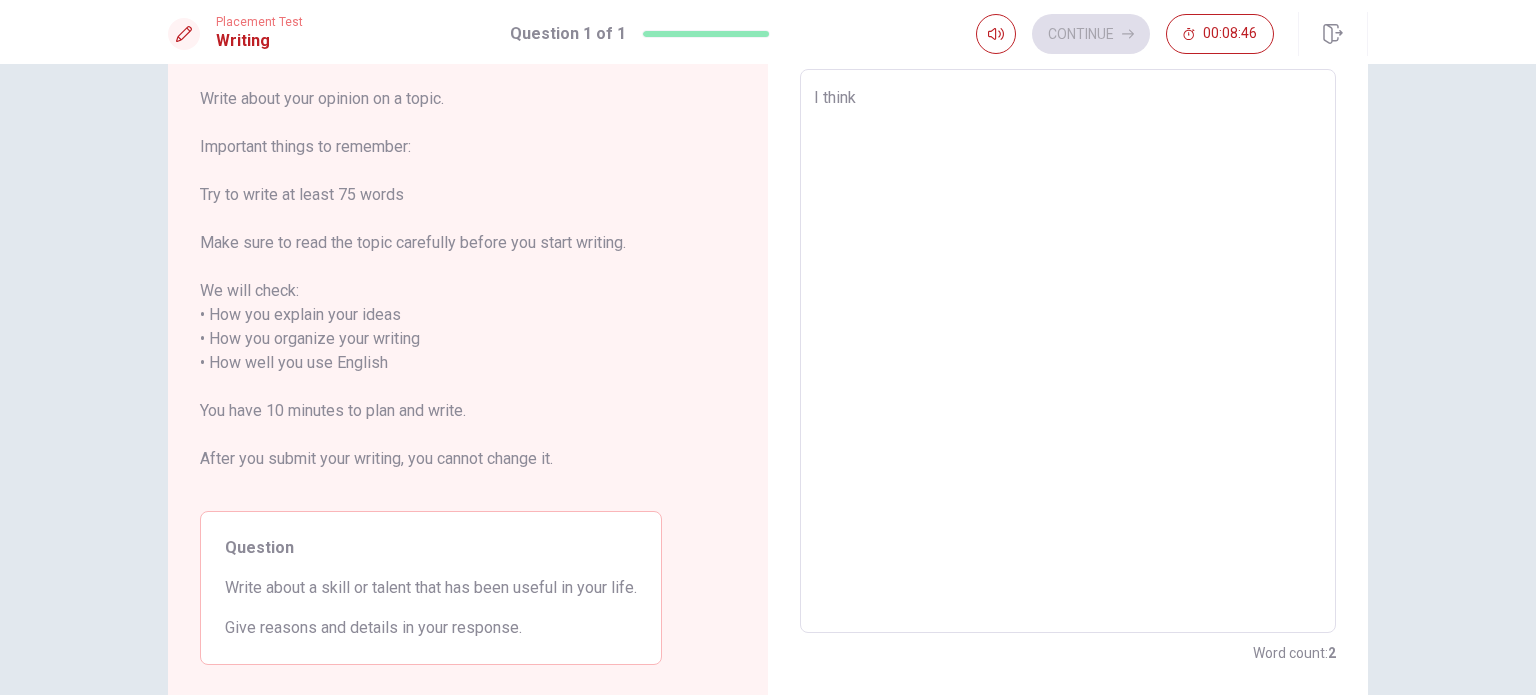 type on "I think d" 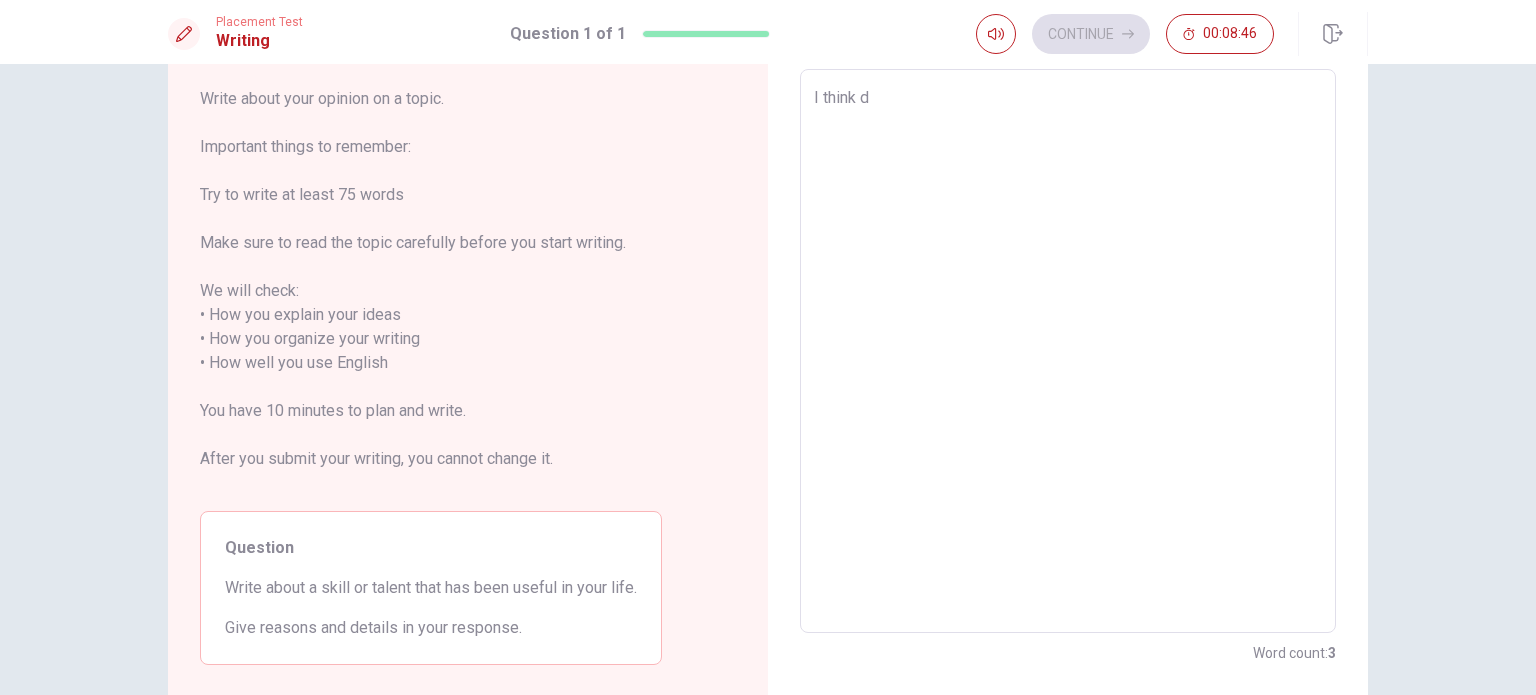 type on "x" 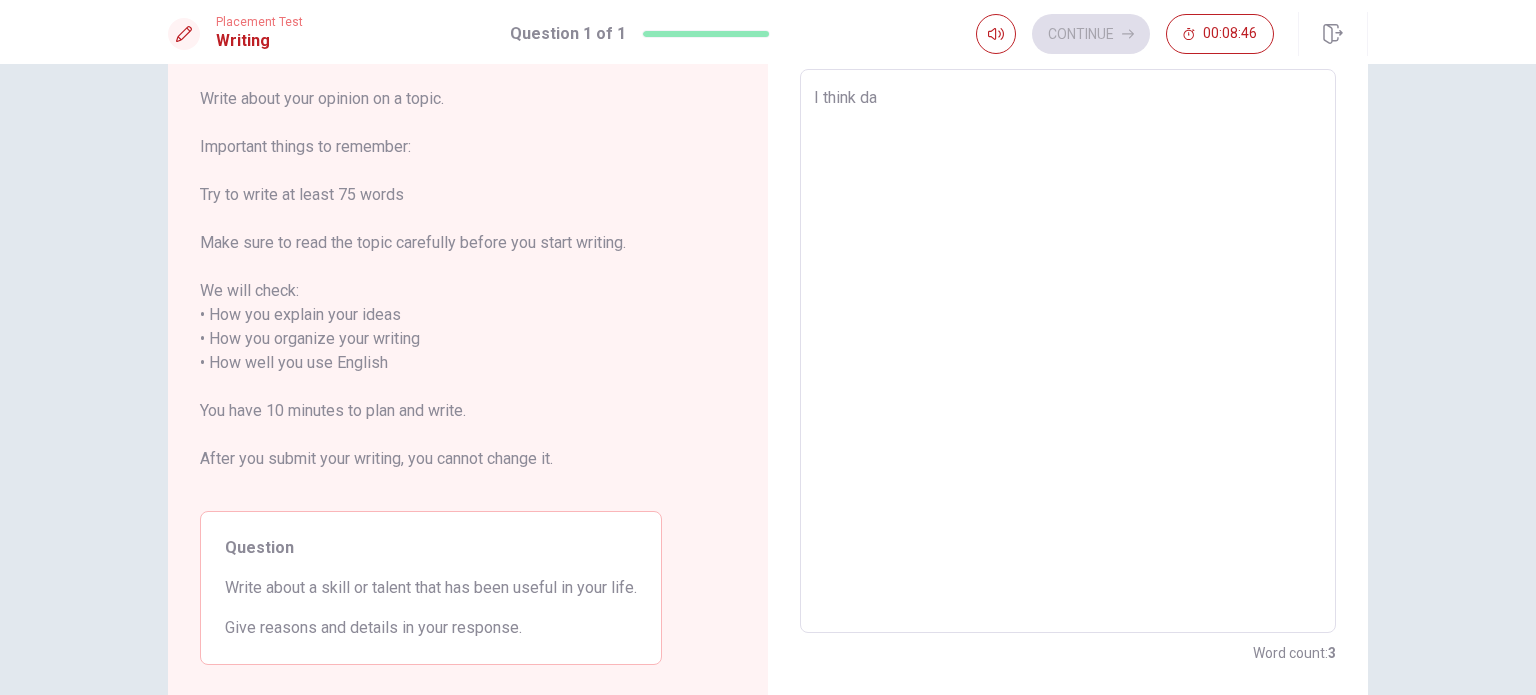 type on "x" 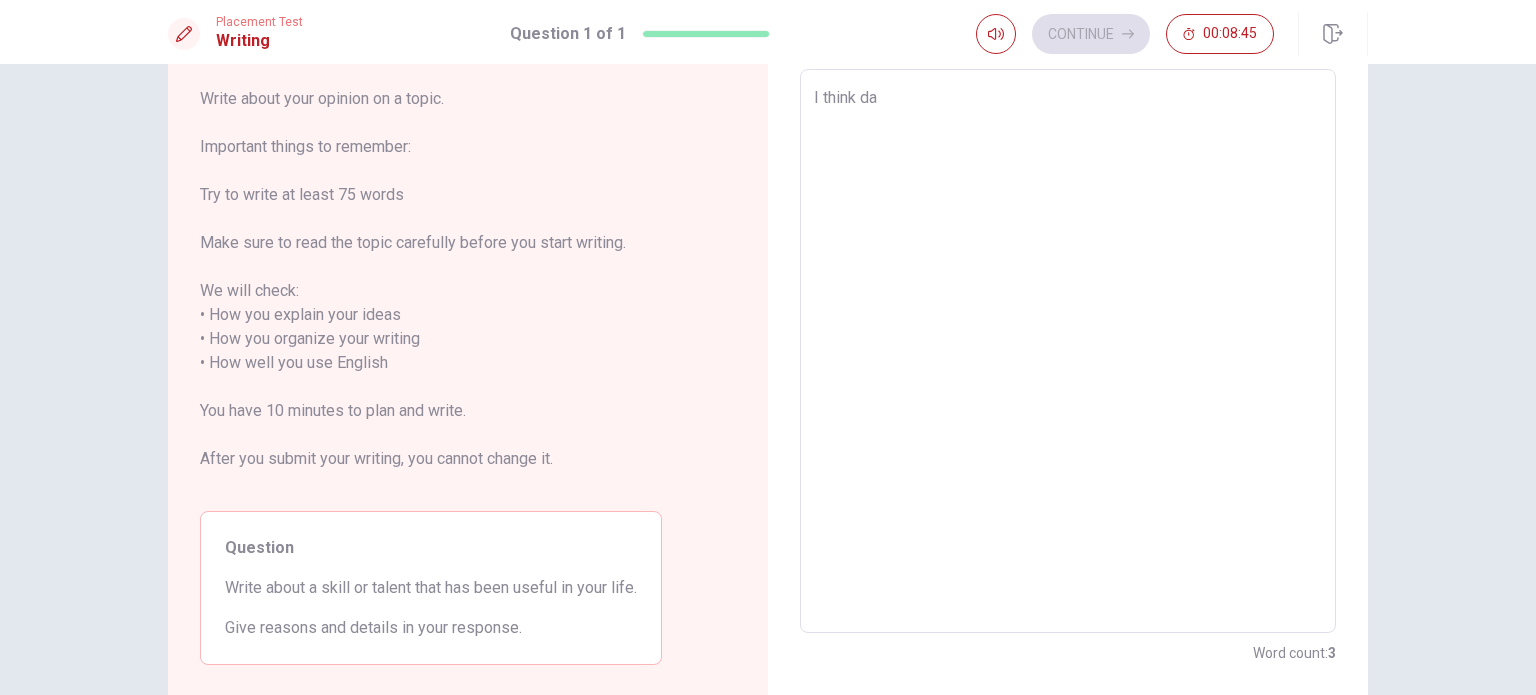 type on "I think d" 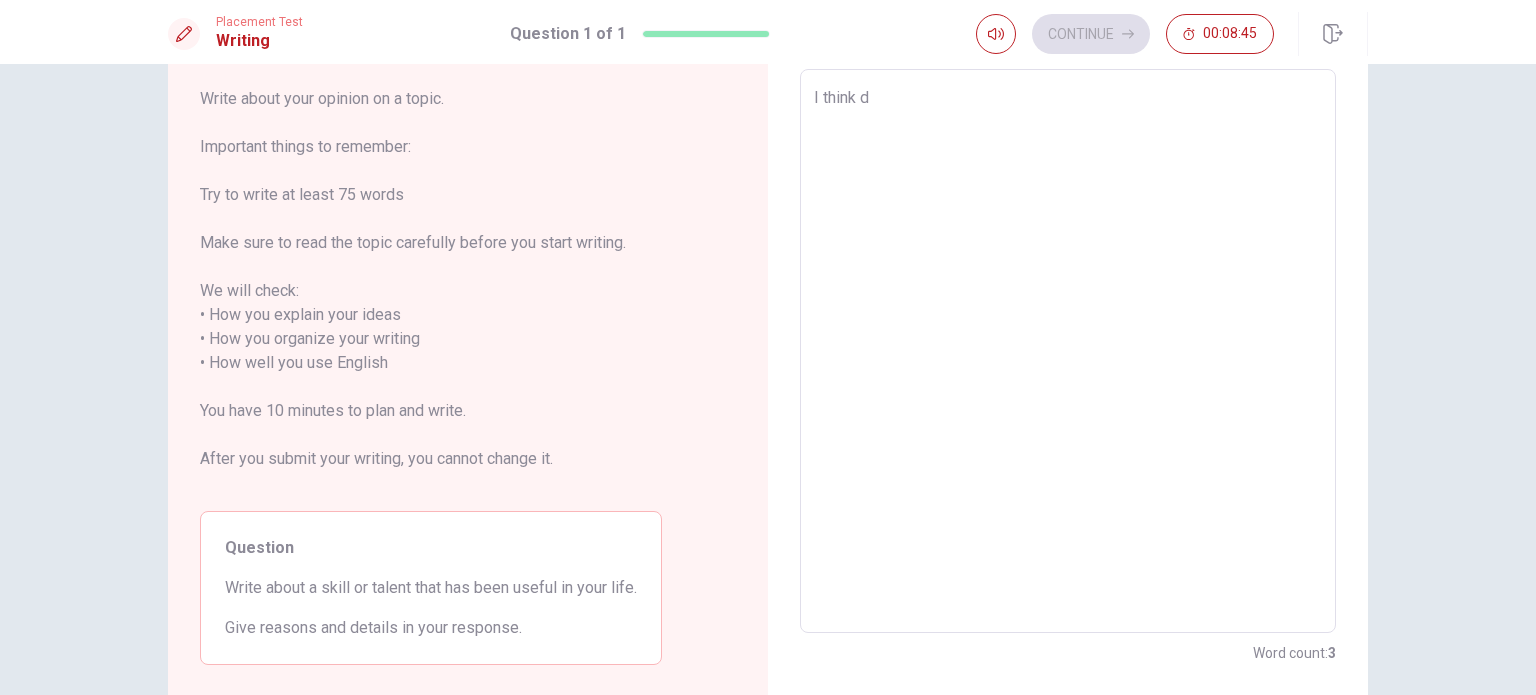 type on "x" 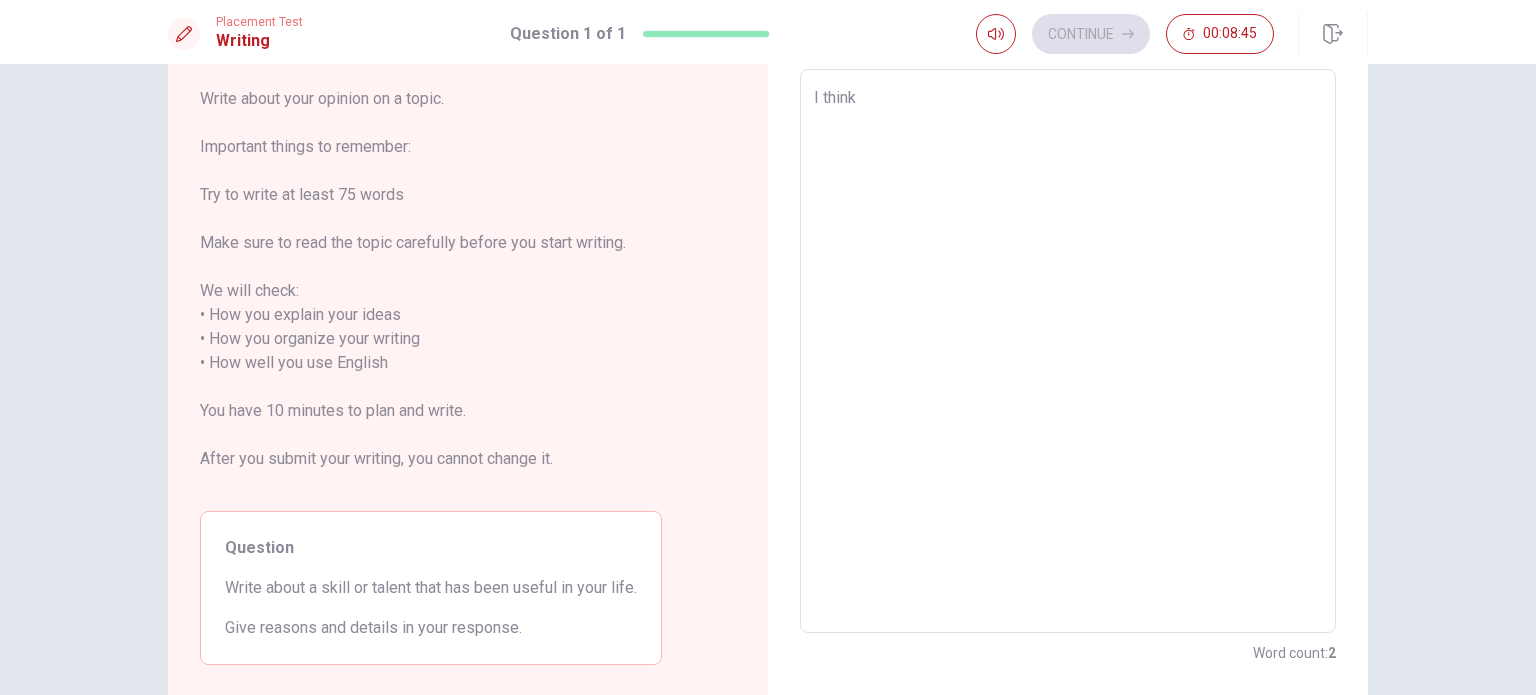 type on "x" 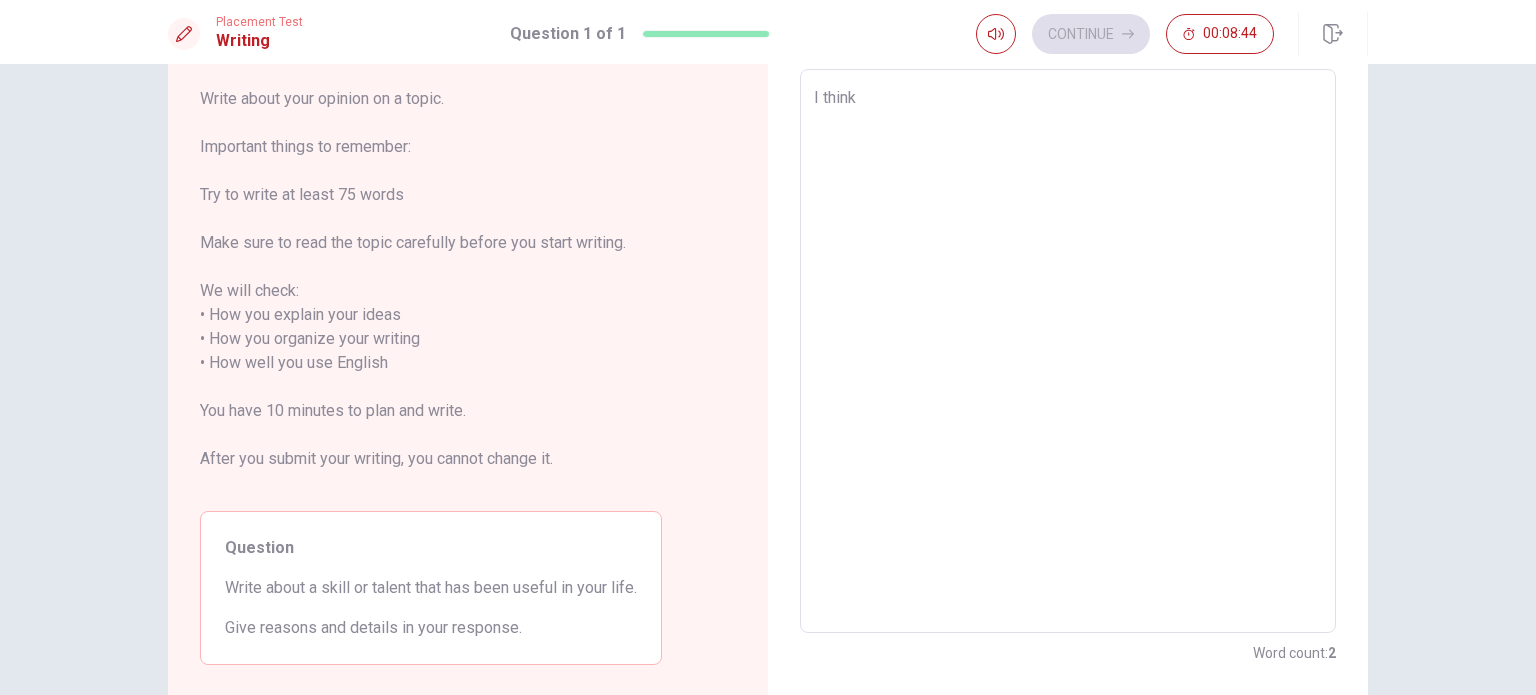 type on "I think t" 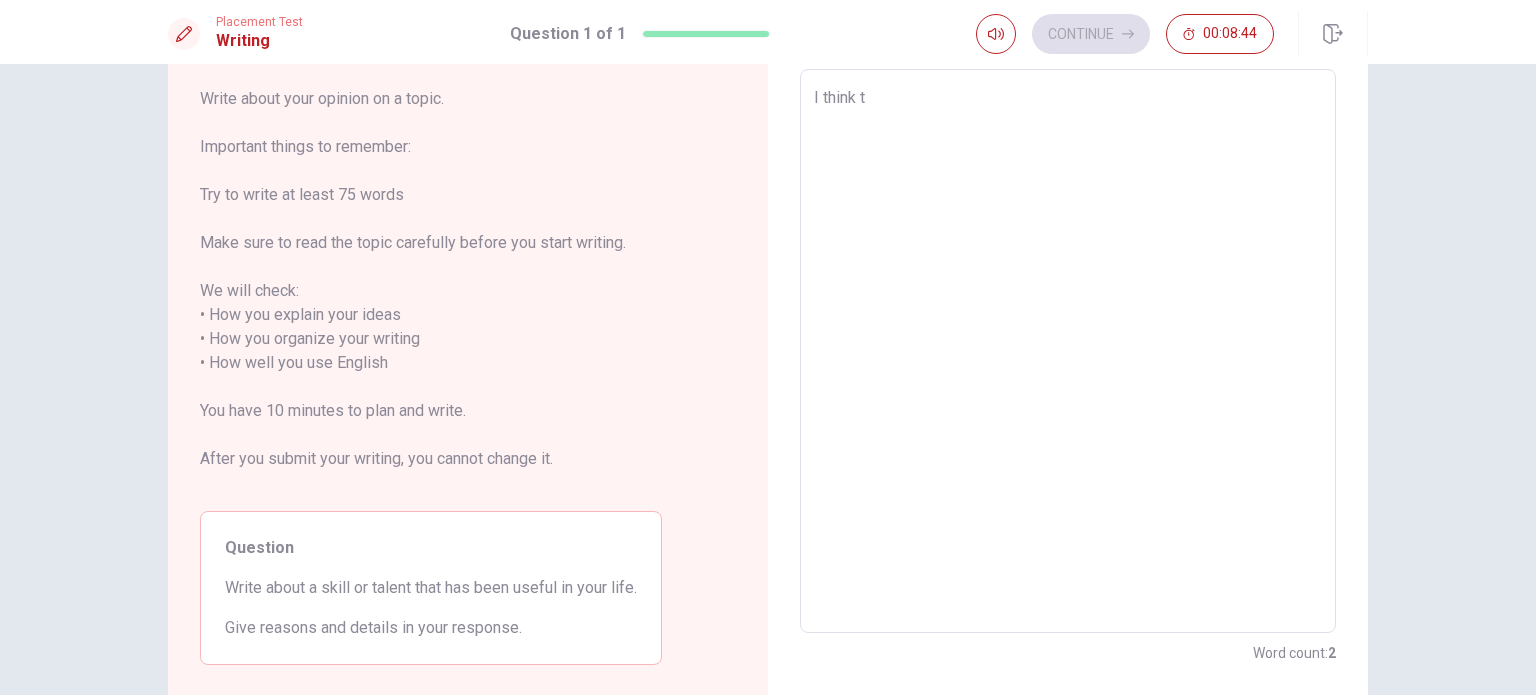 type on "x" 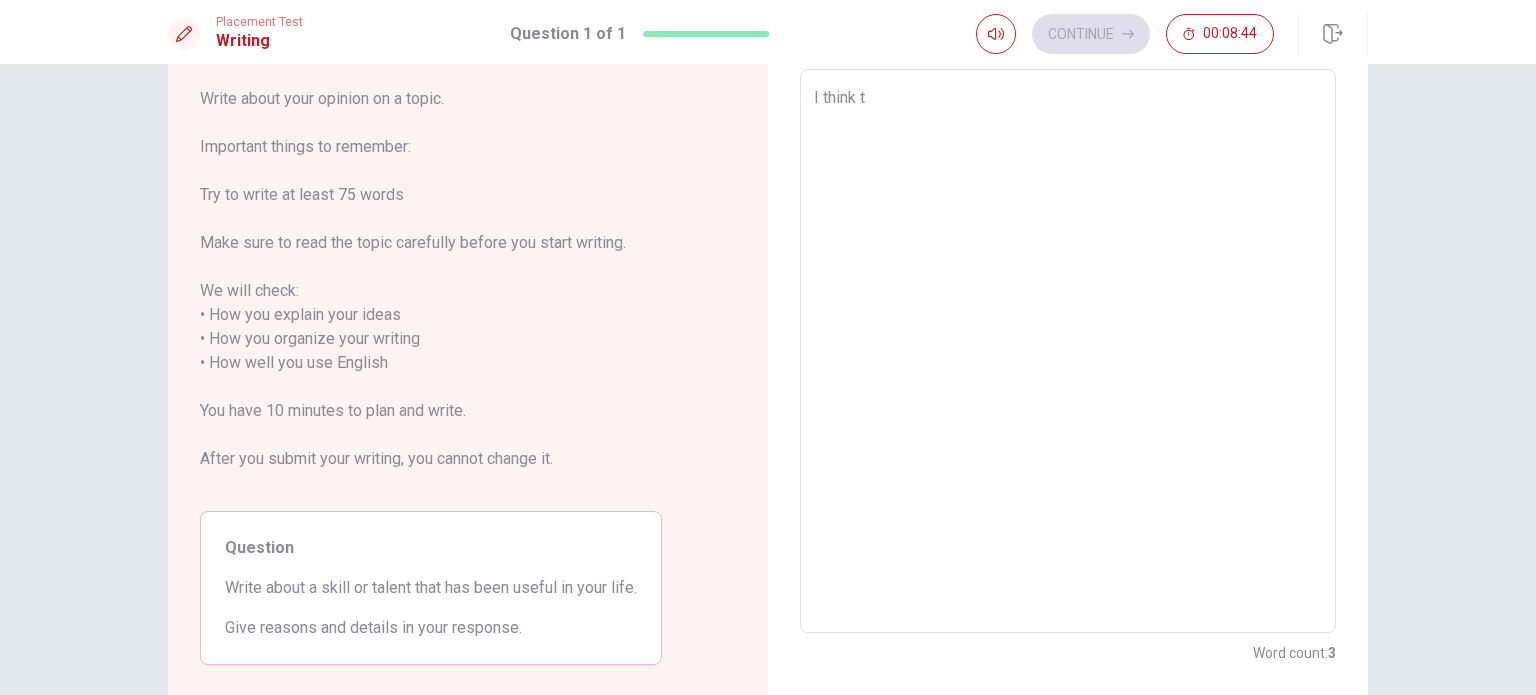 type on "I think ta" 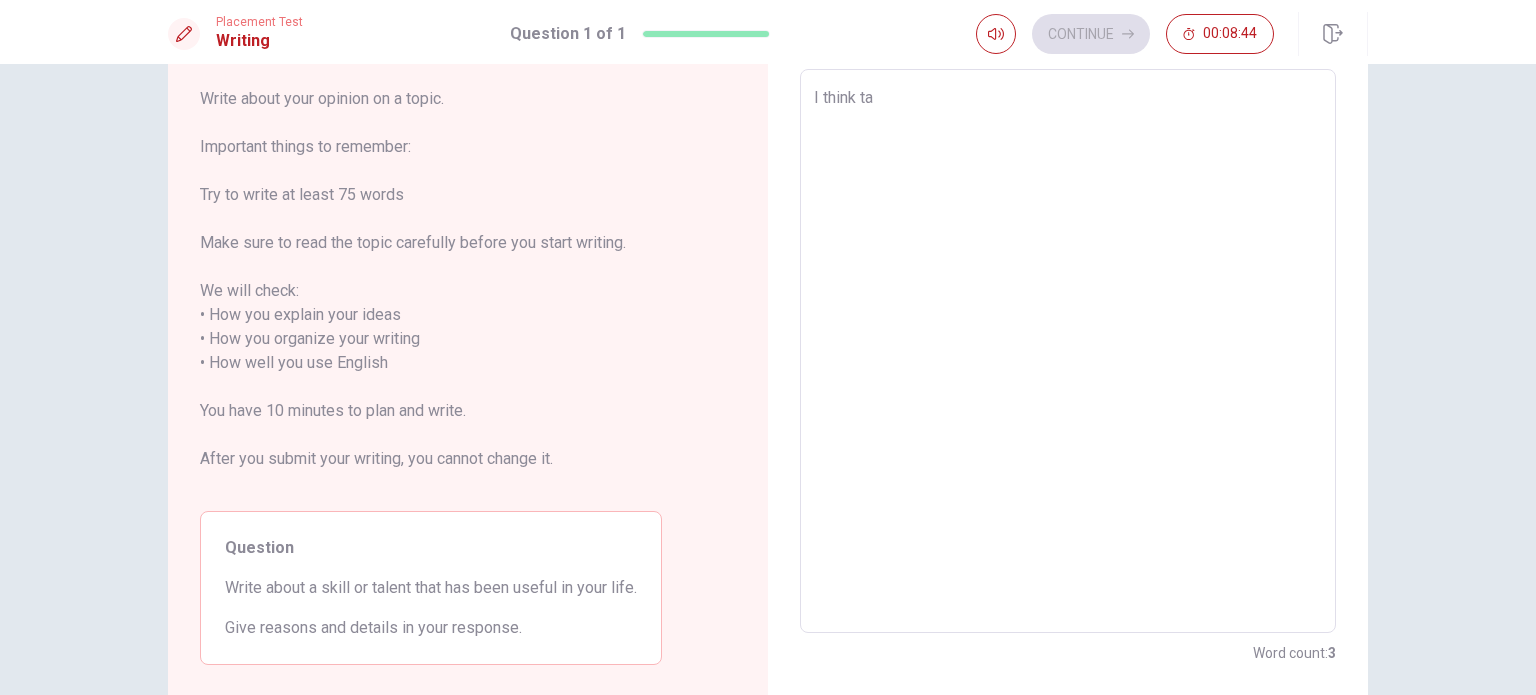 type on "x" 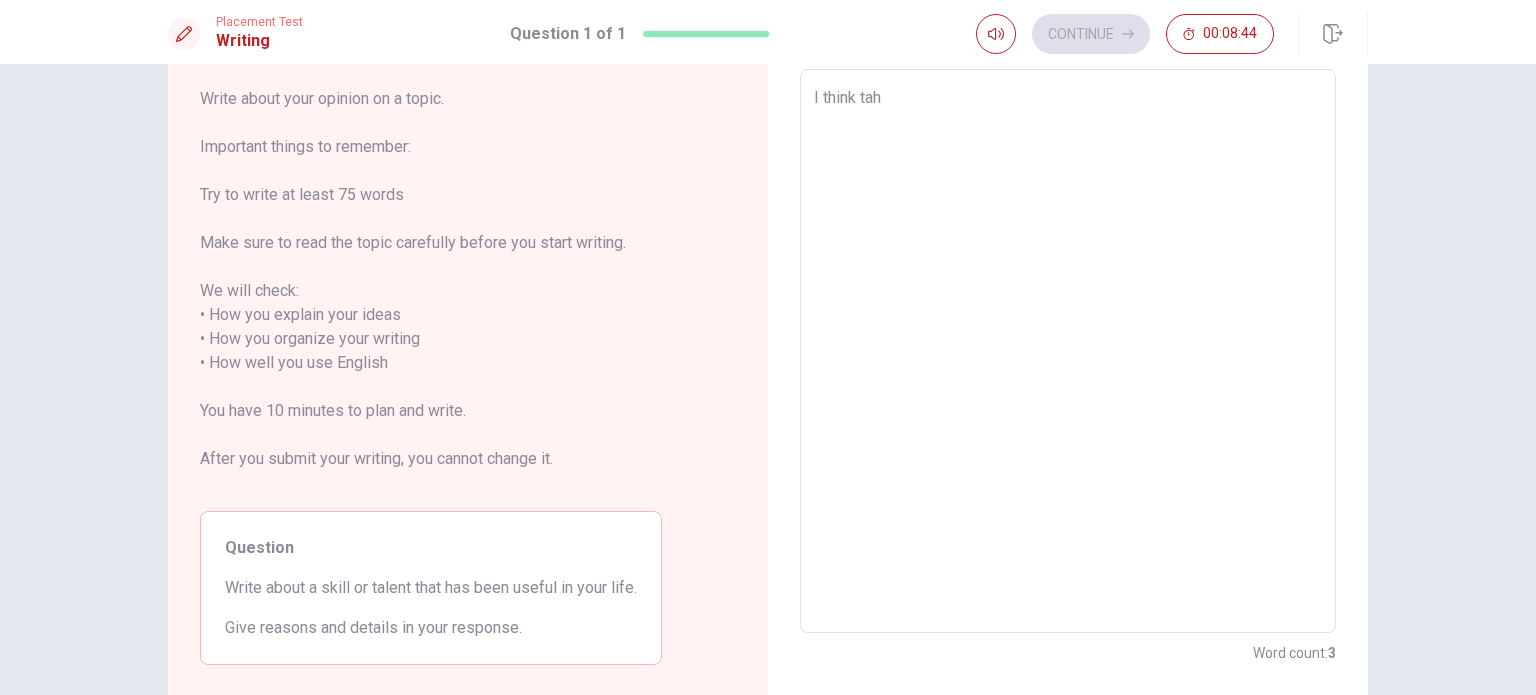 type on "x" 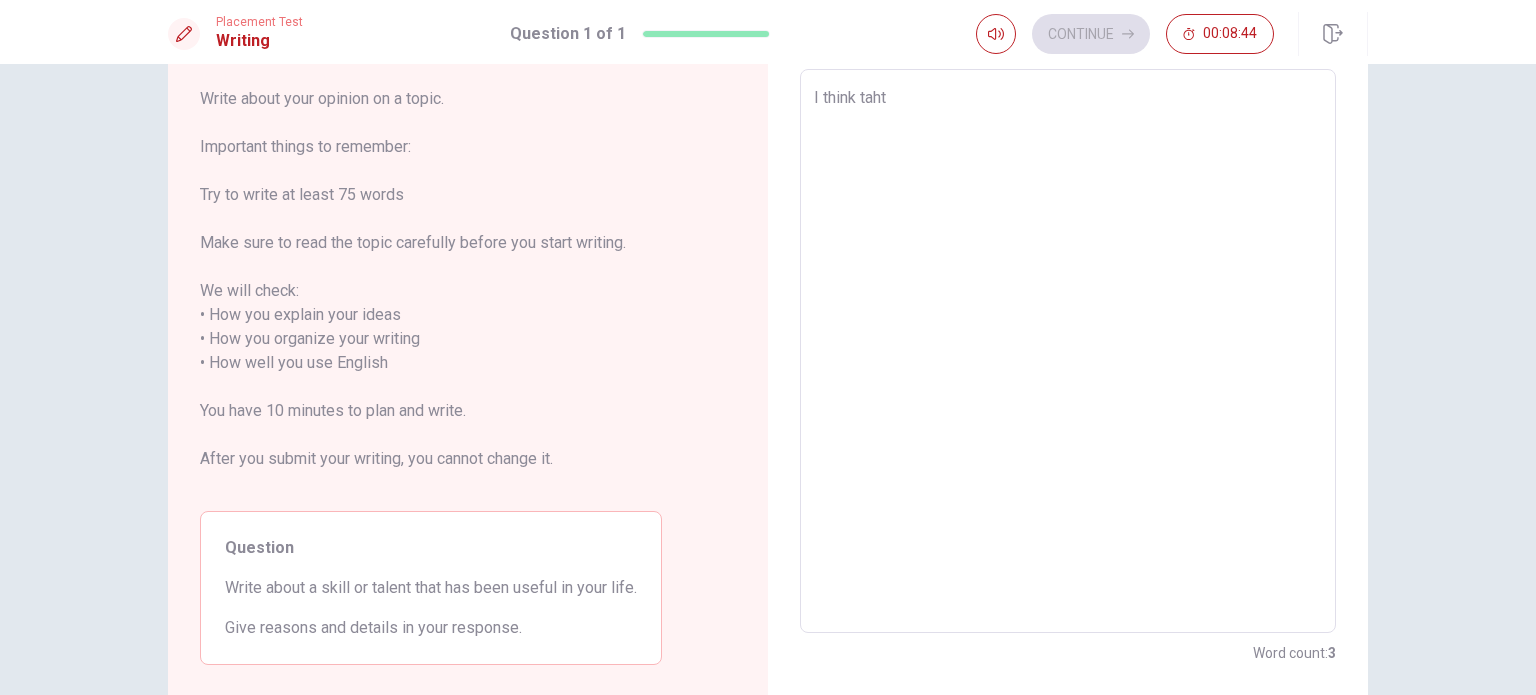 type on "x" 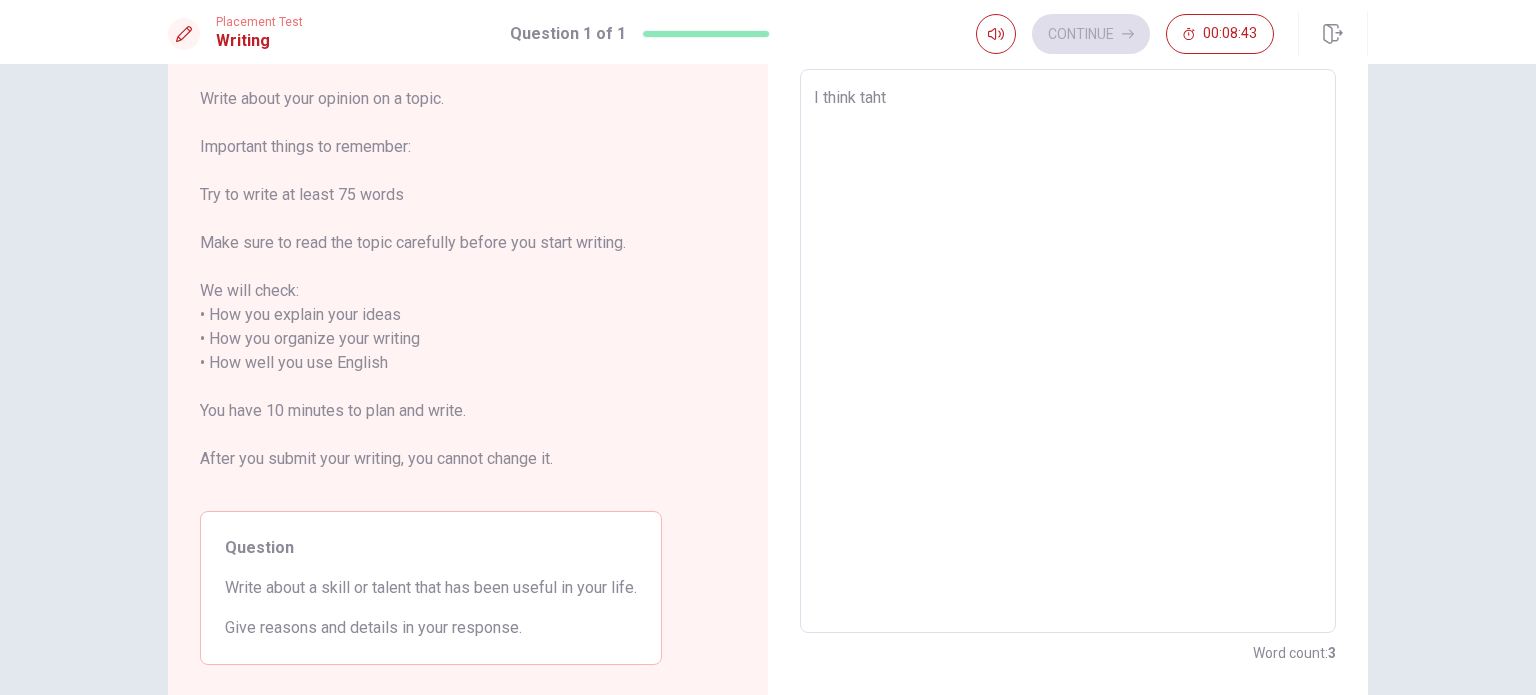 type on "I think taht" 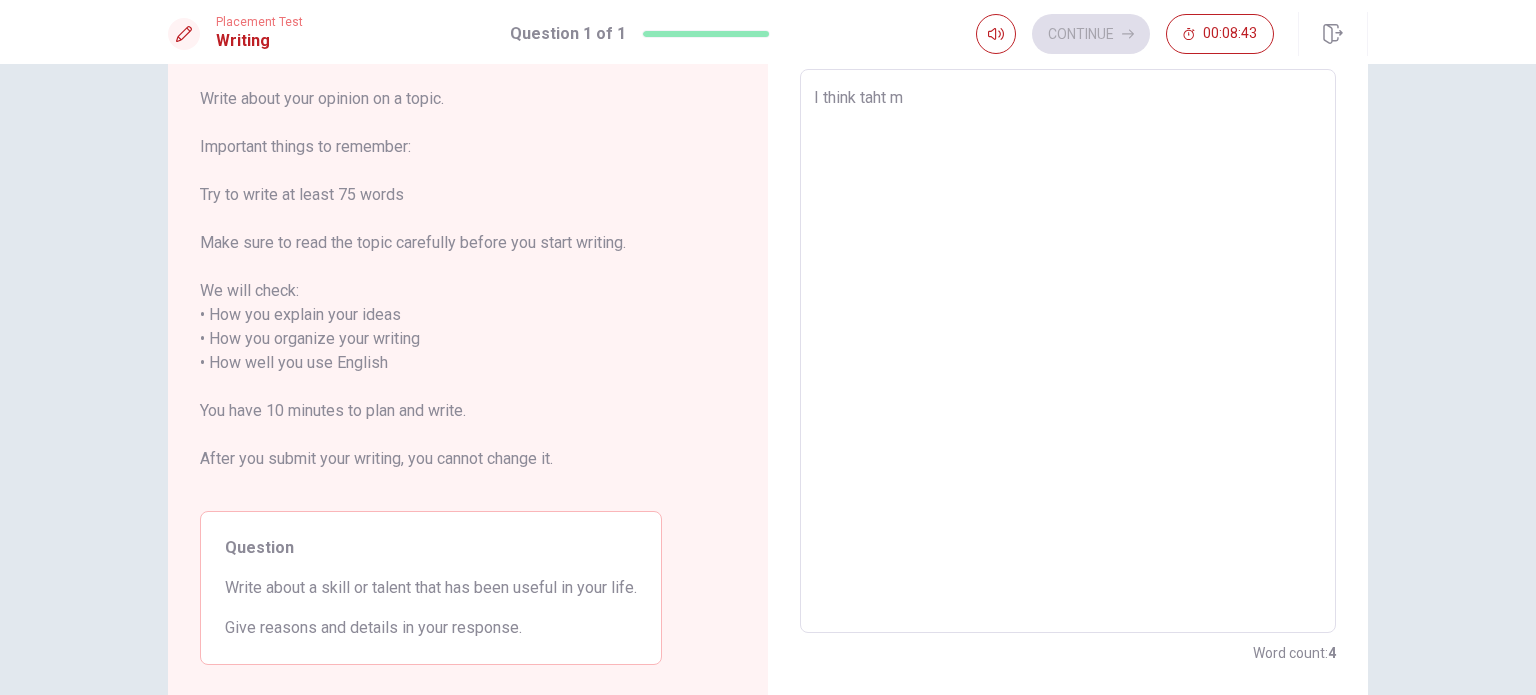 type on "x" 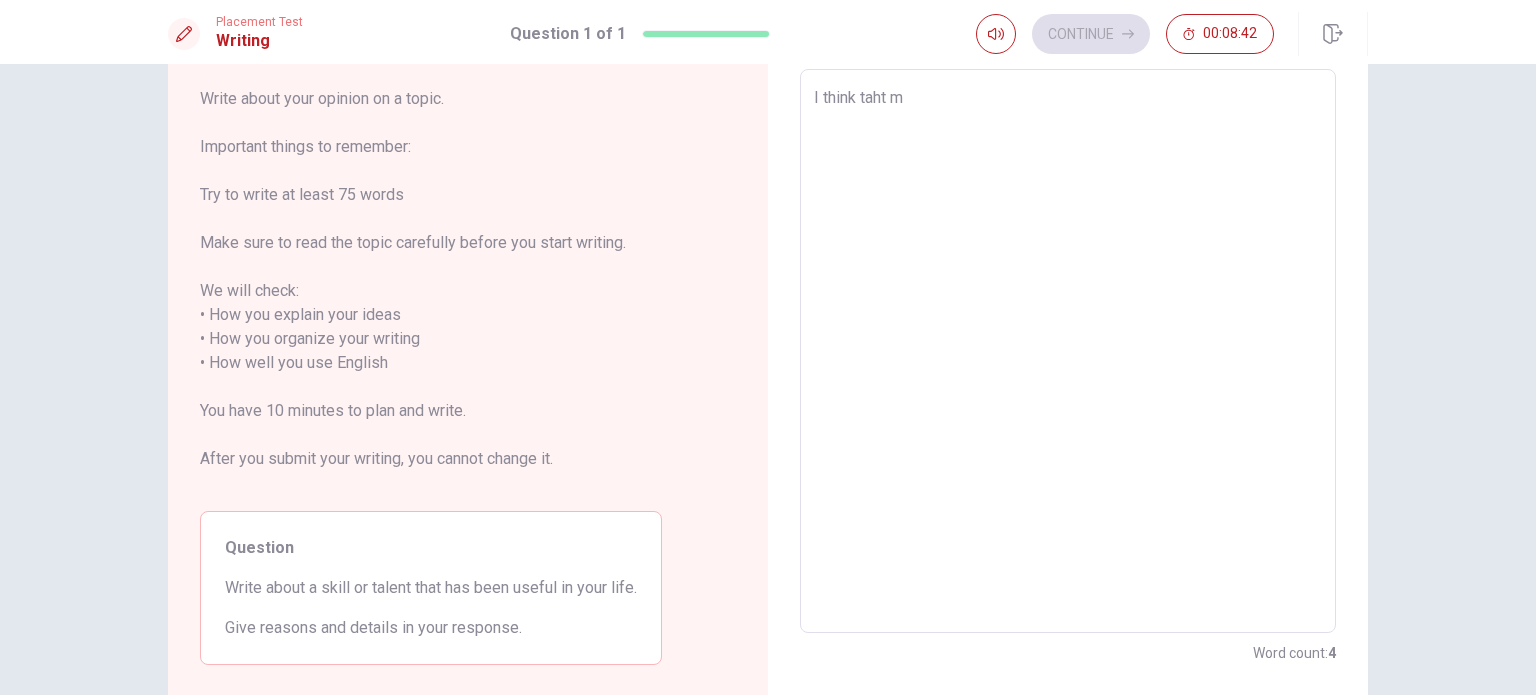 type on "I think taht my" 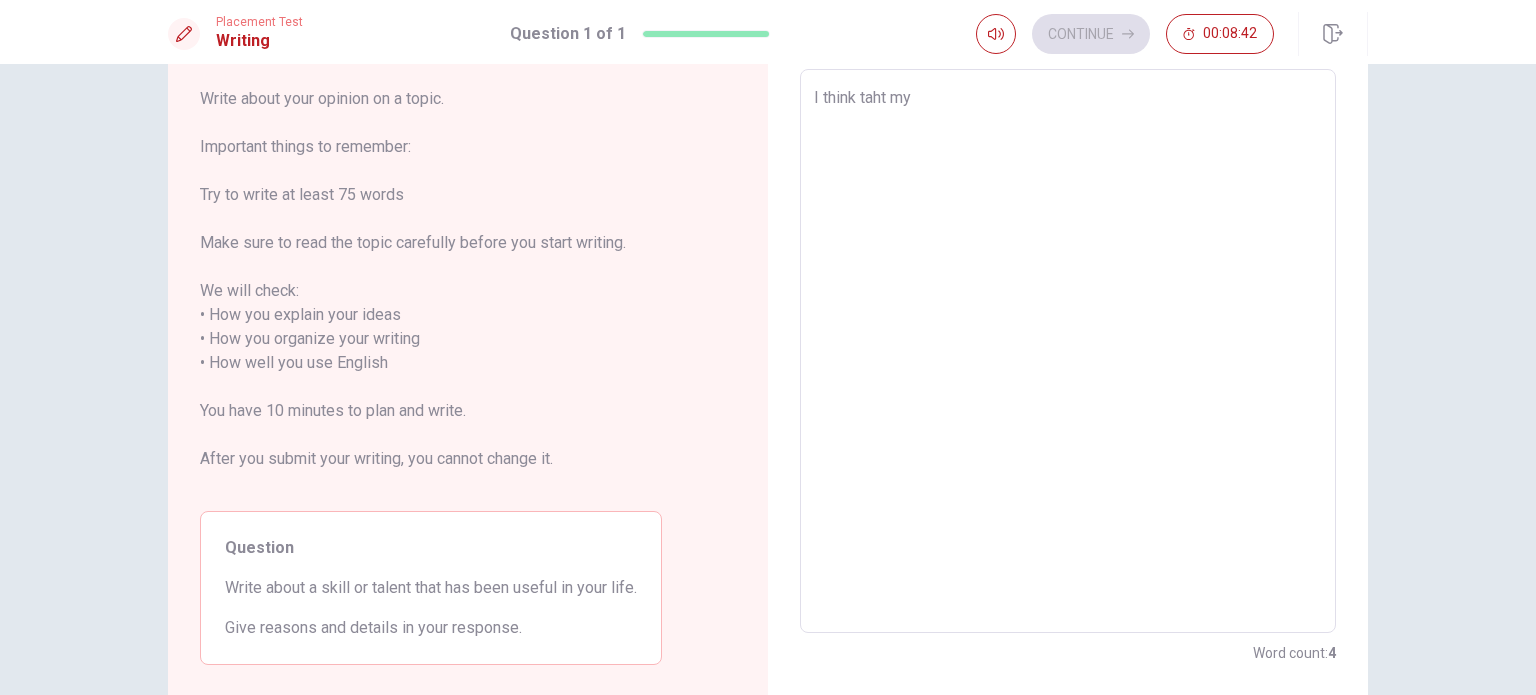 type on "x" 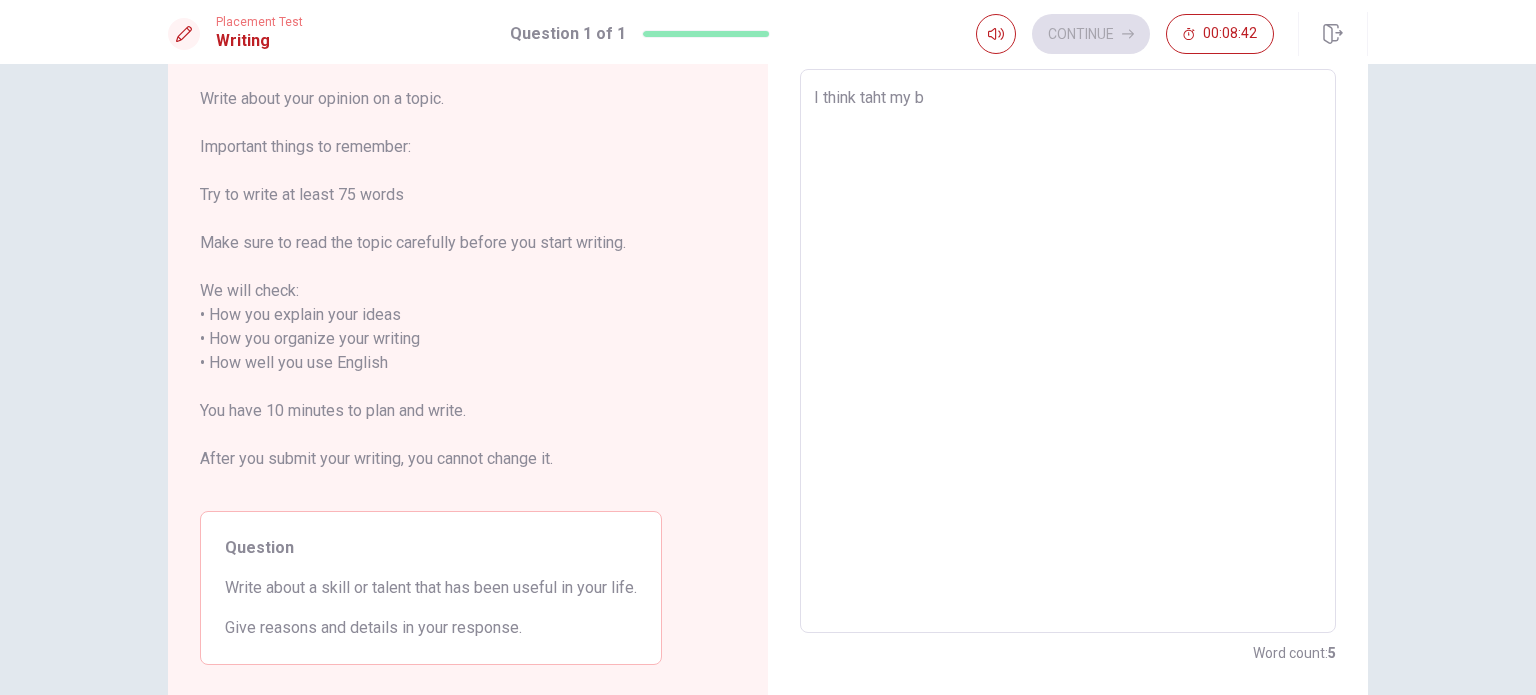 type on "x" 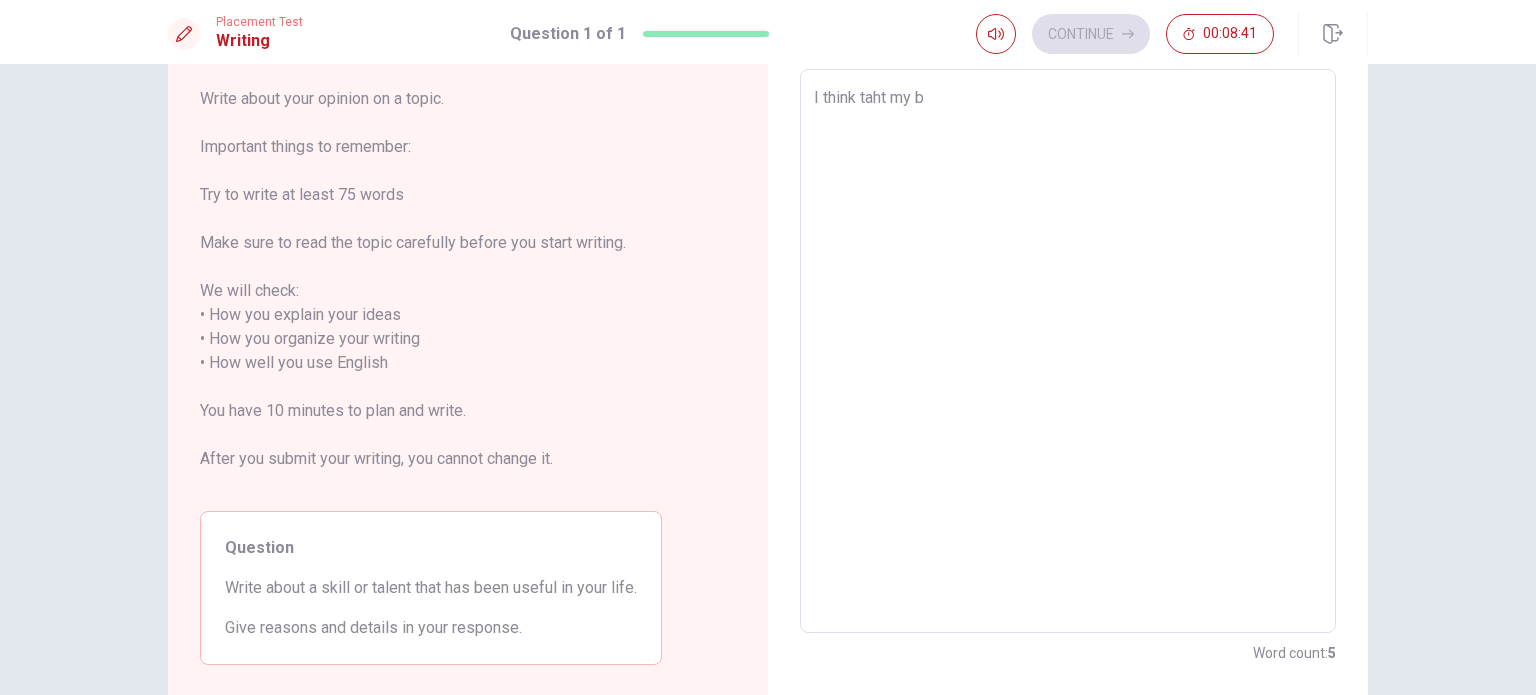 type on "I think taht my br" 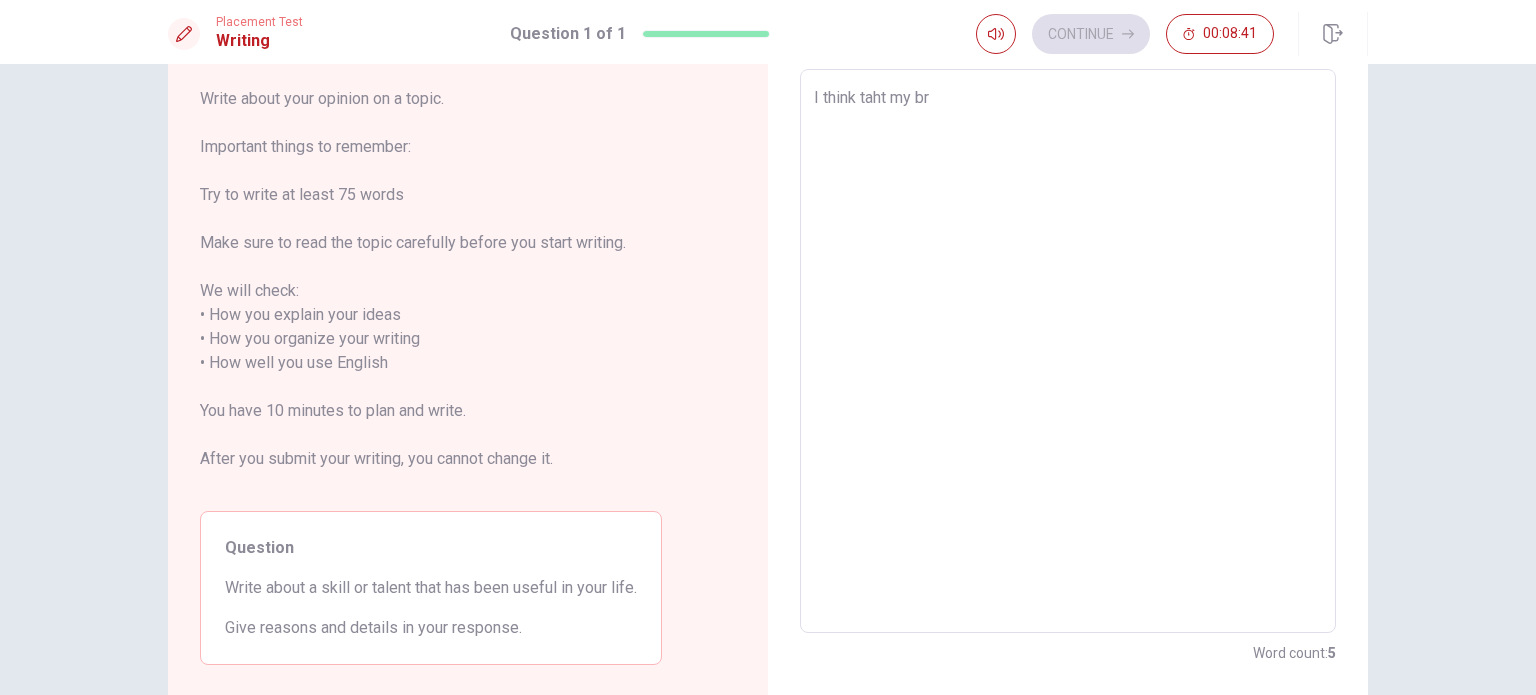 type on "x" 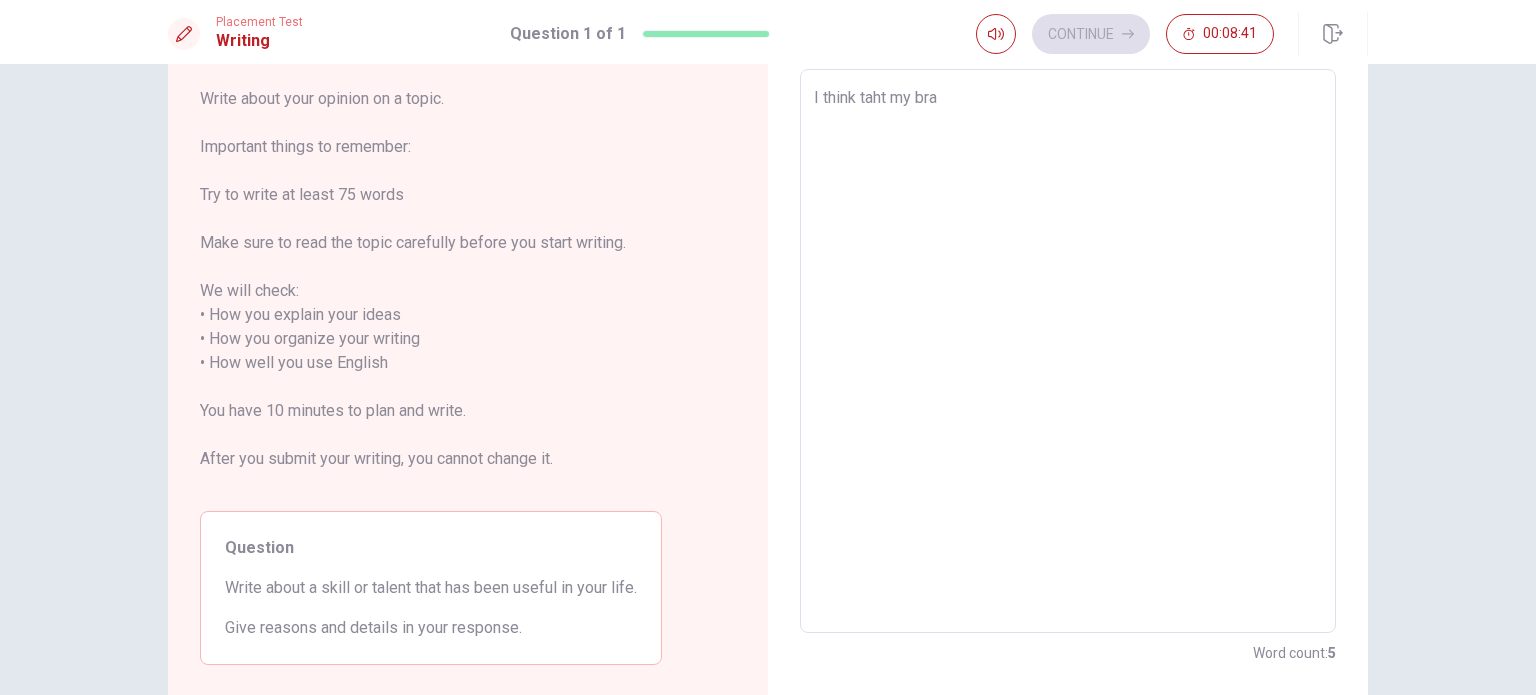 type on "x" 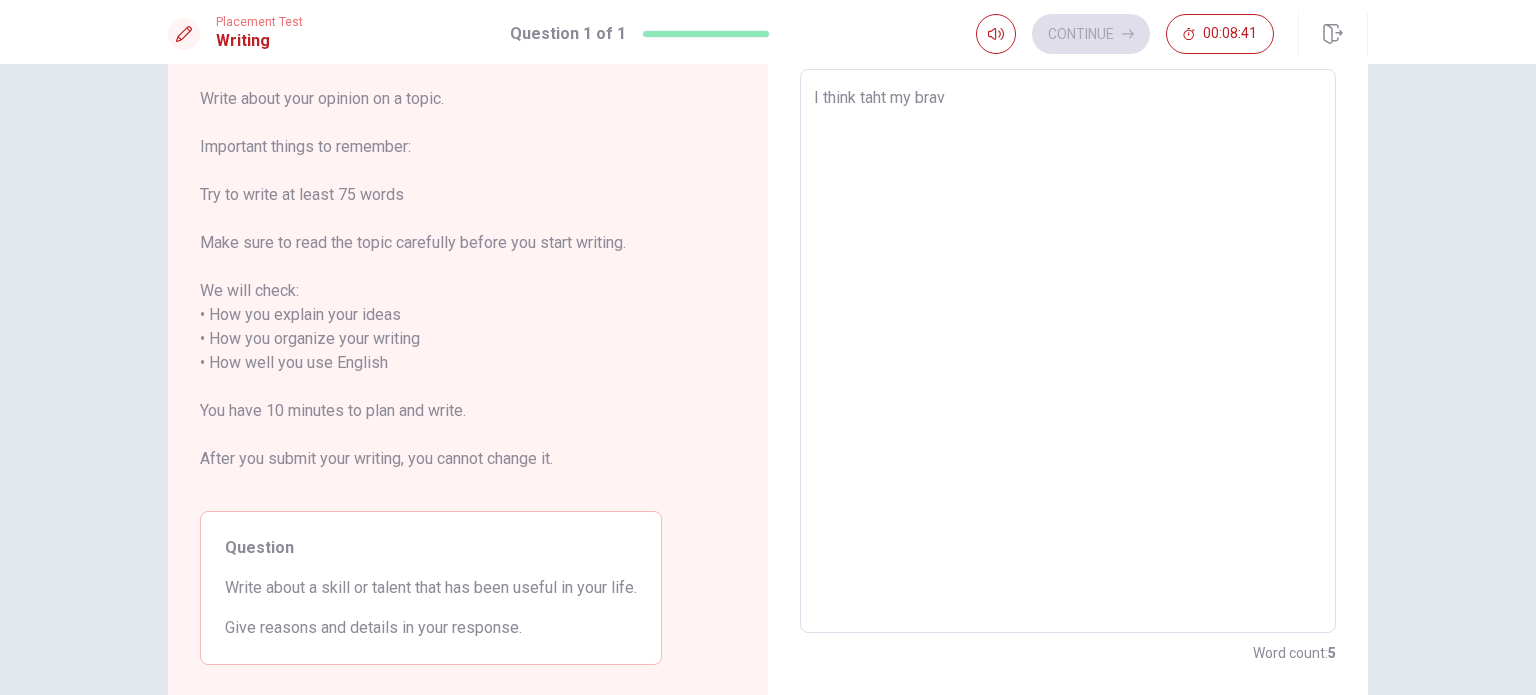 type on "x" 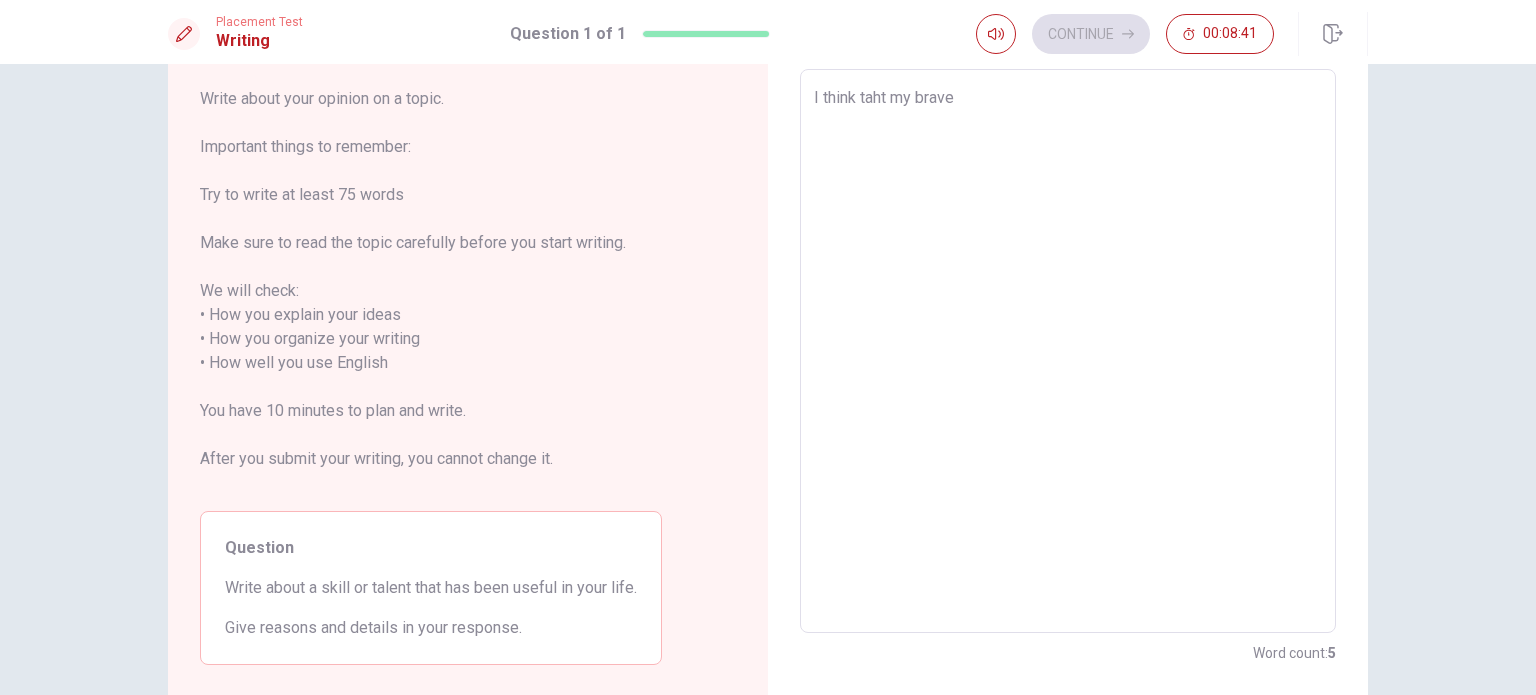 type on "x" 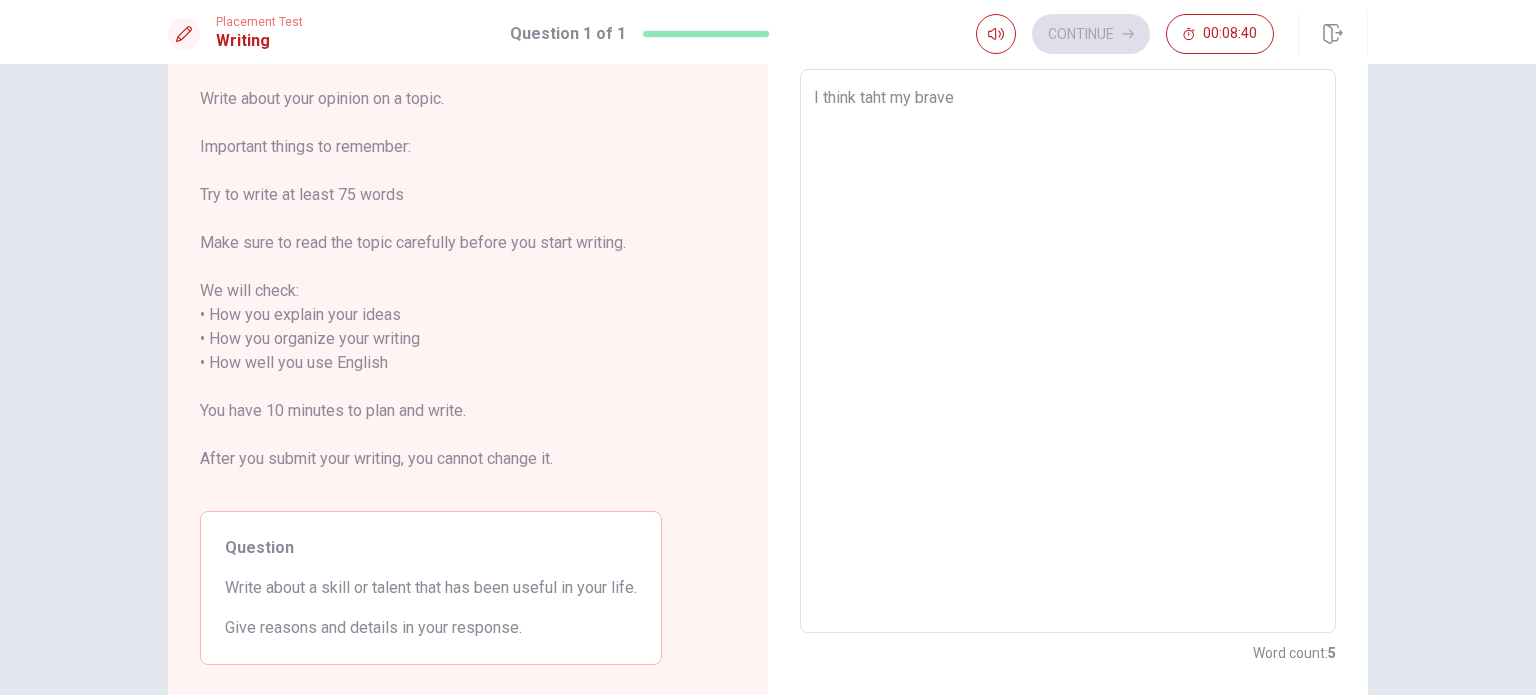 type on "I think taht my brave" 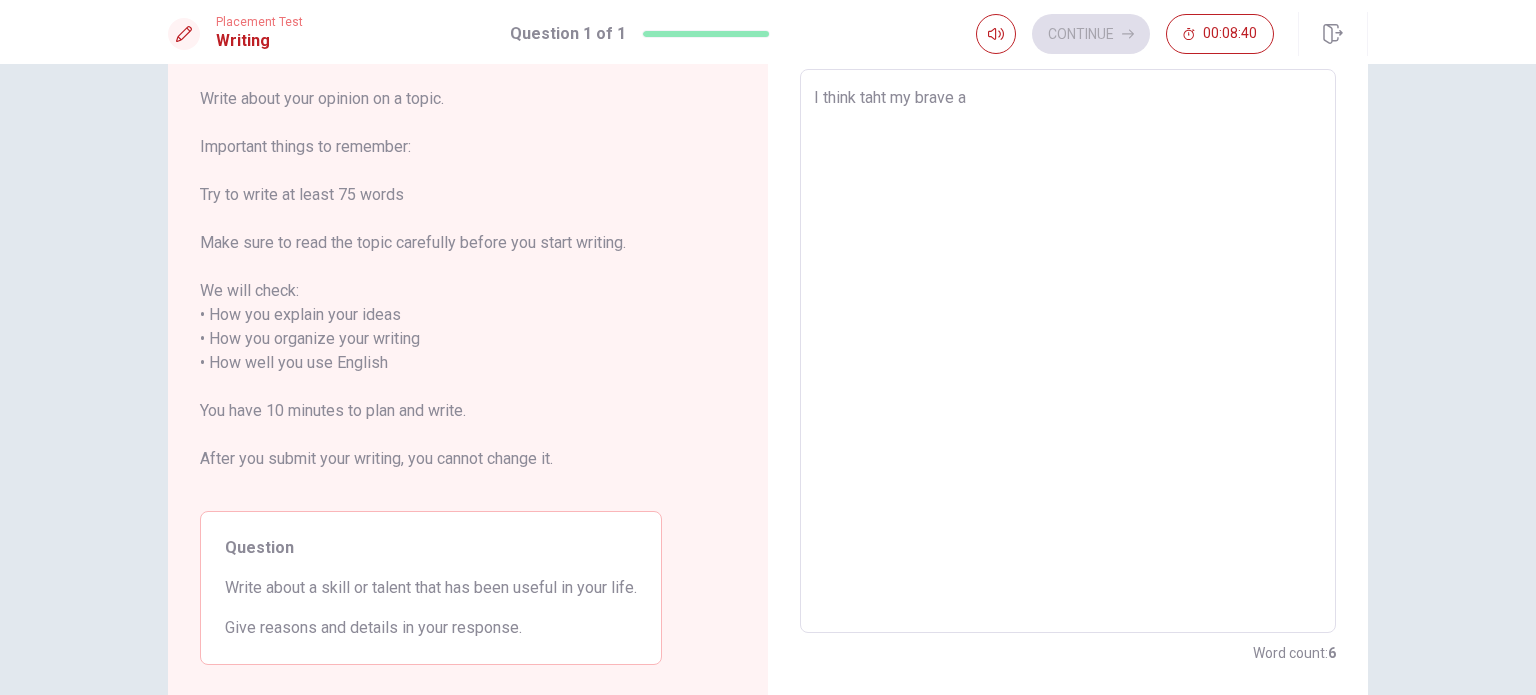 type on "x" 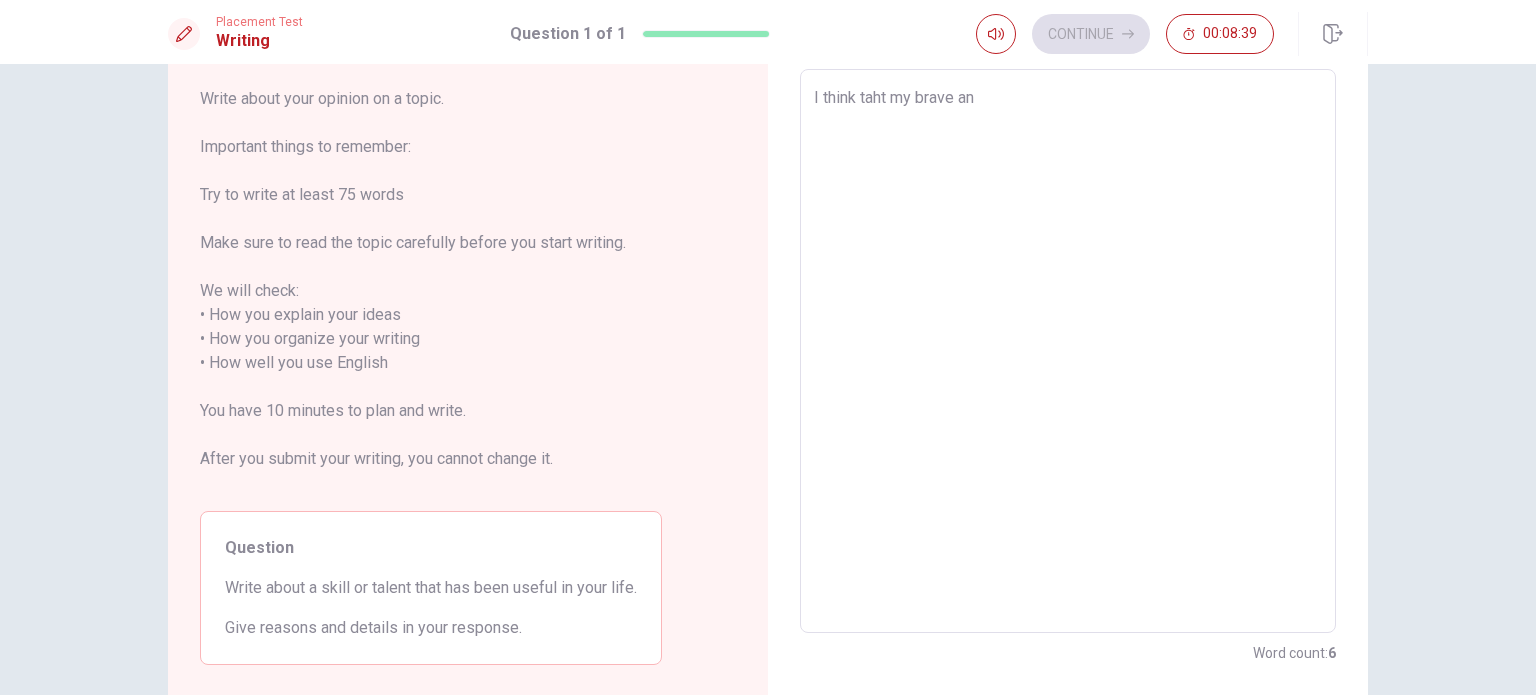 type on "I think taht my brave and" 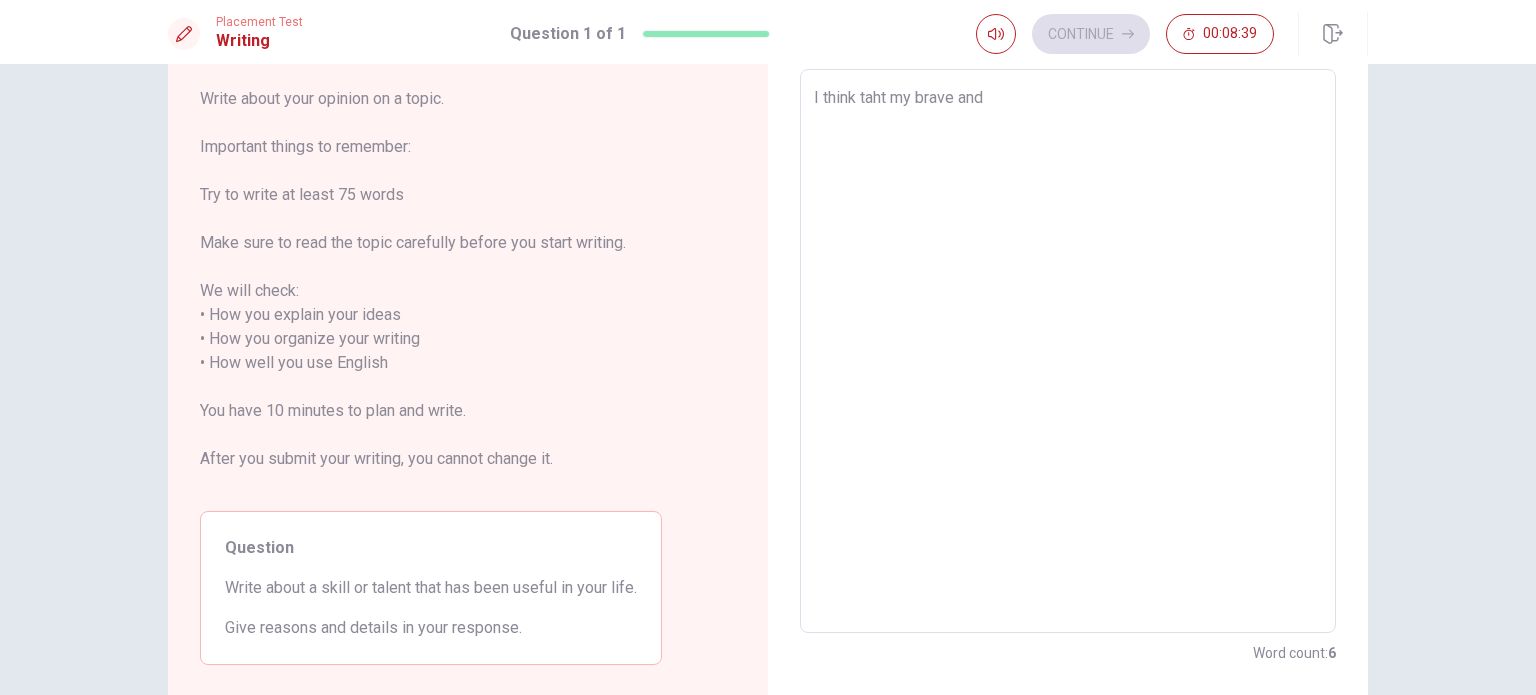 type on "x" 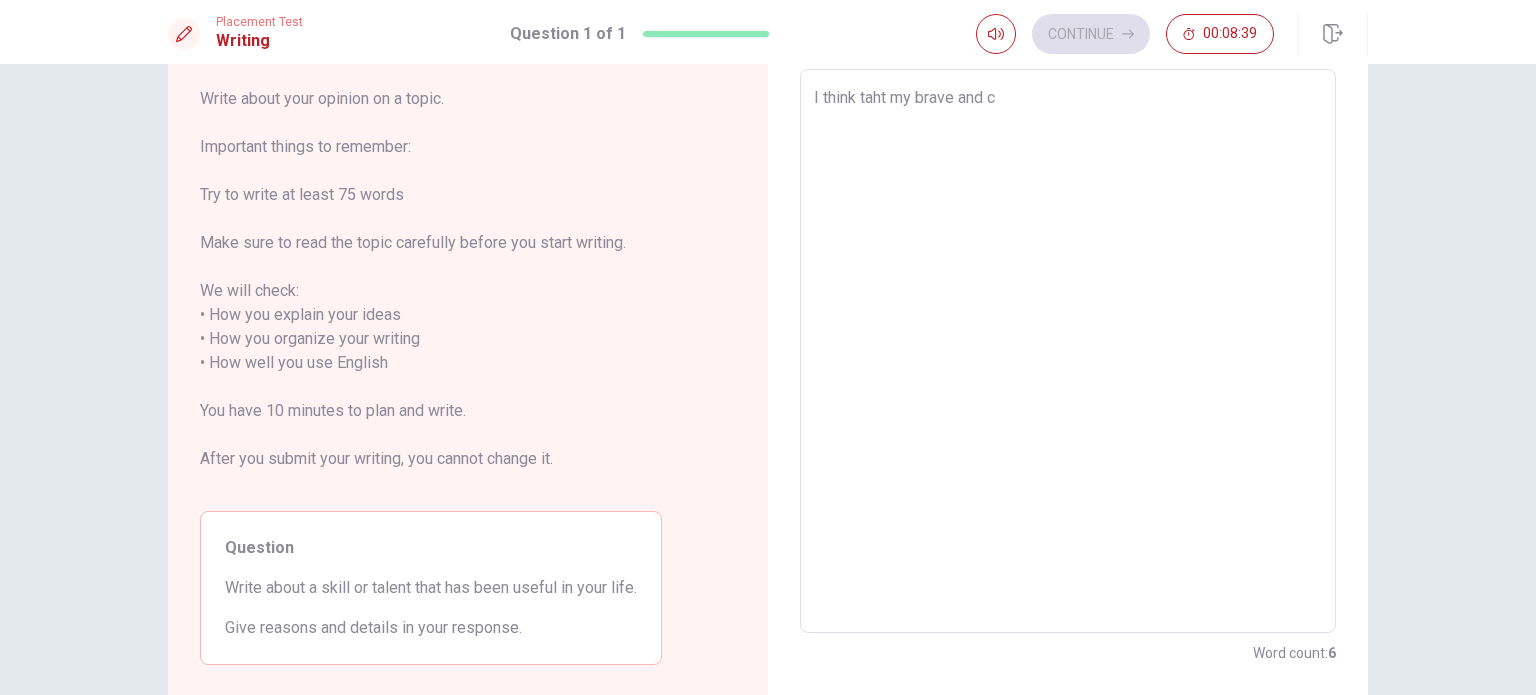 type on "x" 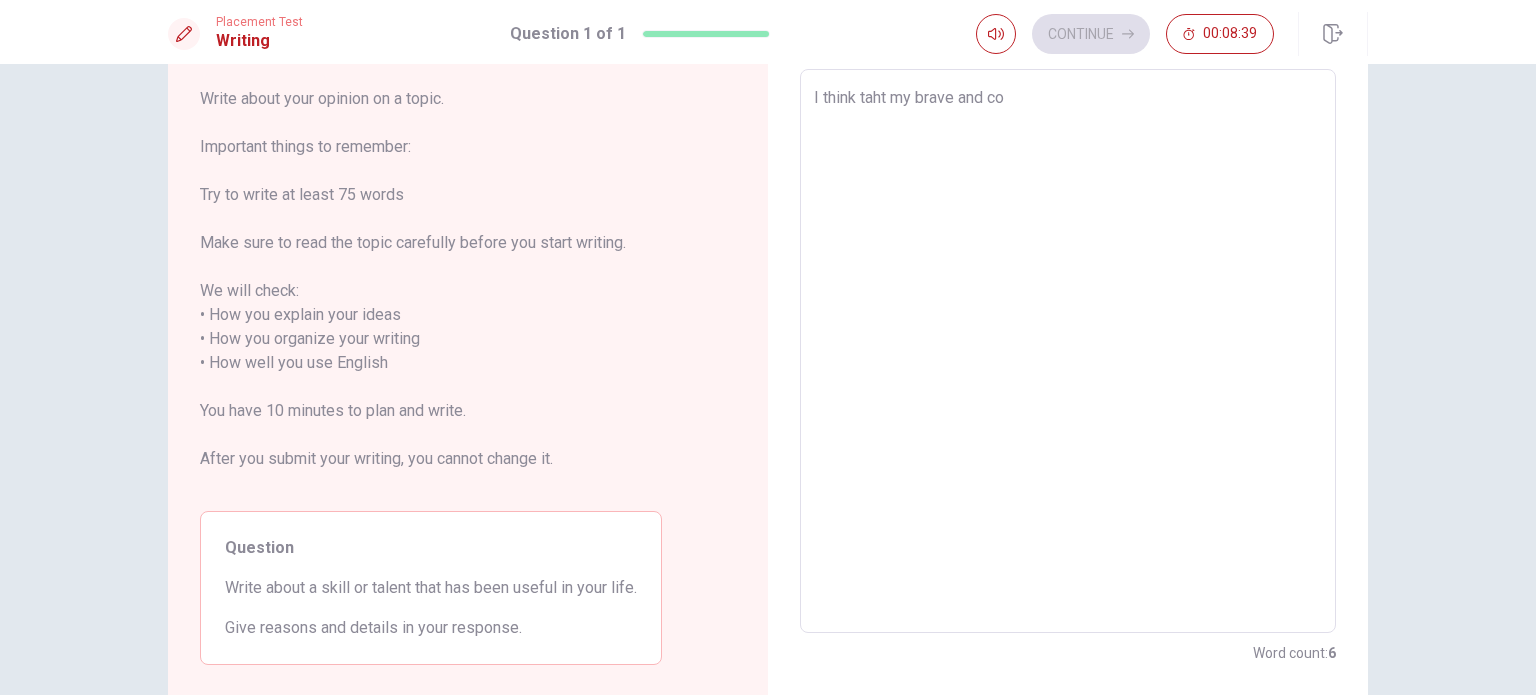 type on "x" 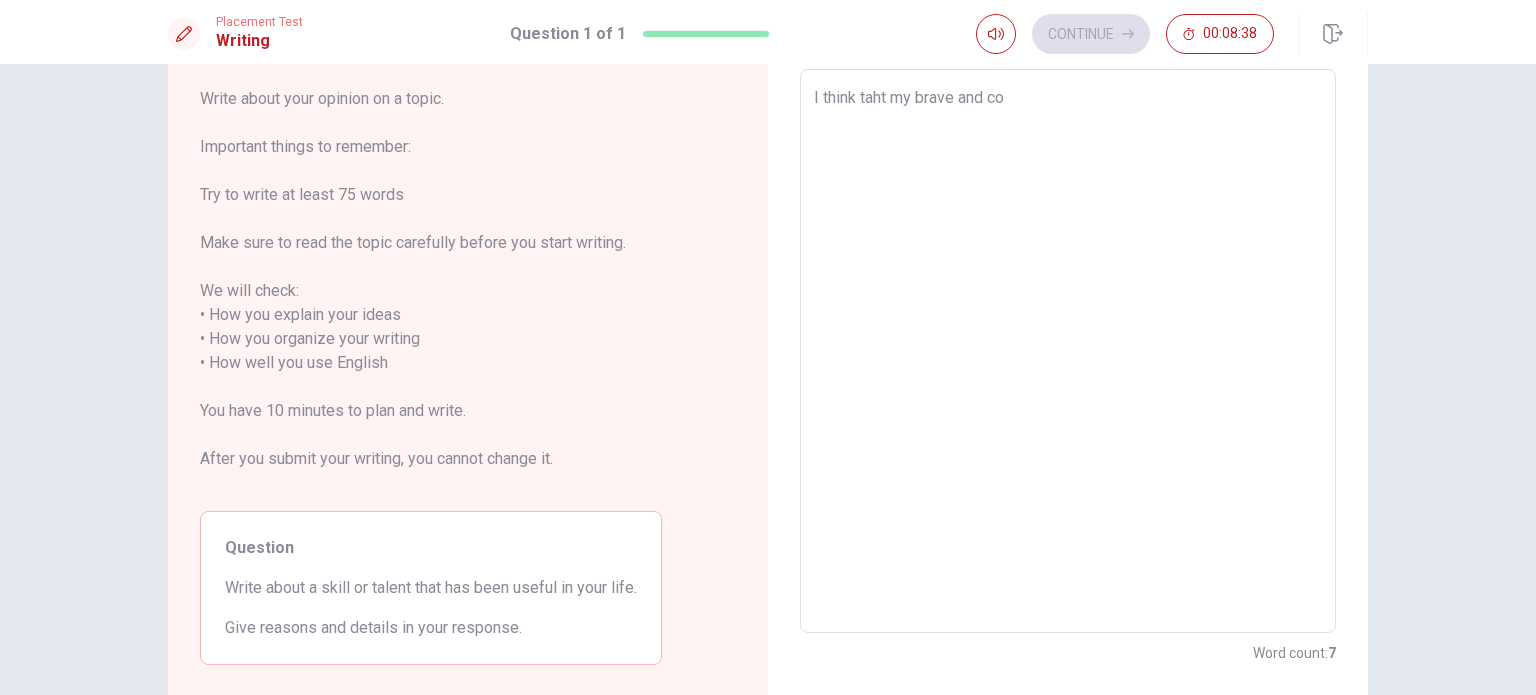 type on "I think taht my brave and cou" 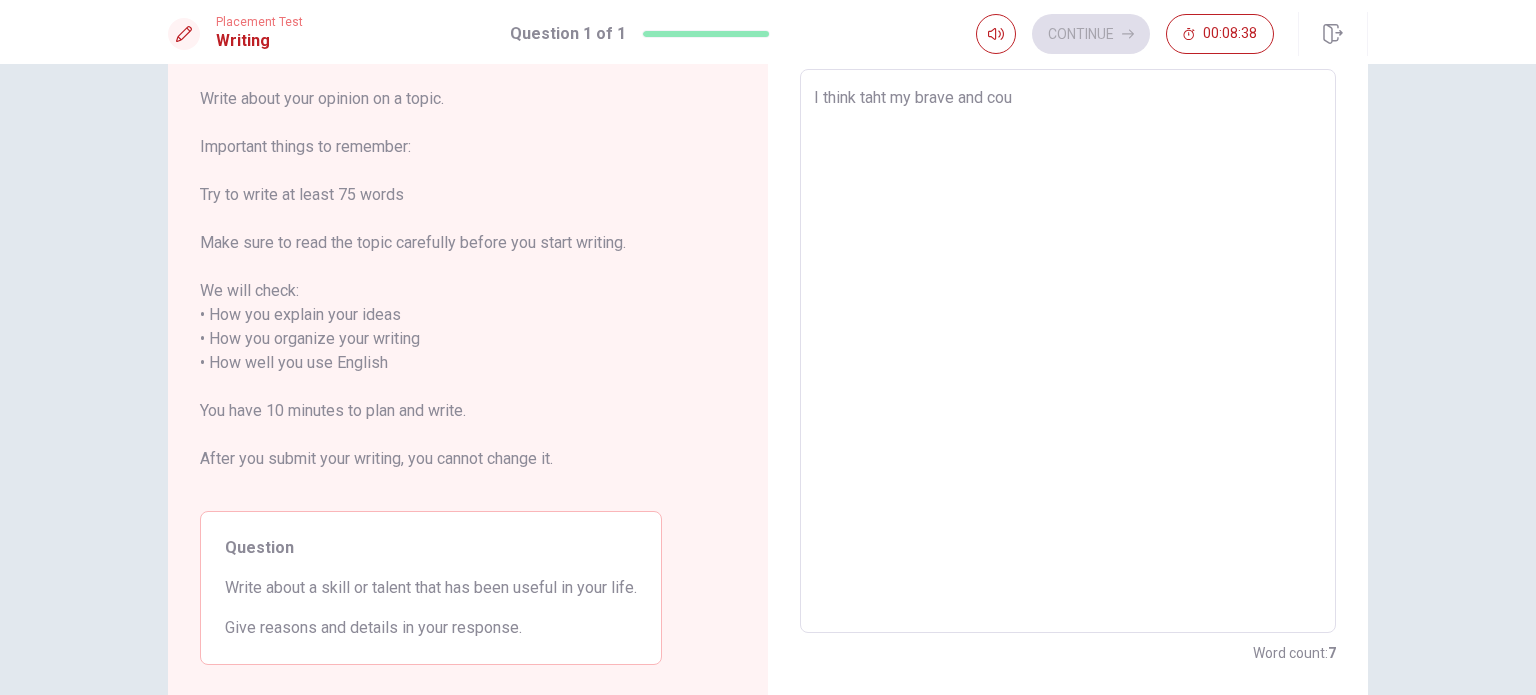 type on "x" 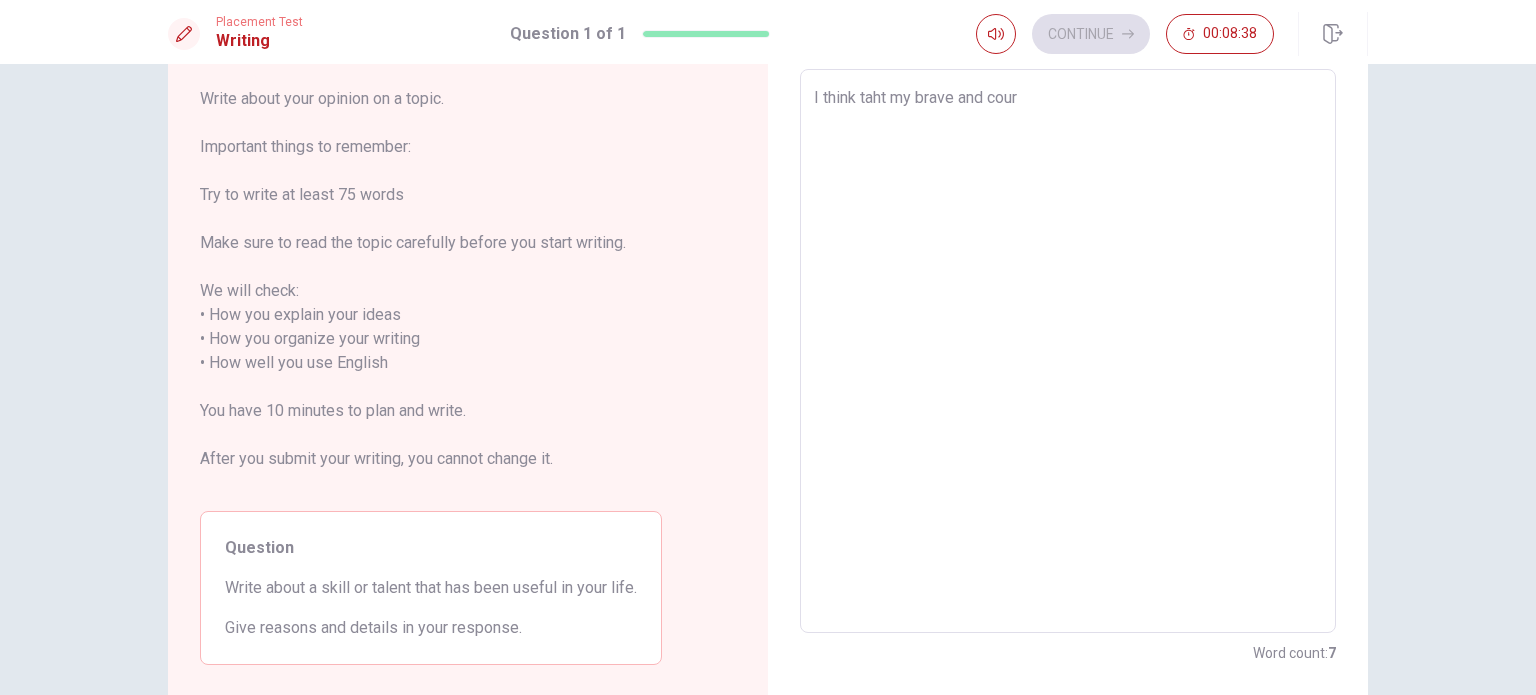 type on "x" 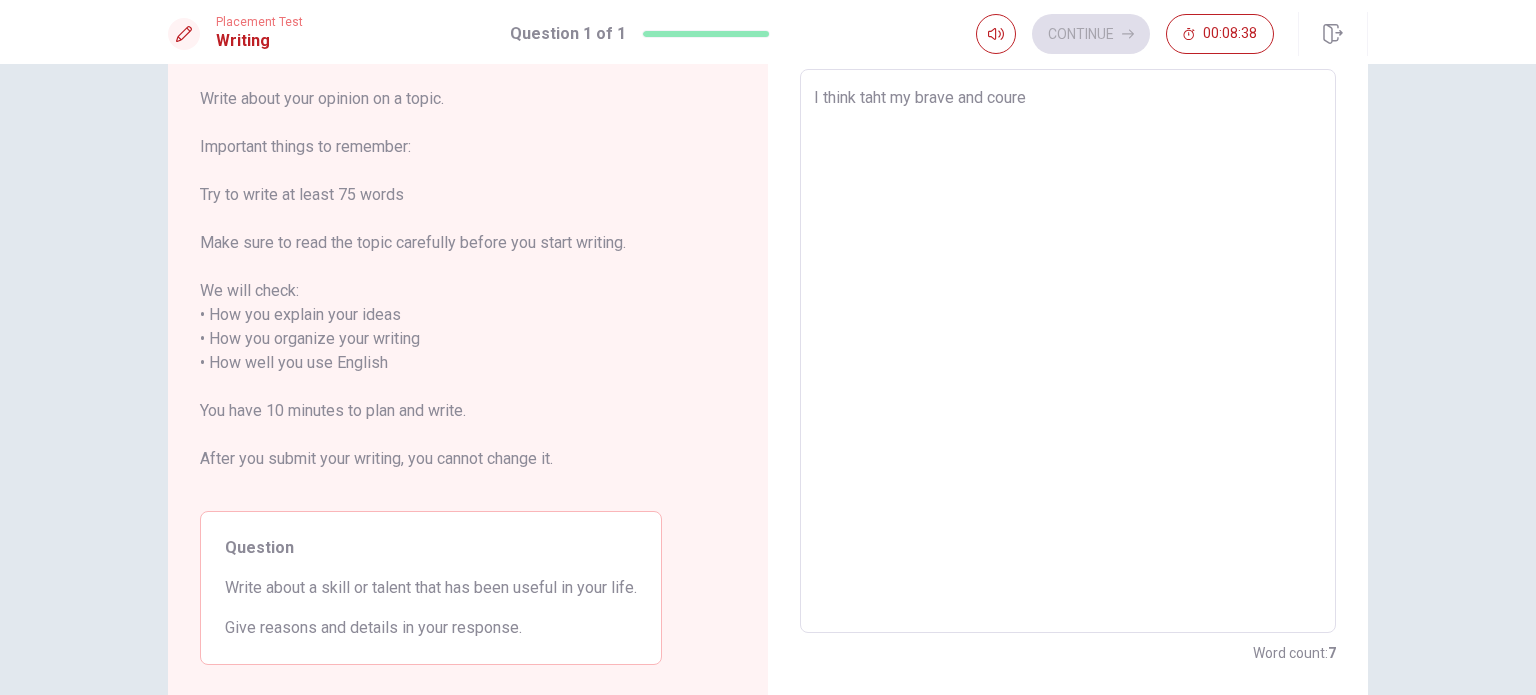 type on "x" 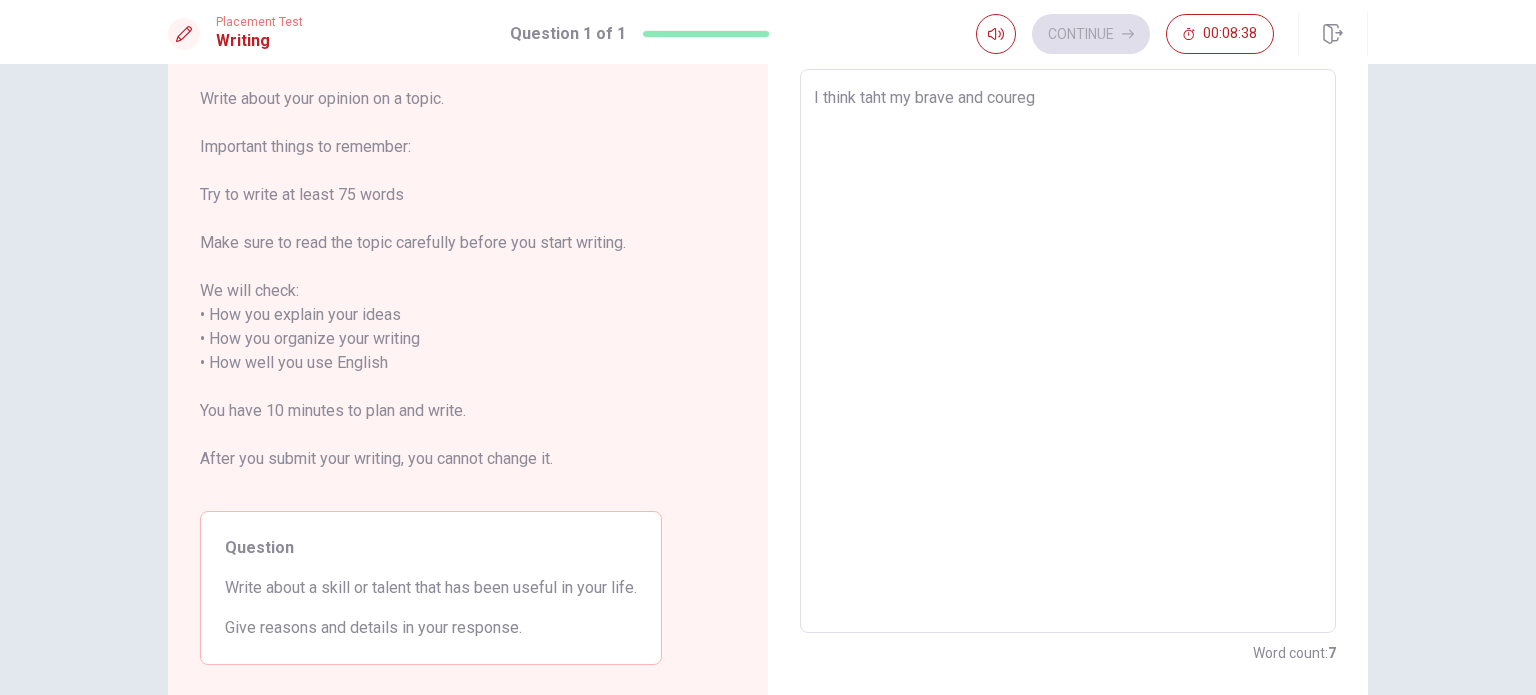 type on "x" 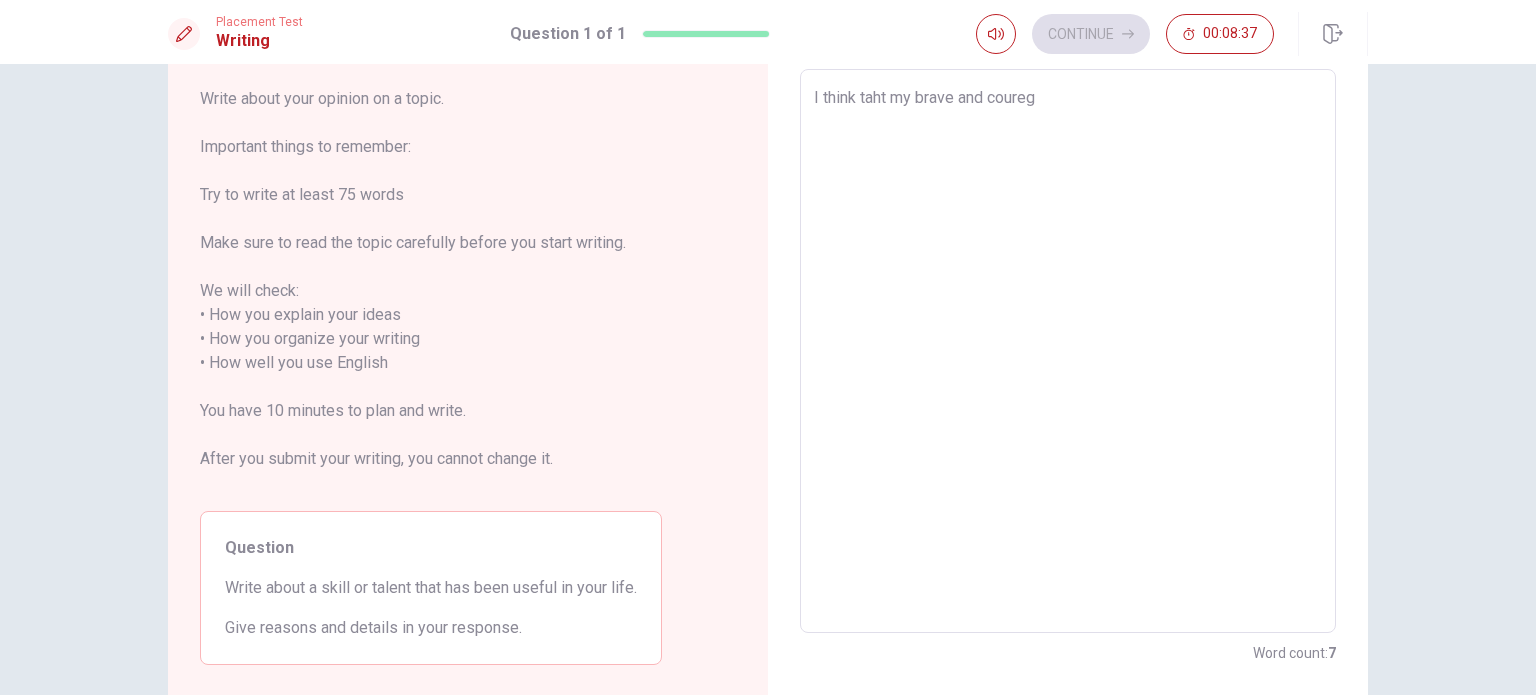 type on "I think taht my brave and courege" 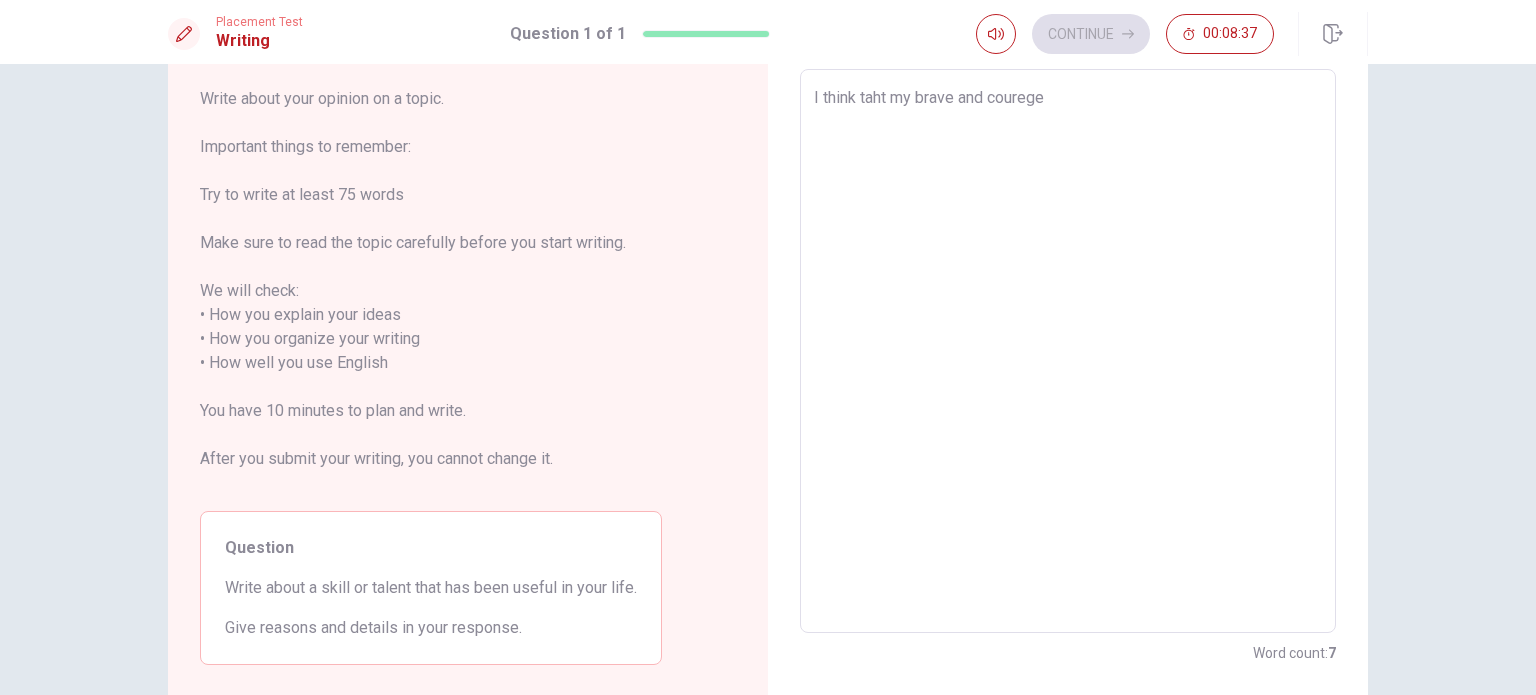 type on "x" 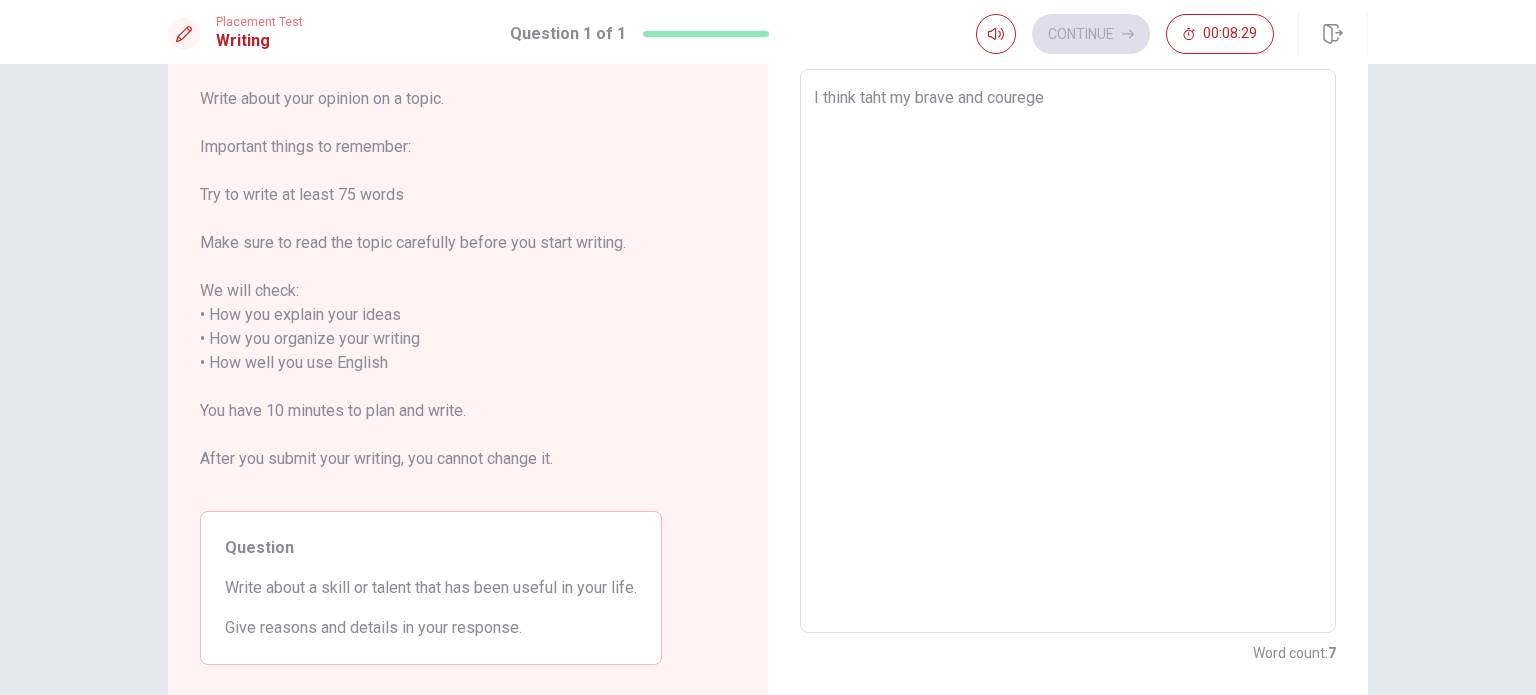 type on "x" 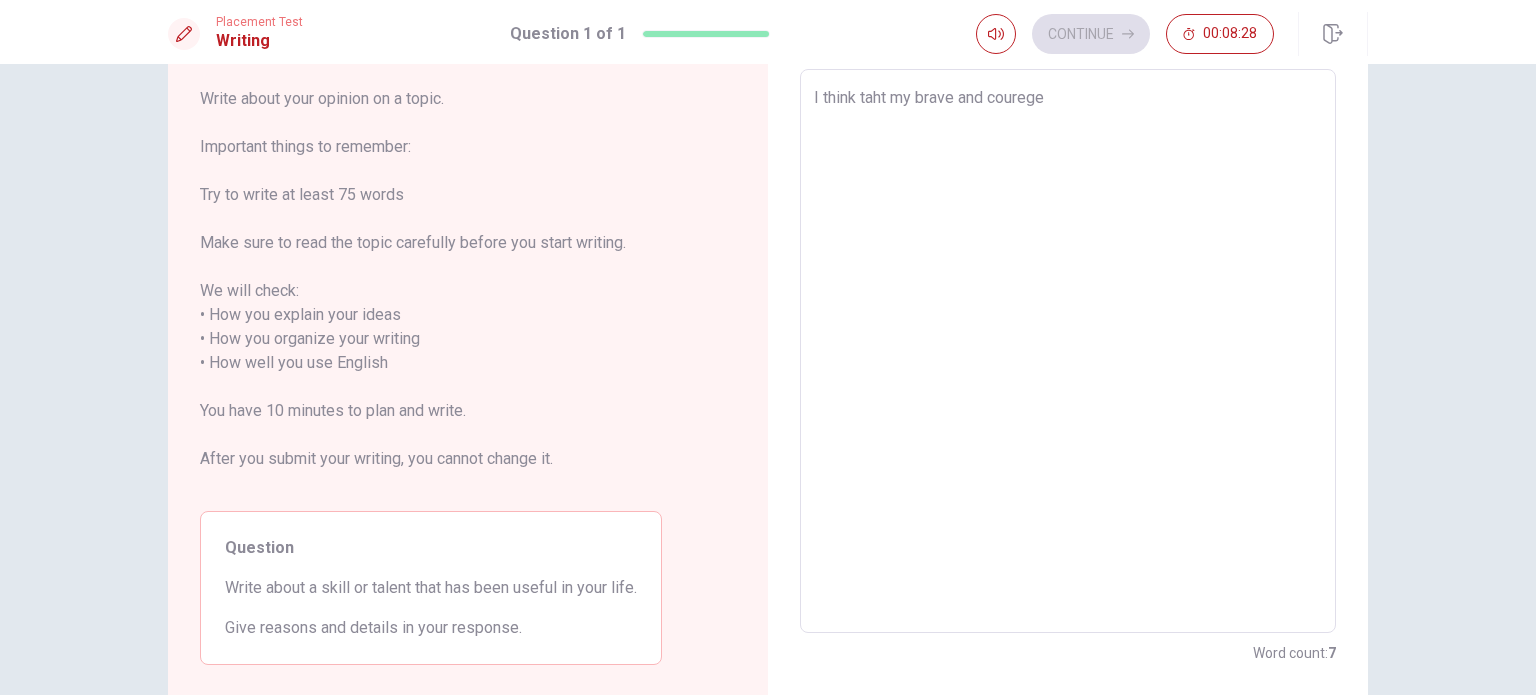 type on "I think taht my brave and coureg" 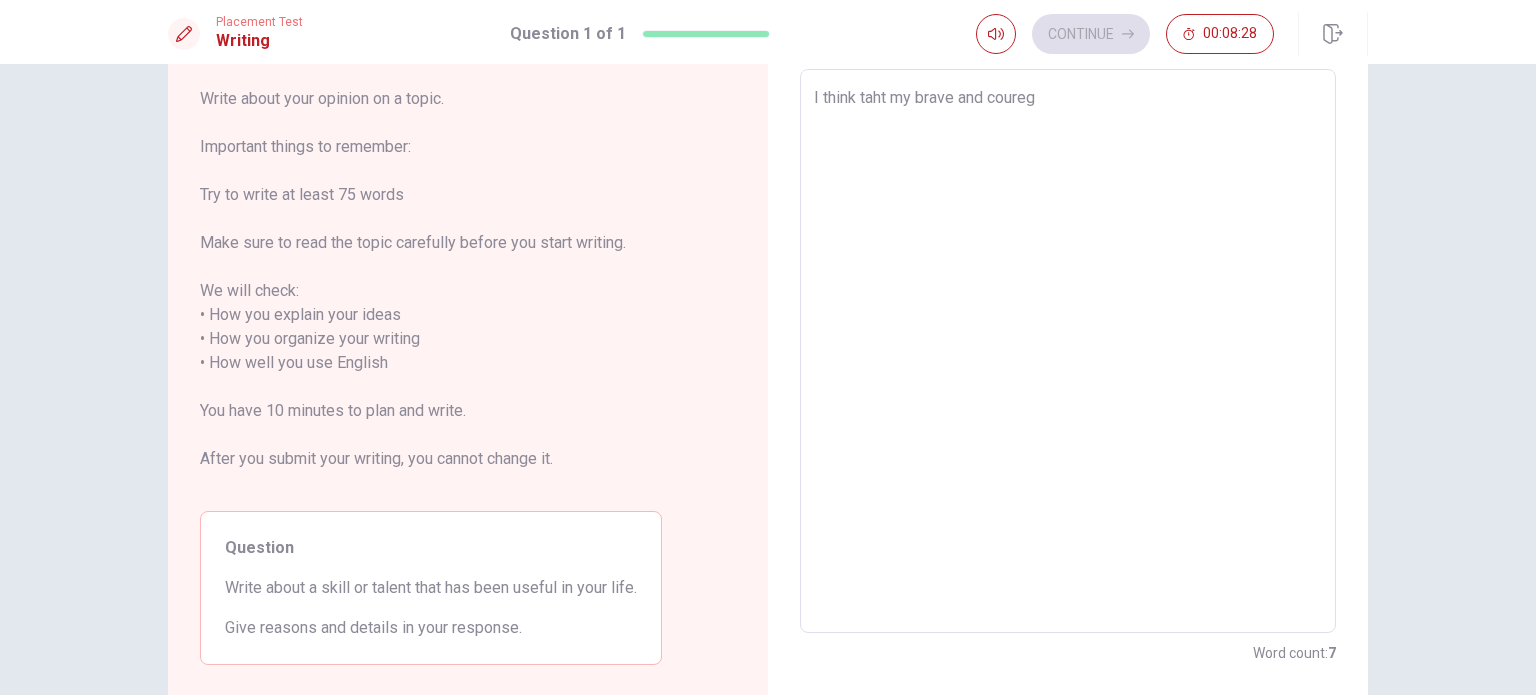 type on "x" 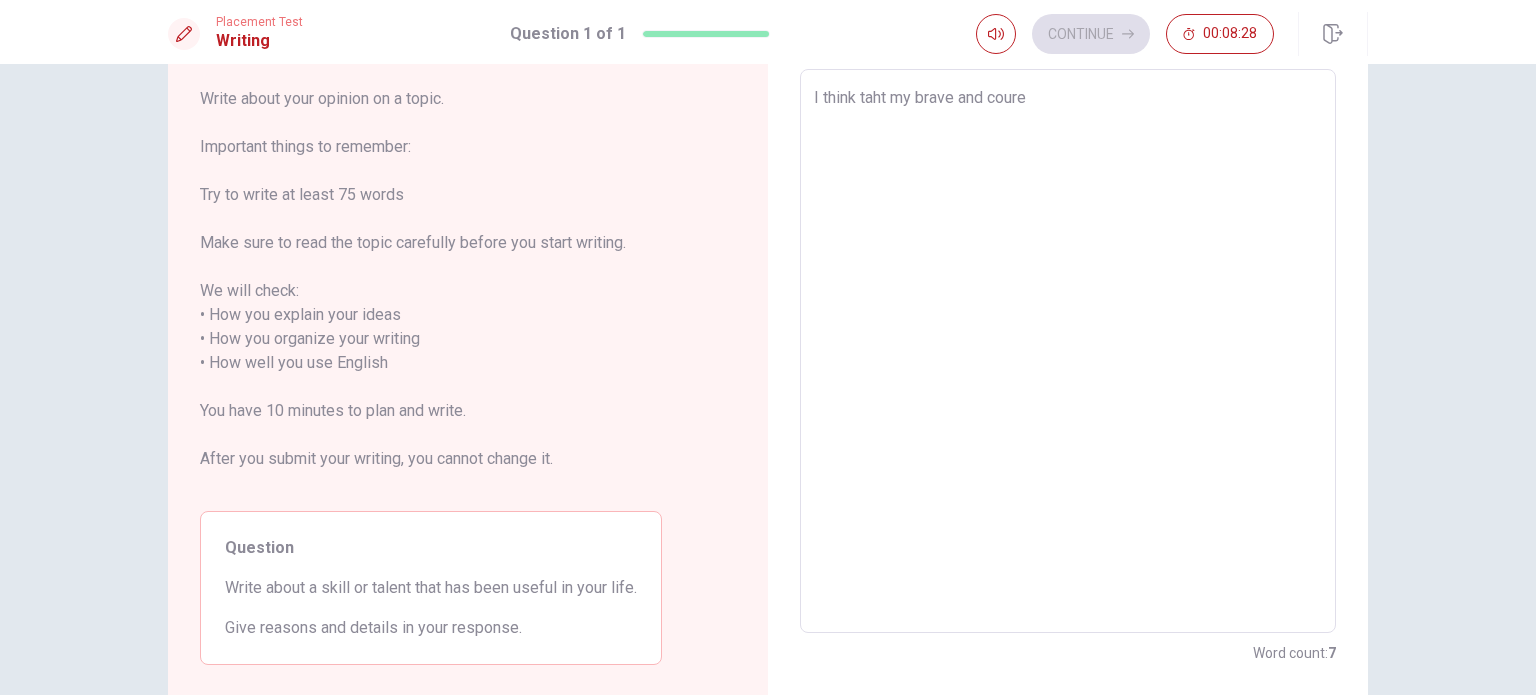 type on "x" 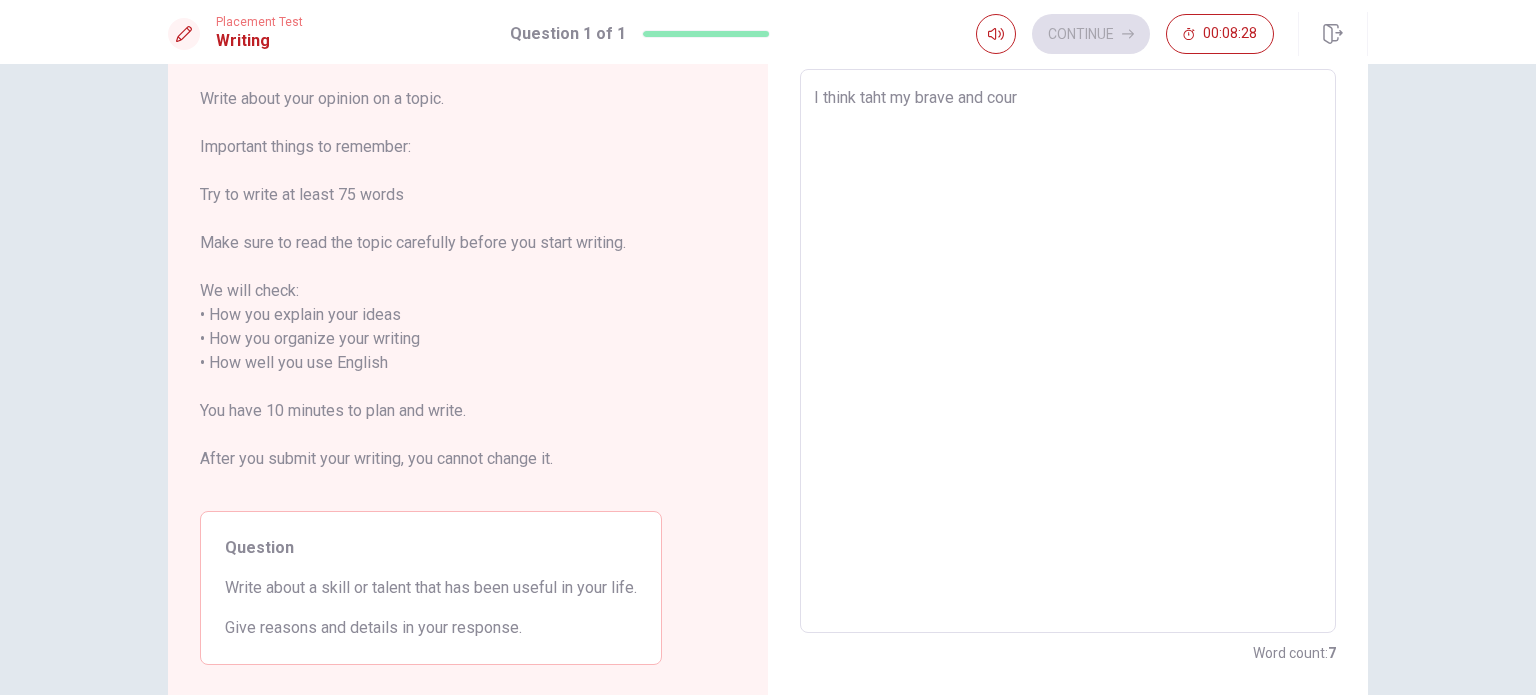 type on "x" 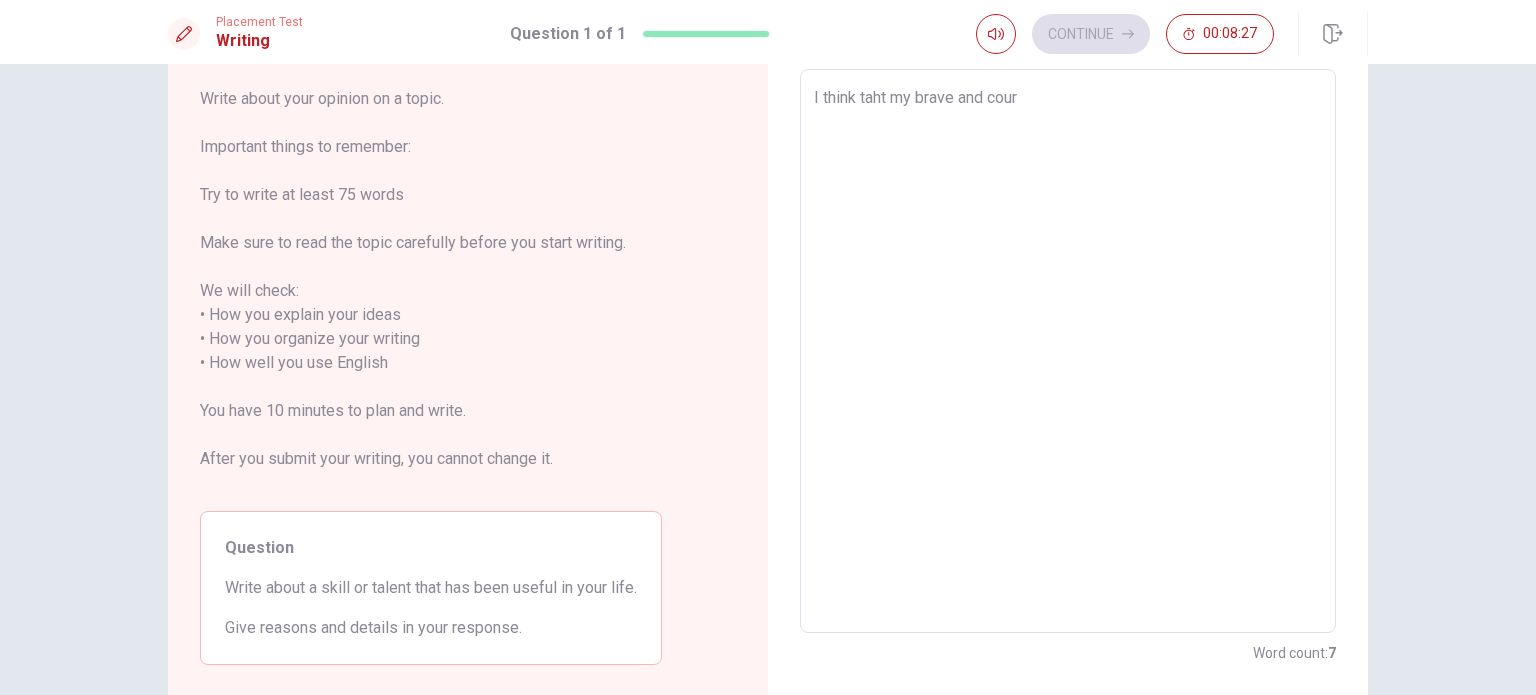 type on "I think taht my brave and coura" 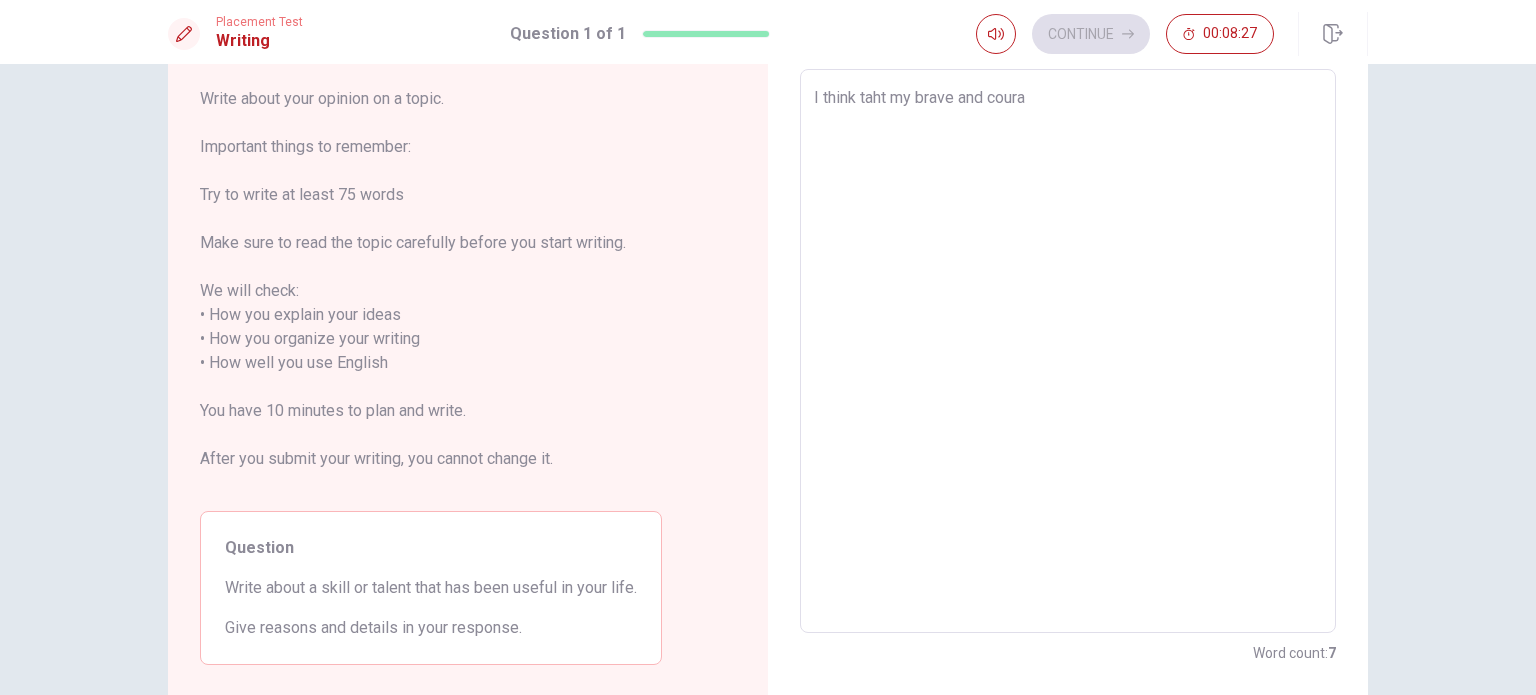 type on "x" 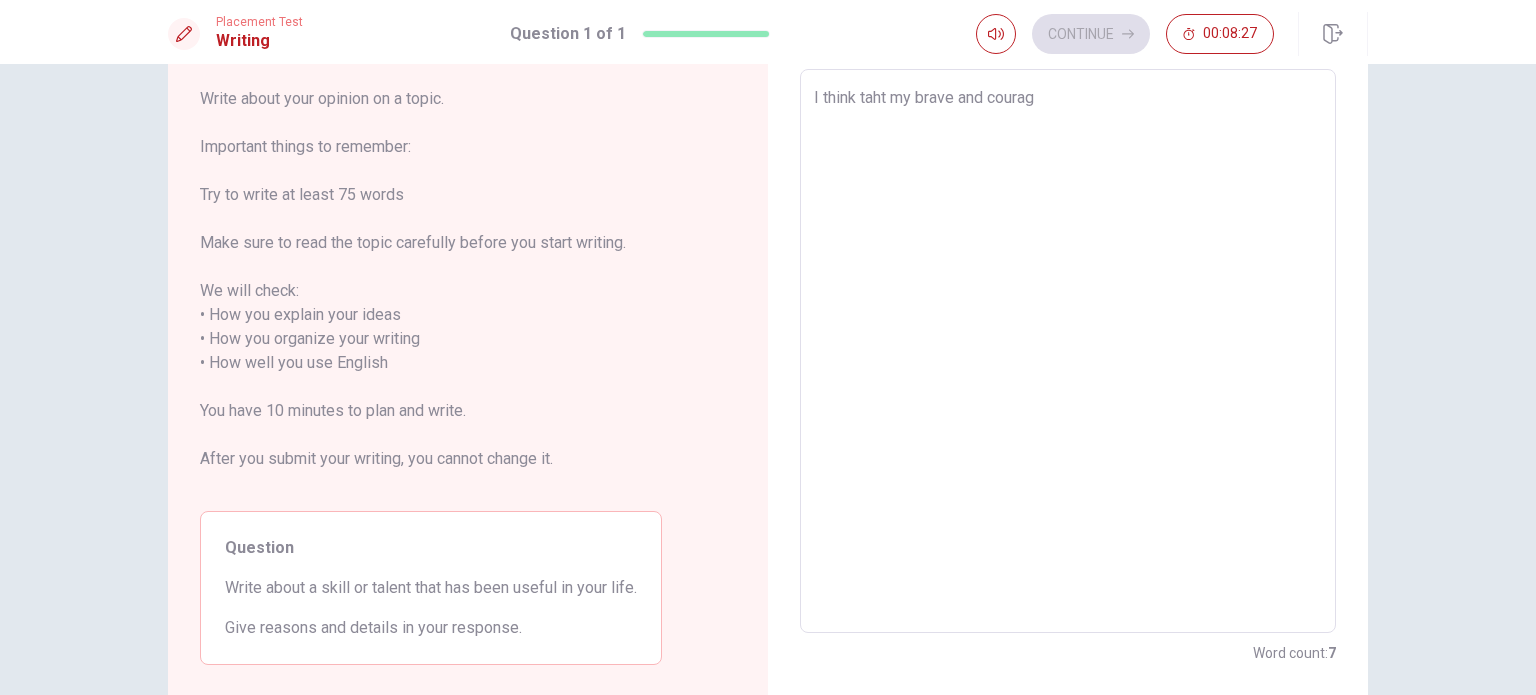 type on "x" 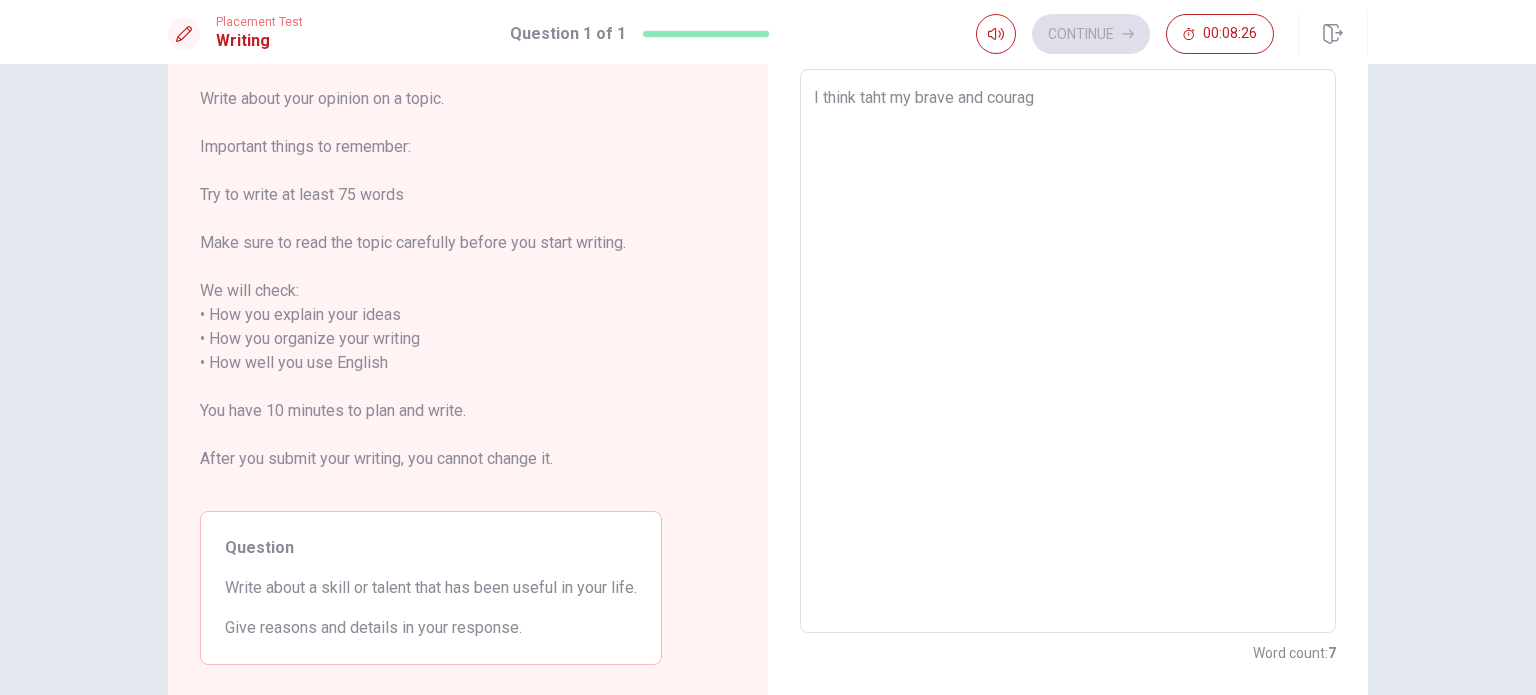 type on "I think taht my brave and courage" 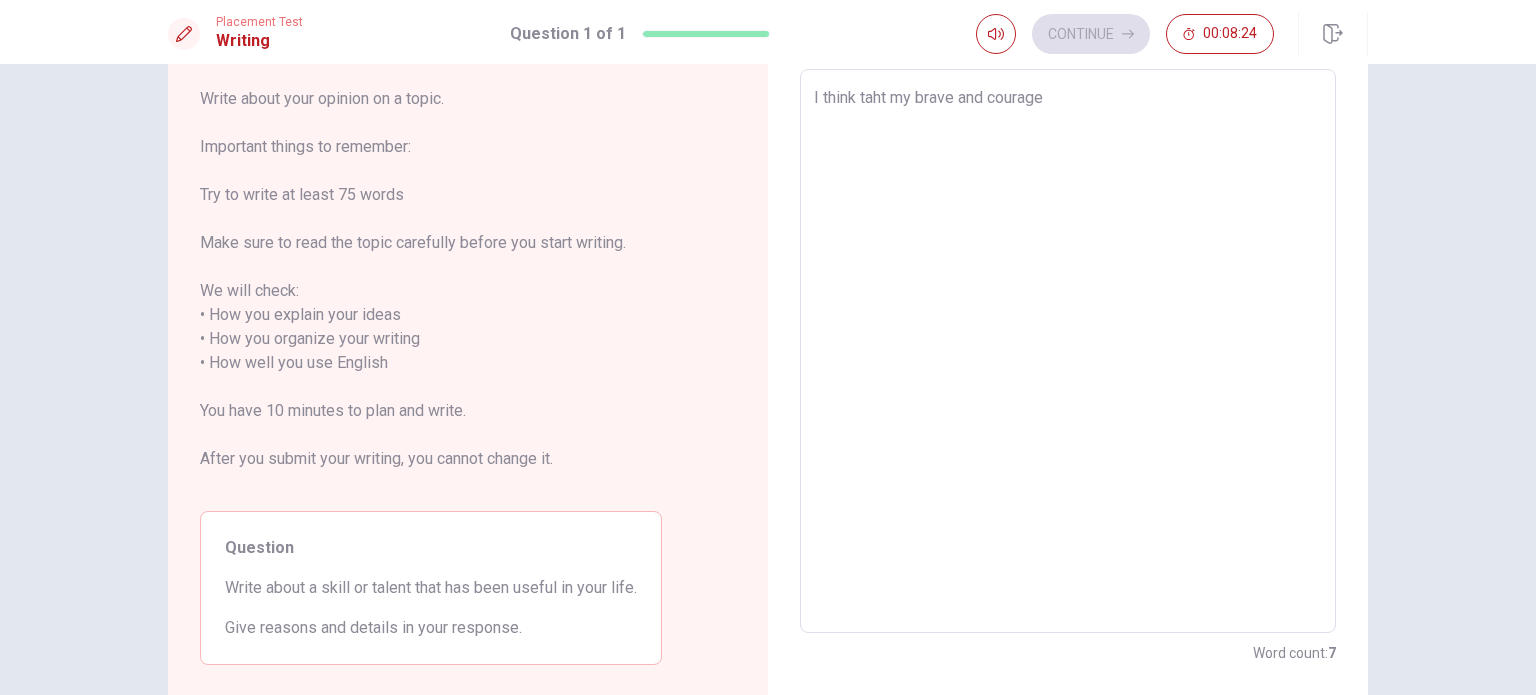 type on "x" 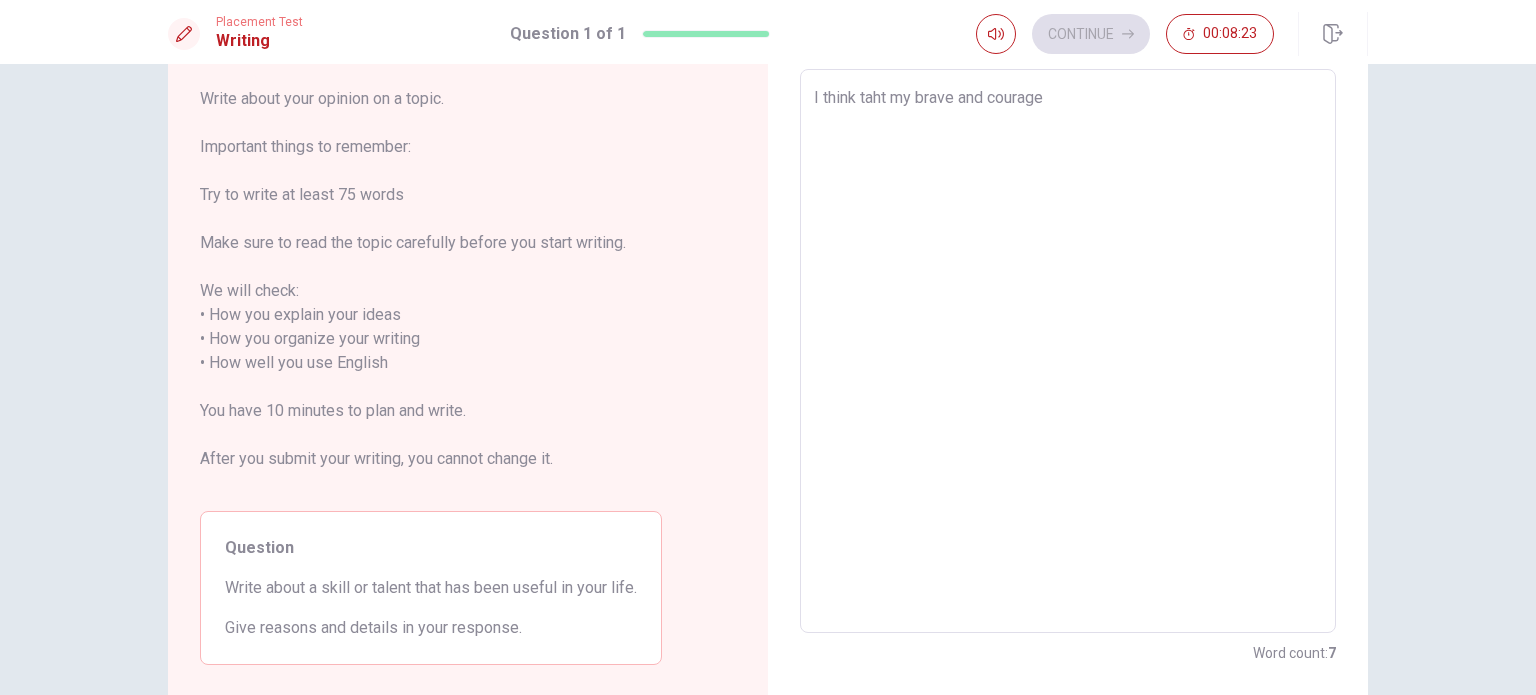 type on "I think taht my brave and courage" 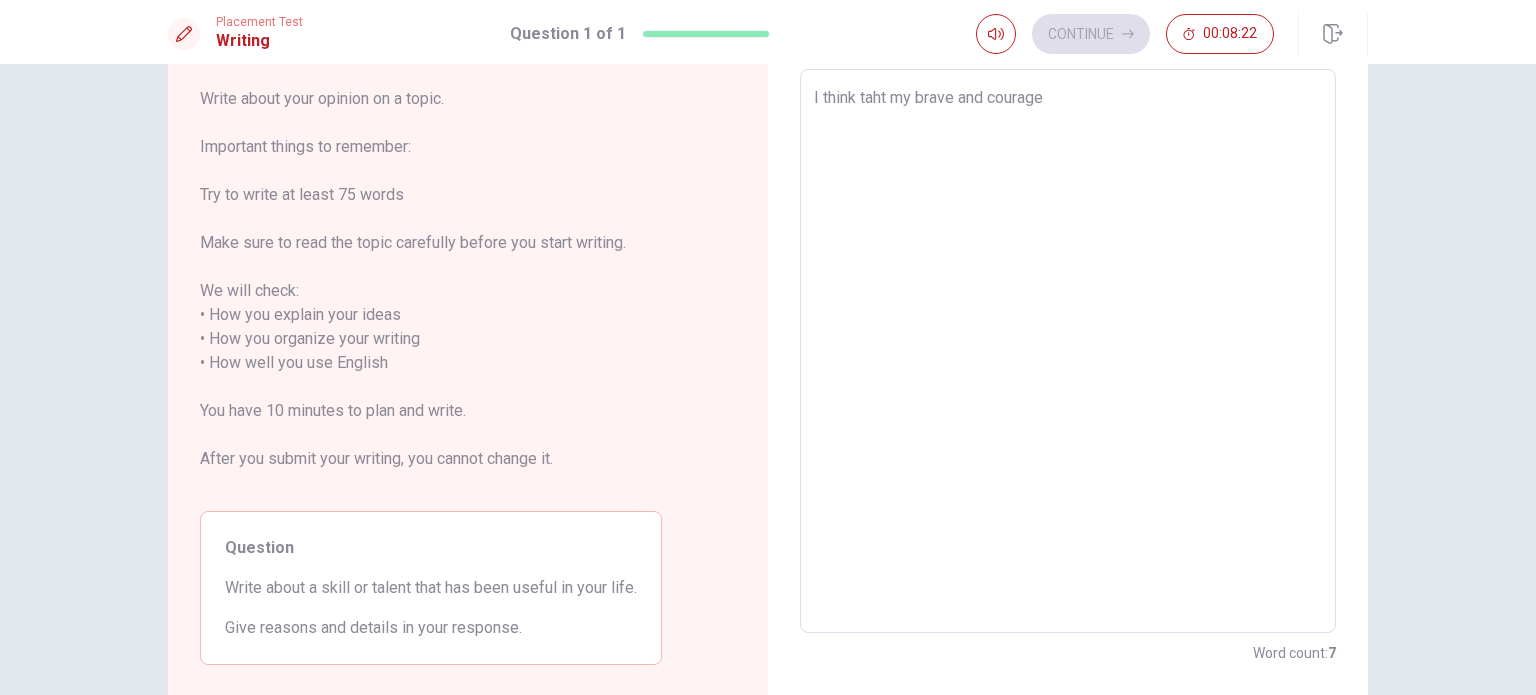 type on "I think taht my brave and courage h" 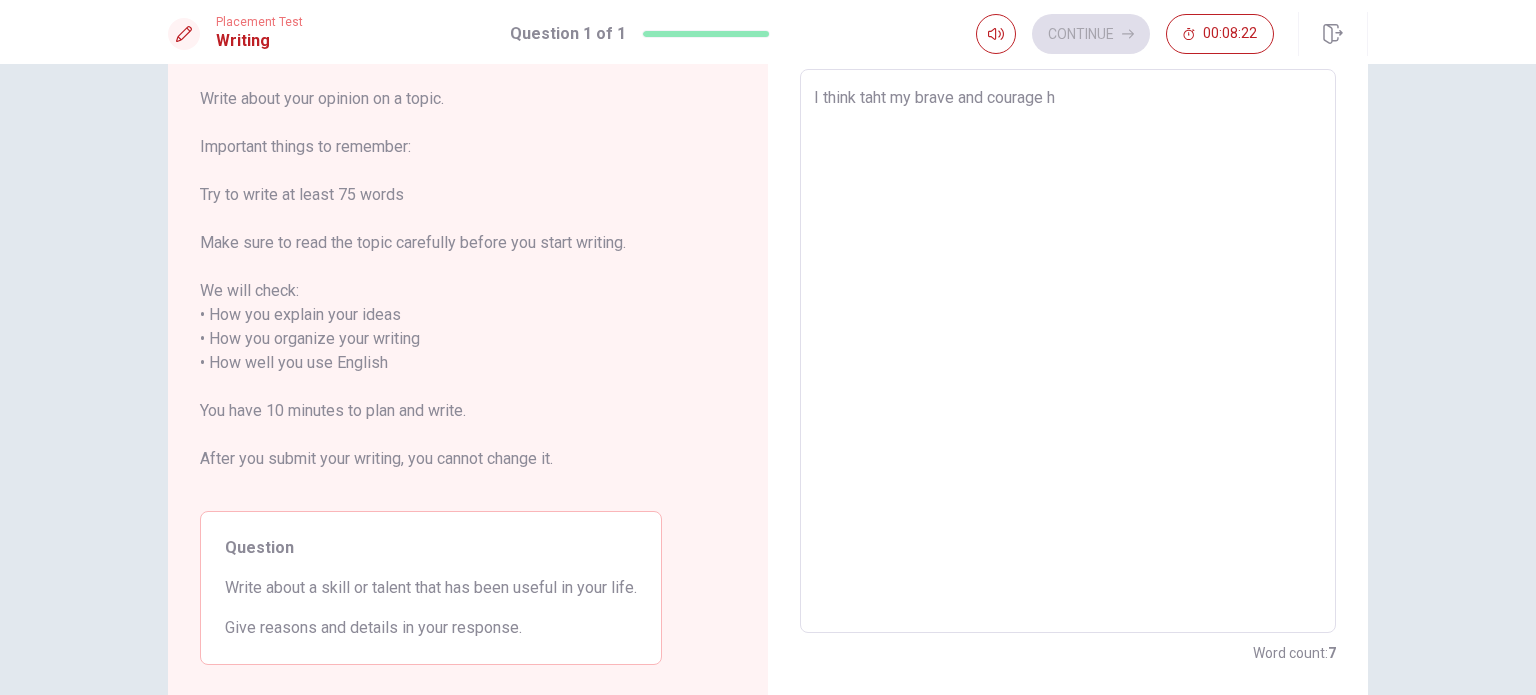 type on "x" 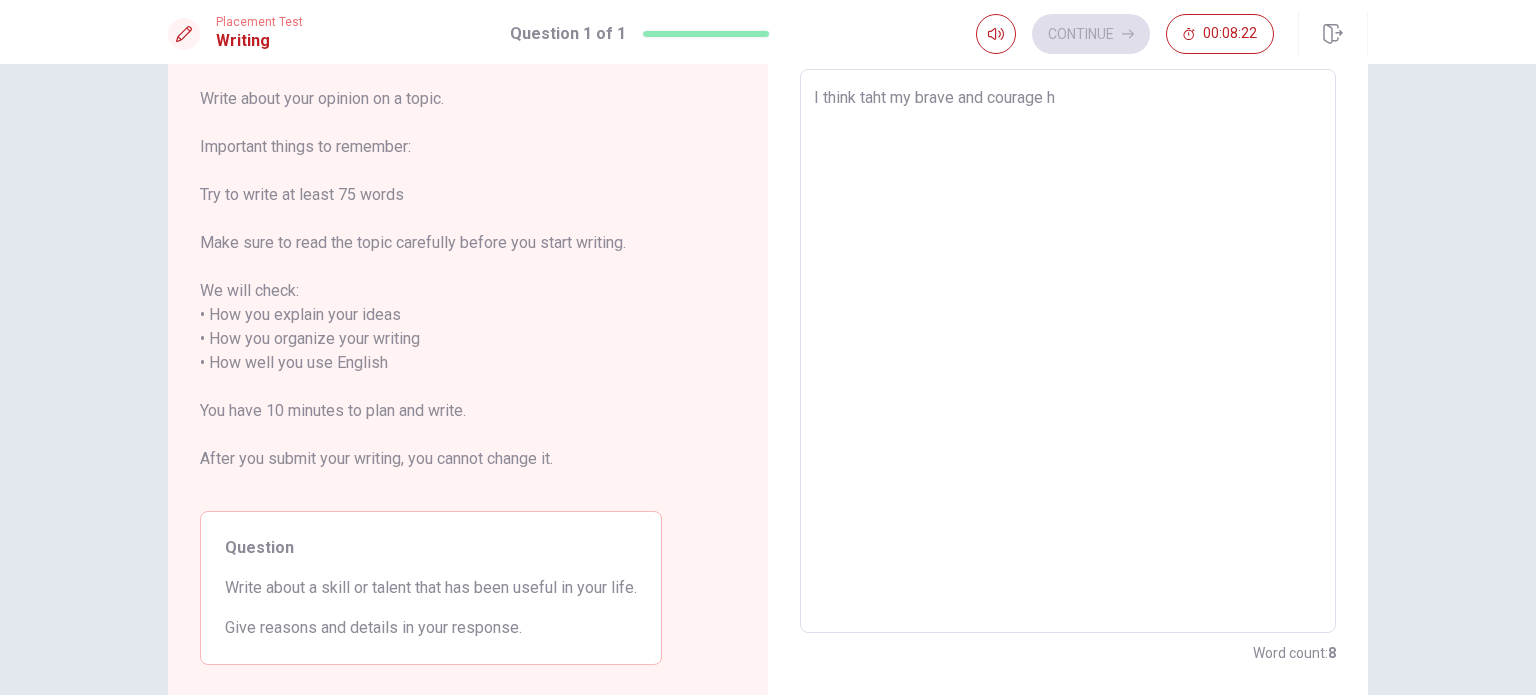 type on "I think taht my brave and courage ha" 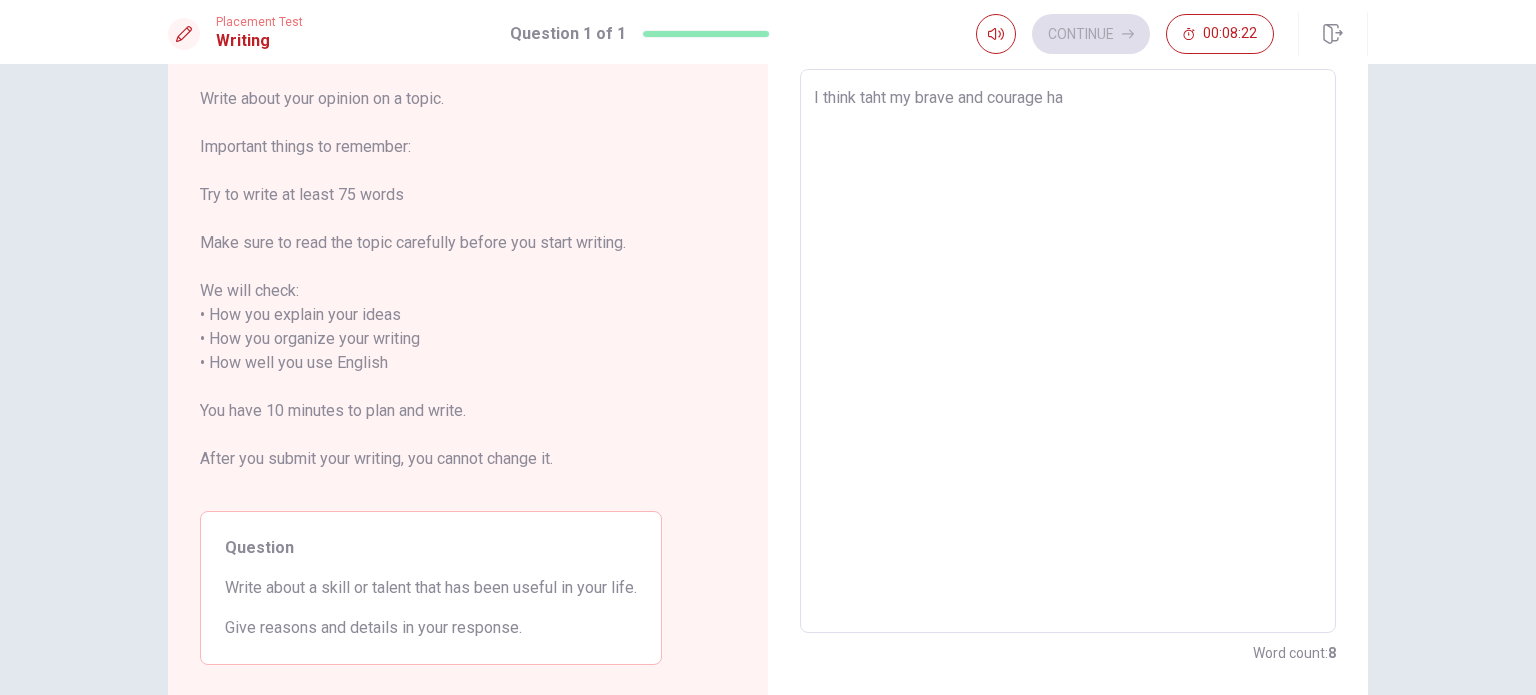 type on "x" 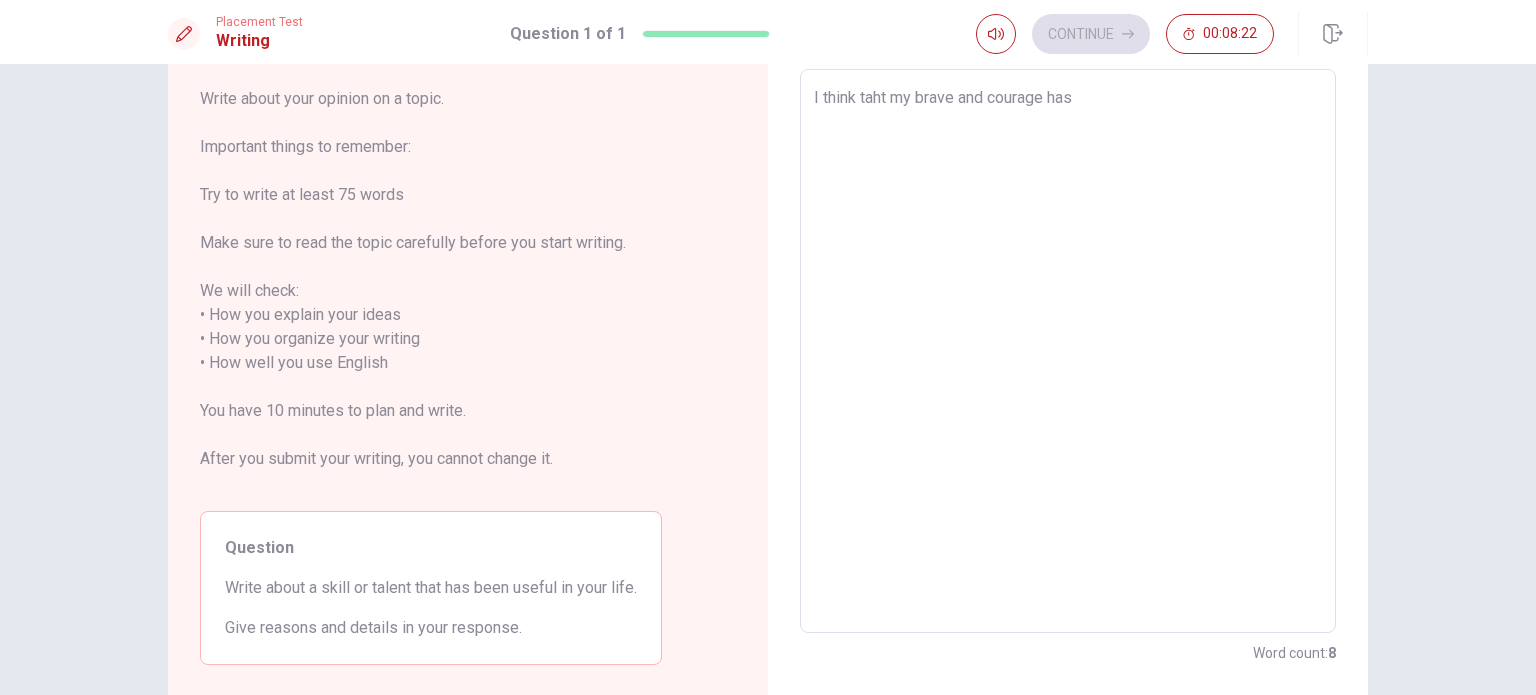type on "x" 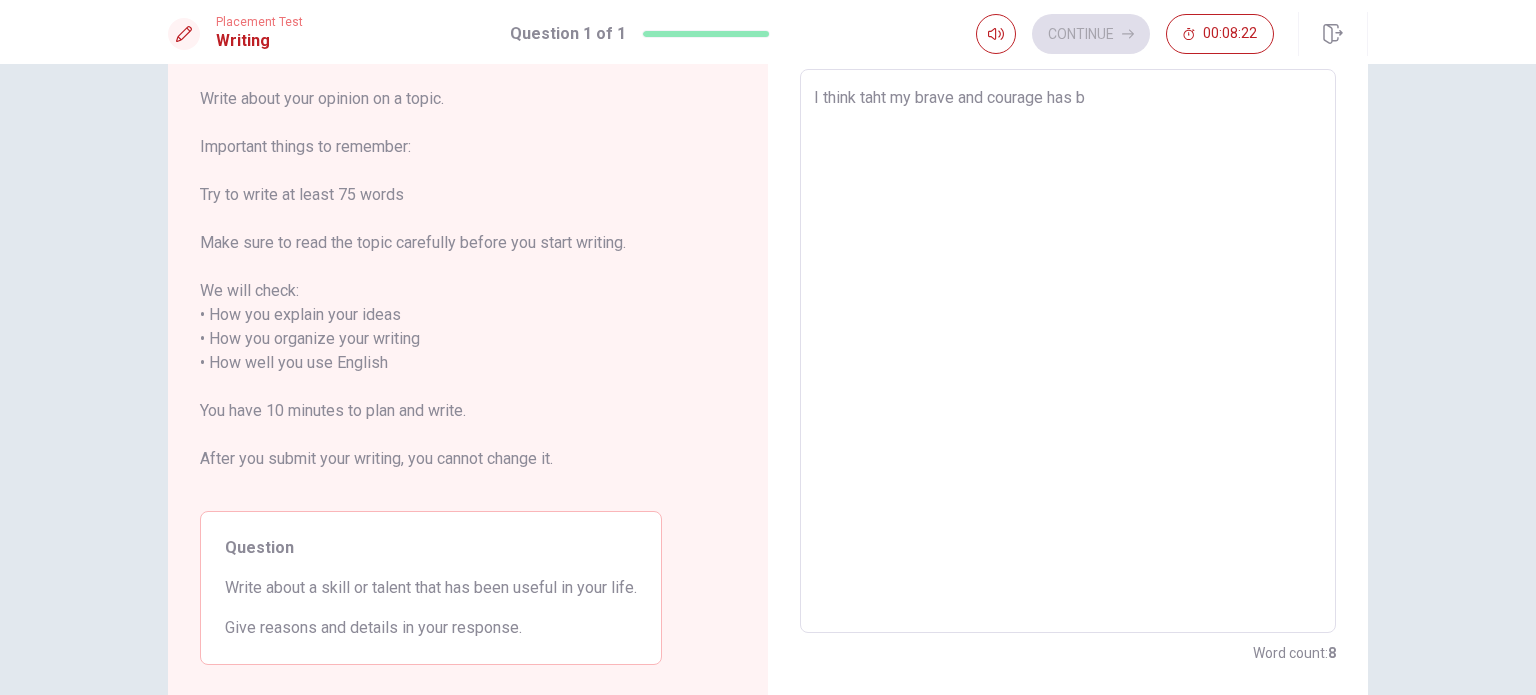 type on "x" 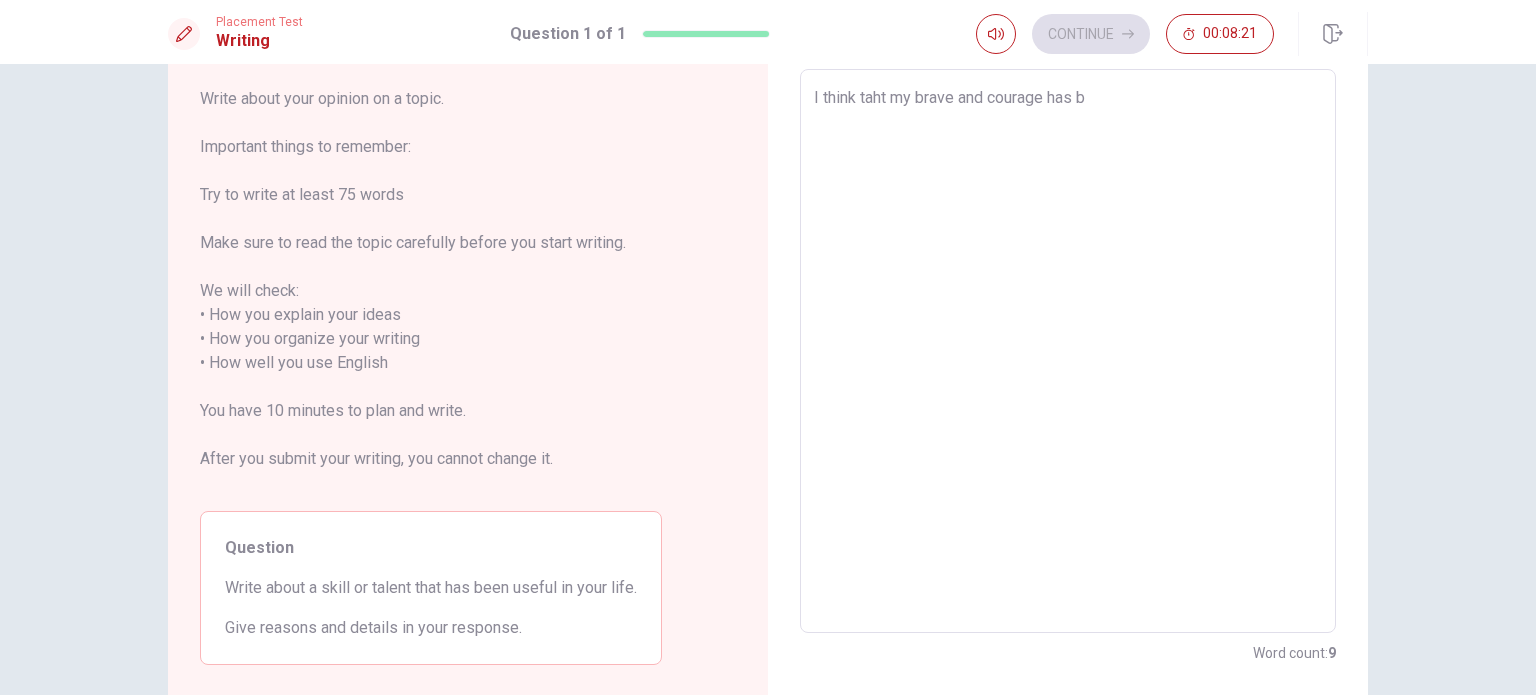 type on "I think taht my brave and courage has be" 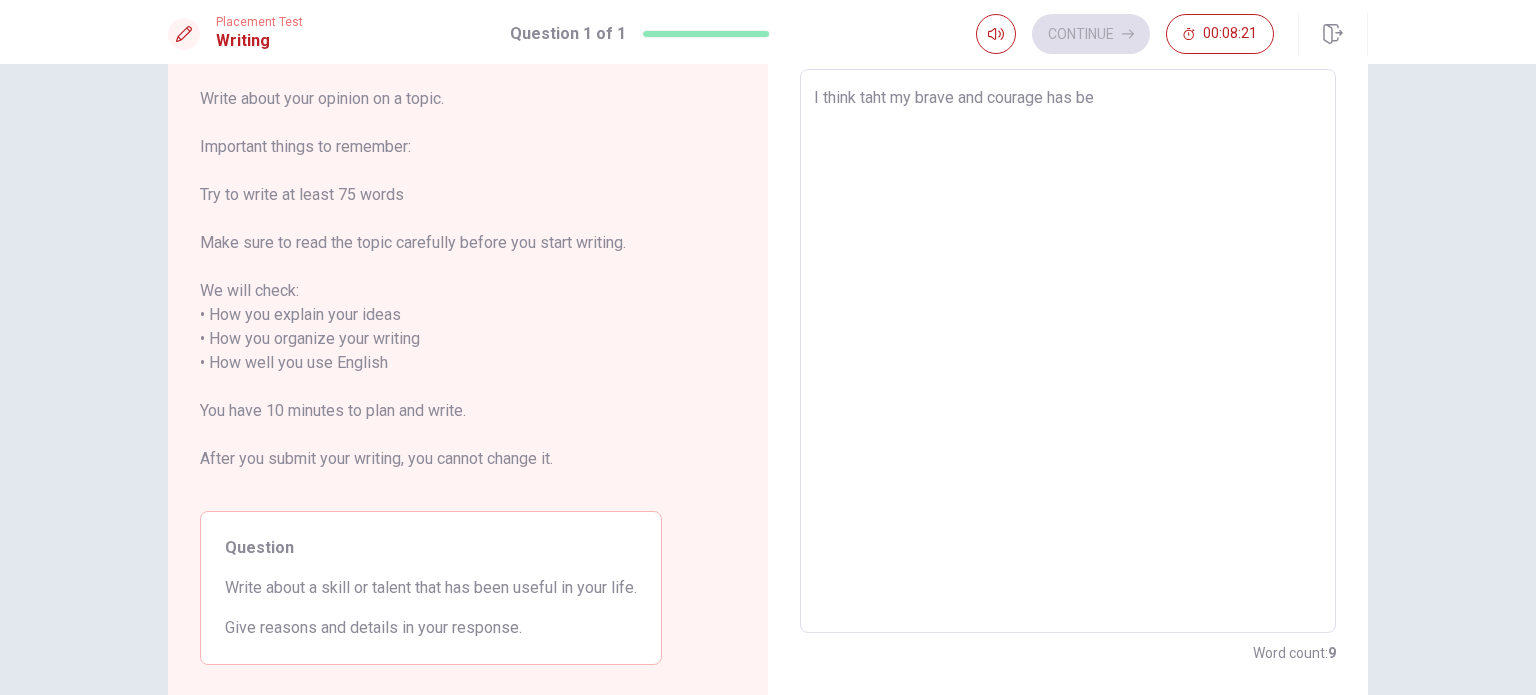 type on "x" 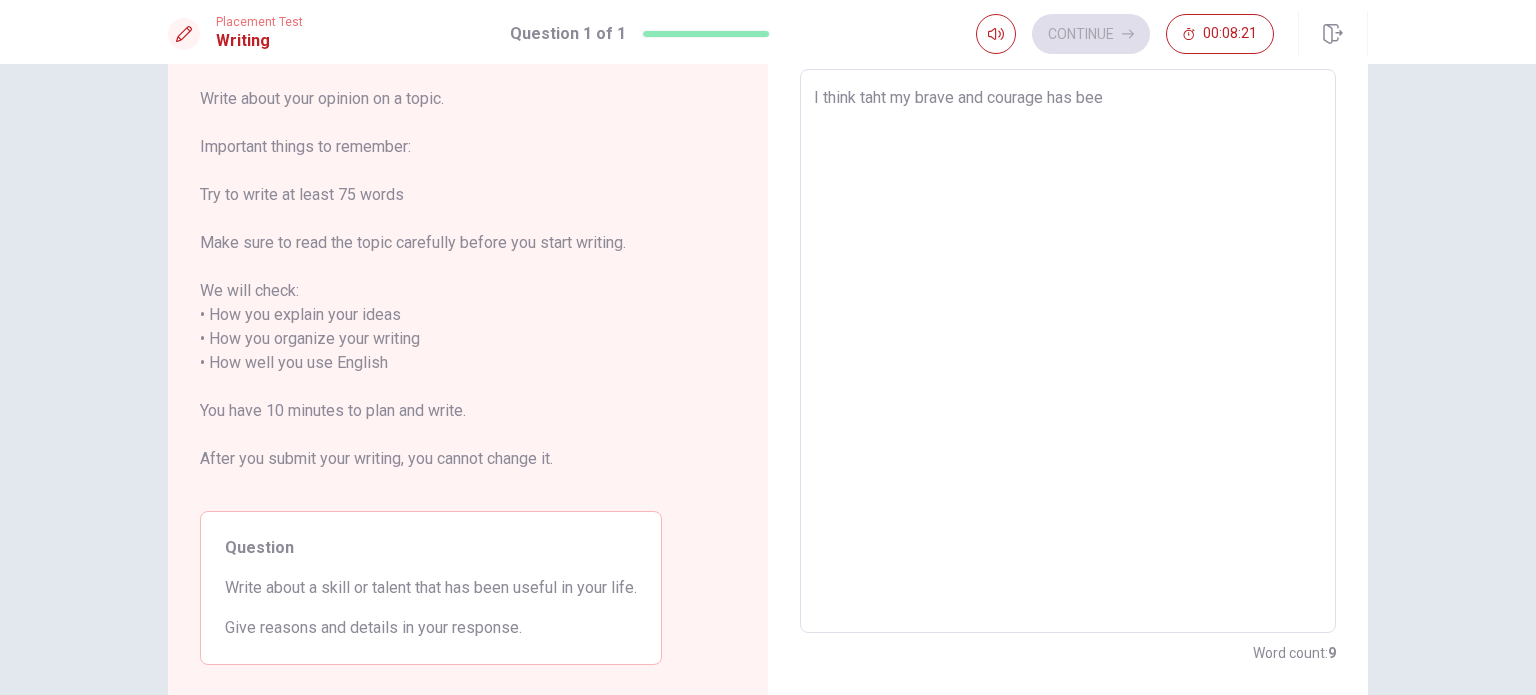 type on "x" 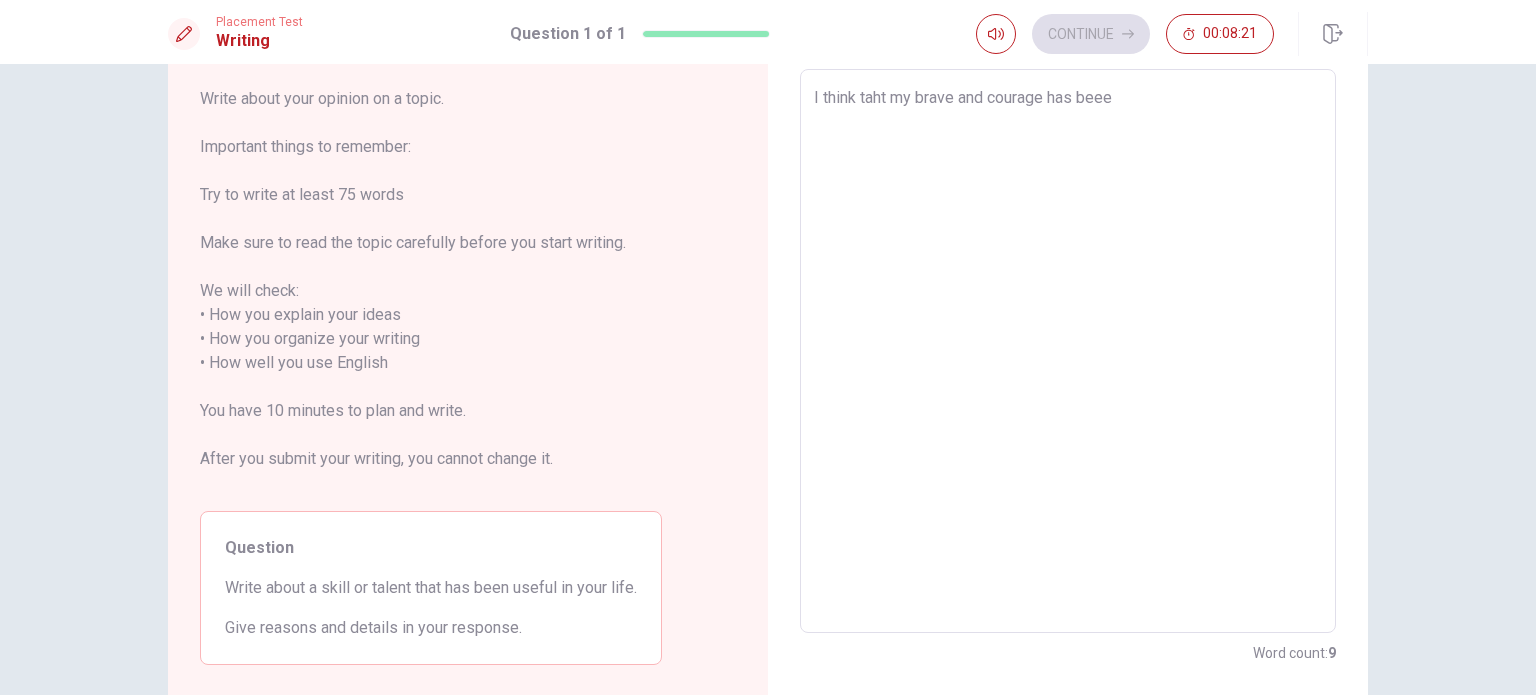 type on "x" 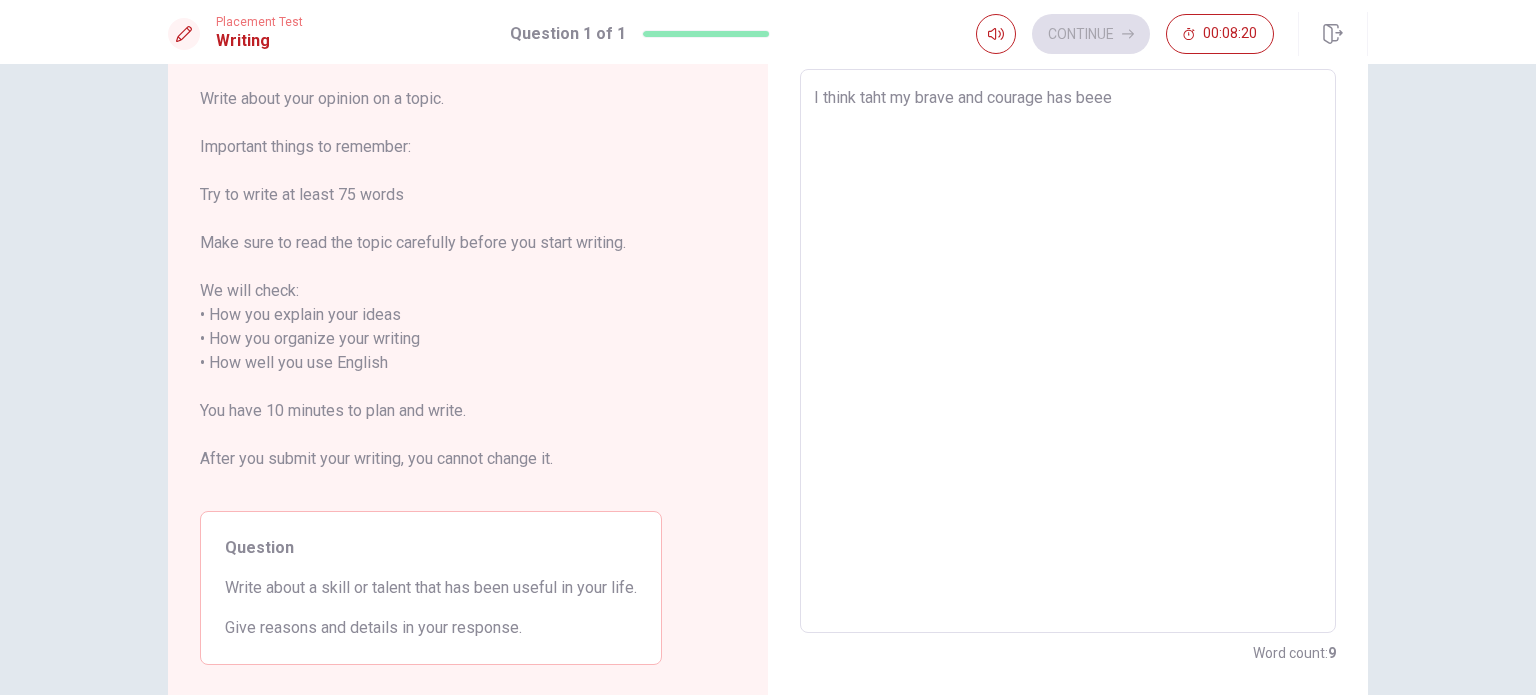 type on "I think taht my brave and courage has beeen" 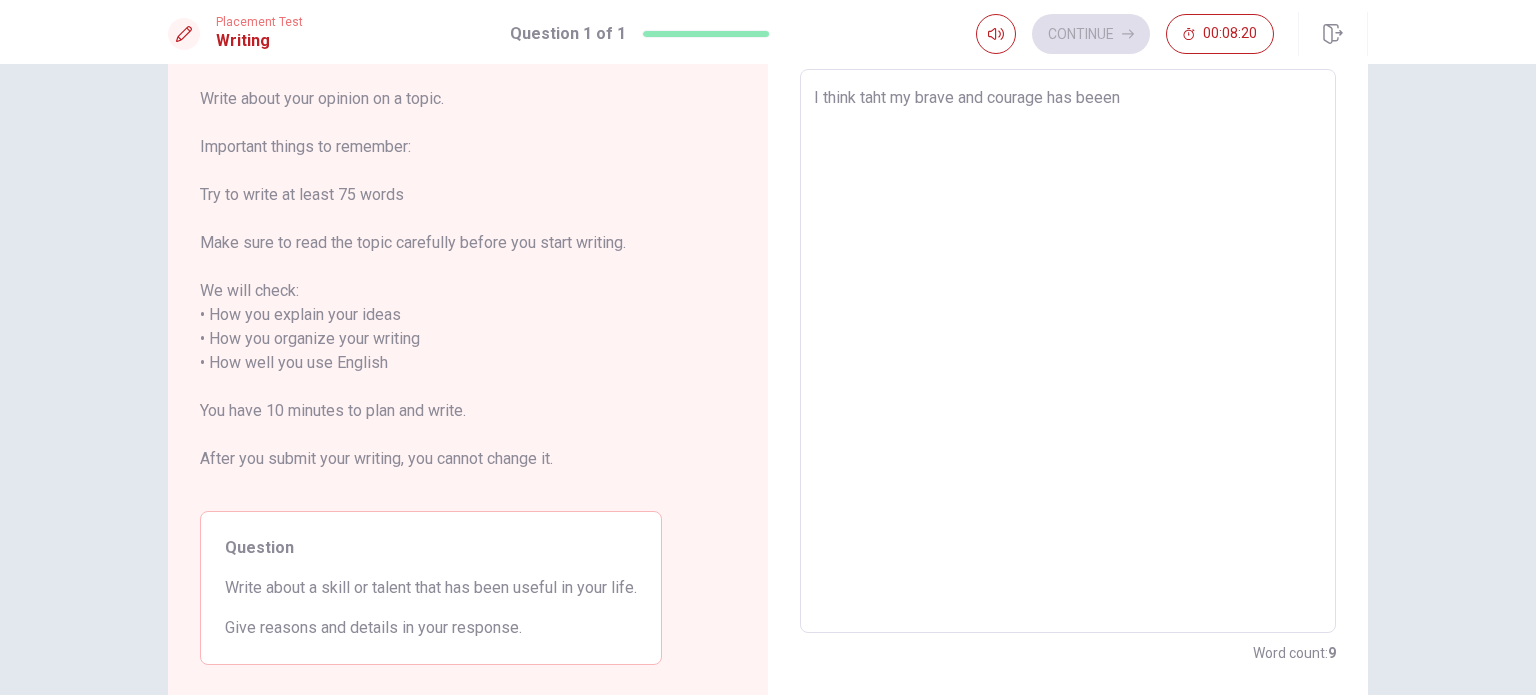 type on "x" 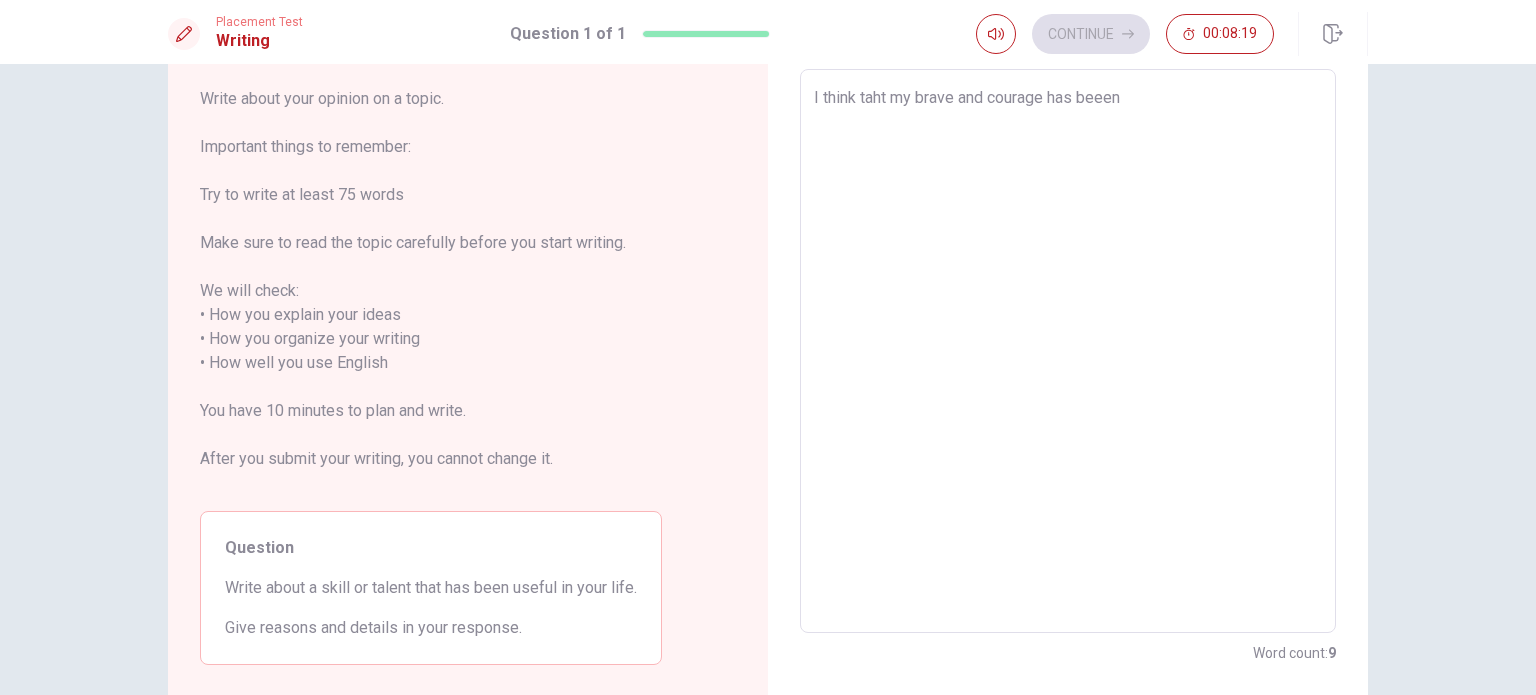type on "I think taht my brave and courage has beeen r" 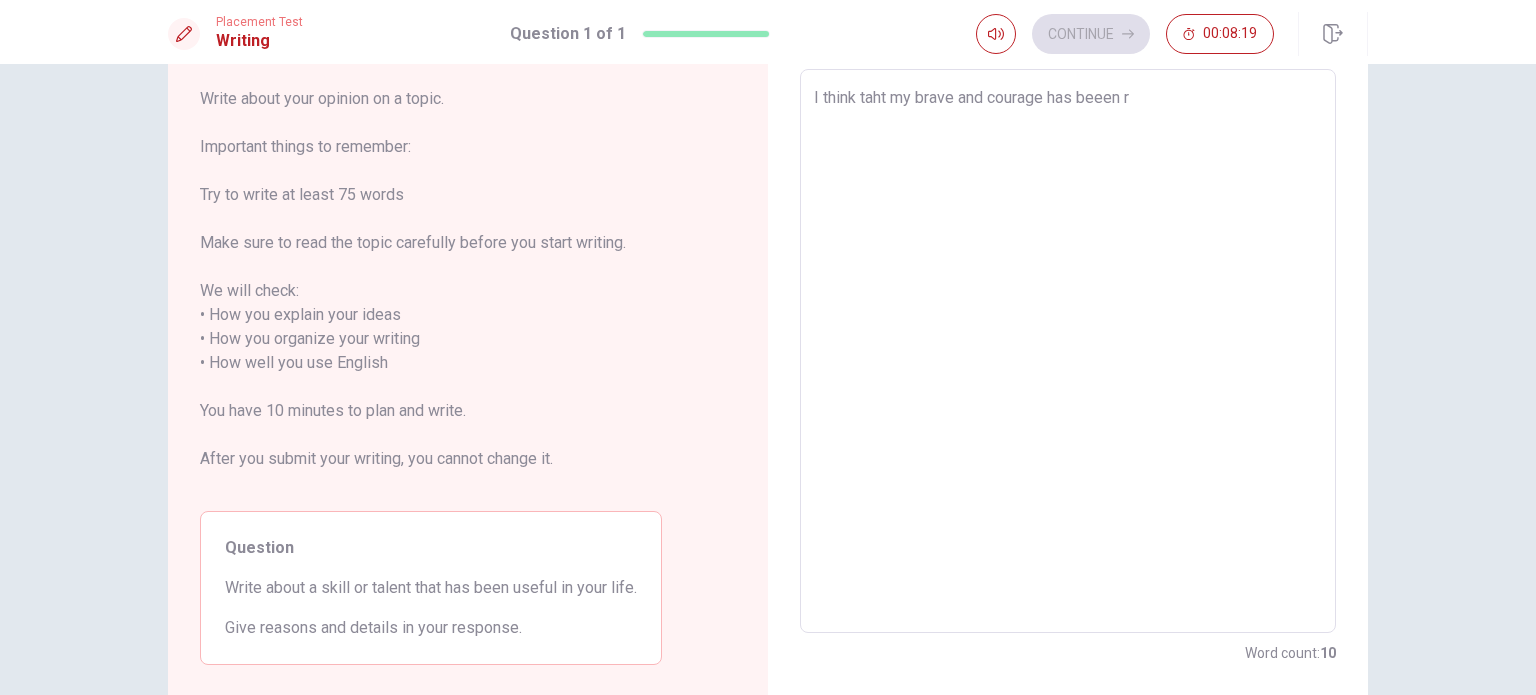 type on "x" 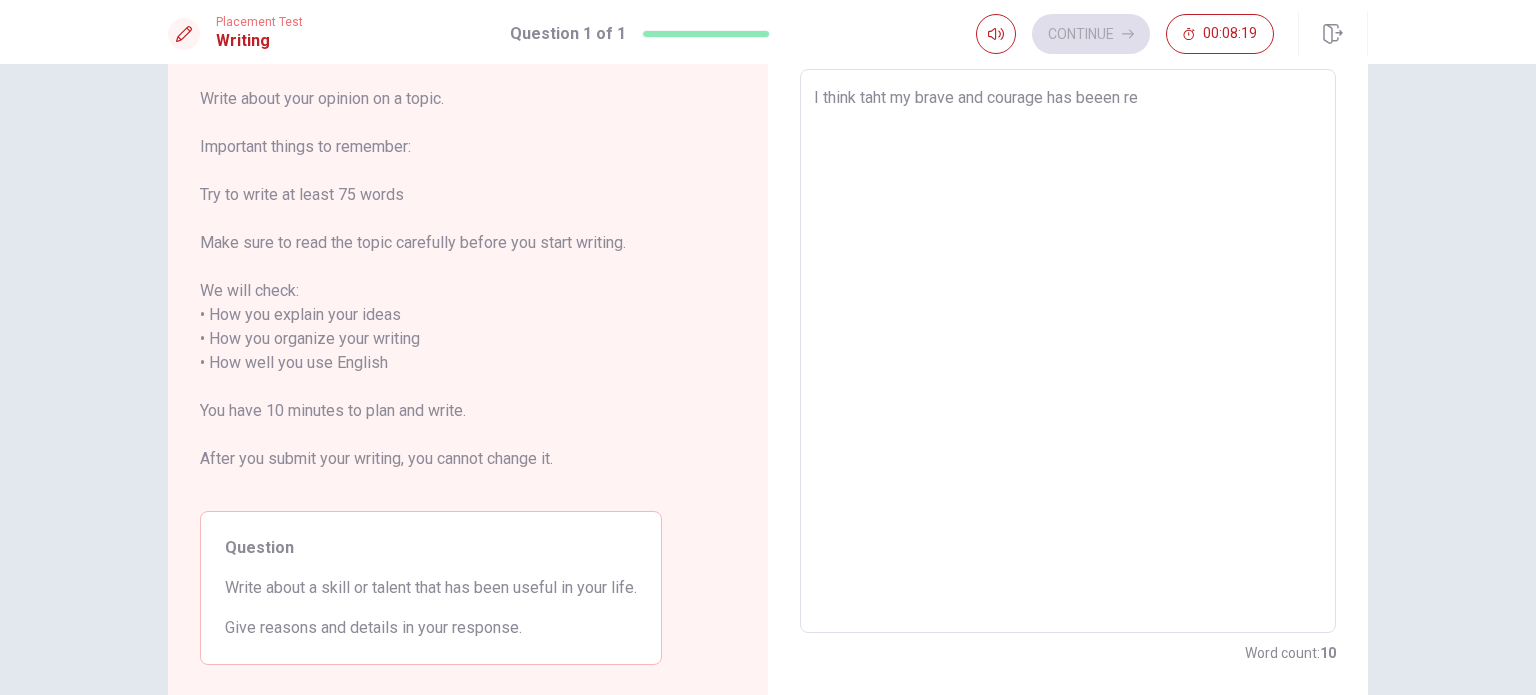 type on "x" 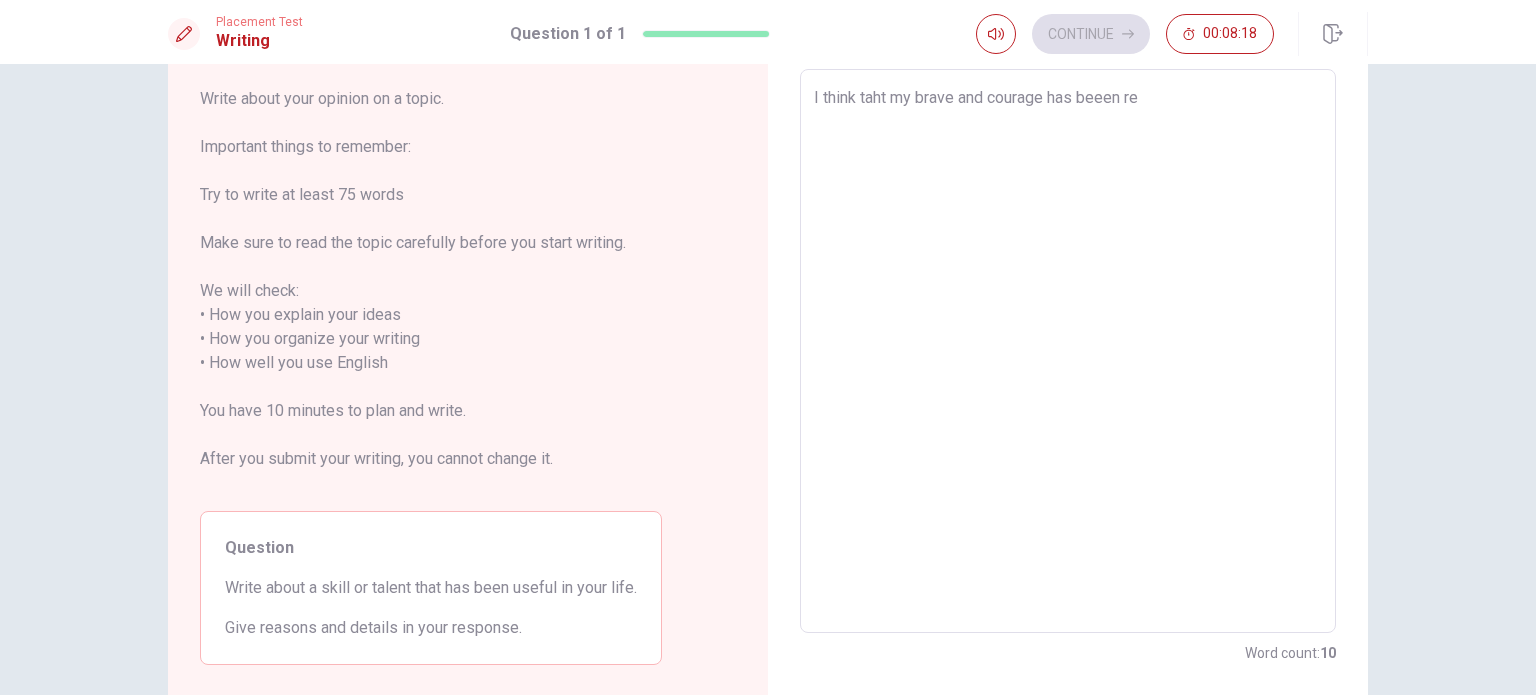 type on "I think taht my brave and courage has beeen rea" 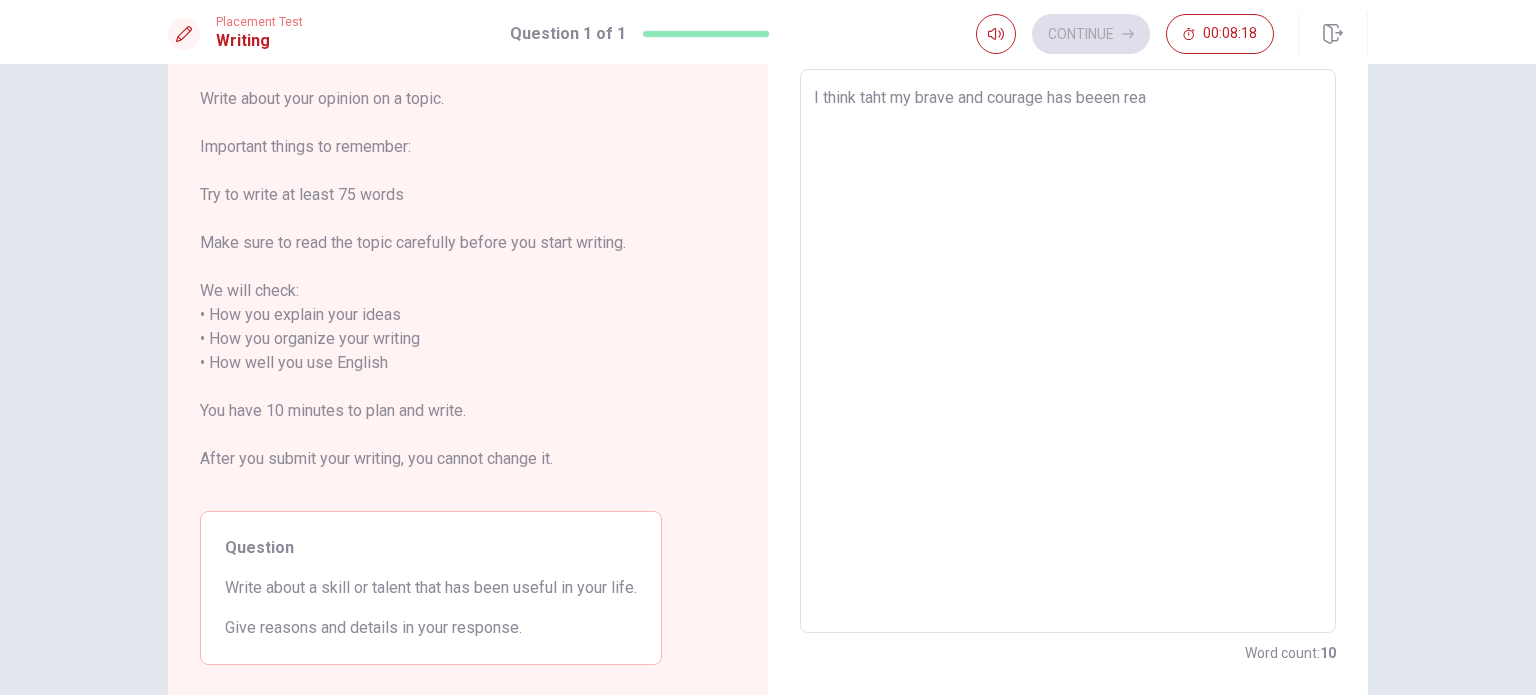 type on "x" 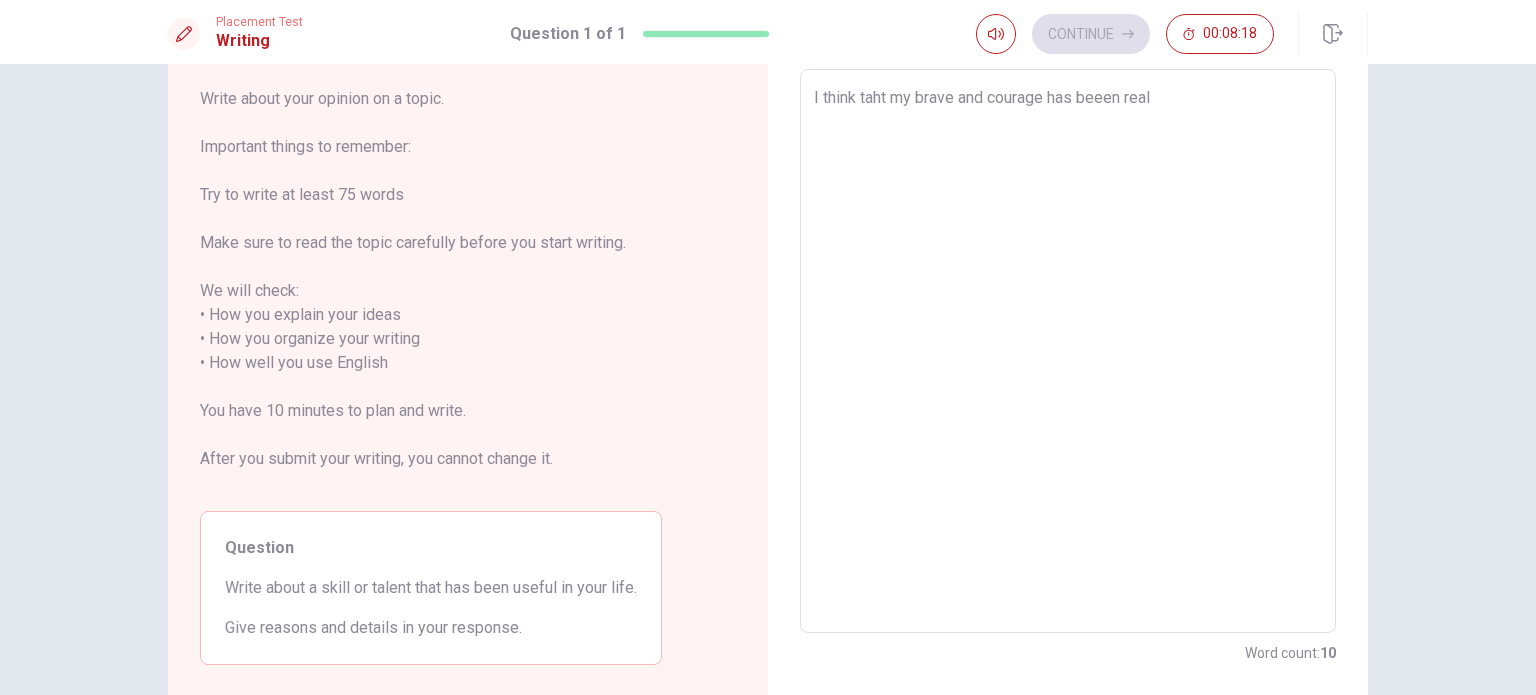 type on "x" 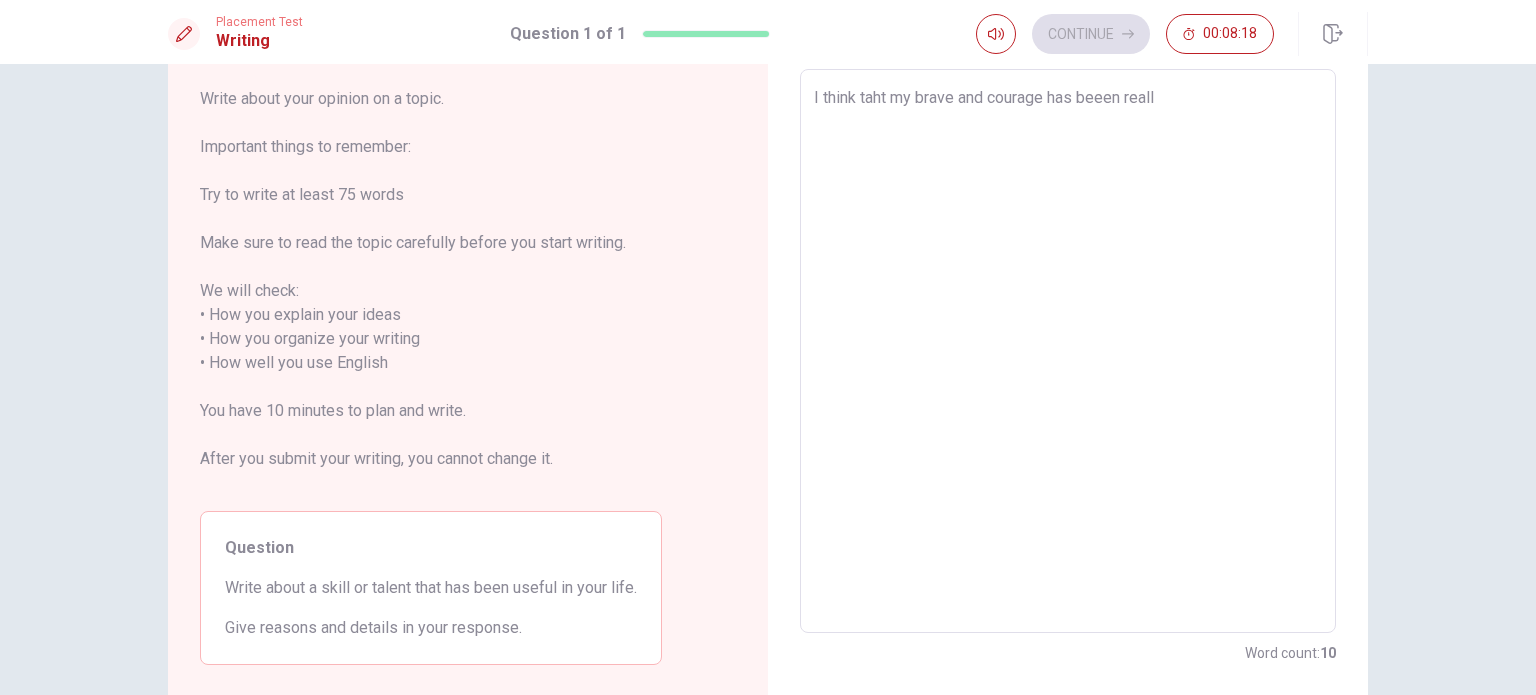 type on "x" 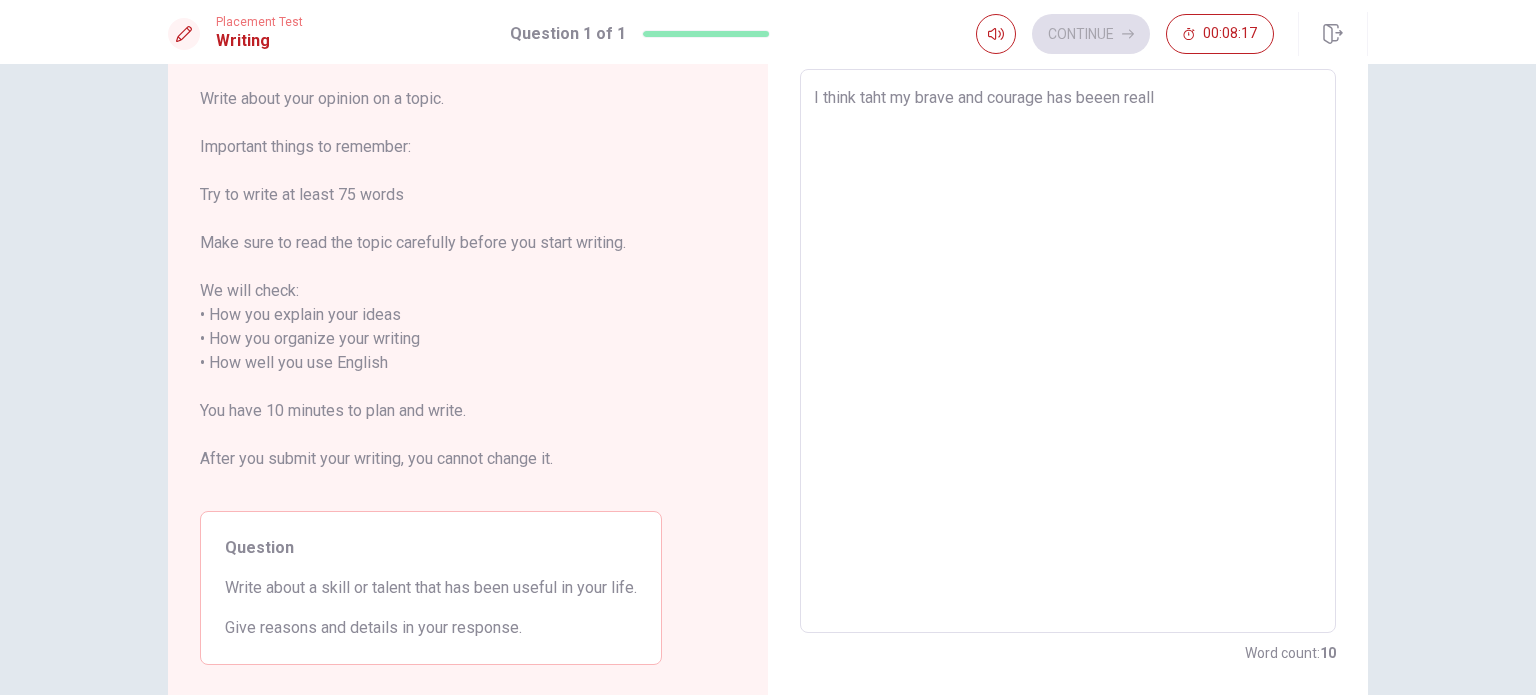 type on "I think taht my brave and courage has beeen really" 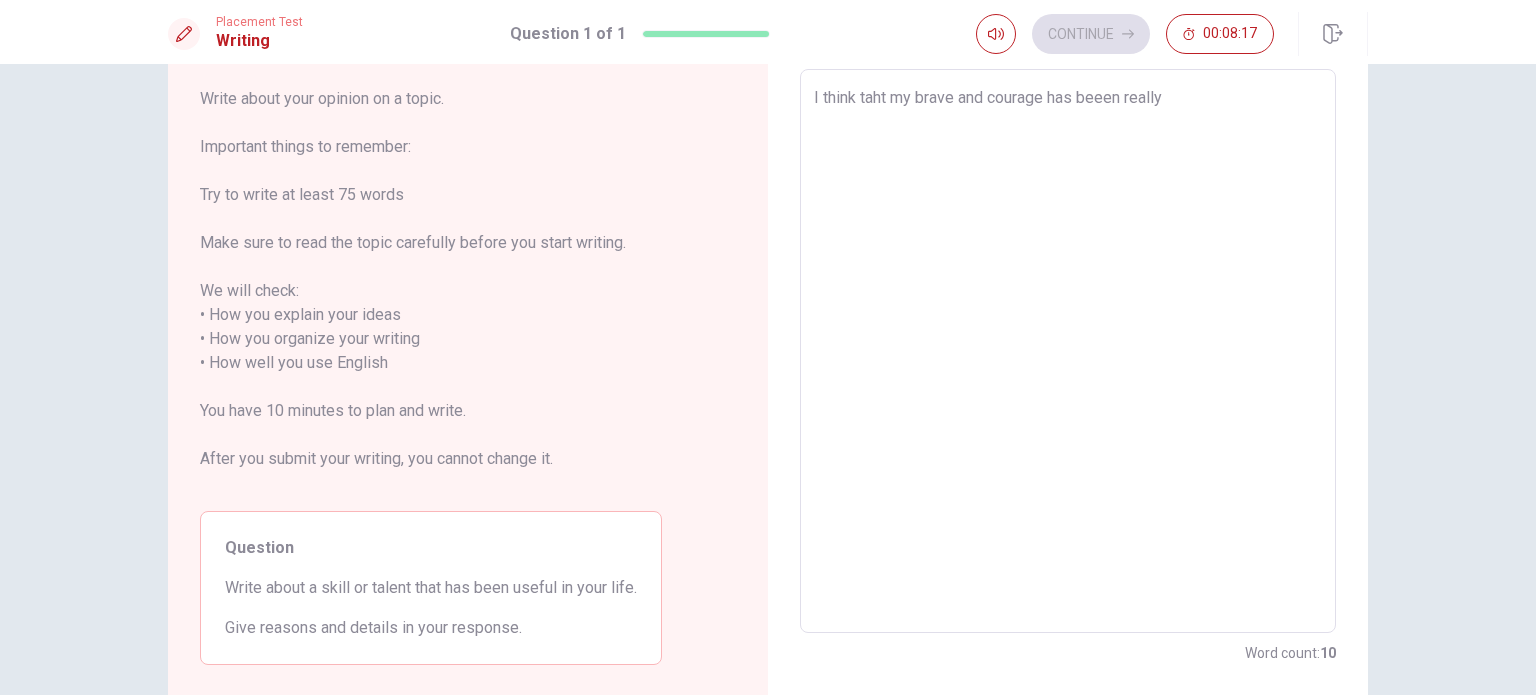 type on "x" 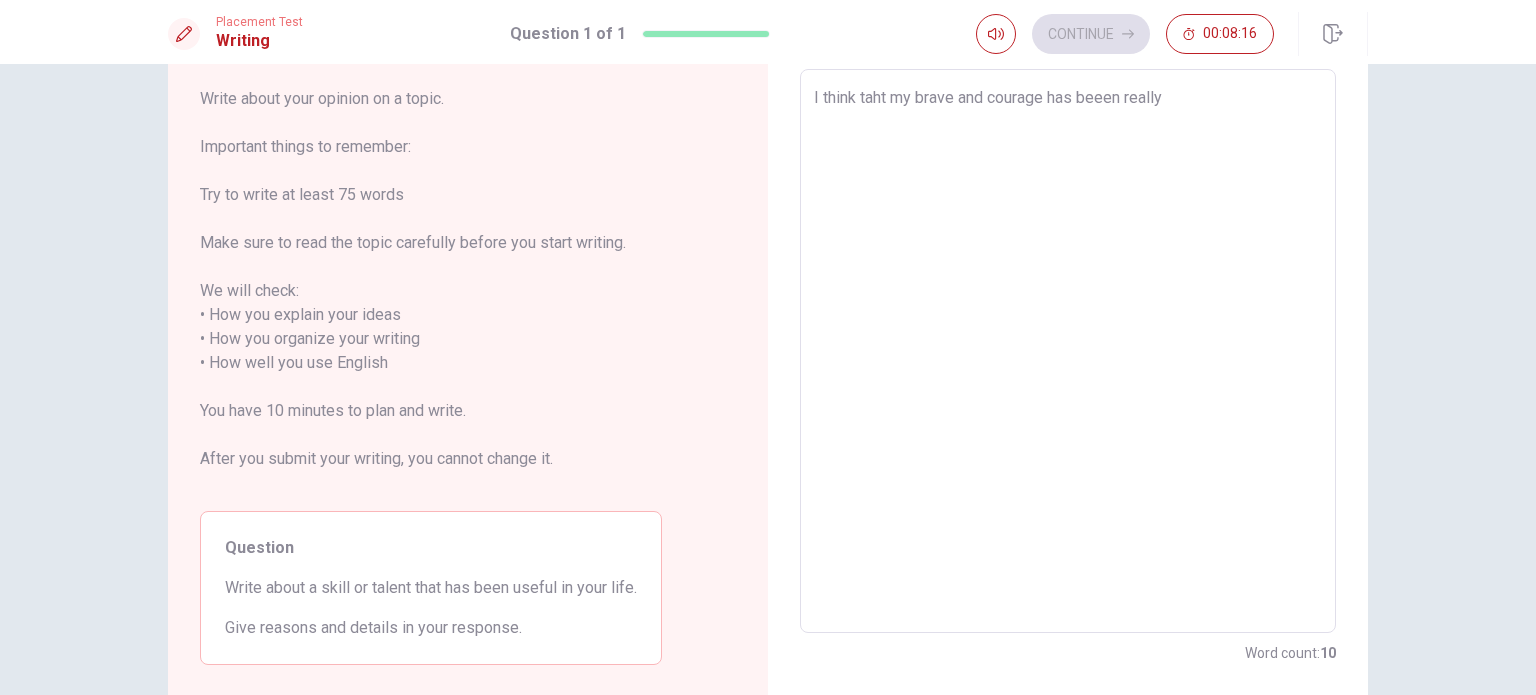 type on "I think taht my brave and courage has beeen really i" 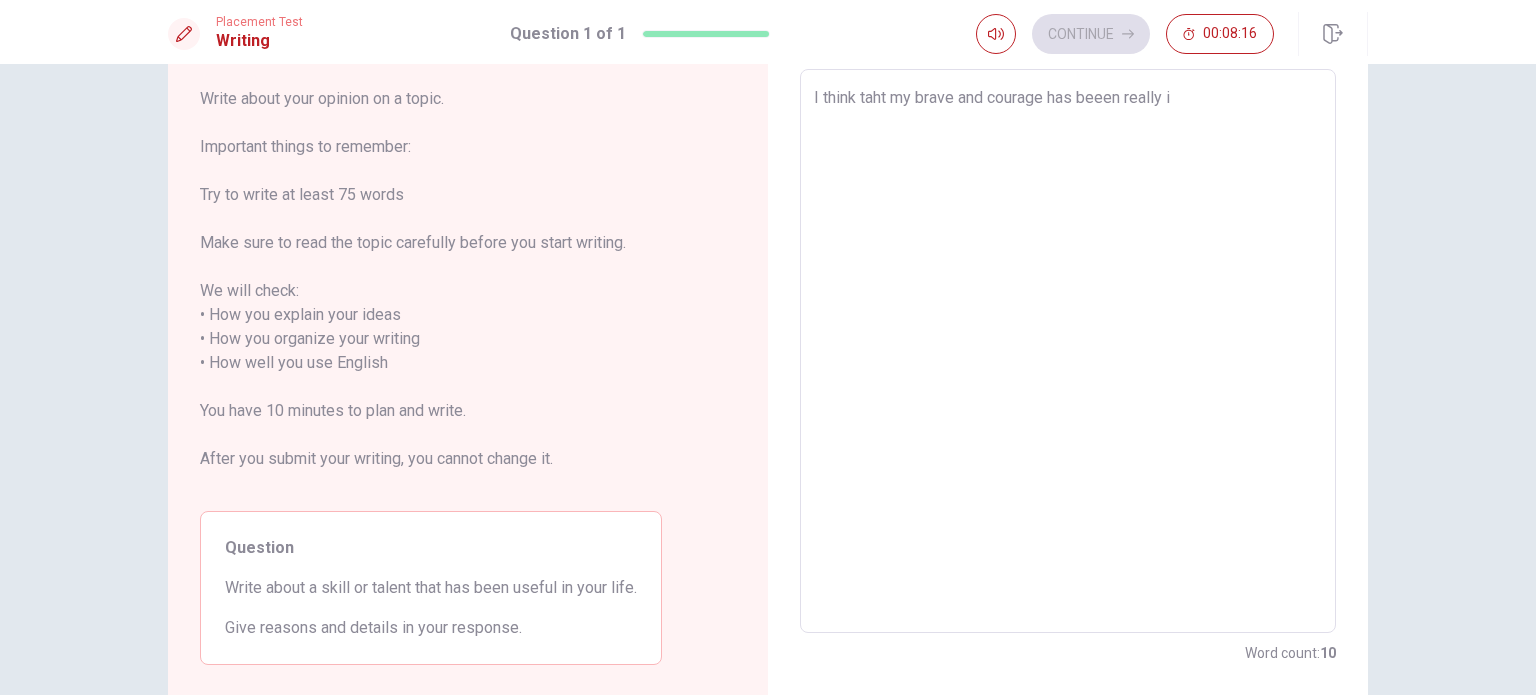 type on "x" 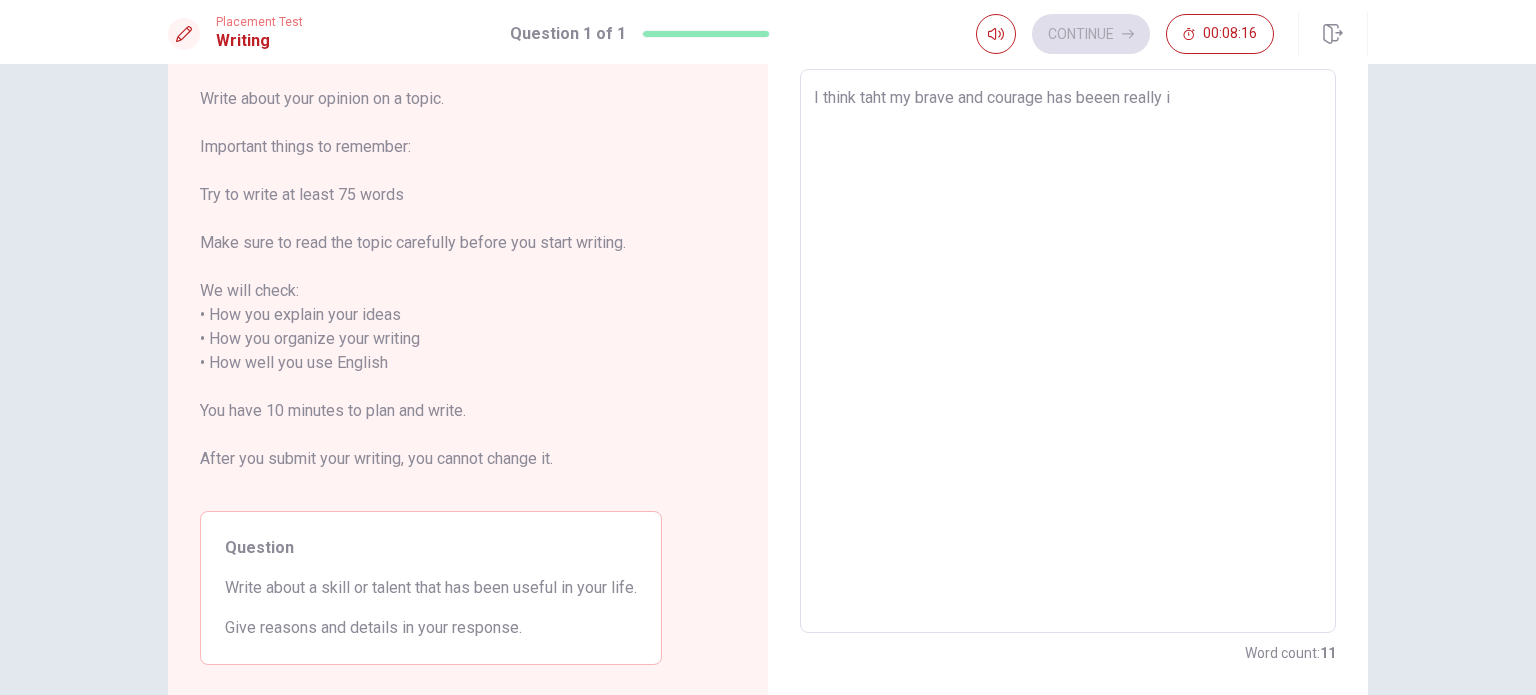 type on "I think taht my brave and courage has beeen really im" 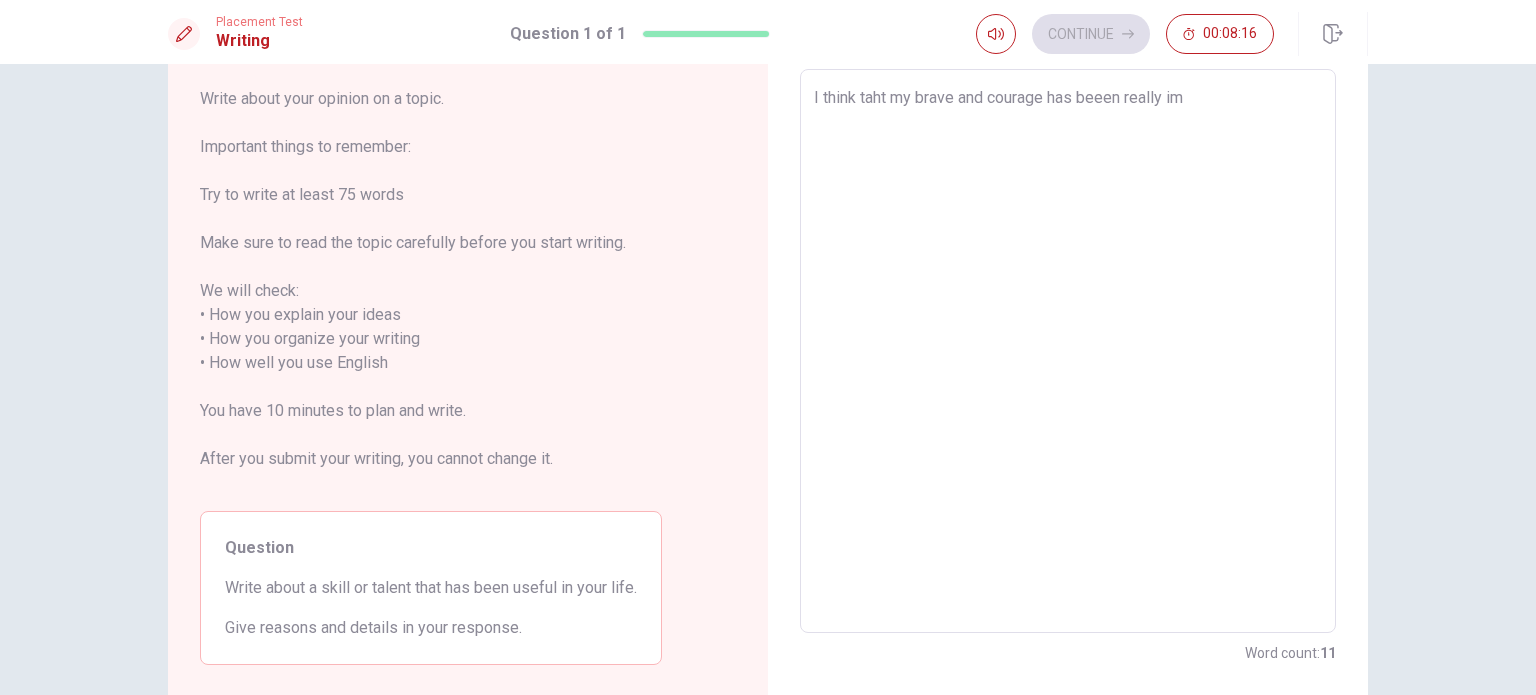 type on "x" 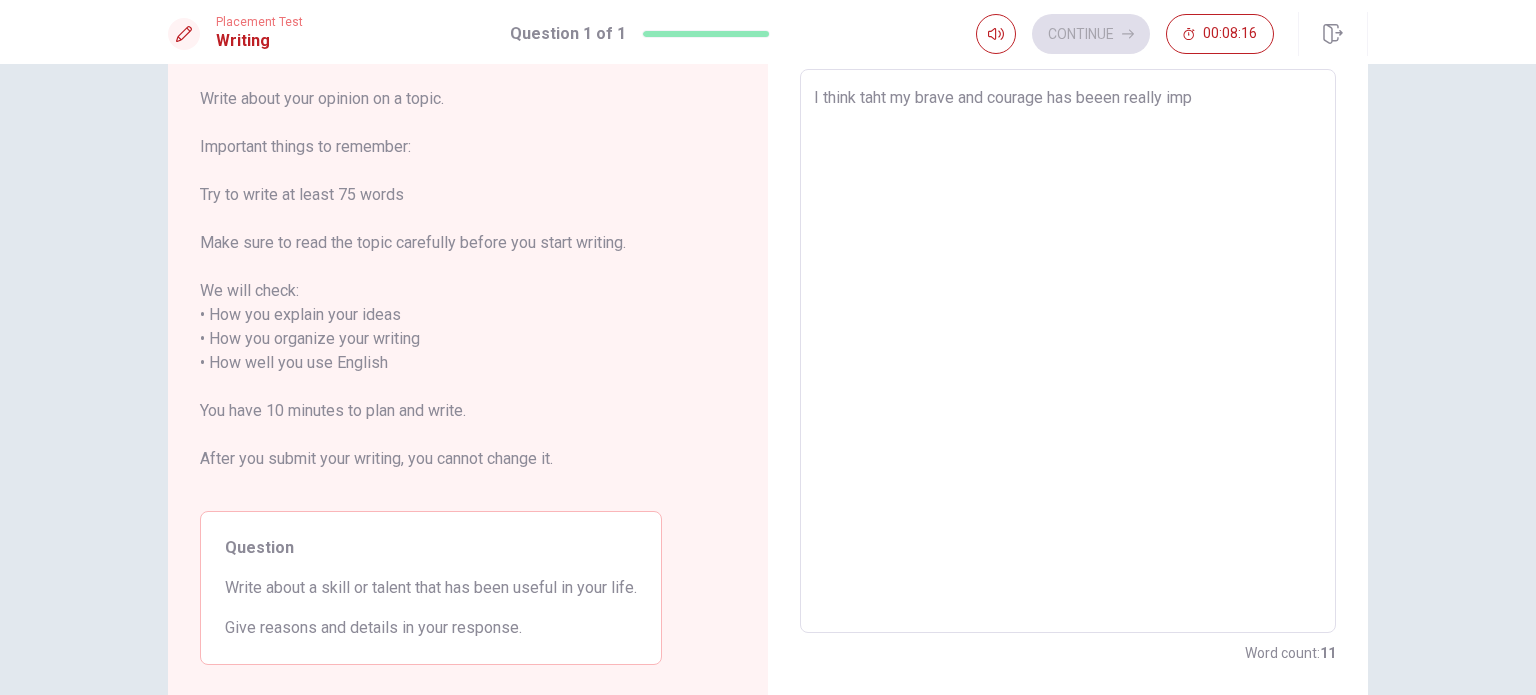 type on "x" 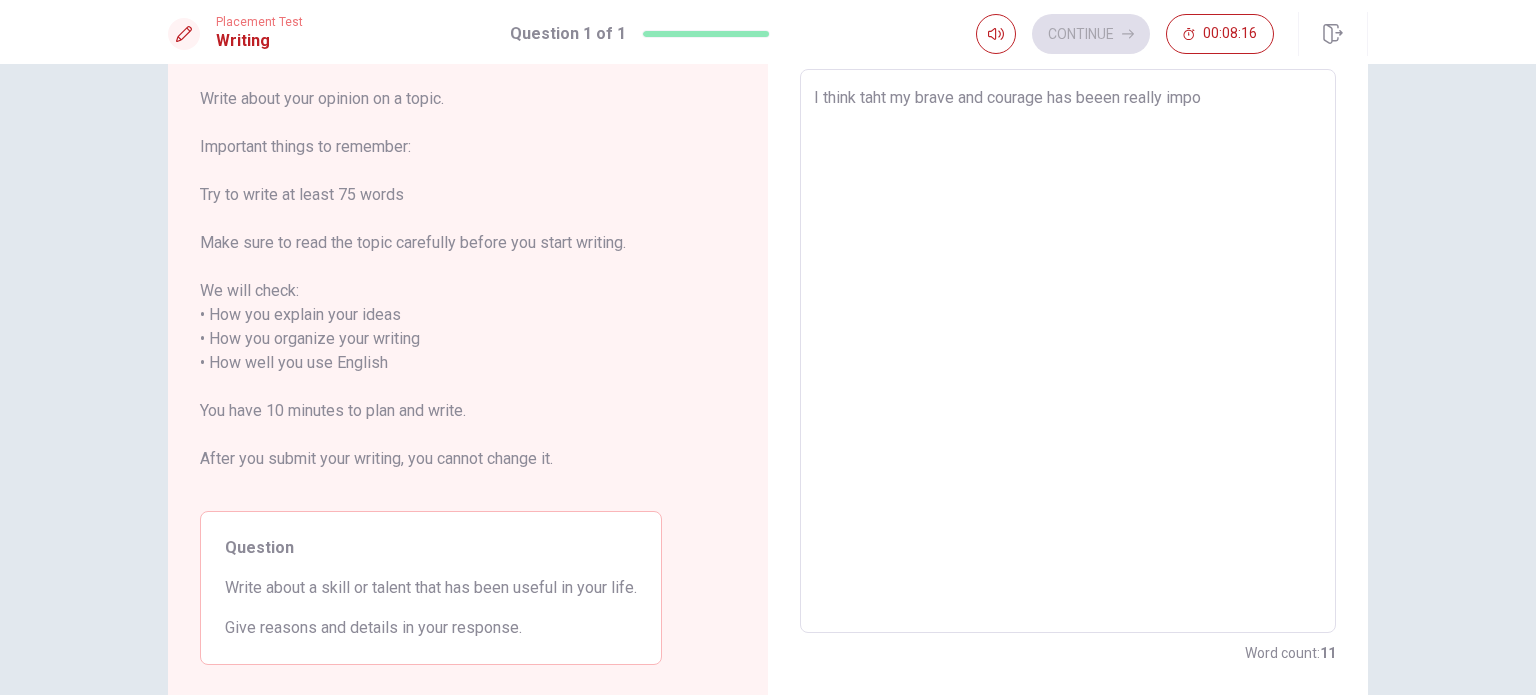 type on "x" 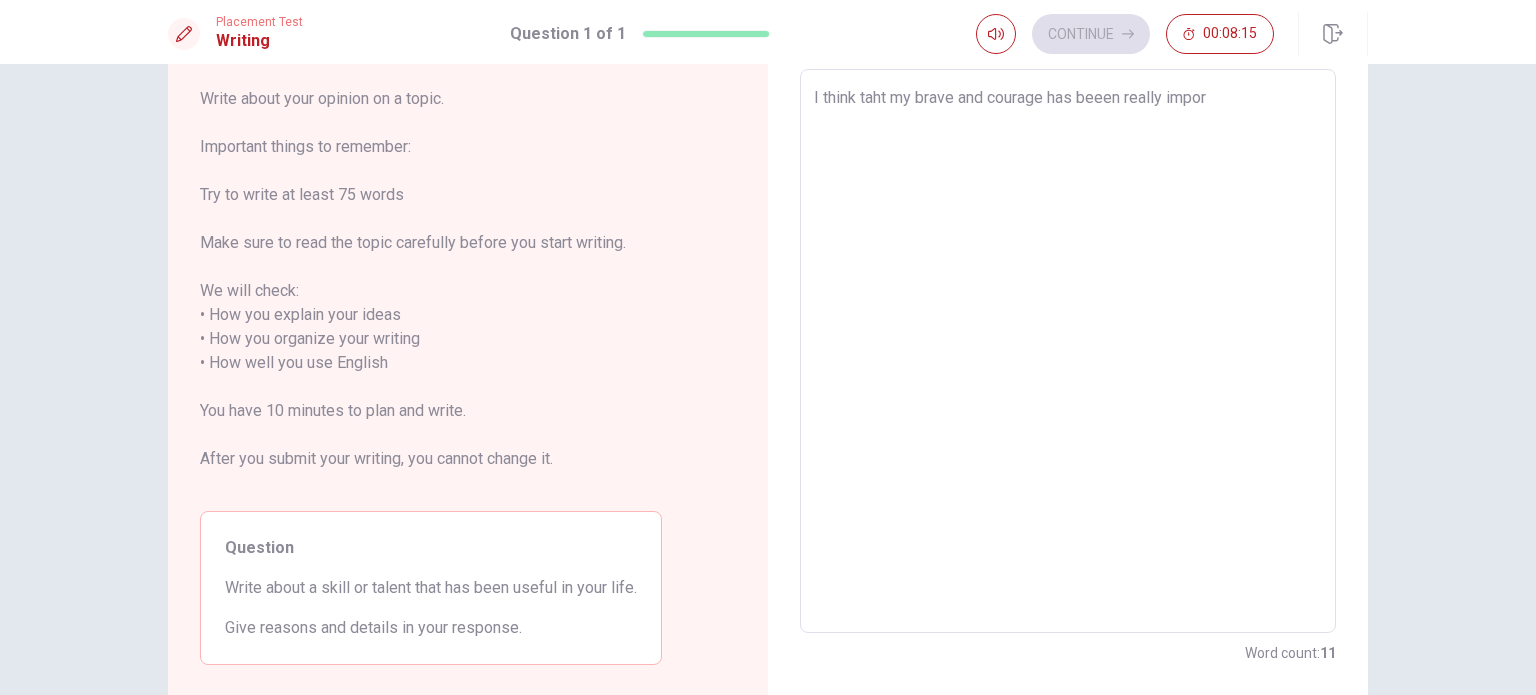 type on "I think taht my brave and courage has beeen really import" 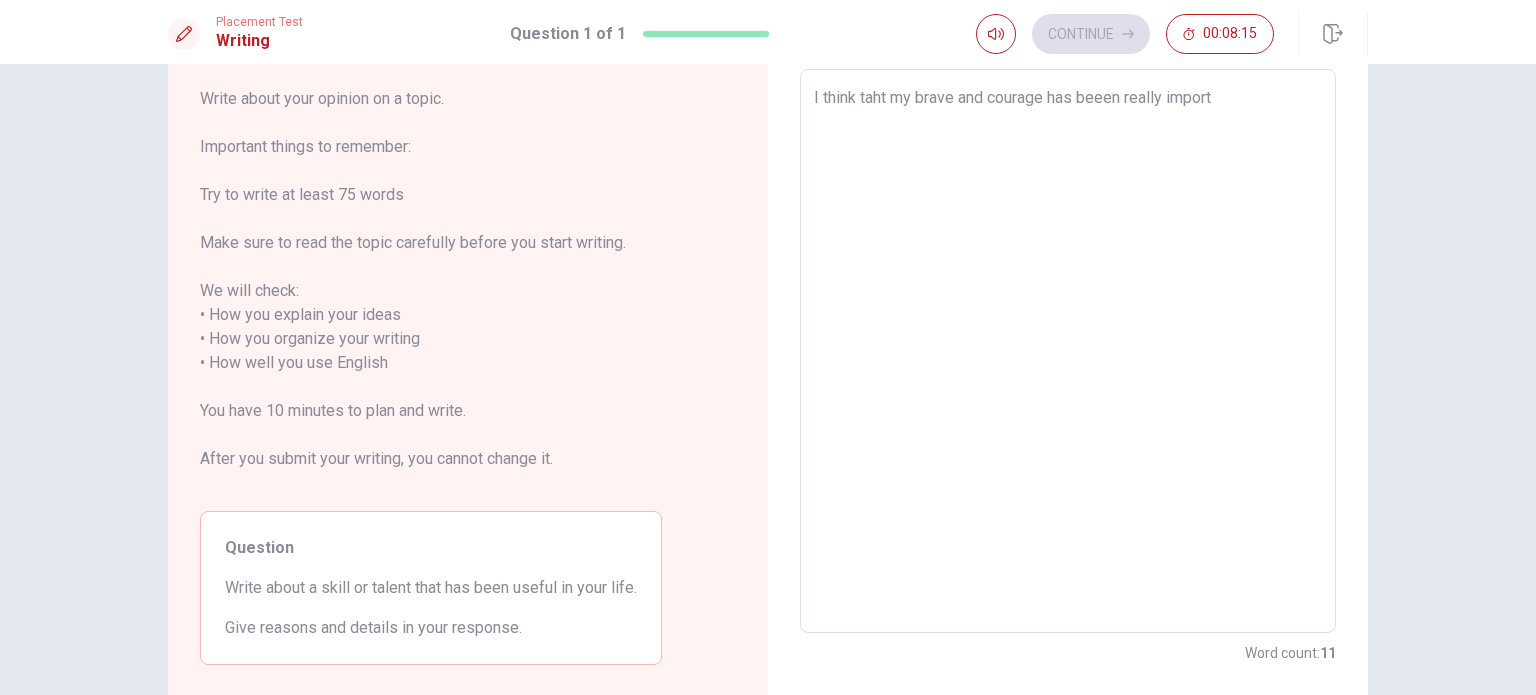 type on "x" 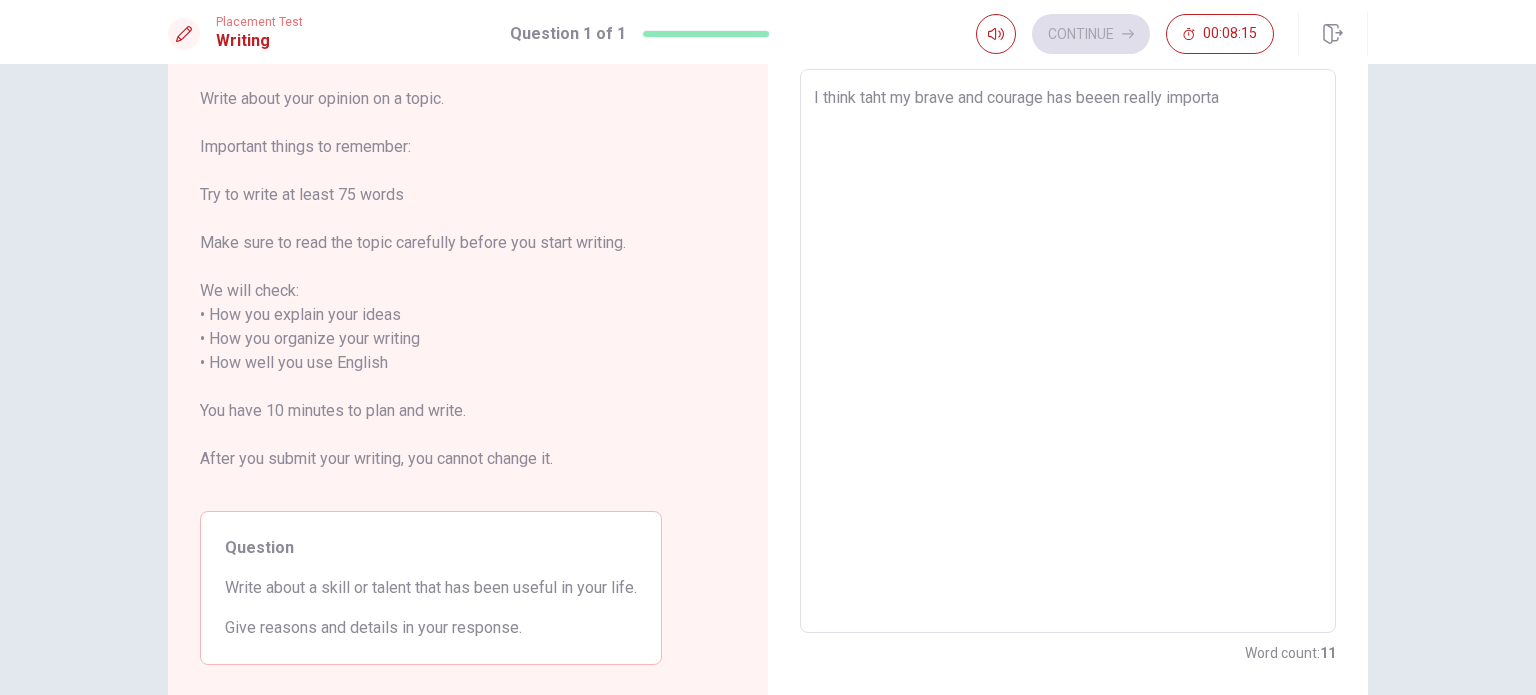 type on "x" 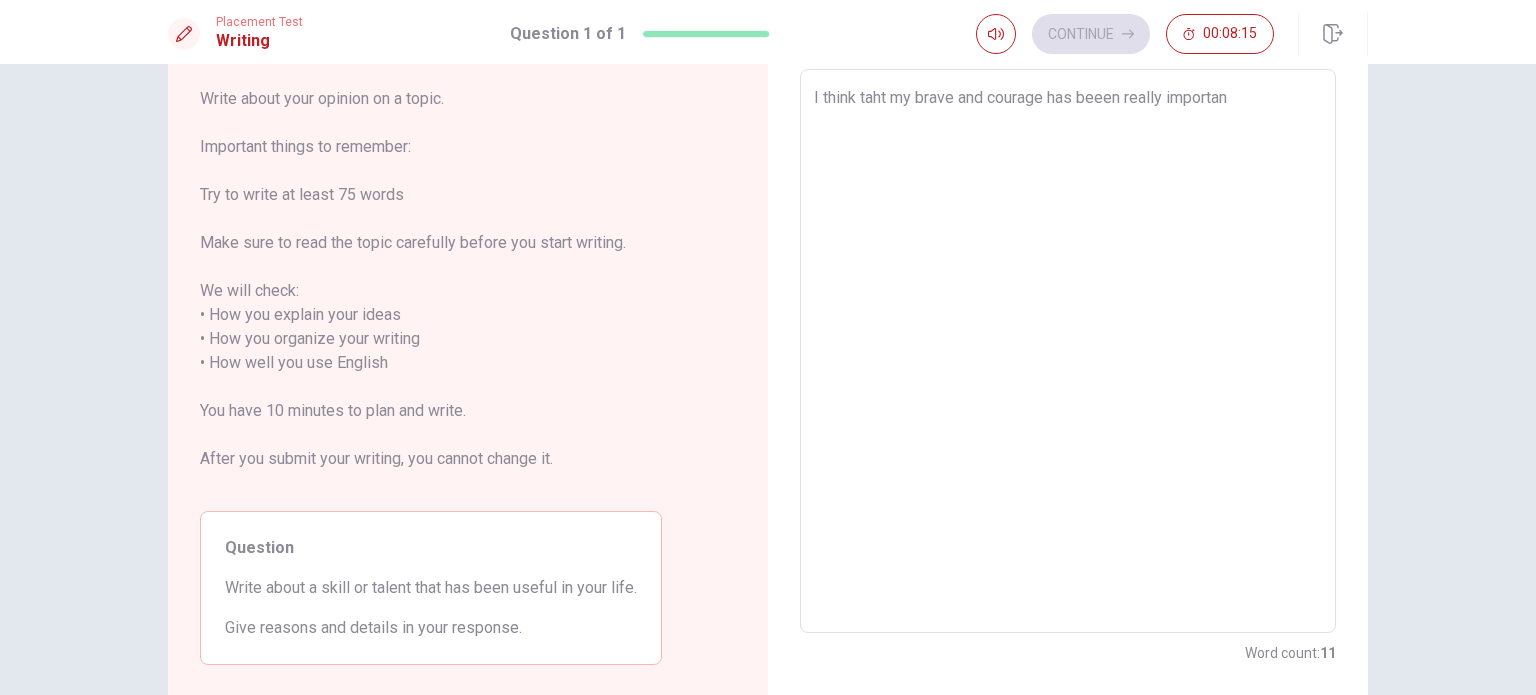 type on "x" 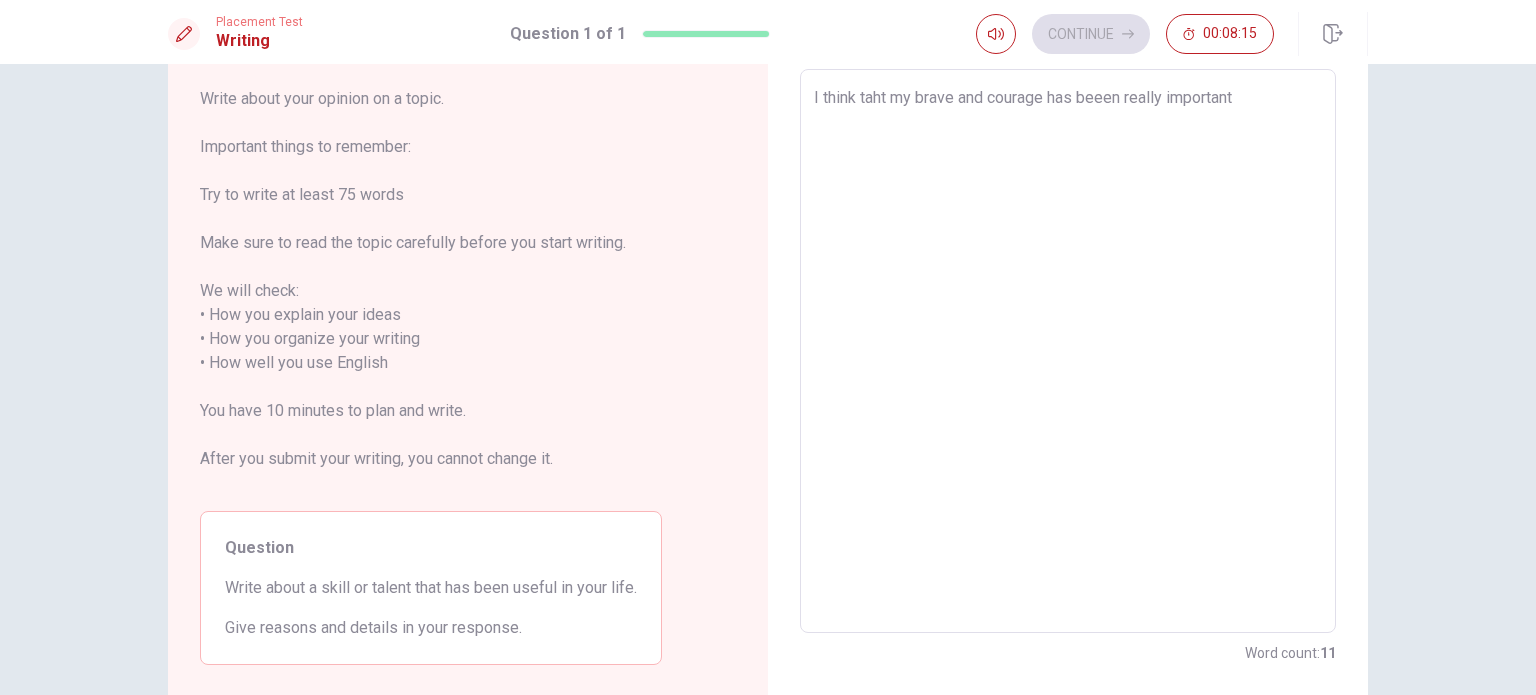 type on "x" 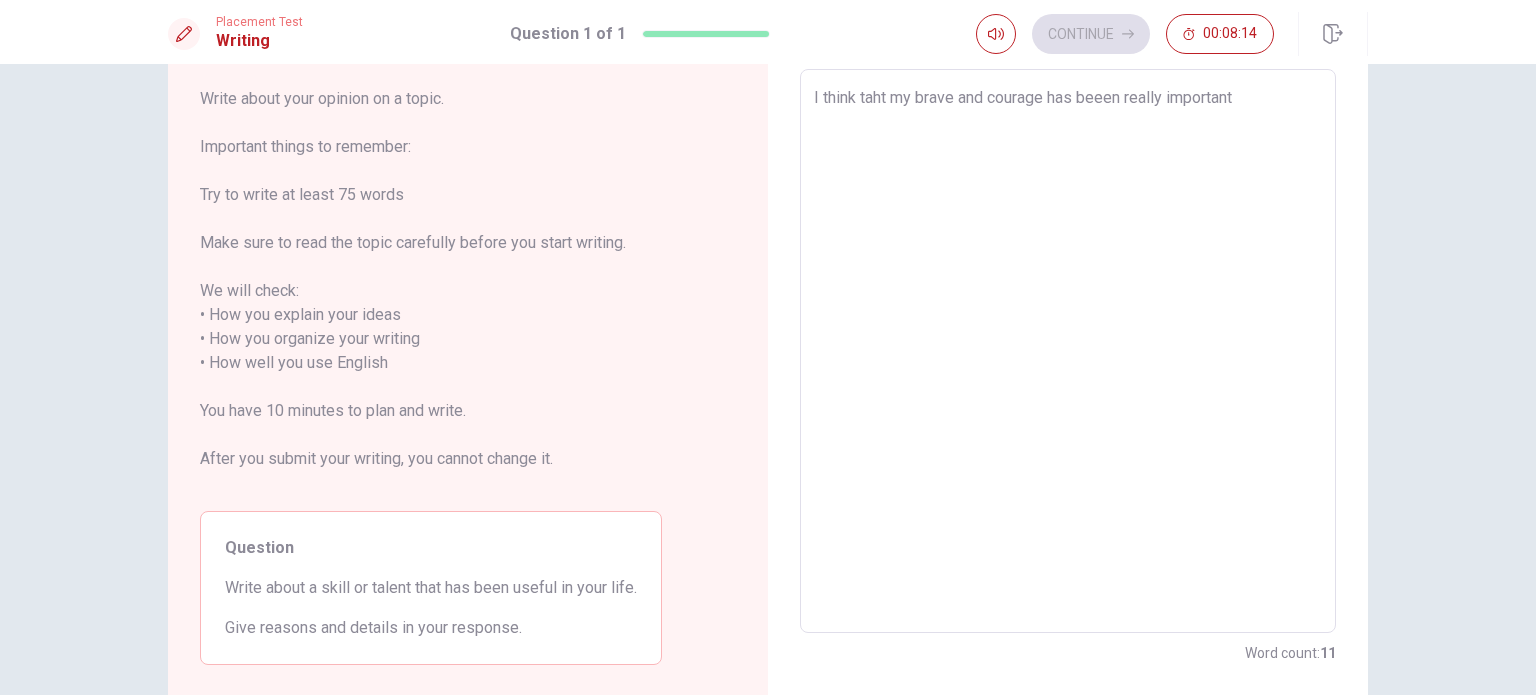 type on "I think taht my brave and courage has beeen really important" 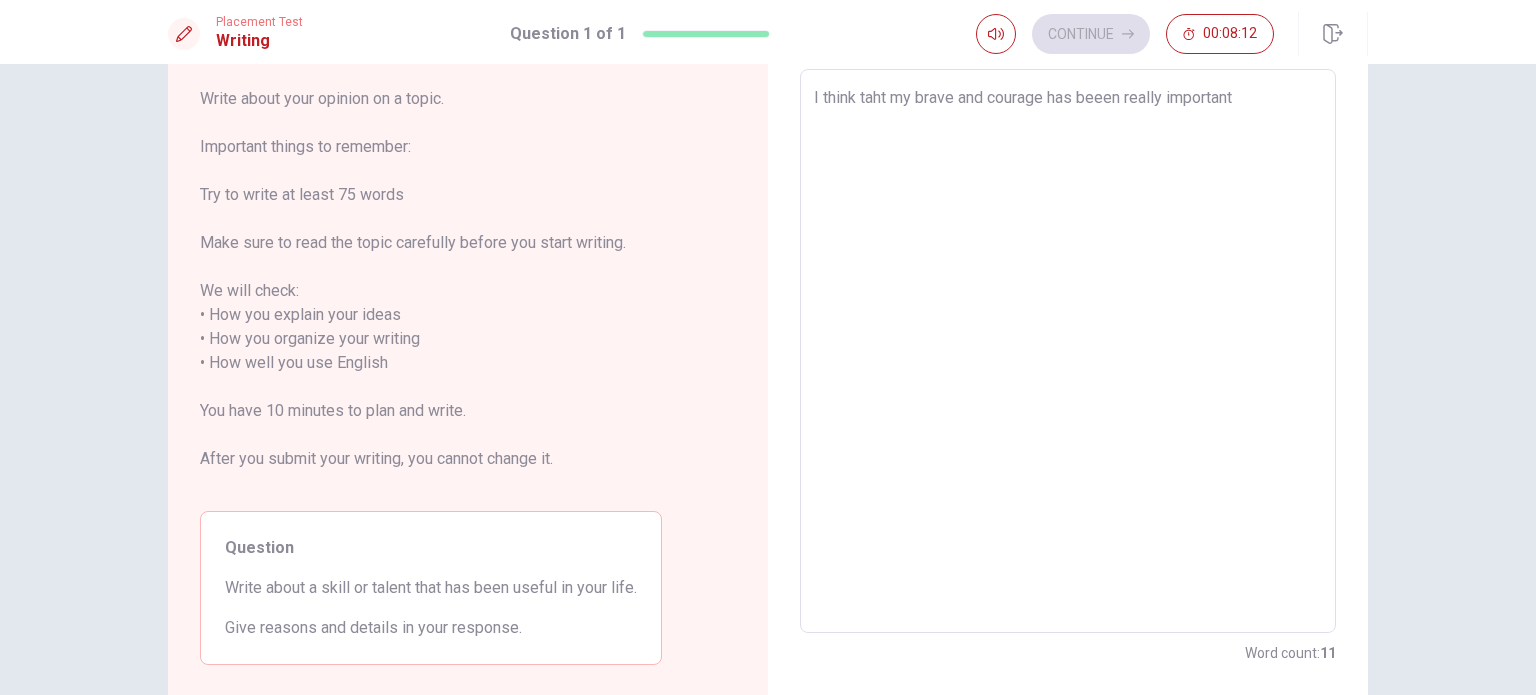 type on "x" 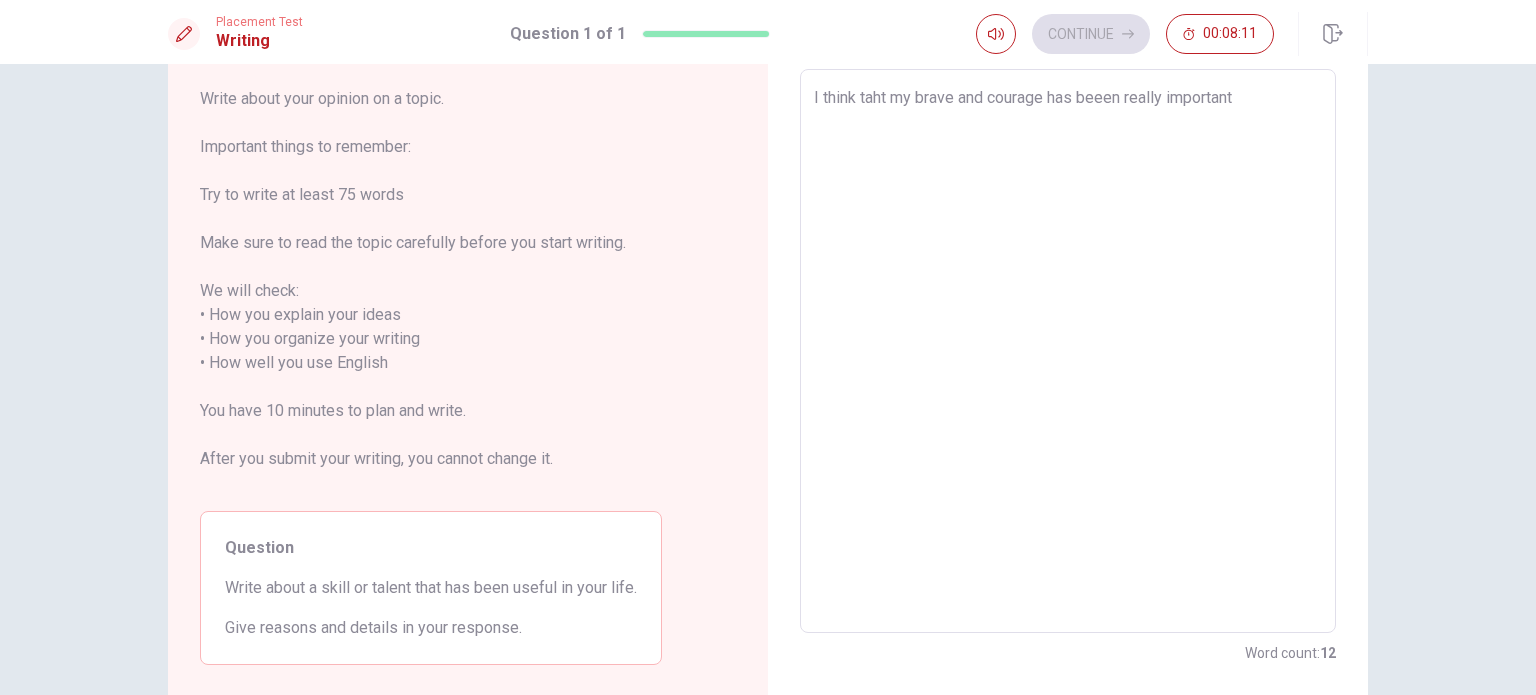 type on "I think taht my brave and courage has beeen really important a" 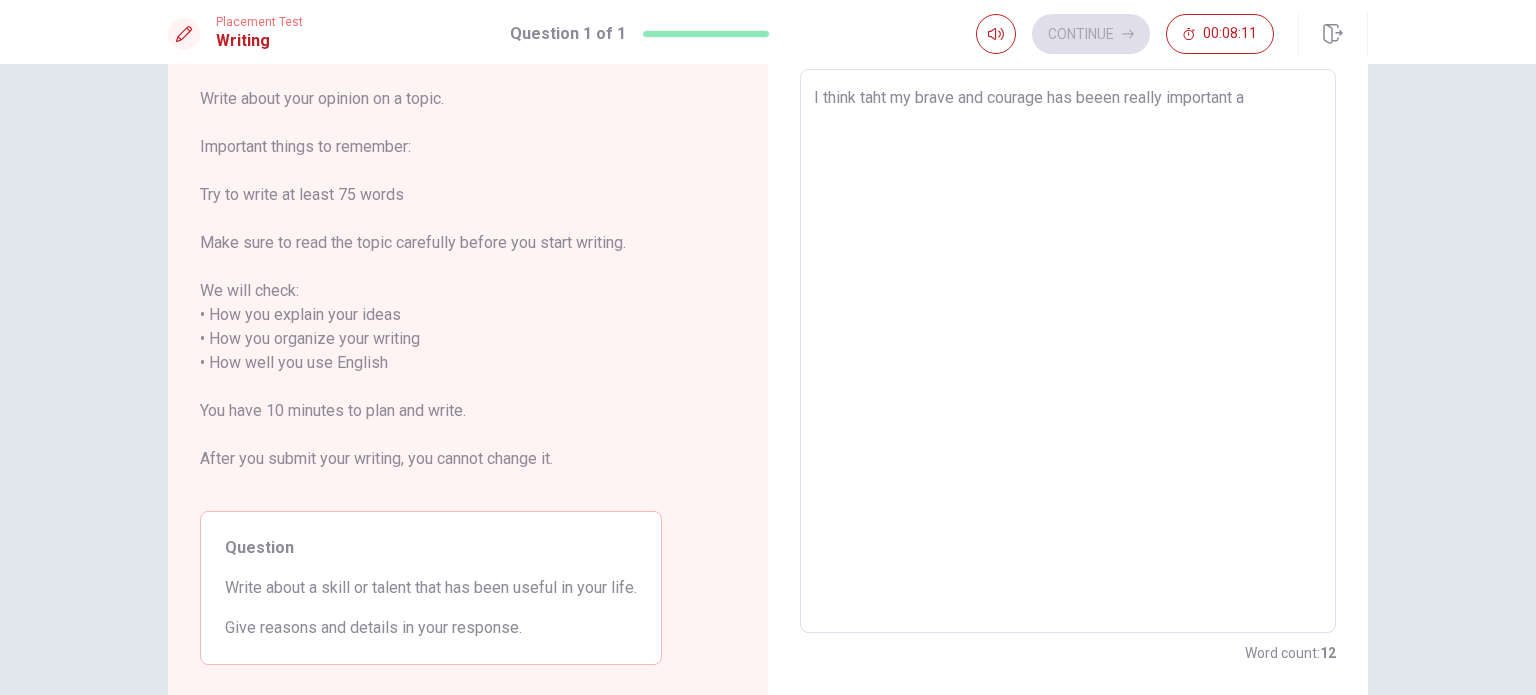type on "x" 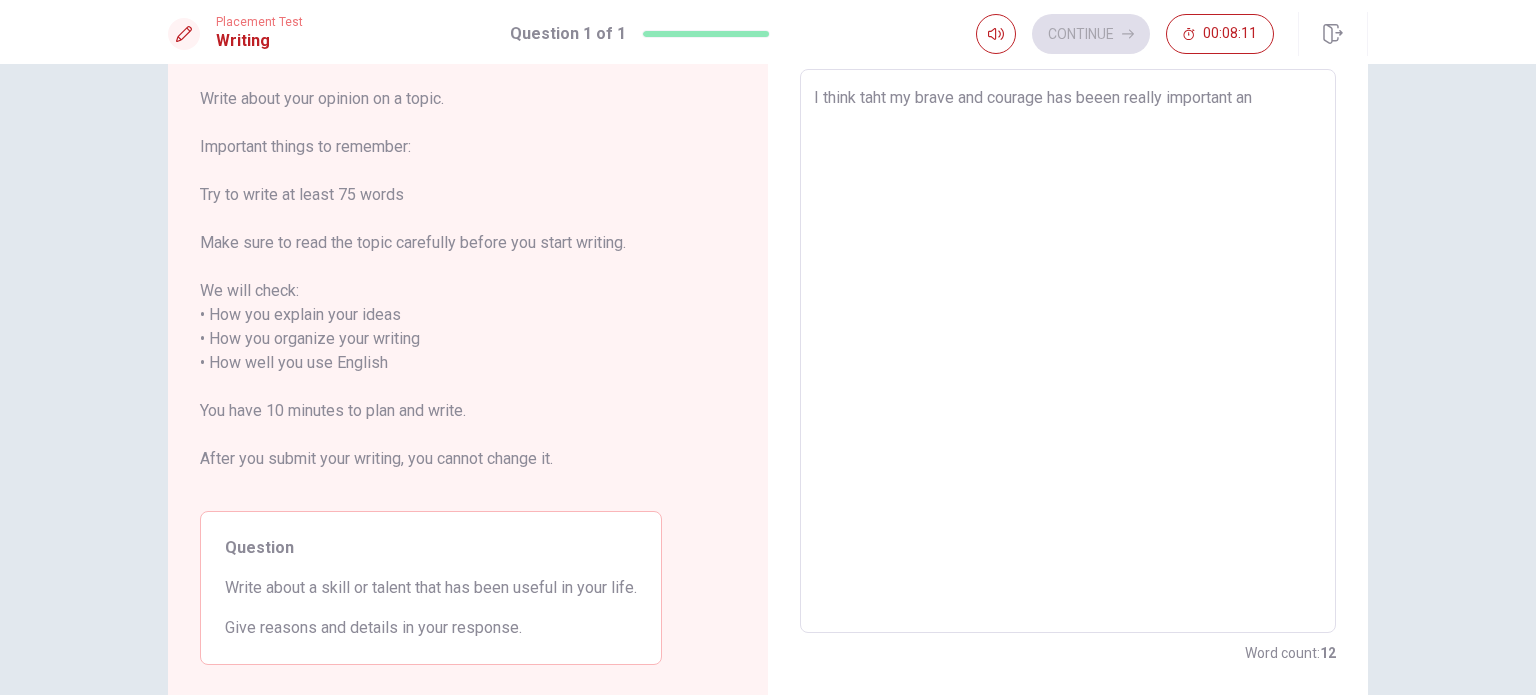 type on "x" 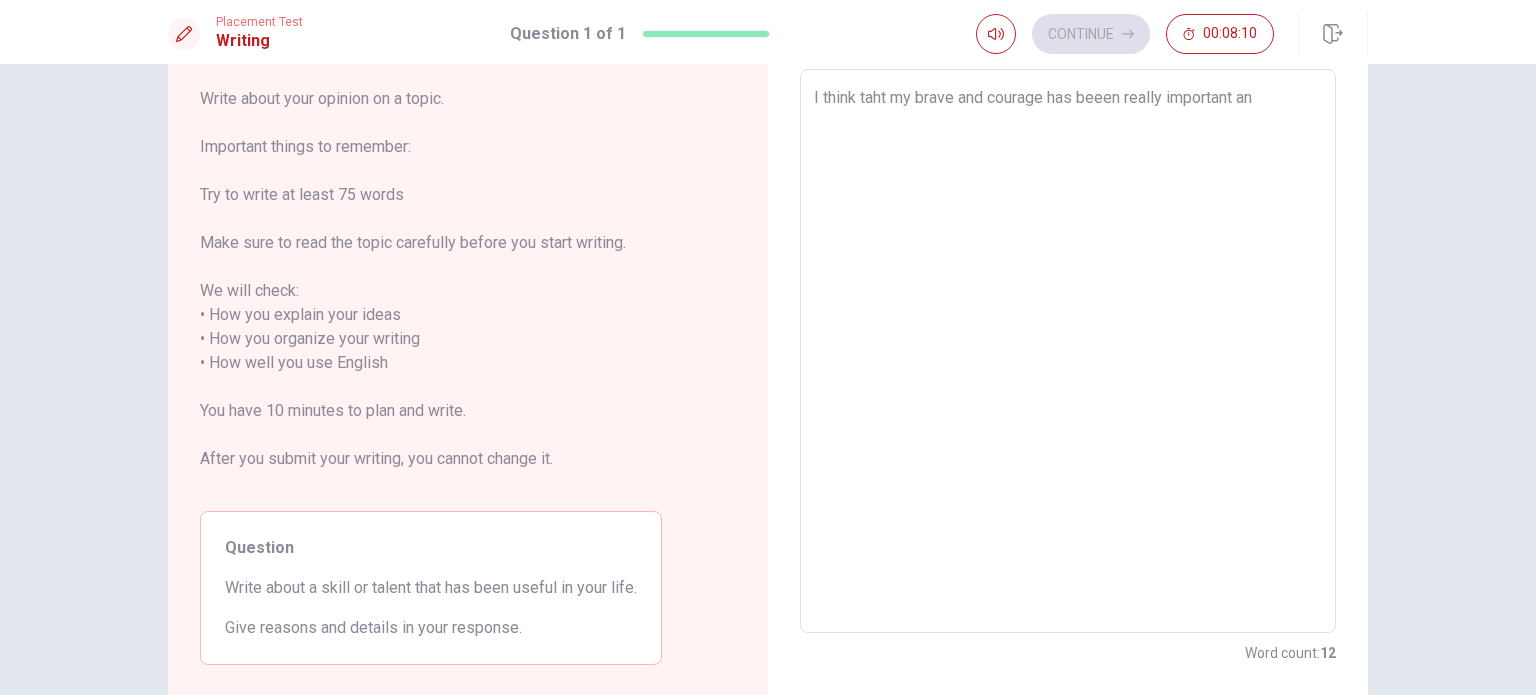 type on "I think taht my brave and courage has beeen really important an" 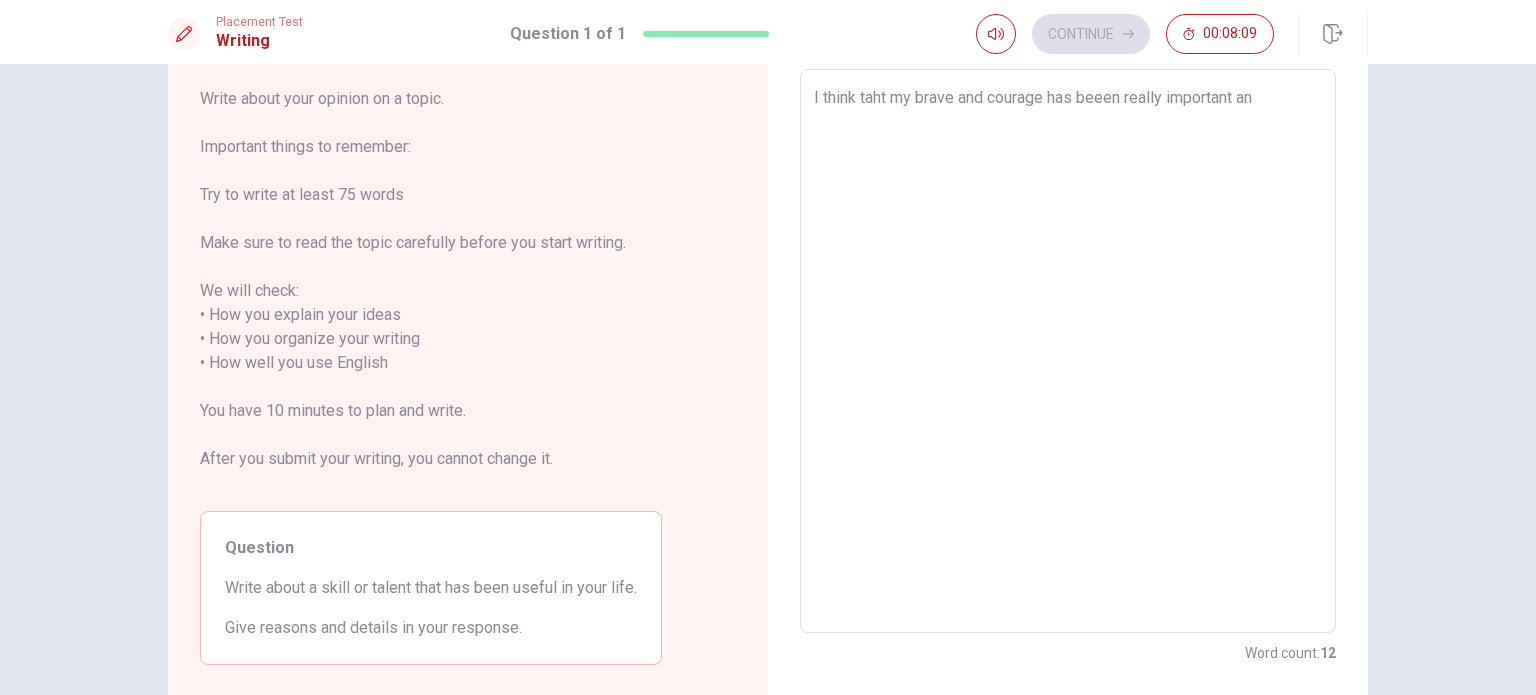 type on "x" 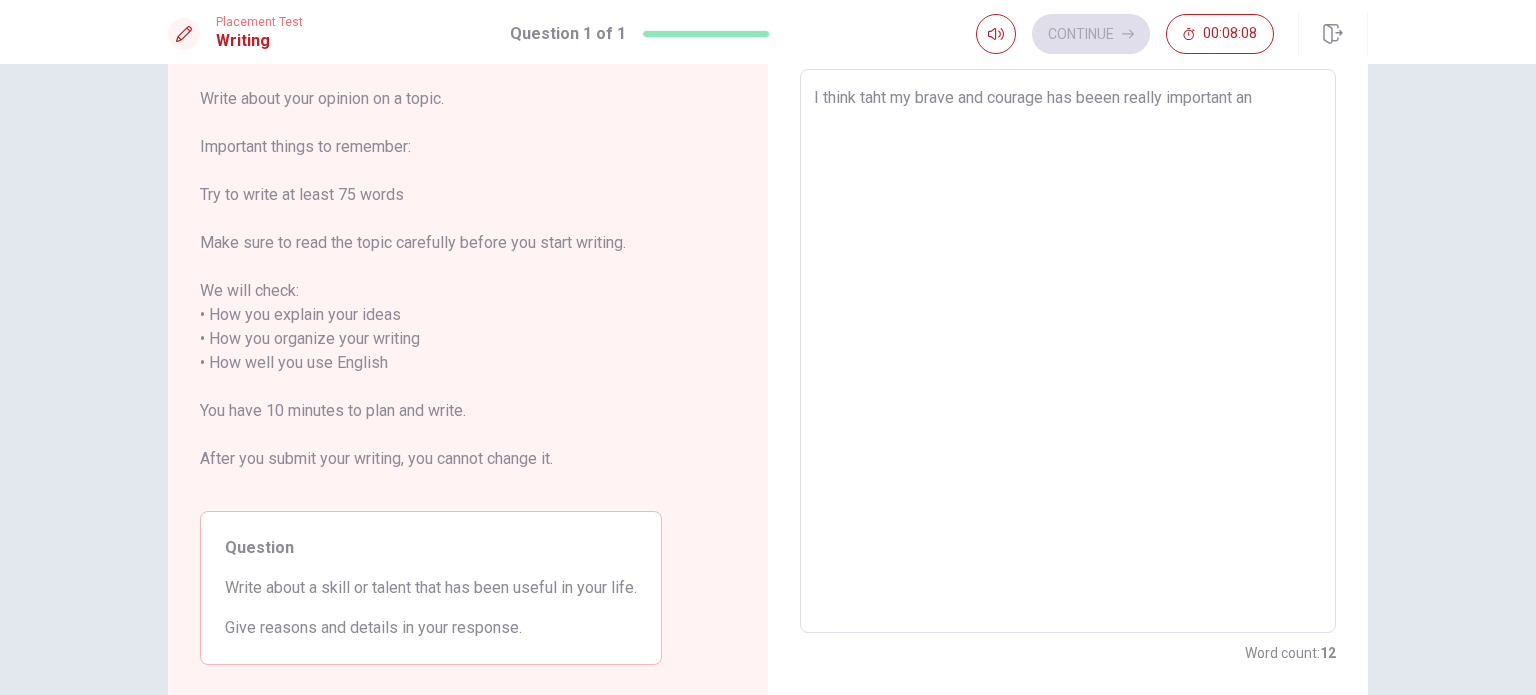 type on "I think taht my brave and courage has beeen really important an" 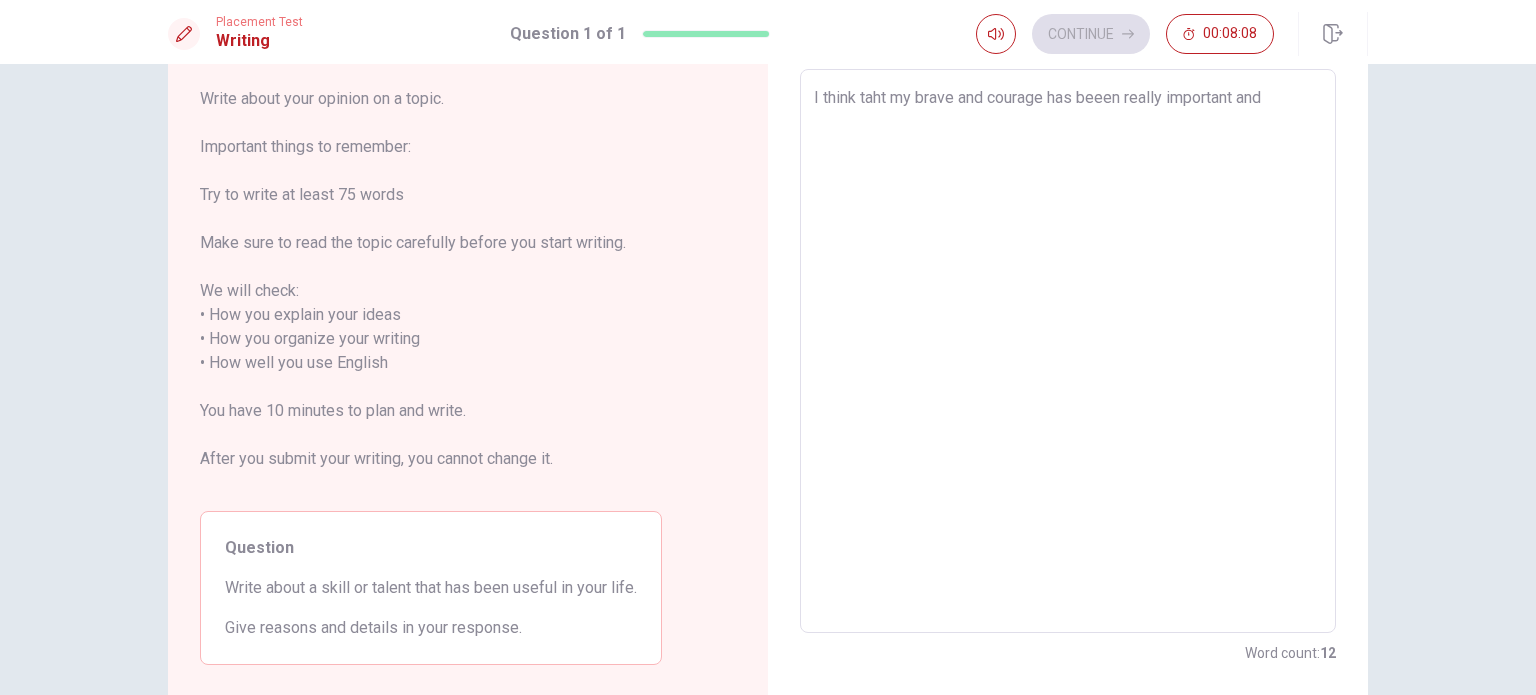 type on "x" 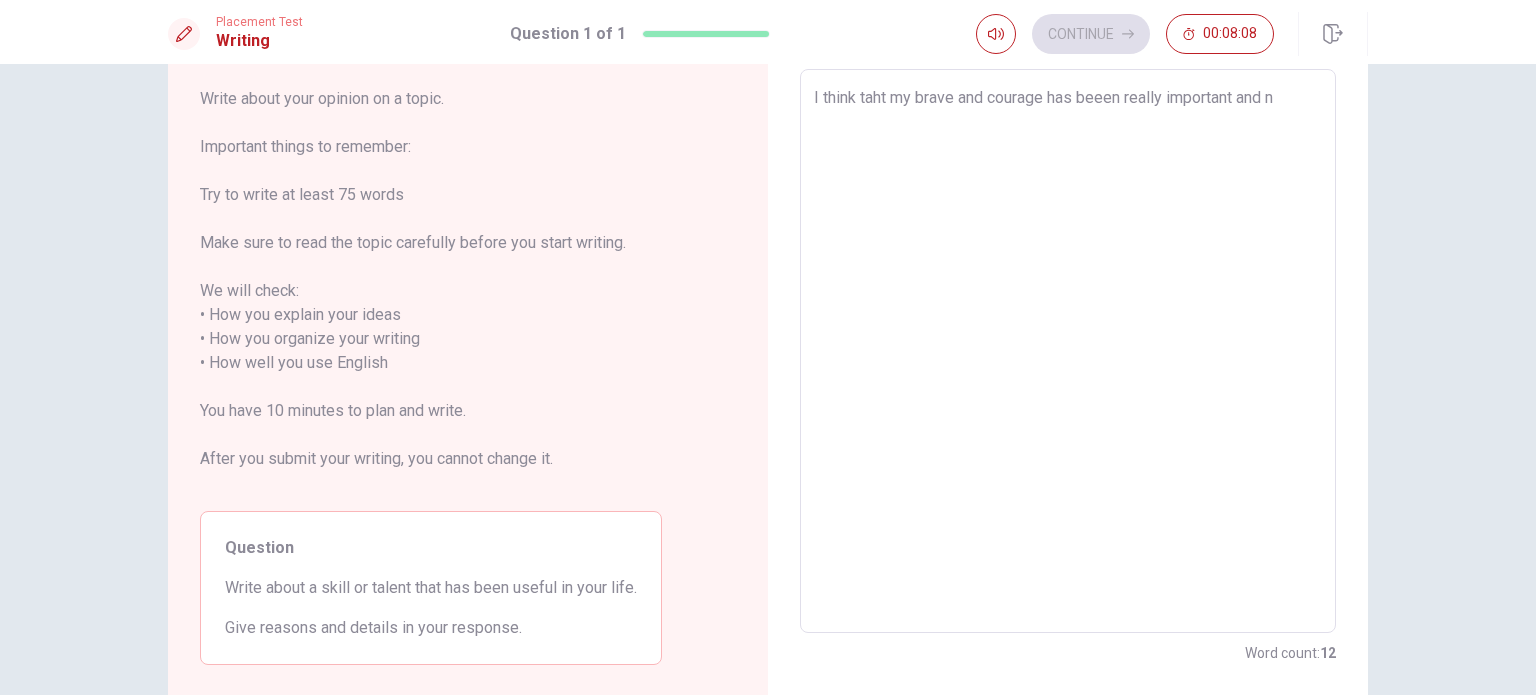 type on "x" 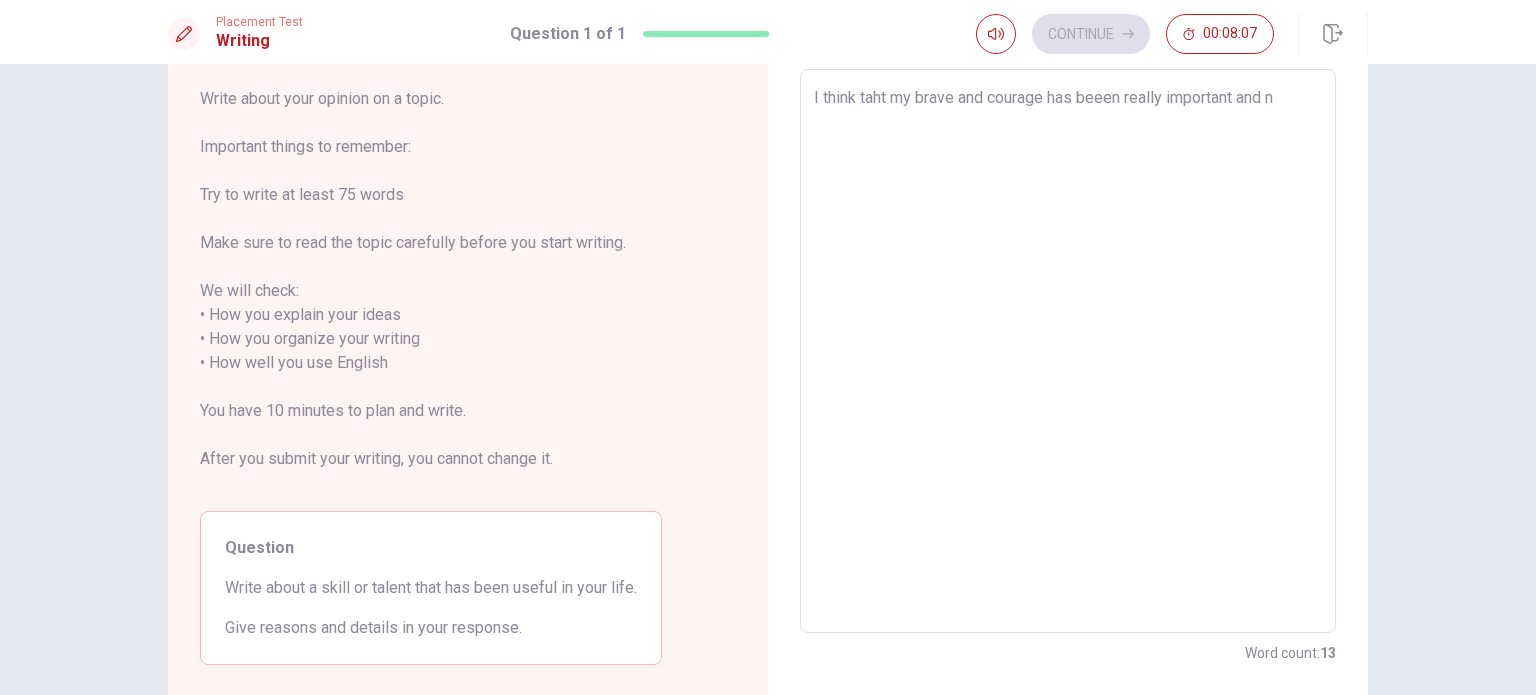 type on "I think taht my brave and courage has beeen really important and ne" 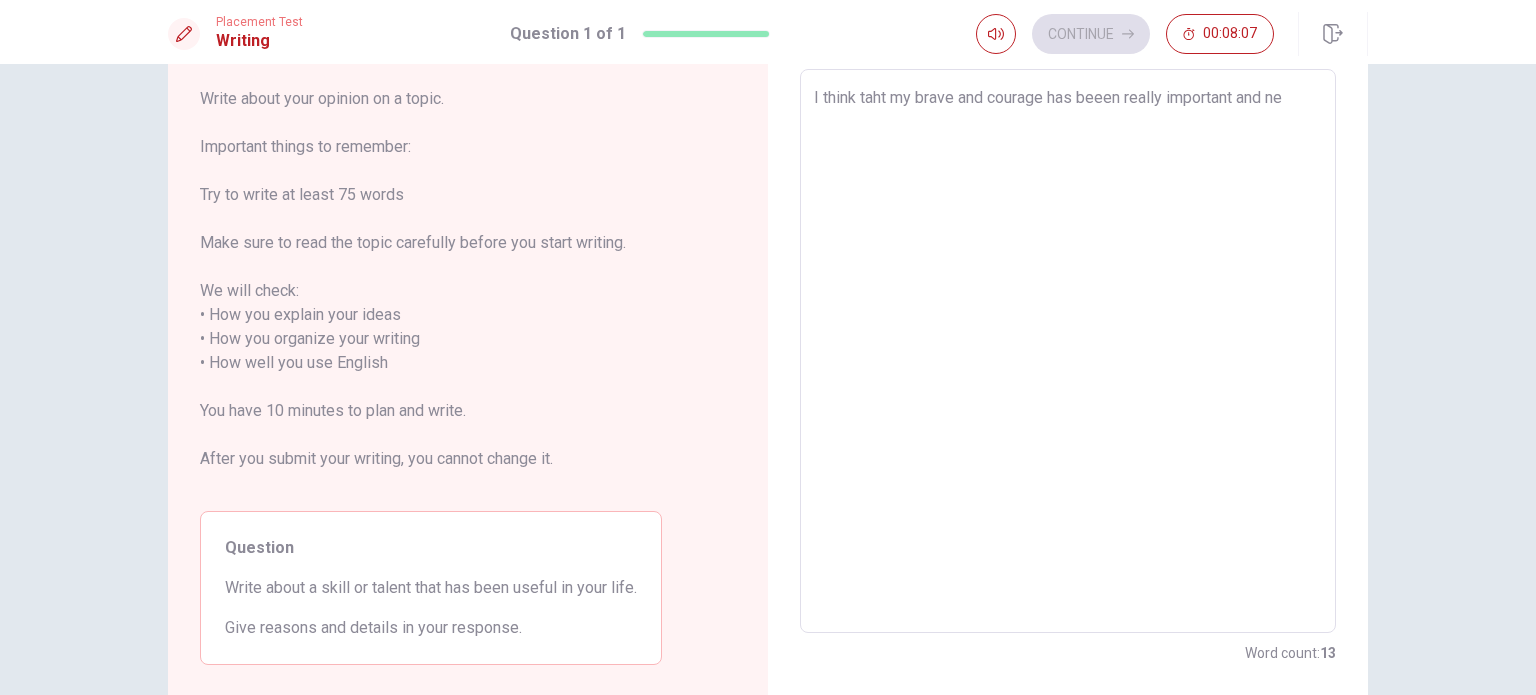 type on "x" 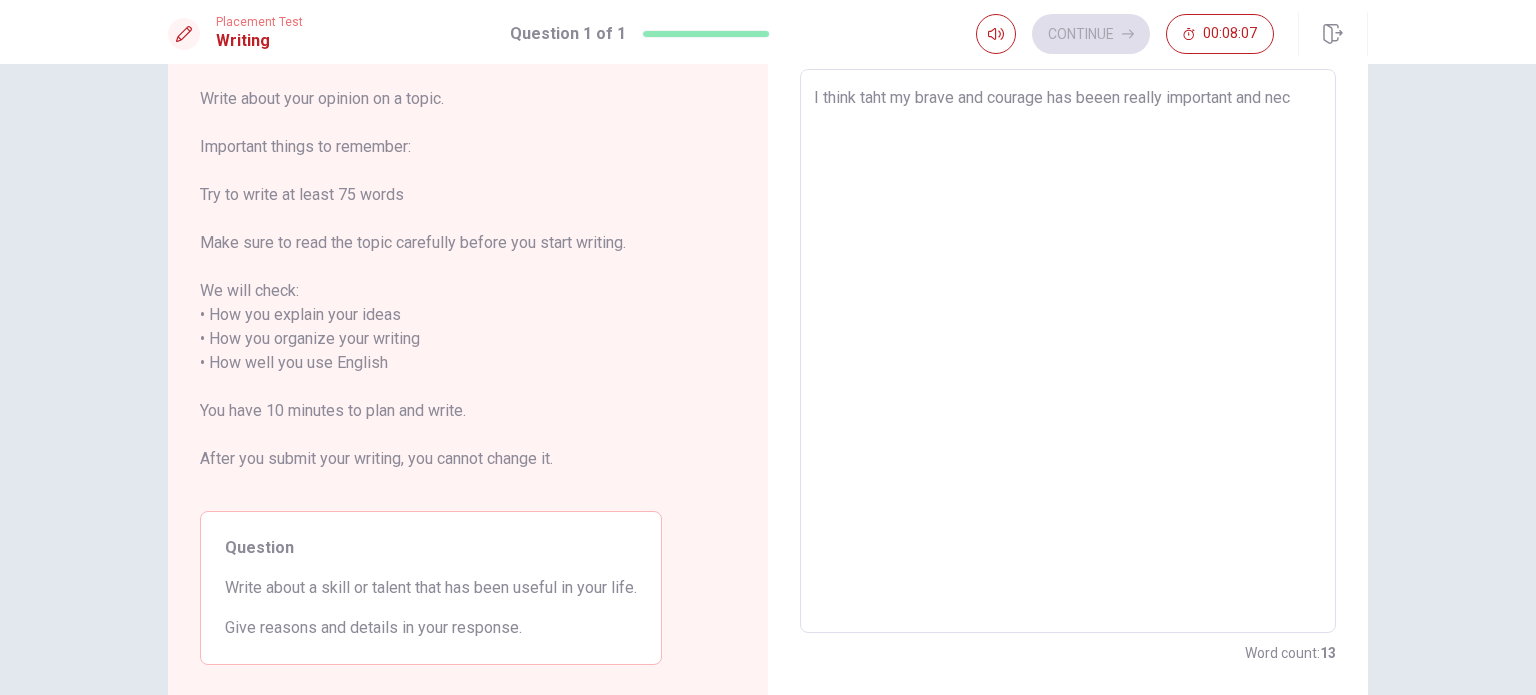 type on "x" 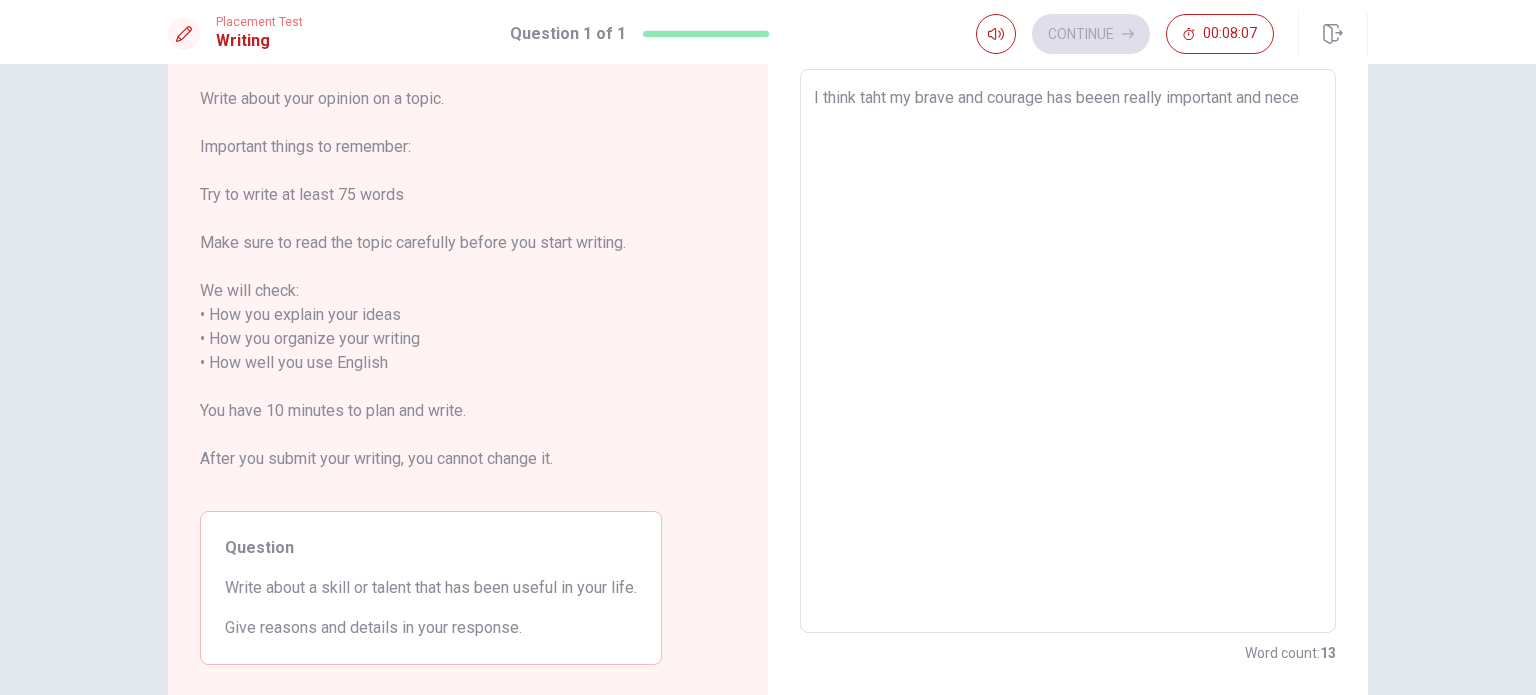 type on "x" 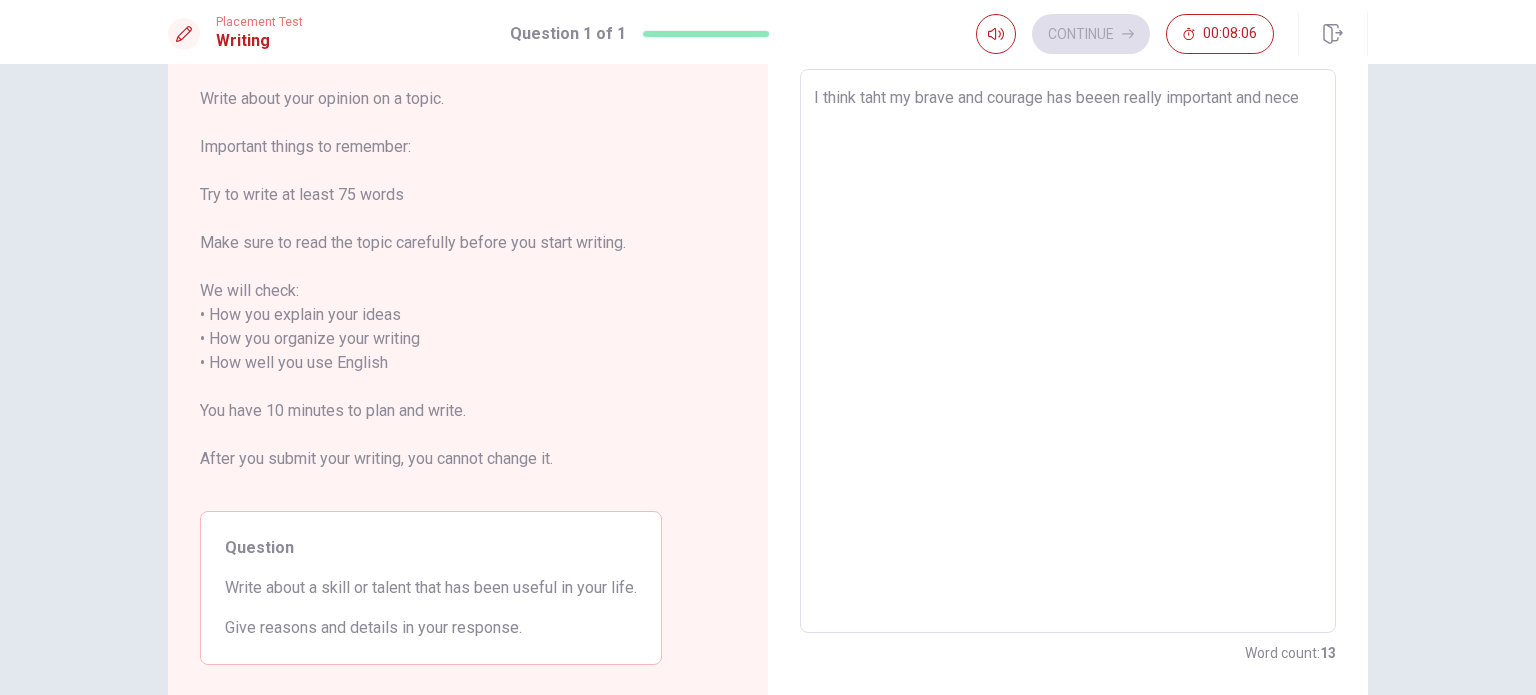 type on "I think taht my brave and courage has beeen really important and neces" 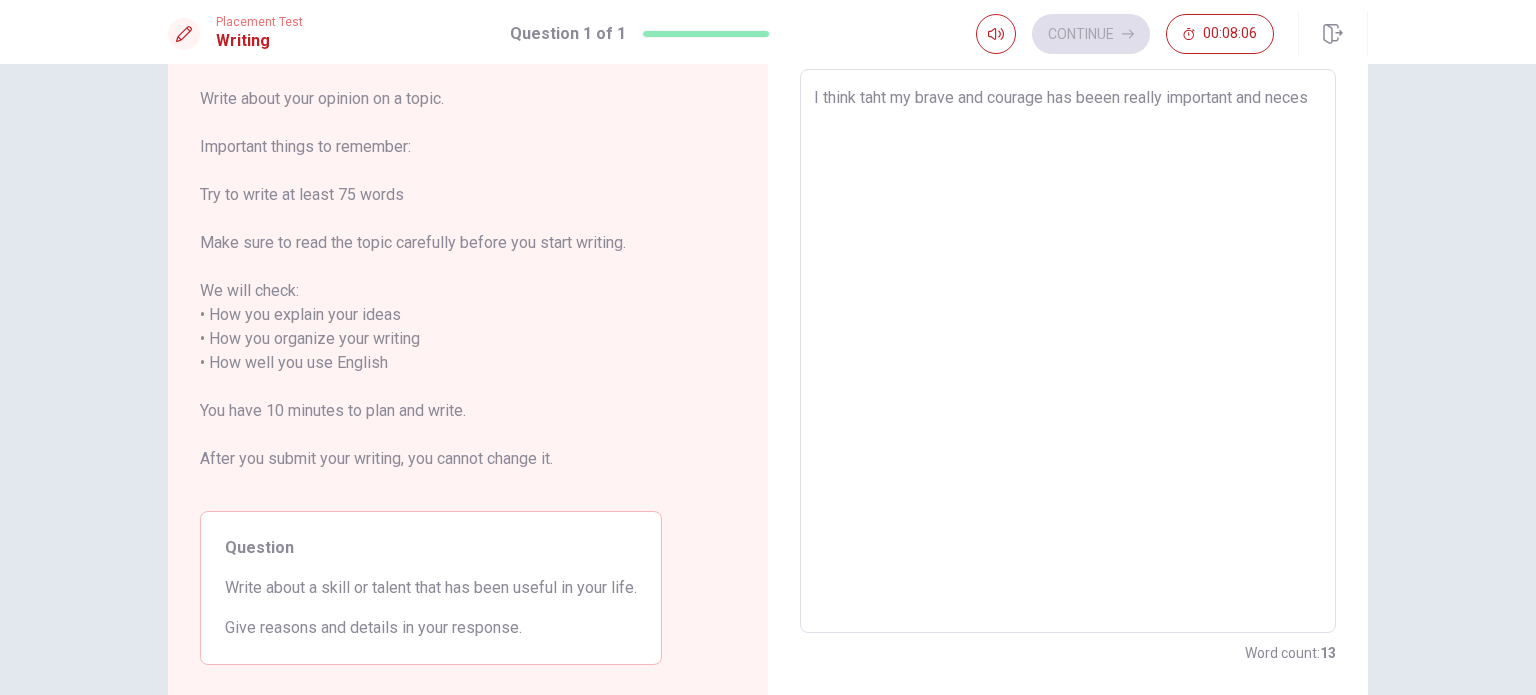 type on "x" 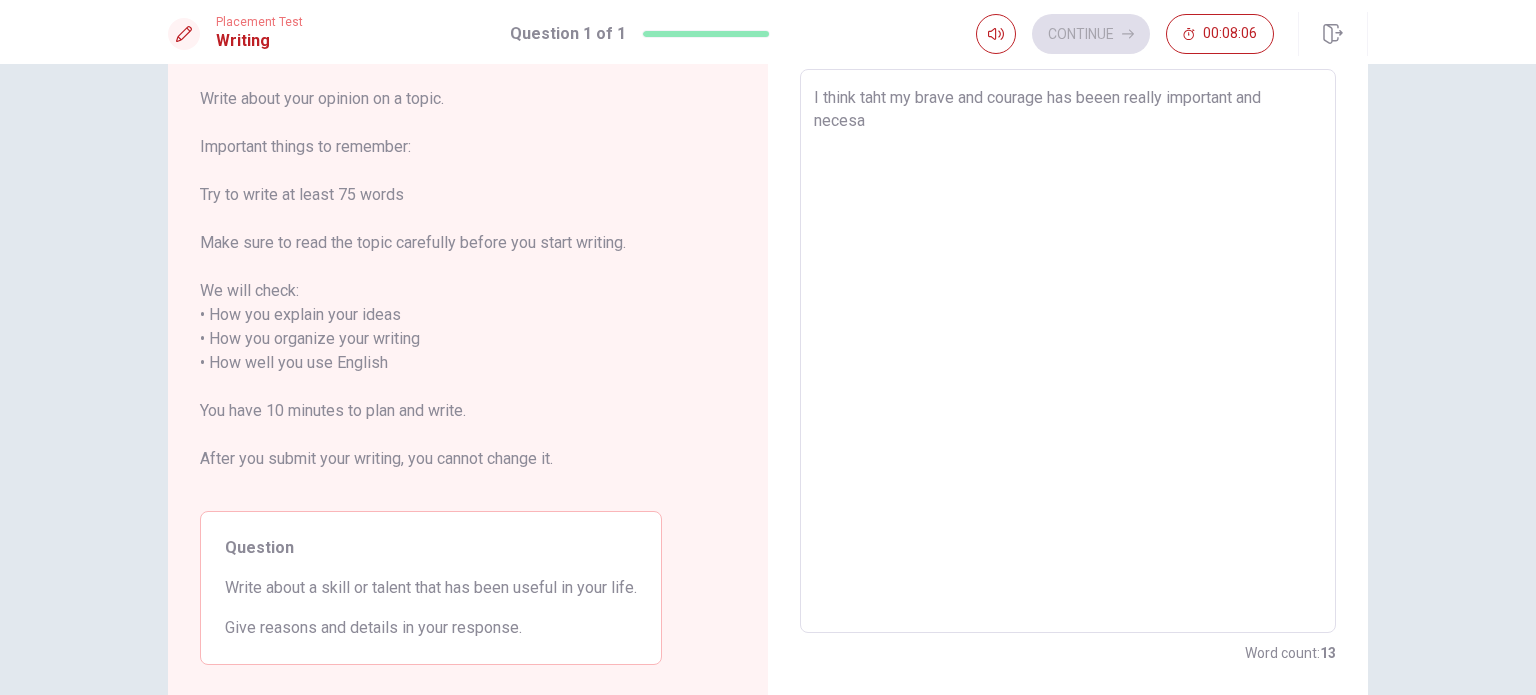 type on "x" 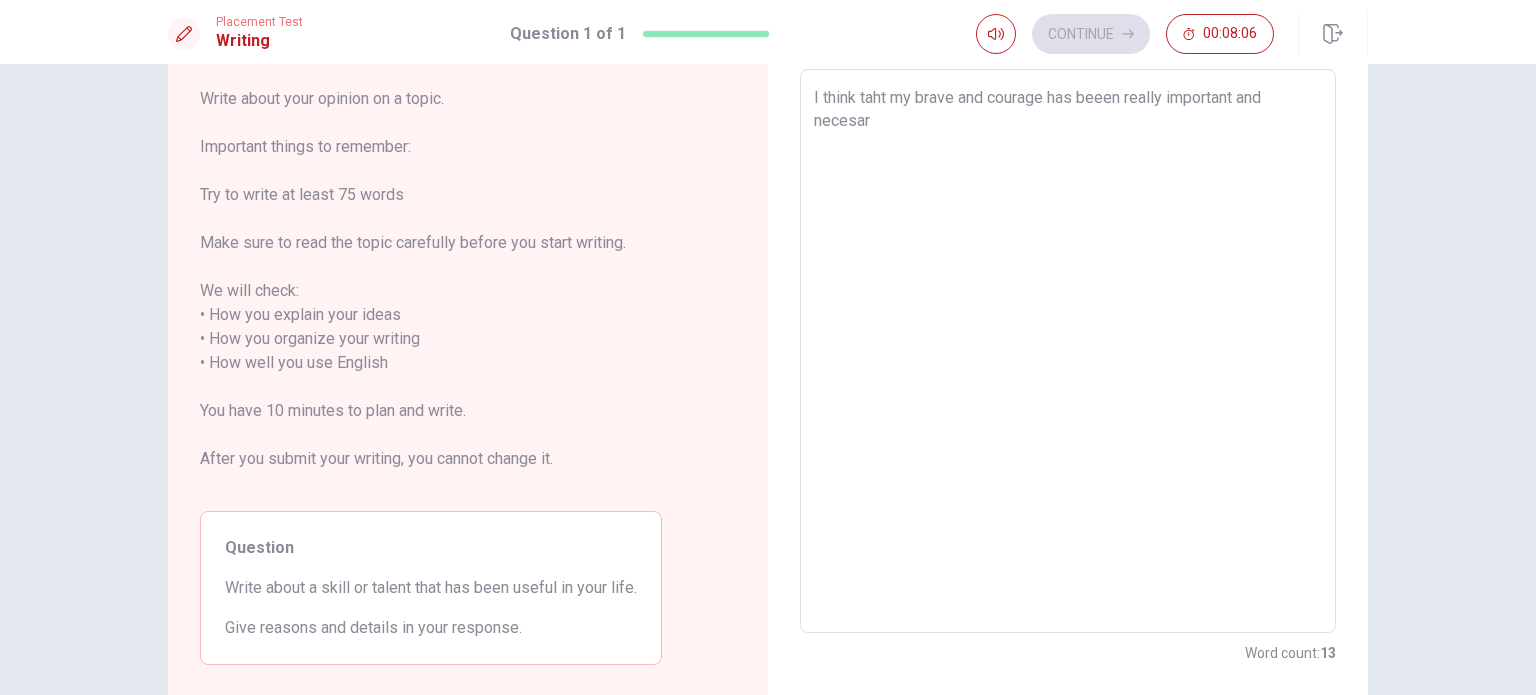 type on "x" 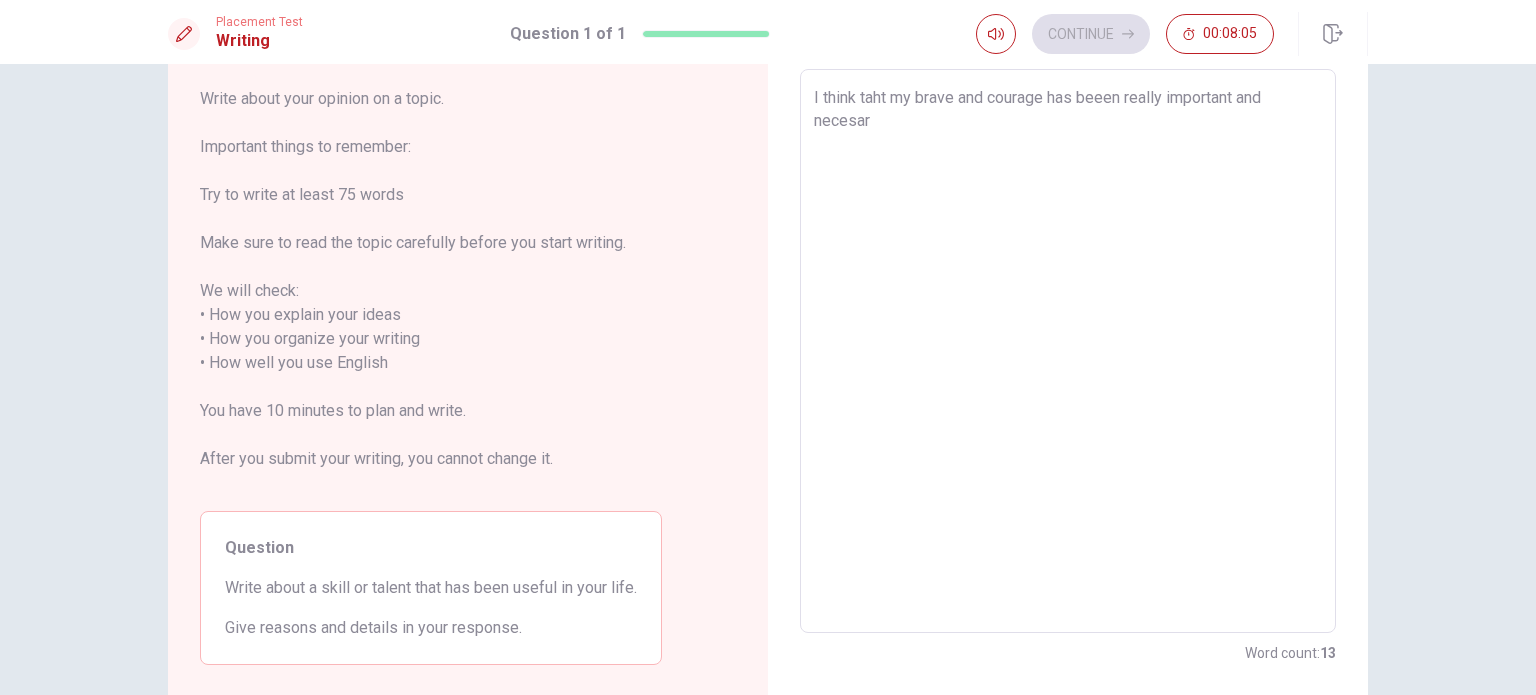 type on "I think taht my brave and courage has beeen really important and necesary" 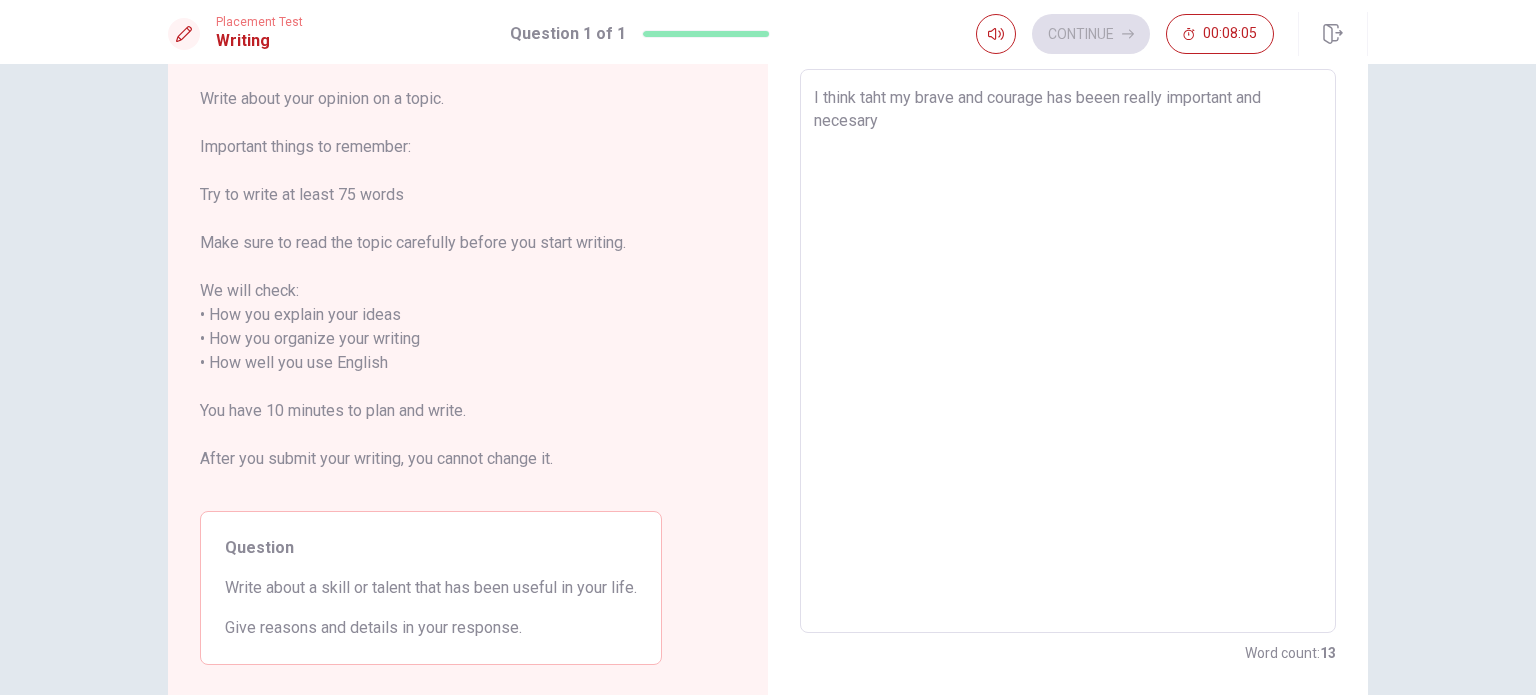type on "x" 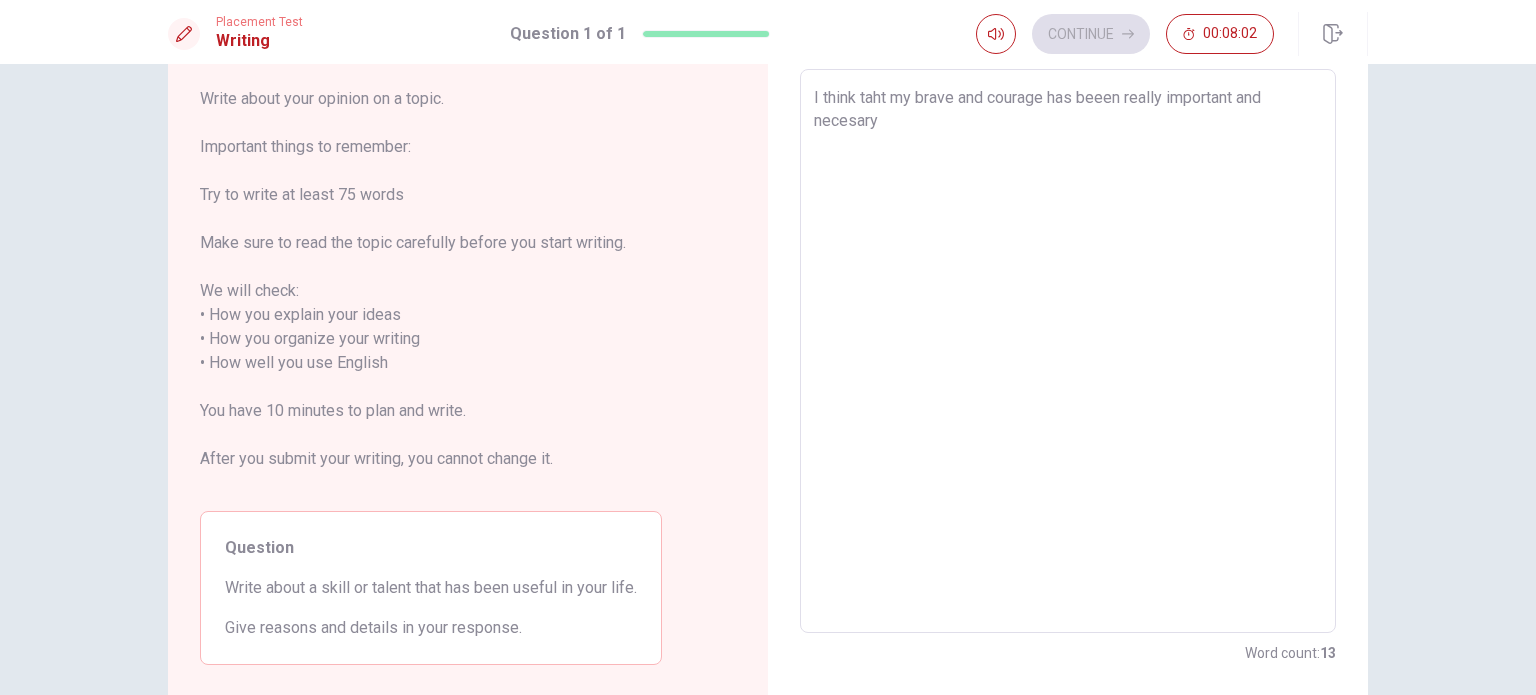 type on "x" 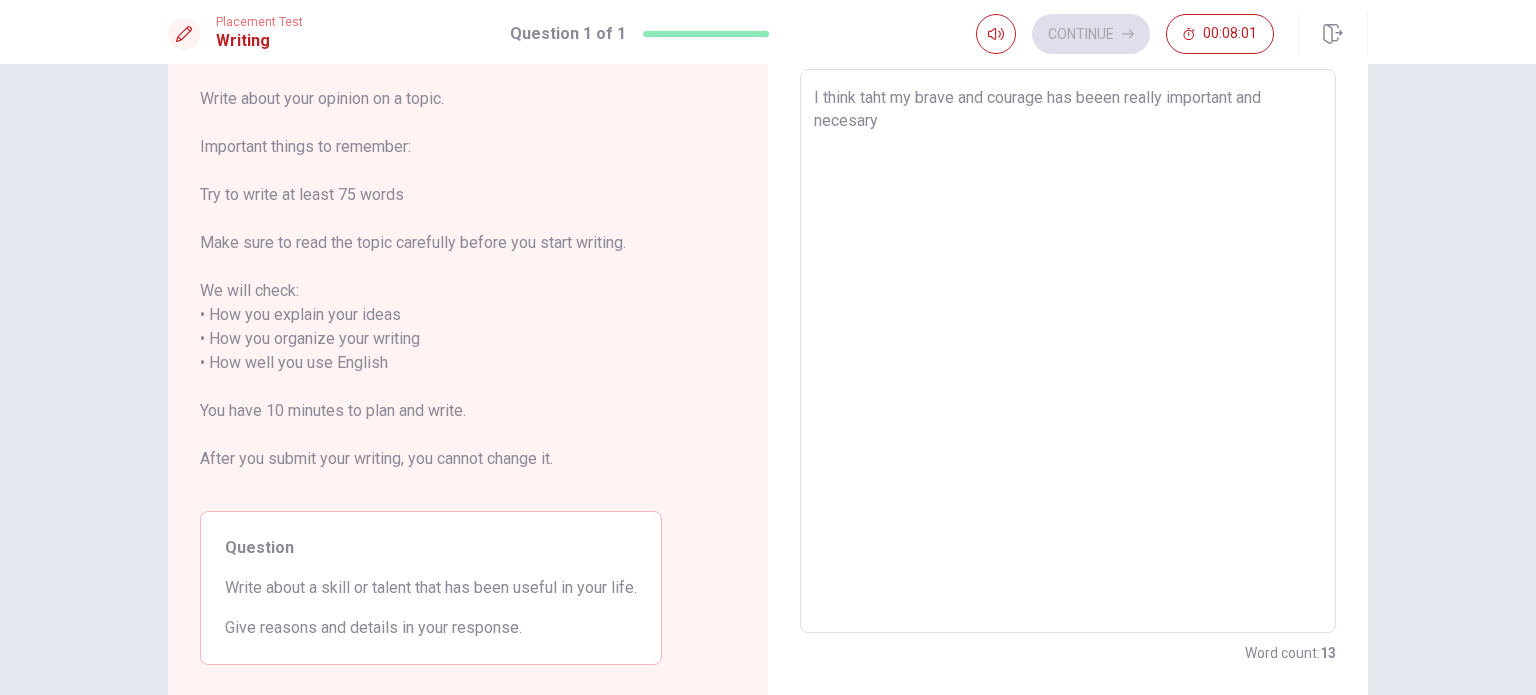 type on "I think taht my brave and courage has beeen really important and necesary t" 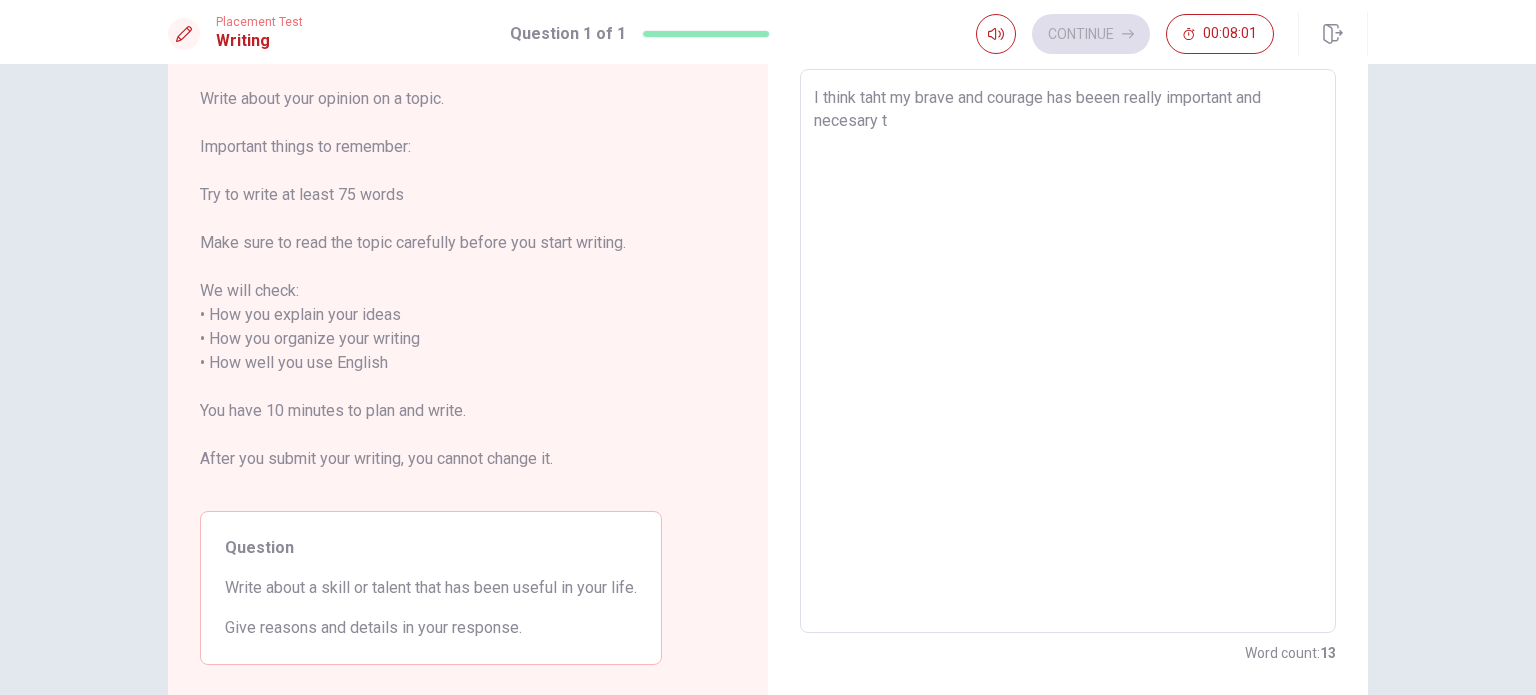 type on "x" 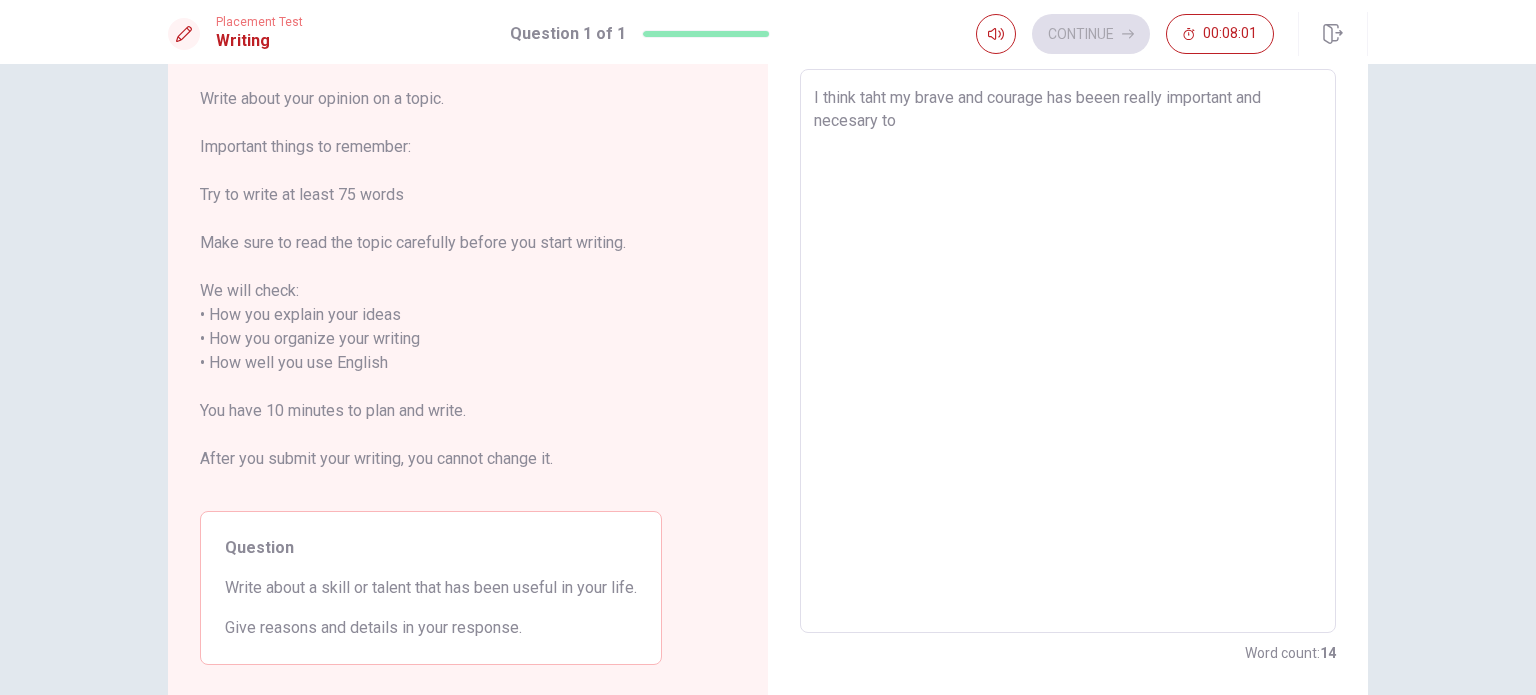 type on "I think taht my brave and courage has beeen really important and necesary to" 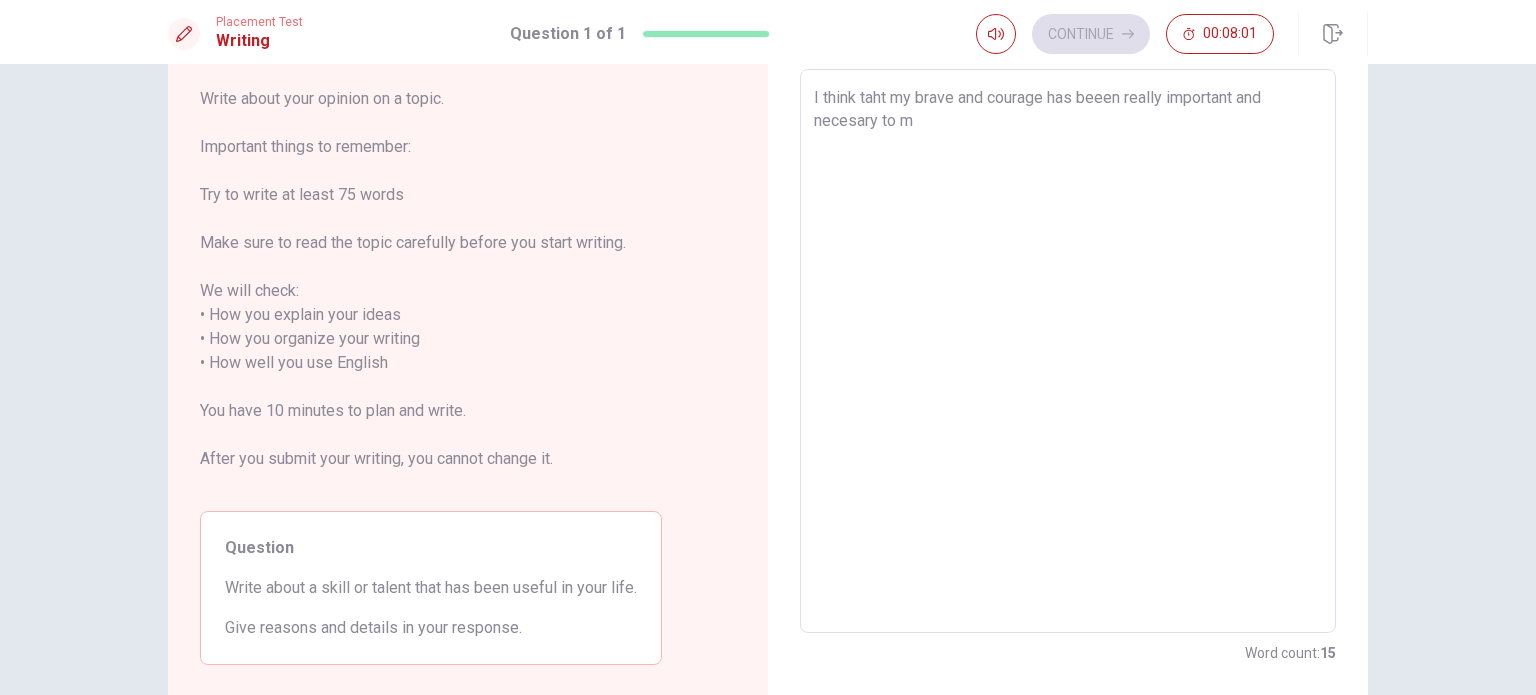 type on "x" 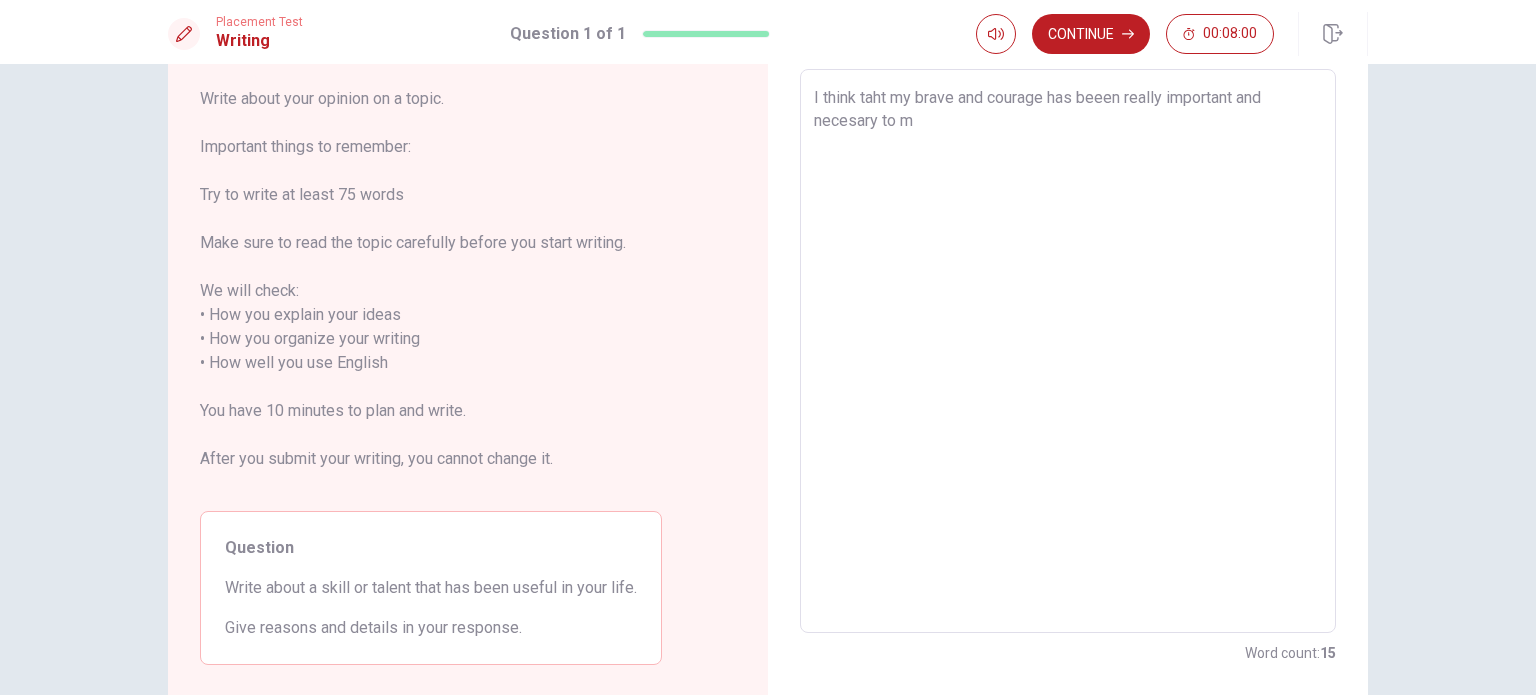 type on "I think taht my brave and courage has beeen really important and necesary to my" 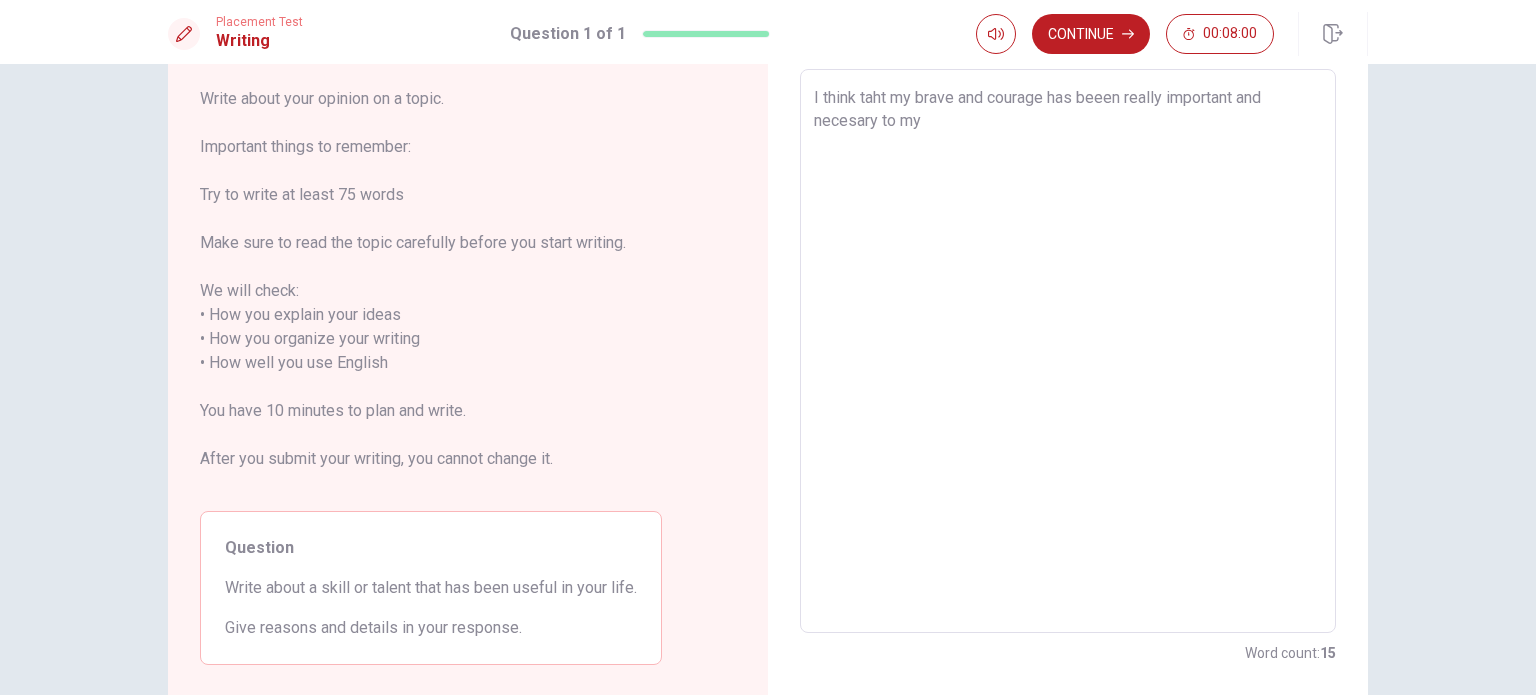 type on "x" 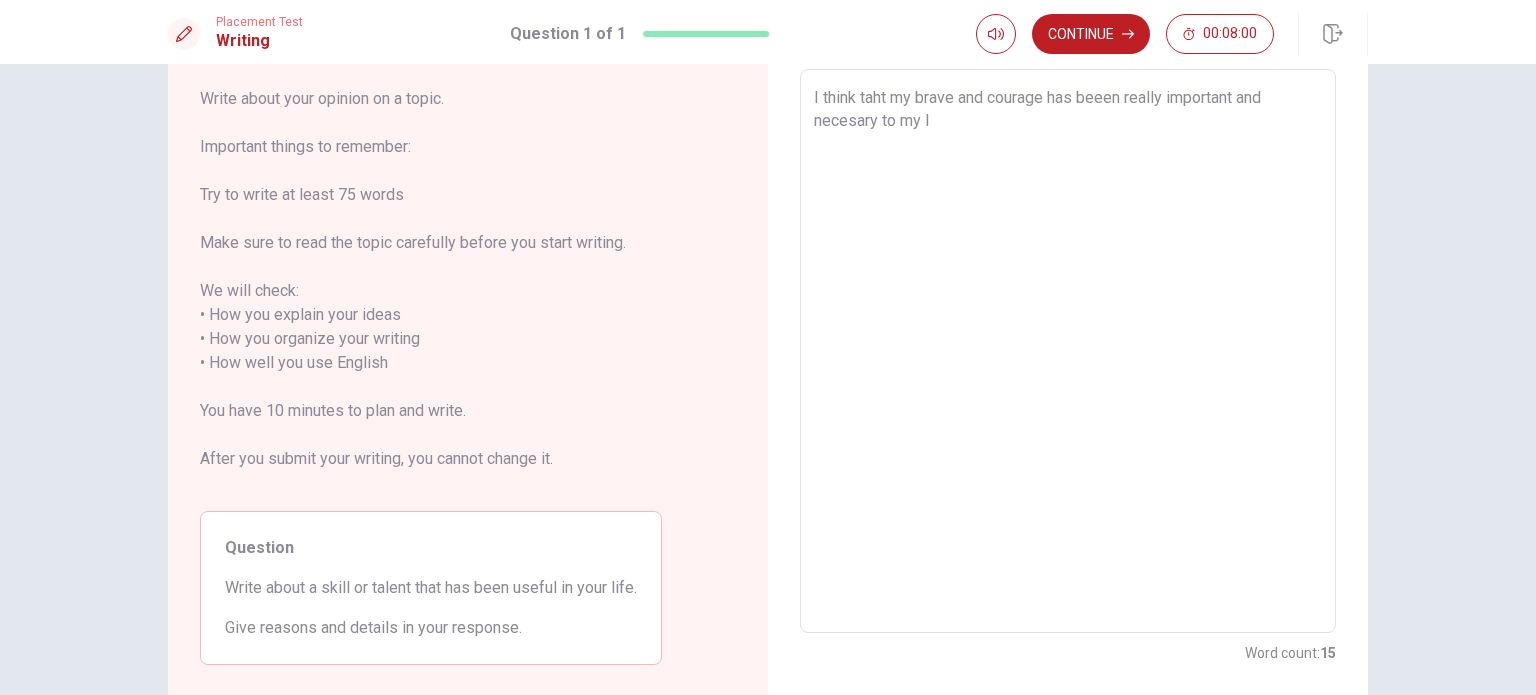 type on "x" 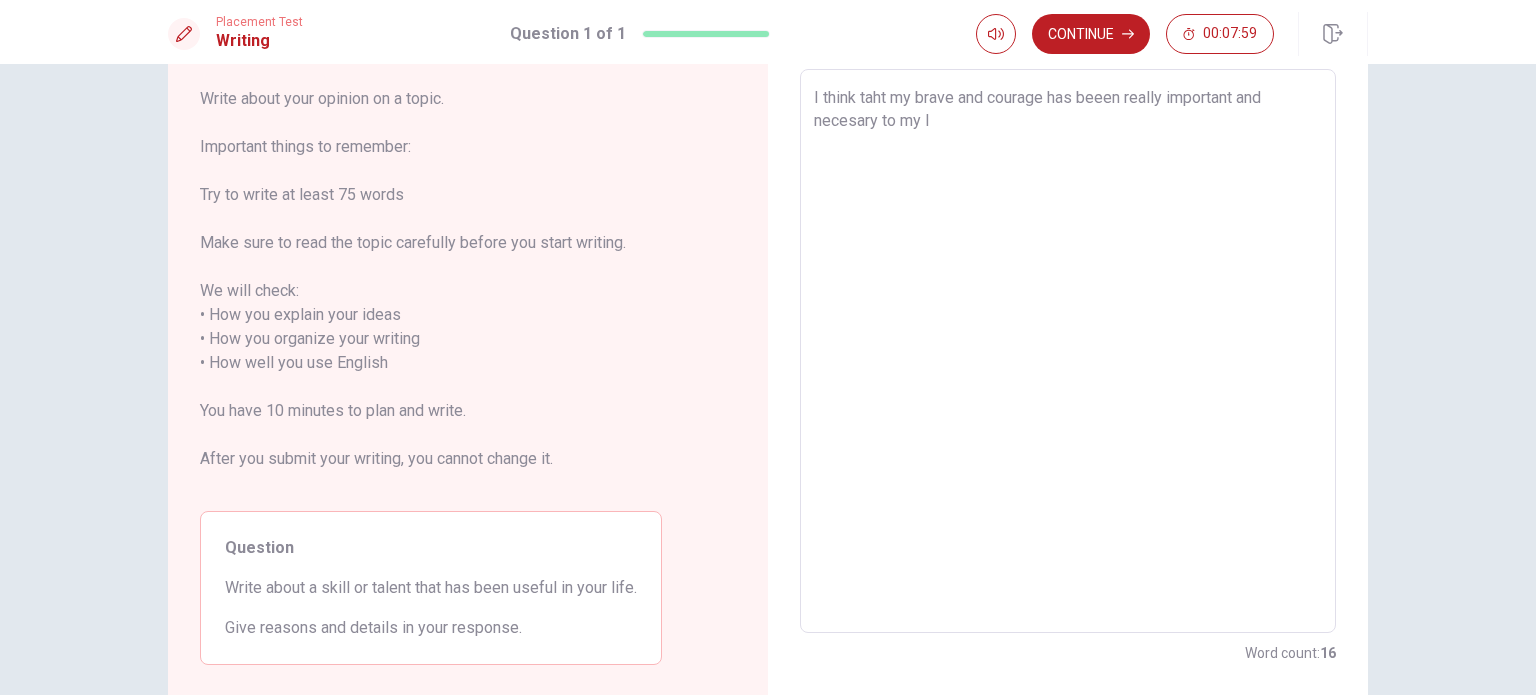 type on "I think taht my brave and courage has beeen really important and necesary to my li" 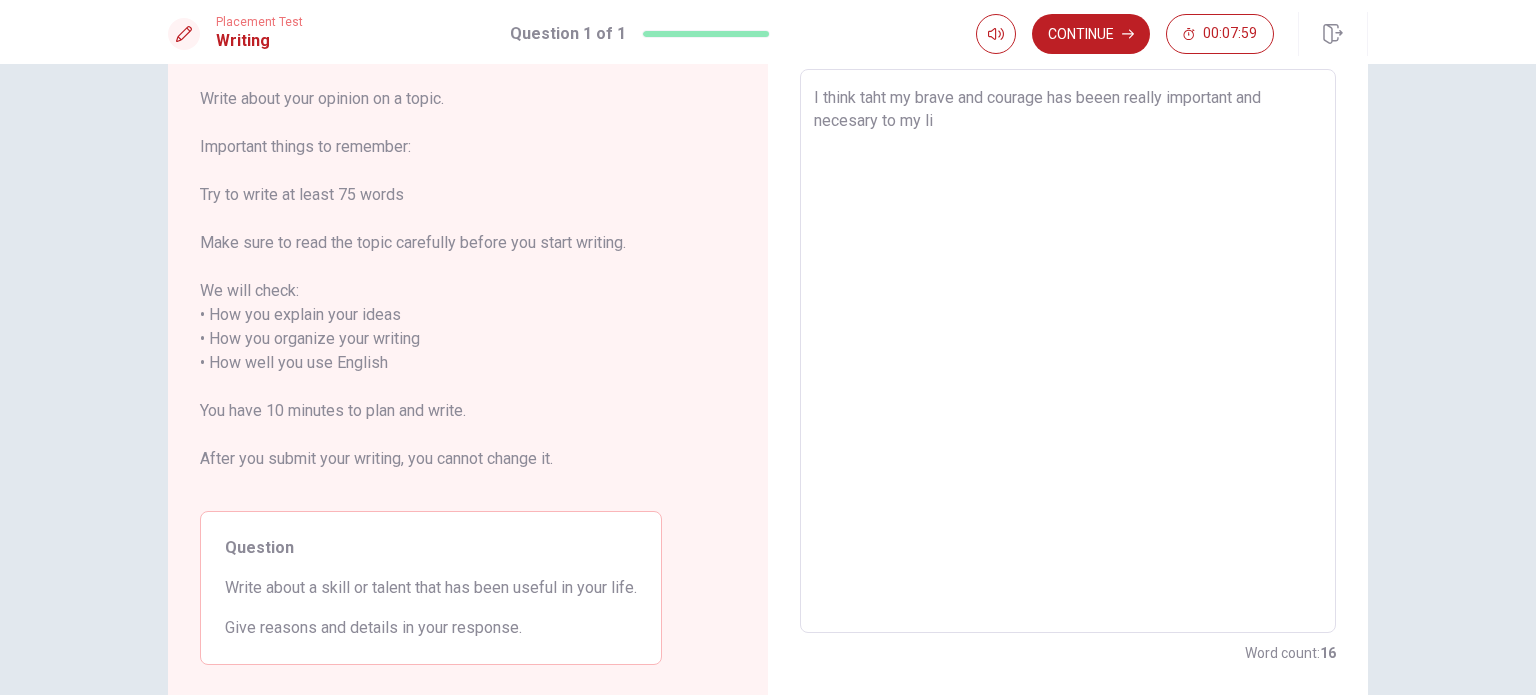 type on "x" 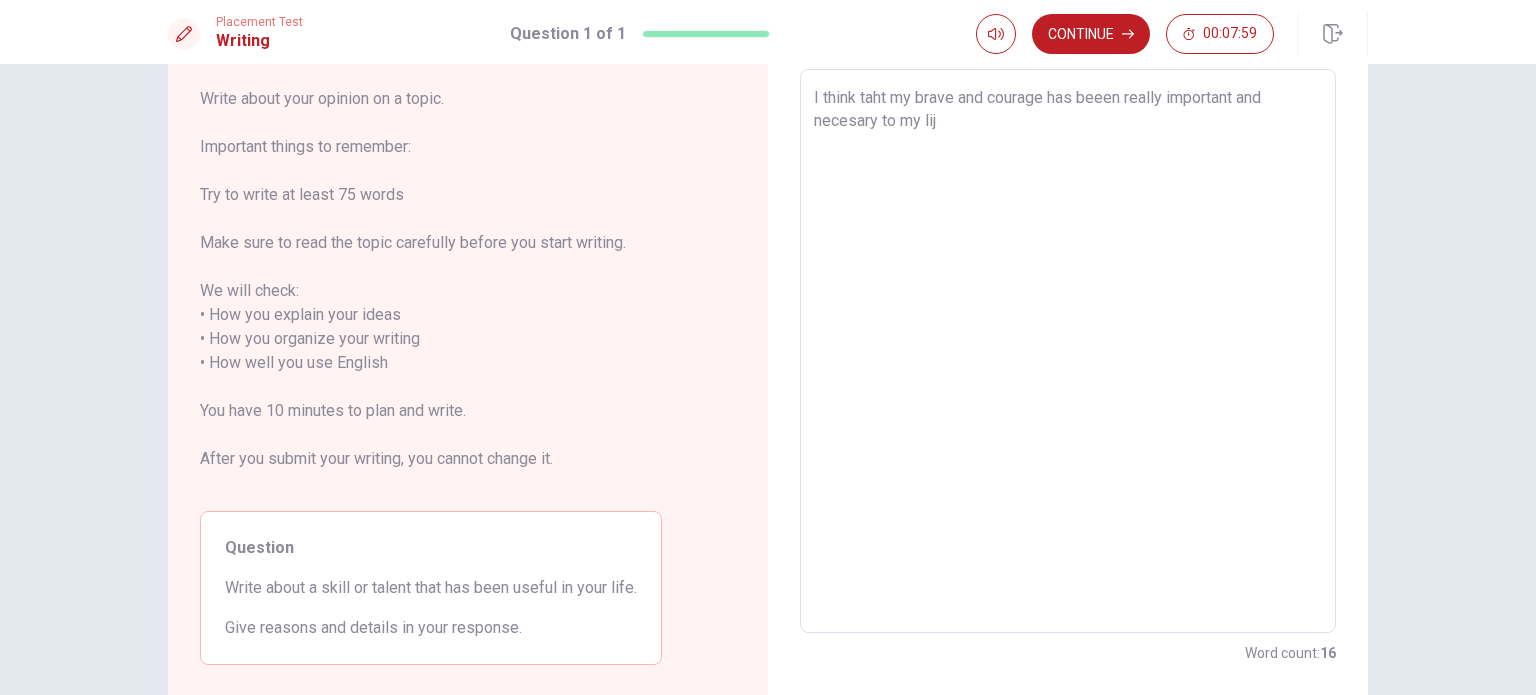 type on "x" 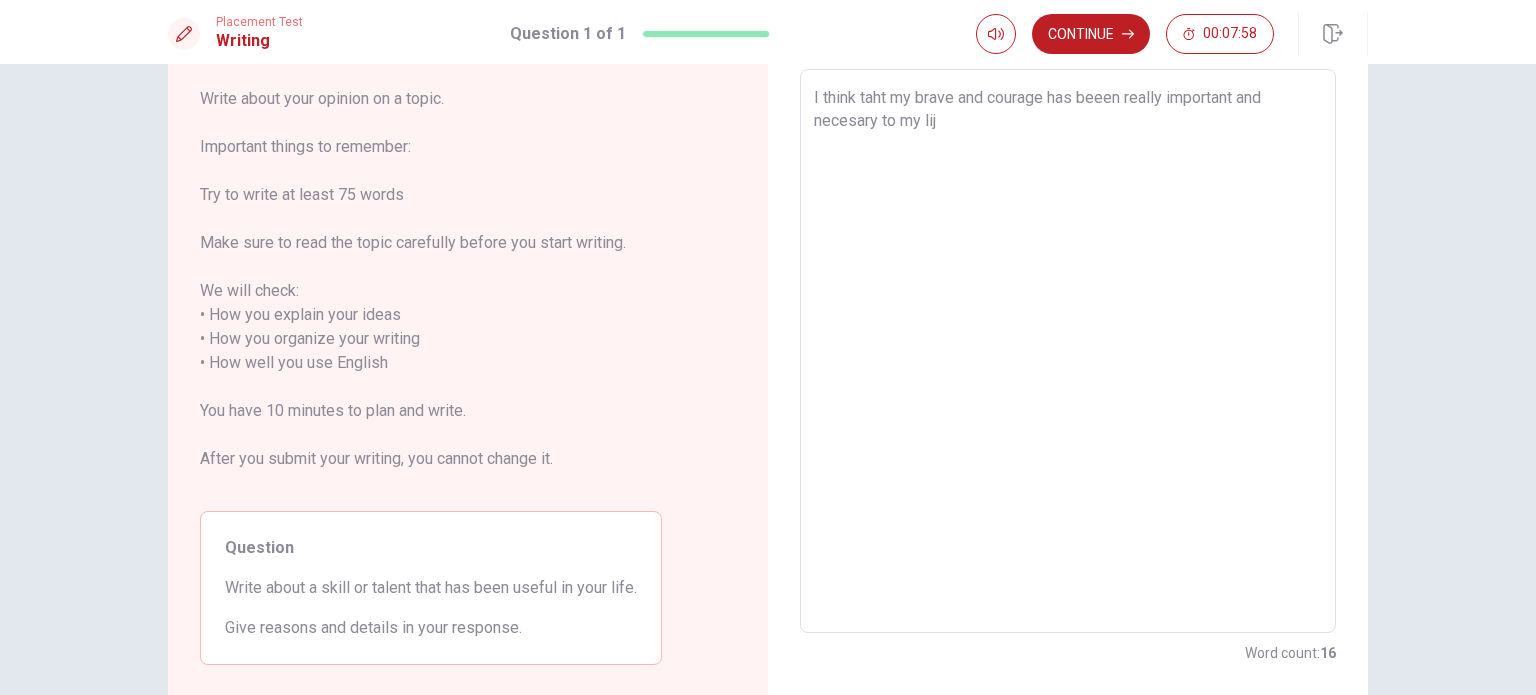 type on "I think taht my brave and courage has beeen really important and necesary to my li" 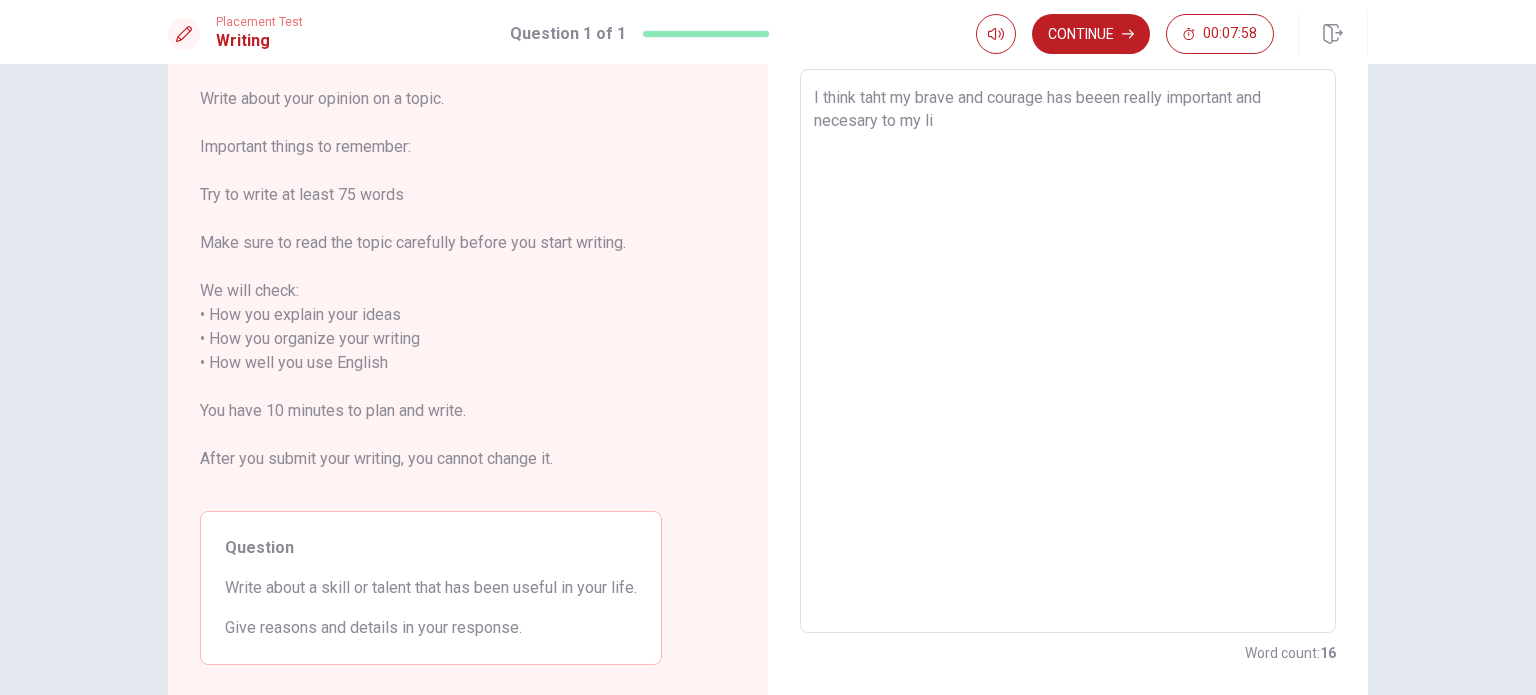 type on "x" 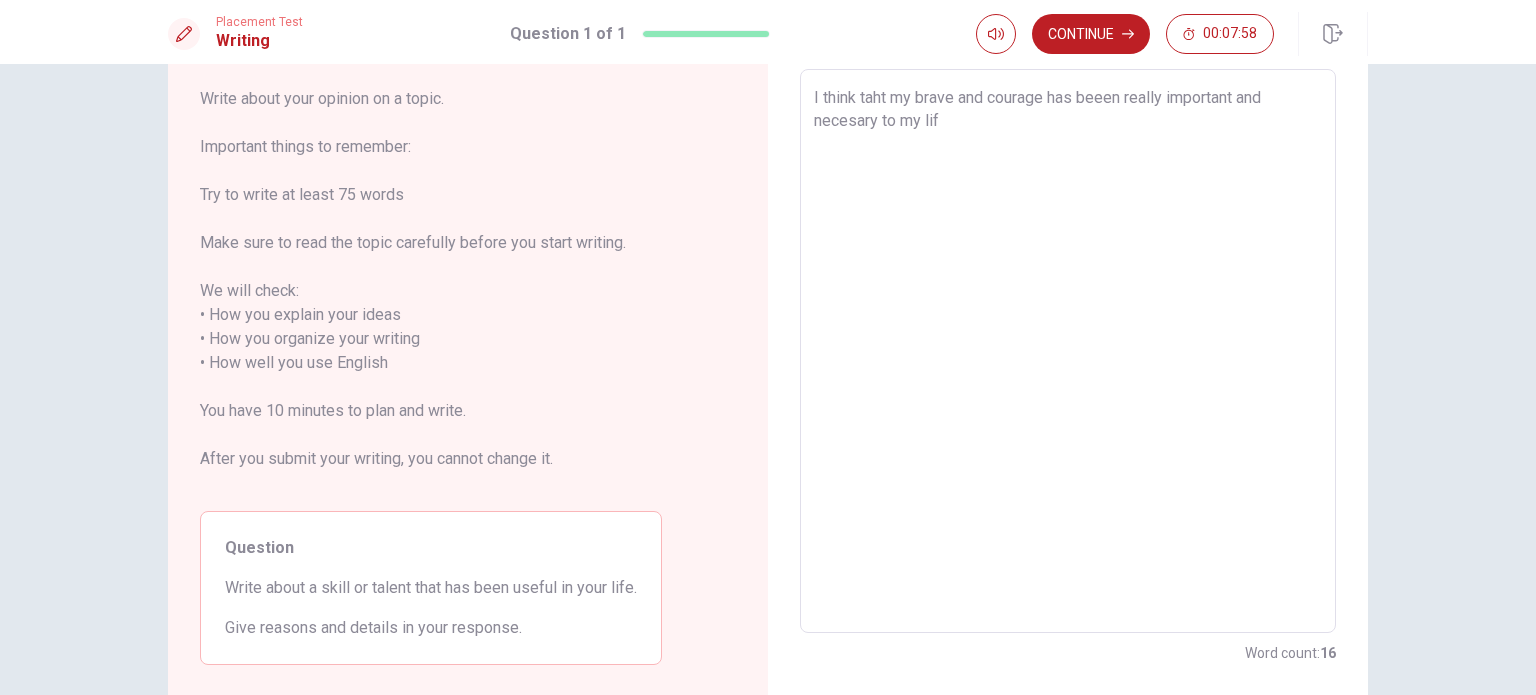 type 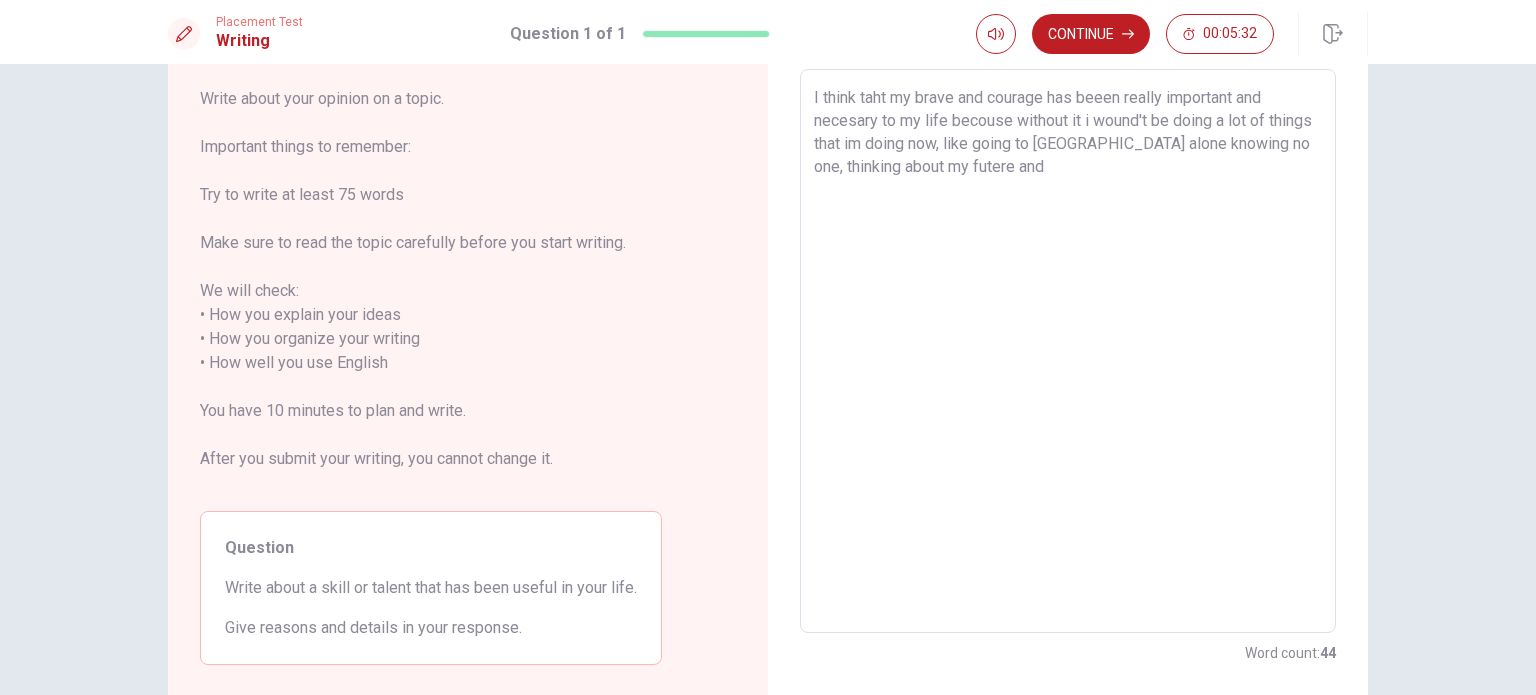 click on "I think taht my brave and courage has beeen really important and necesary to my life becouse without it i wound't be doing a lot of things that im doing now, like going to [GEOGRAPHIC_DATA] alone knowing no one, thinking about my futere and" at bounding box center (1068, 351) 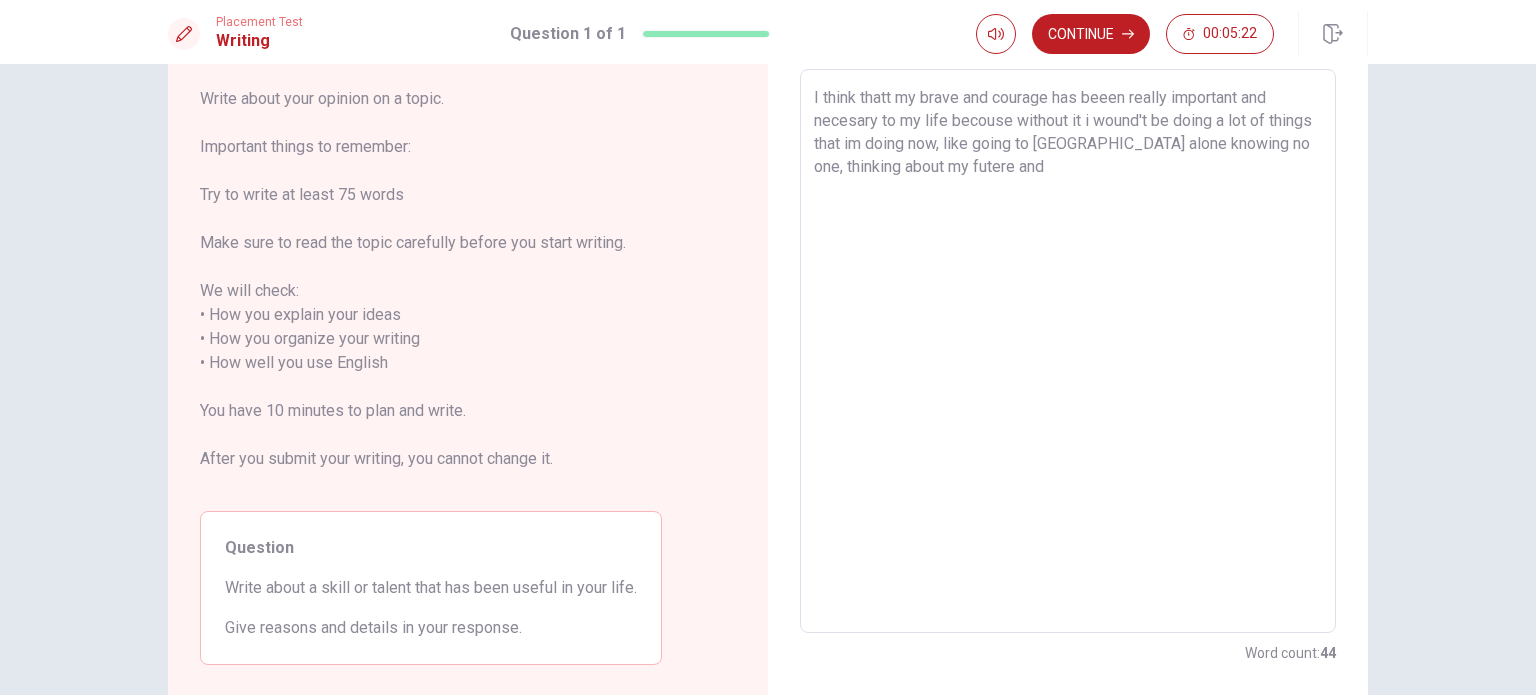 click on "I think thatt my brave and courage has beeen really important and necesary to my life becouse without it i wound't be doing a lot of things that im doing now, like going to [GEOGRAPHIC_DATA] alone knowing no one, thinking about my futere and" at bounding box center [1068, 351] 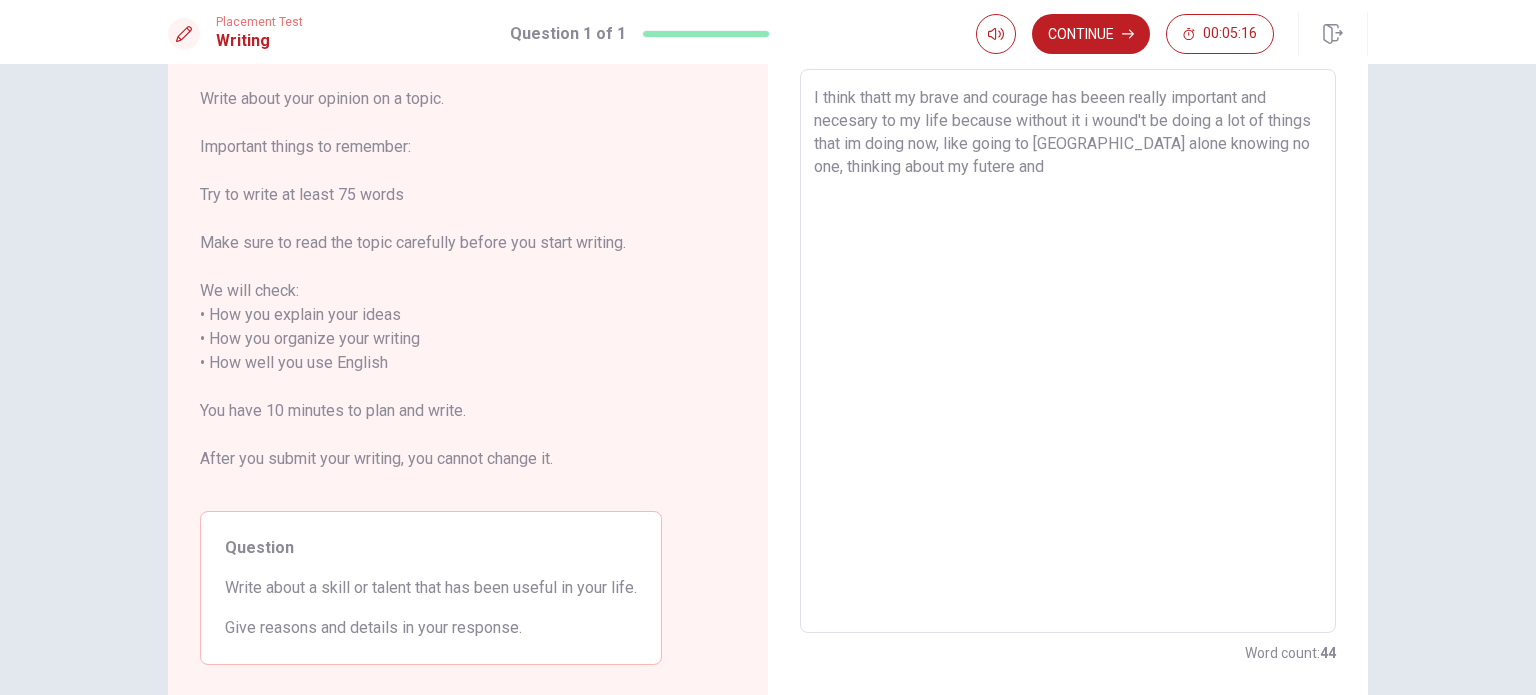click on "I think thatt my brave and courage has beeen really important and necesary to my life because without it i wound't be doing a lot of things that im doing now, like going to [GEOGRAPHIC_DATA] alone knowing no one, thinking about my futere and" at bounding box center (1068, 351) 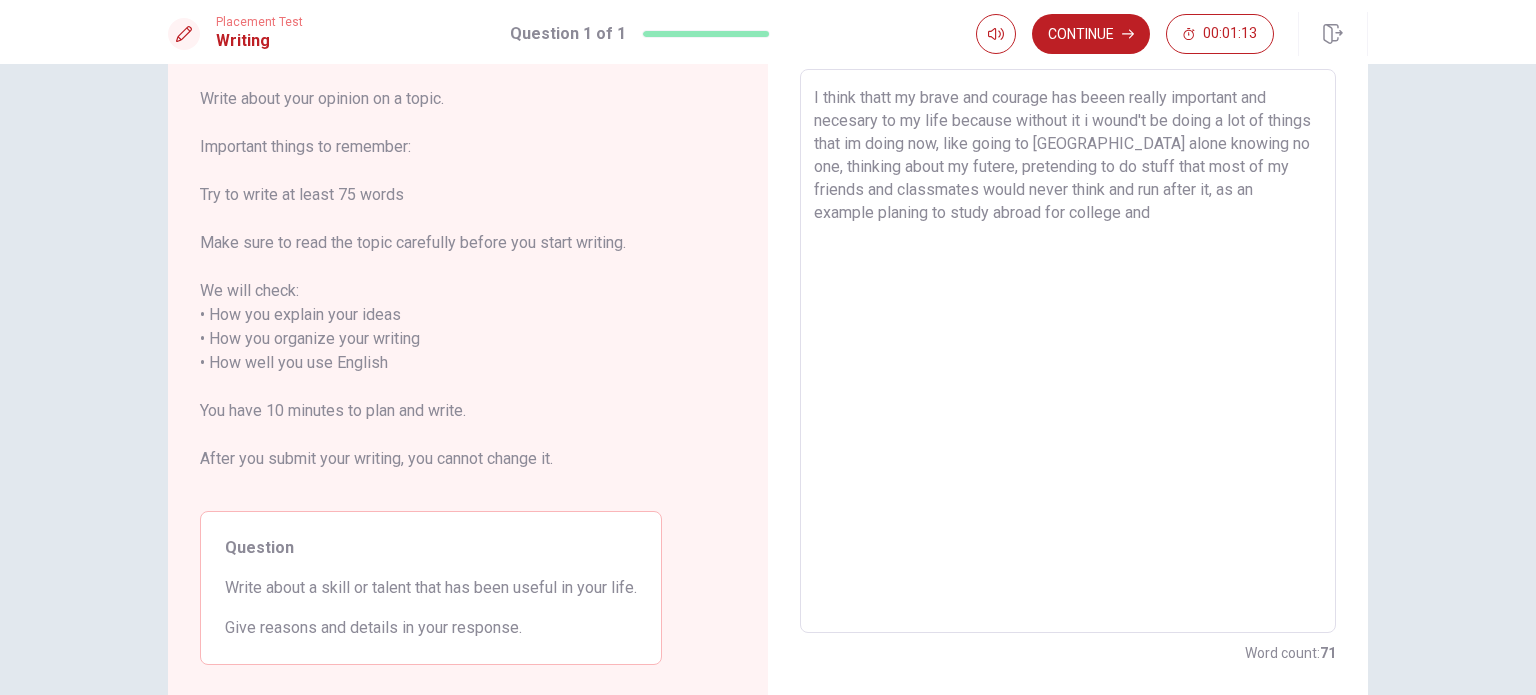 click on "I think thatt my brave and courage has beeen really important and necesary to my life because without it i wound't be doing a lot of things that im doing now, like going to [GEOGRAPHIC_DATA] alone knowing no one, thinking about my futere, pretending to do stuff that most of my friends and classmates would never think and run after it, as an example planing to study abroad for college and" at bounding box center (1068, 351) 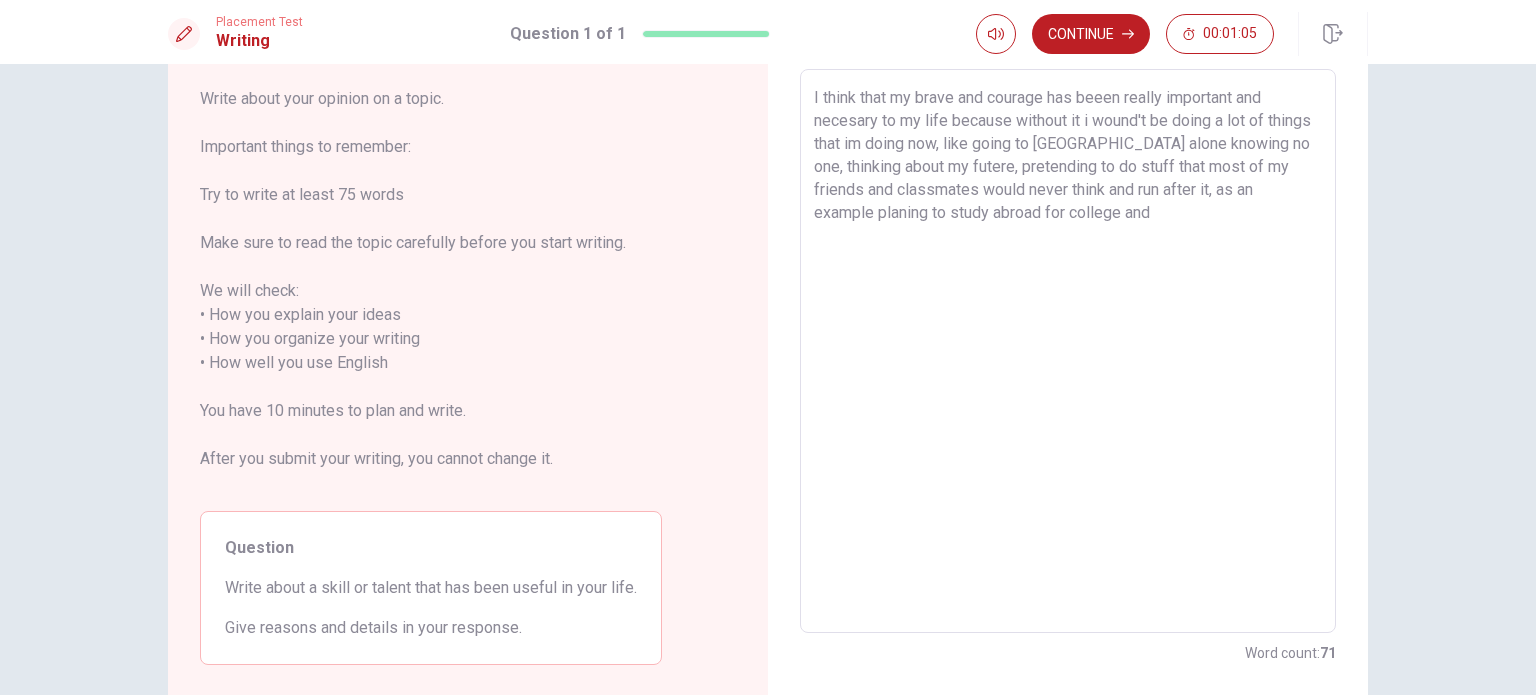click on "I think that my brave and courage has beeen really important and necesary to my life because without it i wound't be doing a lot of things that im doing now, like going to [GEOGRAPHIC_DATA] alone knowing no one, thinking about my futere, pretending to do stuff that most of my friends and classmates would never think and run after it, as an example planing to study abroad for college and" at bounding box center [1068, 351] 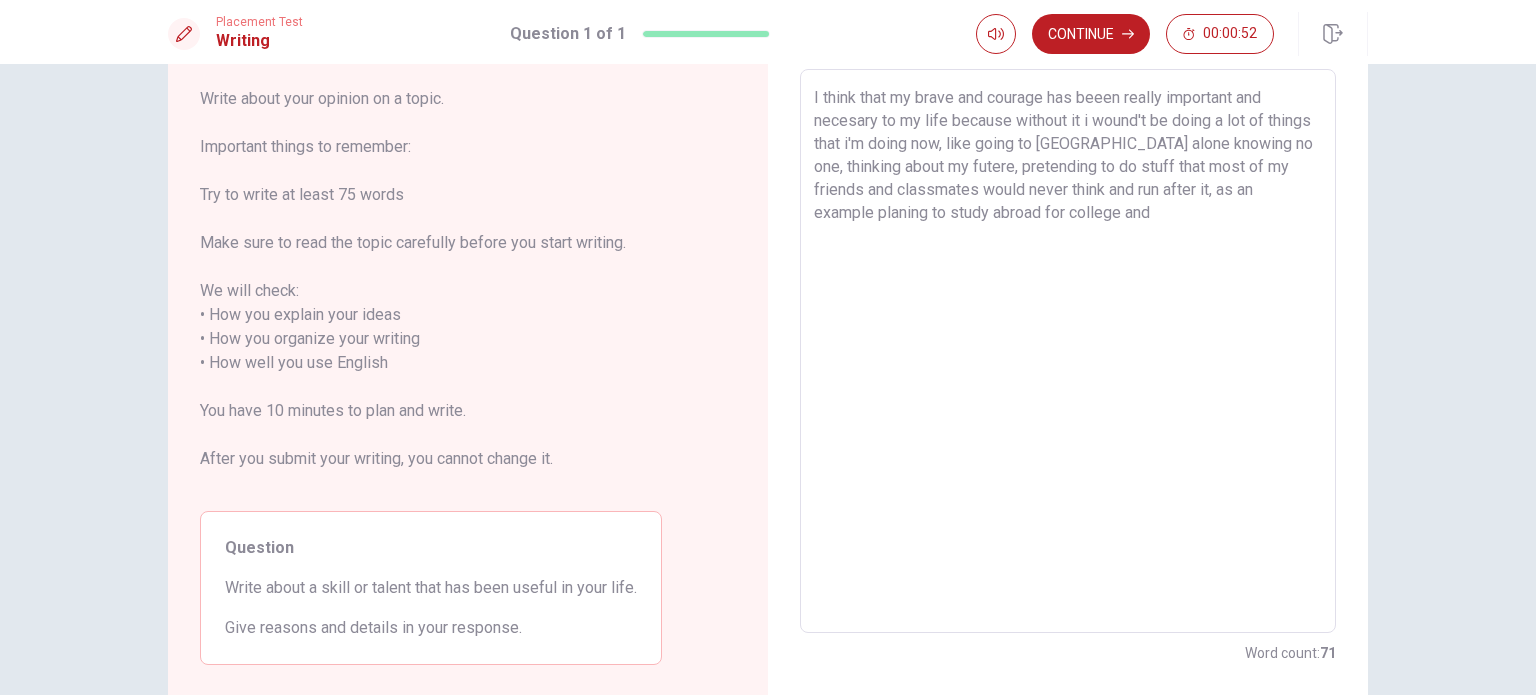click on "I think that my brave and courage has beeen really important and necesary to my life because without it i wound't be doing a lot of things that i'm doing now, like going to [GEOGRAPHIC_DATA] alone knowing no one, thinking about my futere, pretending to do stuff that most of my friends and classmates would never think and run after it, as an example planing to study abroad for college and" at bounding box center [1068, 351] 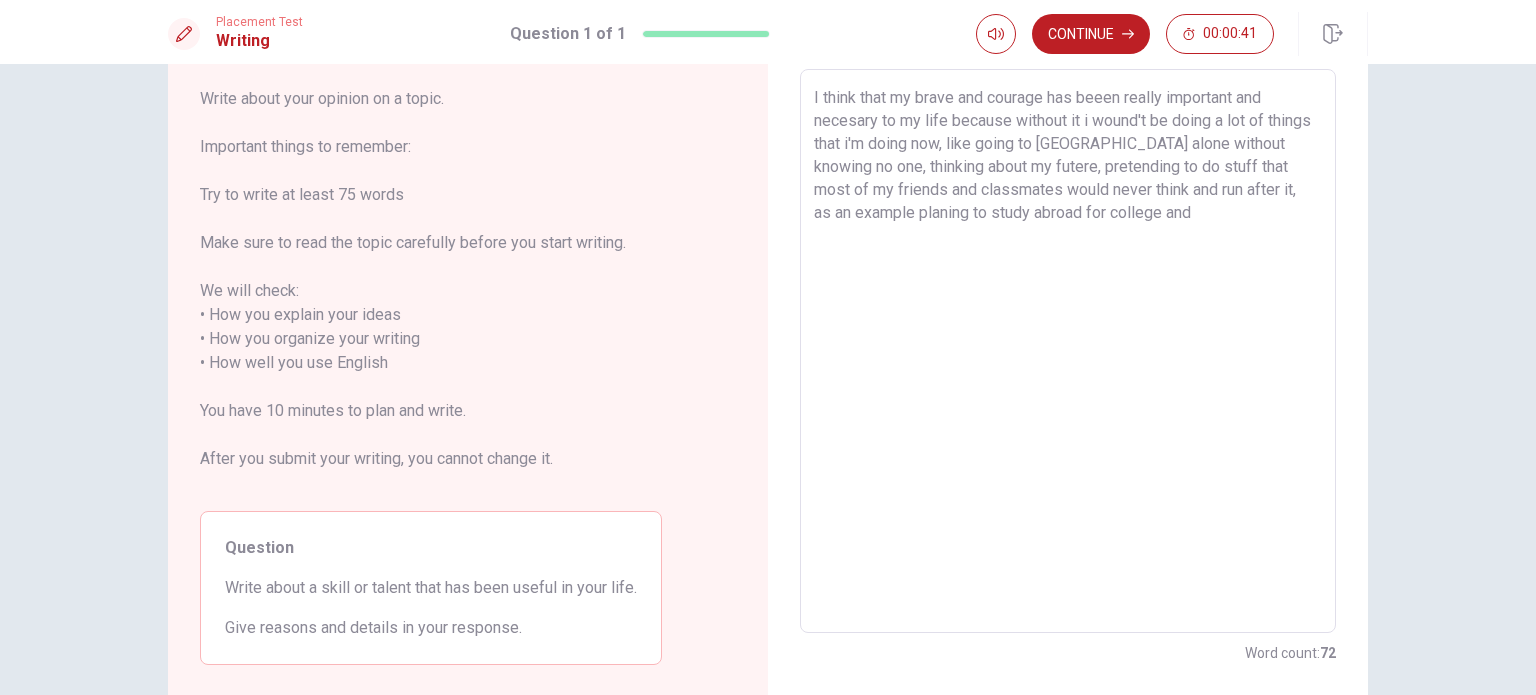 click on "I think that my brave and courage has beeen really important and necesary to my life because without it i wound't be doing a lot of things that i'm doing now, like going to [GEOGRAPHIC_DATA] alone without knowing no one, thinking about my futere, pretending to do stuff that most of my friends and classmates would never think and run after it, as an example planing to study abroad for college and" at bounding box center [1068, 351] 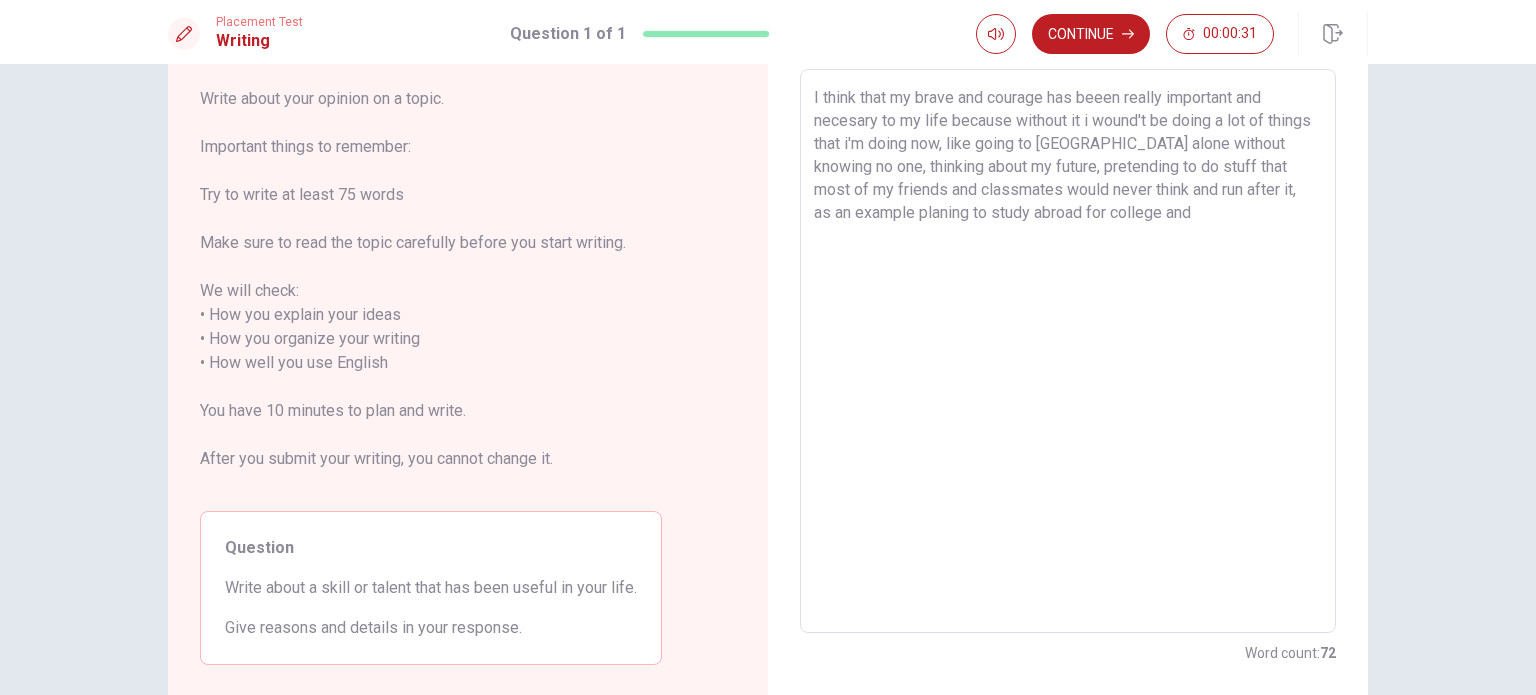 click on "I think that my brave and courage has beeen really important and necesary to my life because without it i wound't be doing a lot of things that i'm doing now, like going to [GEOGRAPHIC_DATA] alone without knowing no one, thinking about my future, pretending to do stuff that most of my friends and classmates would never think and run after it, as an example planing to study abroad for college and" at bounding box center (1068, 351) 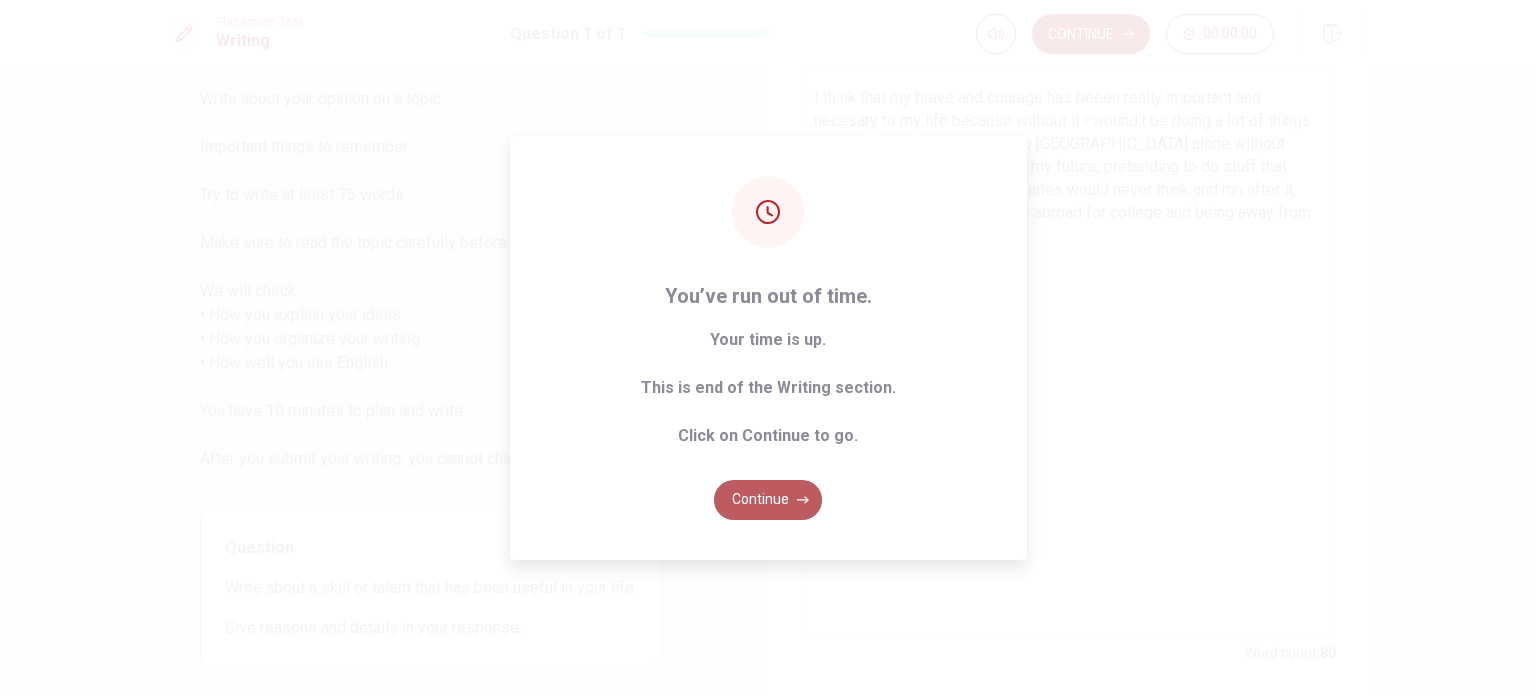 click on "Continue" at bounding box center [768, 500] 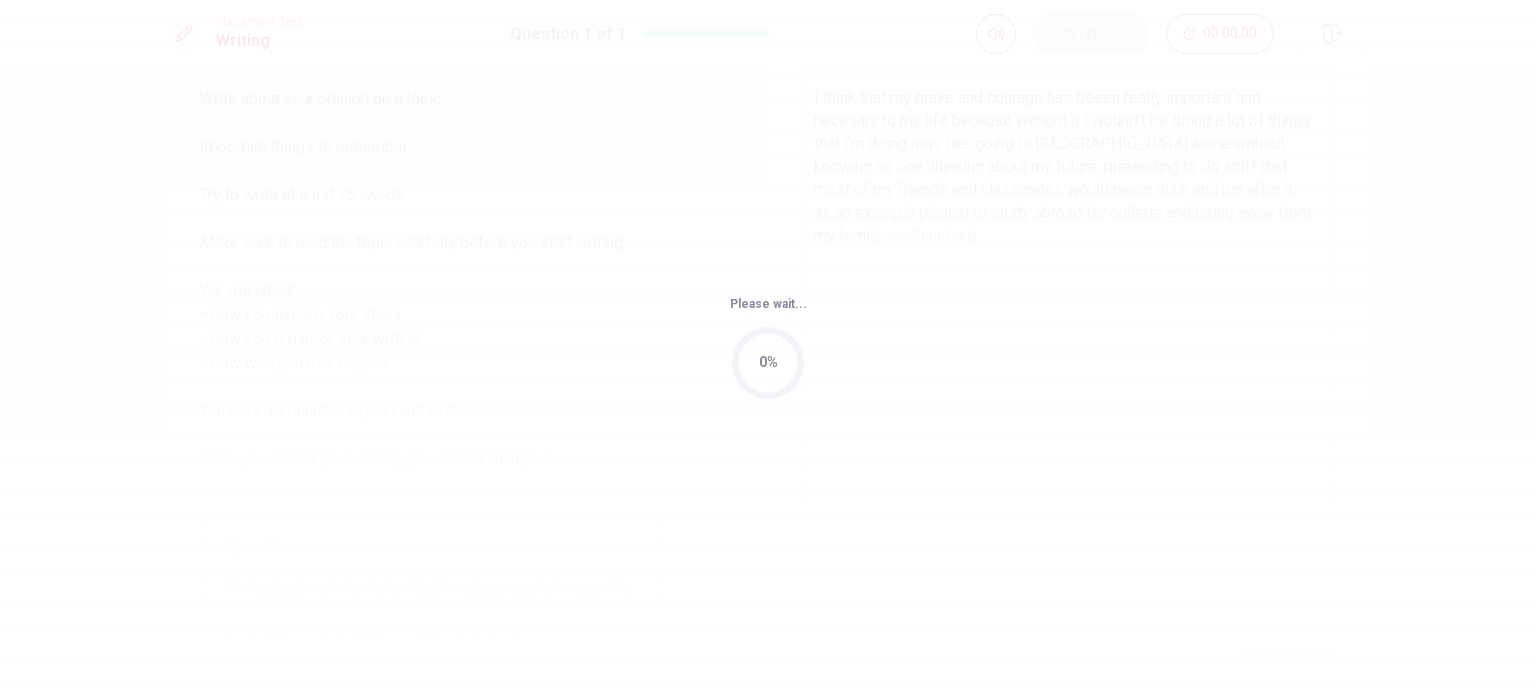 scroll, scrollTop: 0, scrollLeft: 0, axis: both 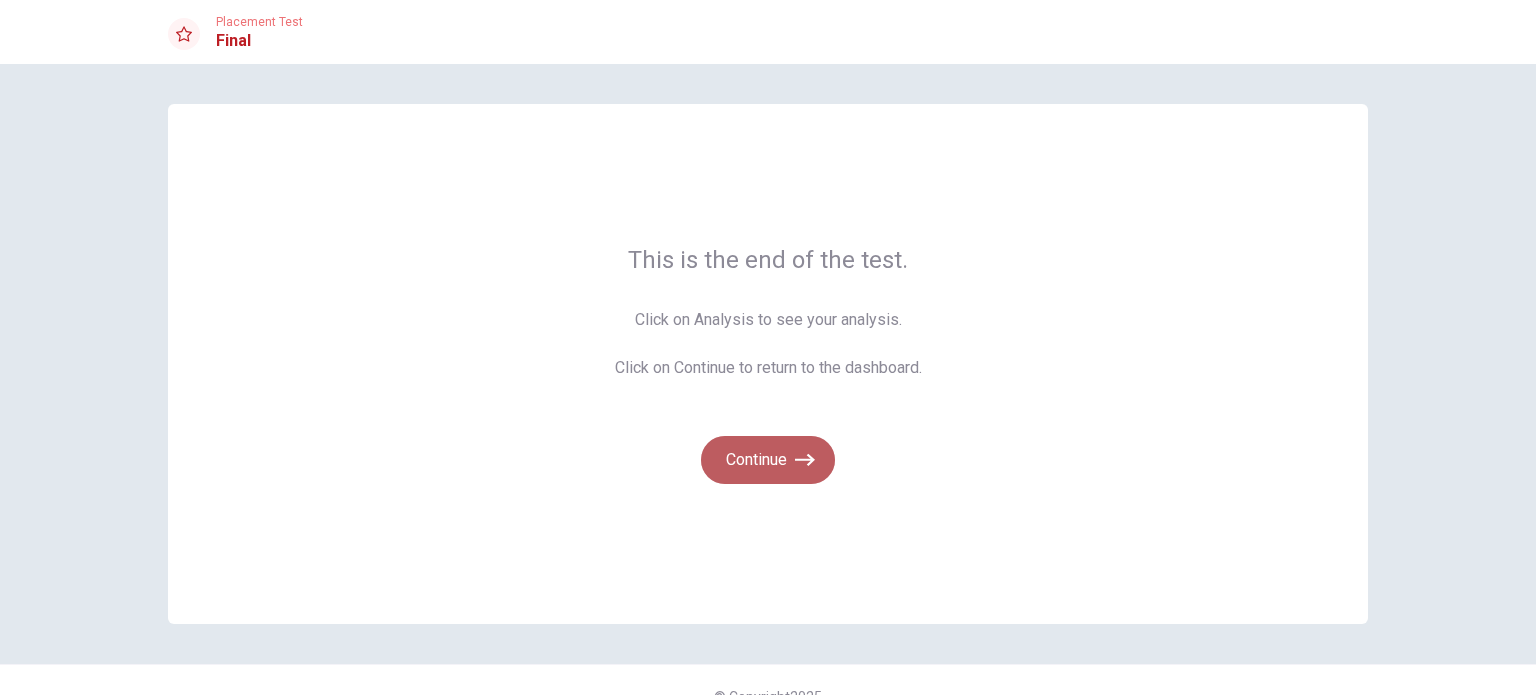 click on "Continue" at bounding box center (768, 460) 